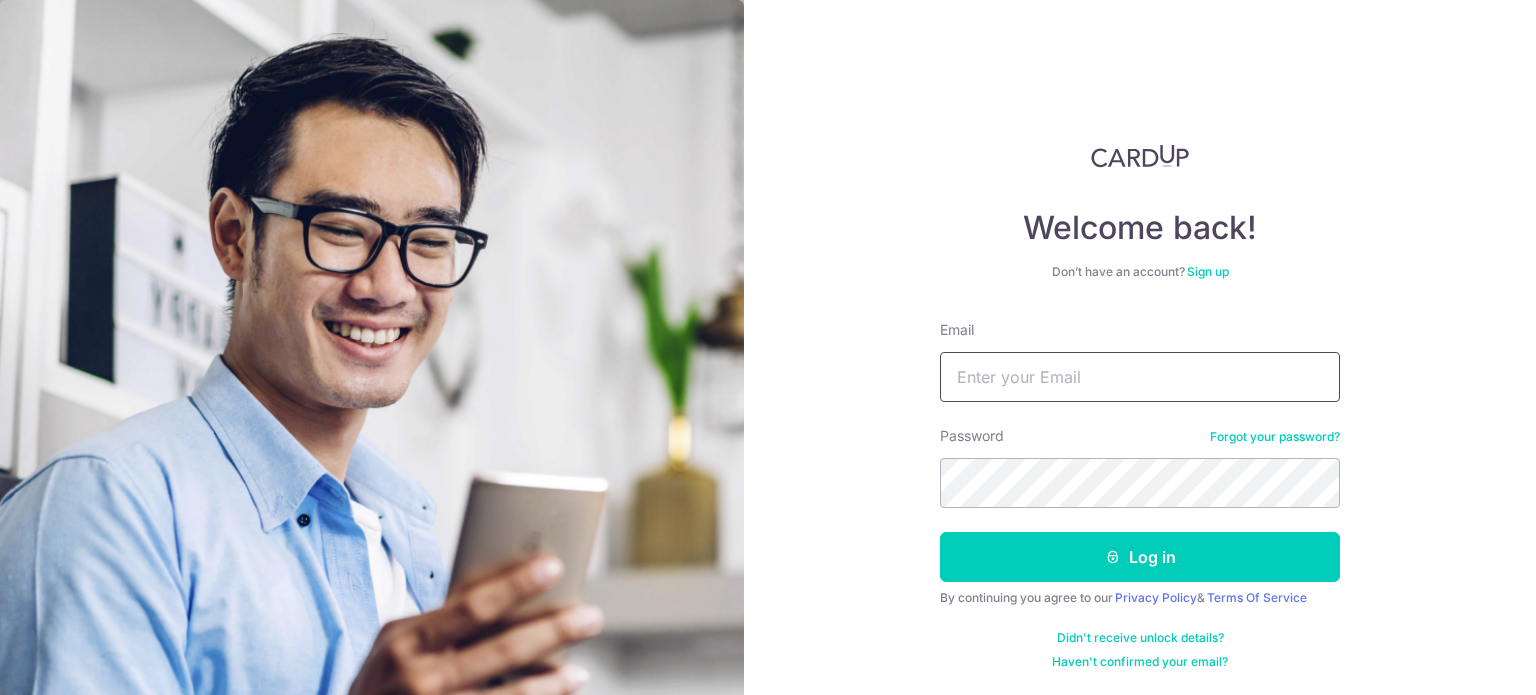 scroll, scrollTop: 0, scrollLeft: 0, axis: both 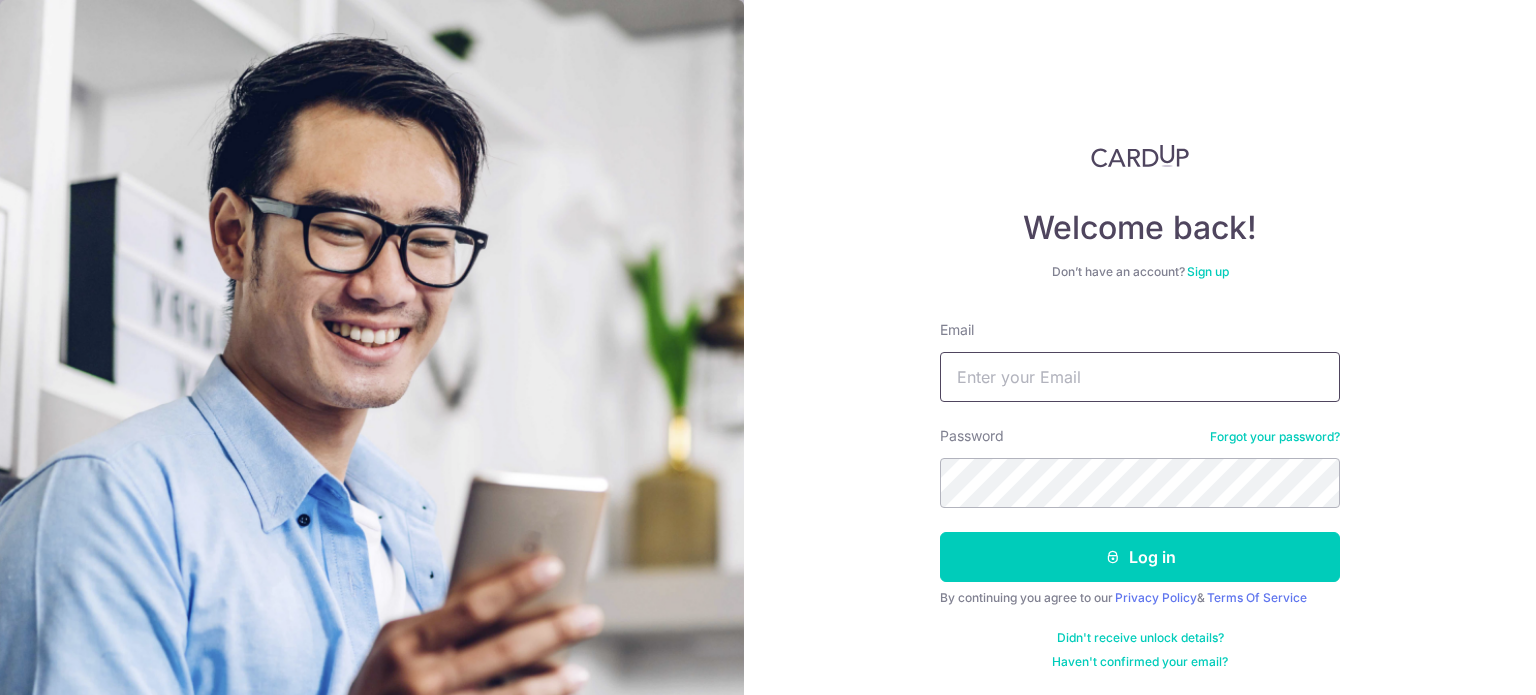type on "[EMAIL]" 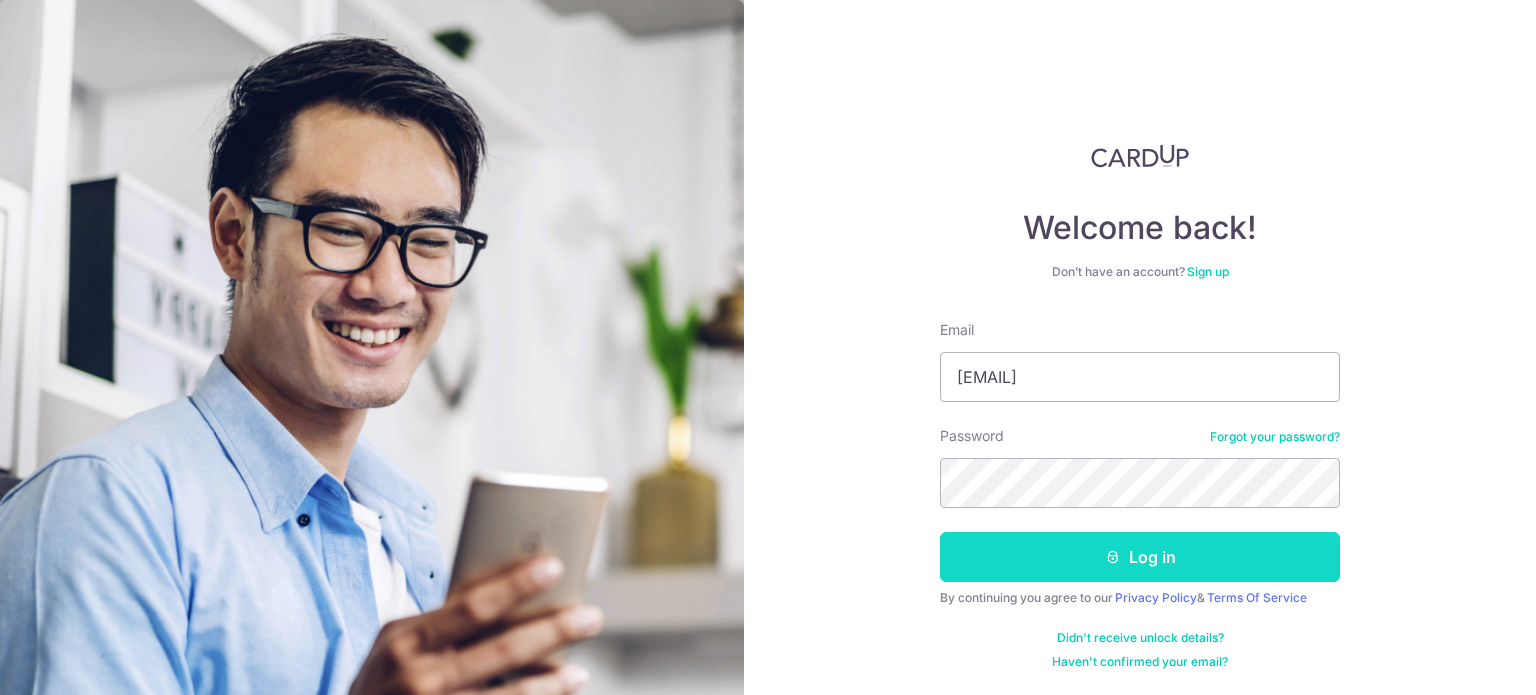 click on "Log in" at bounding box center (1140, 557) 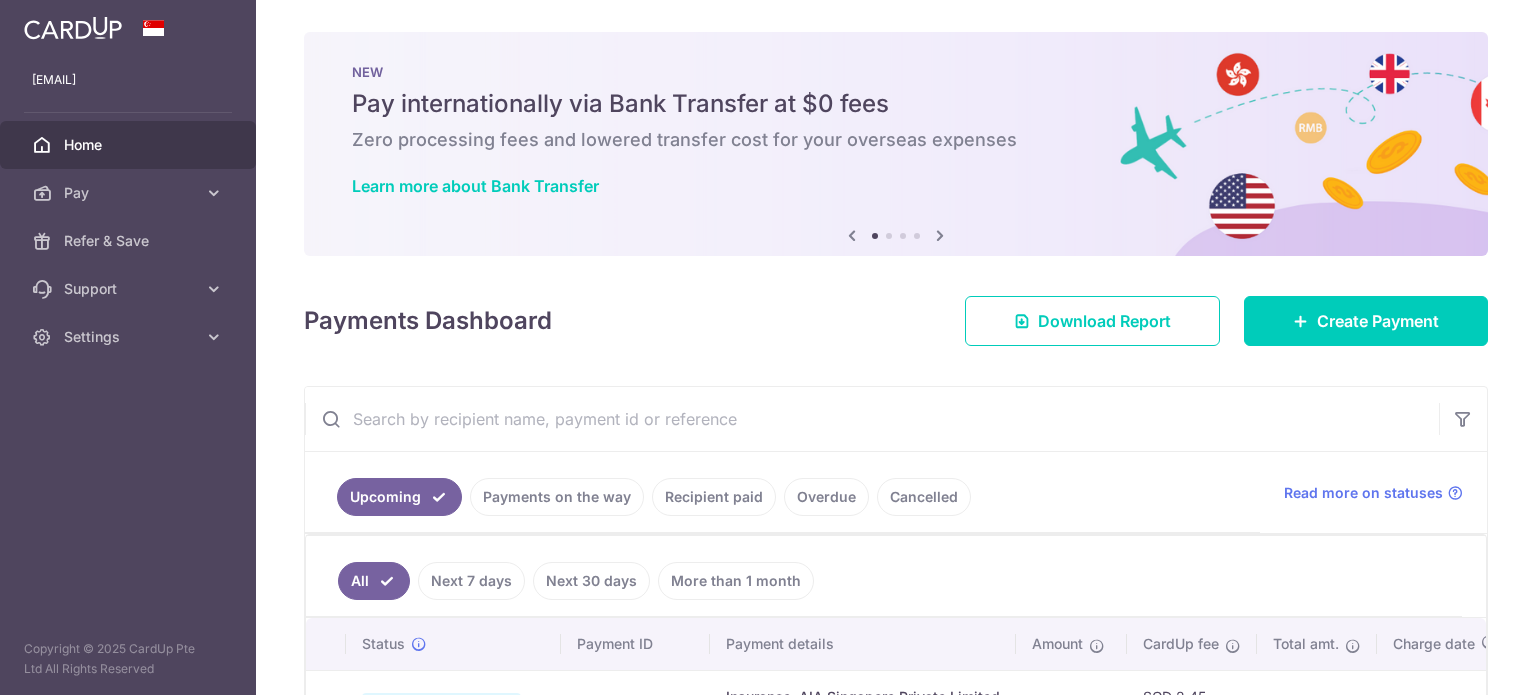 scroll, scrollTop: 0, scrollLeft: 0, axis: both 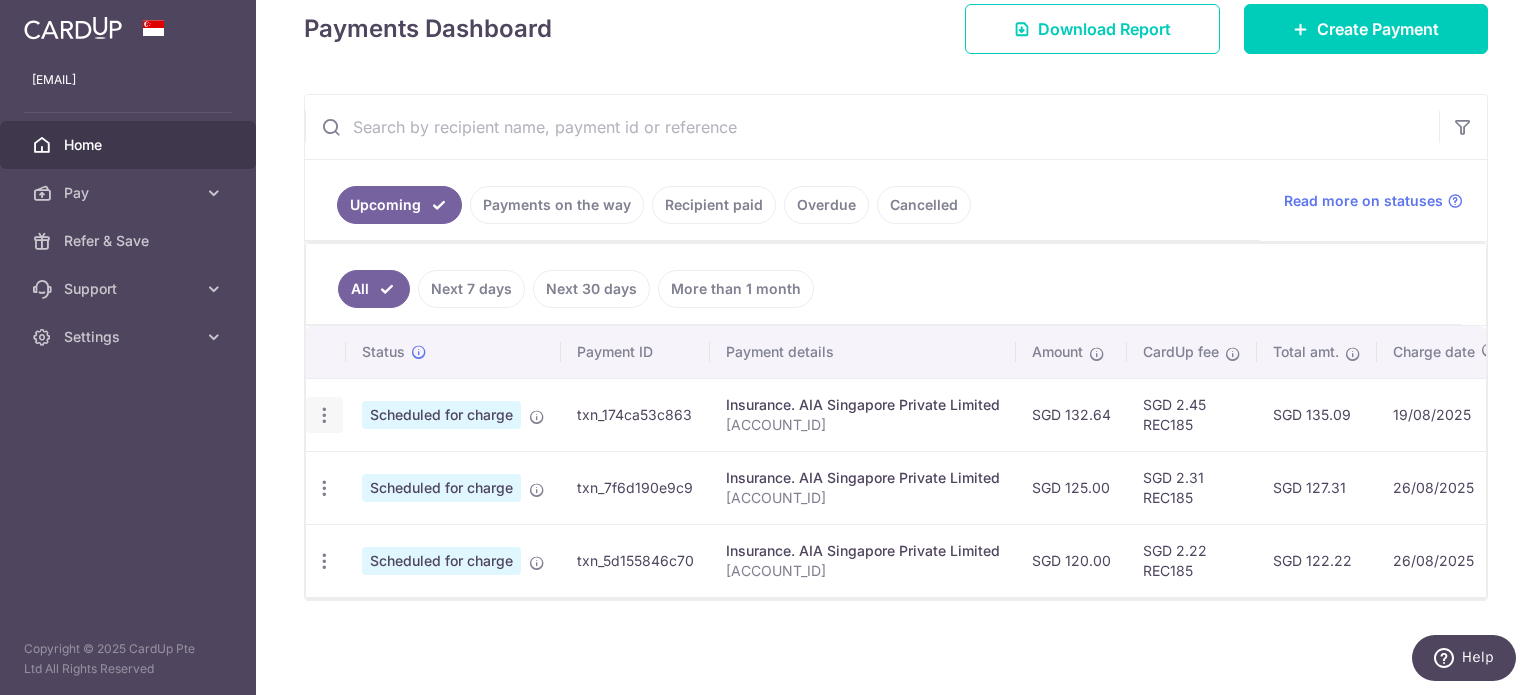 click at bounding box center [324, 415] 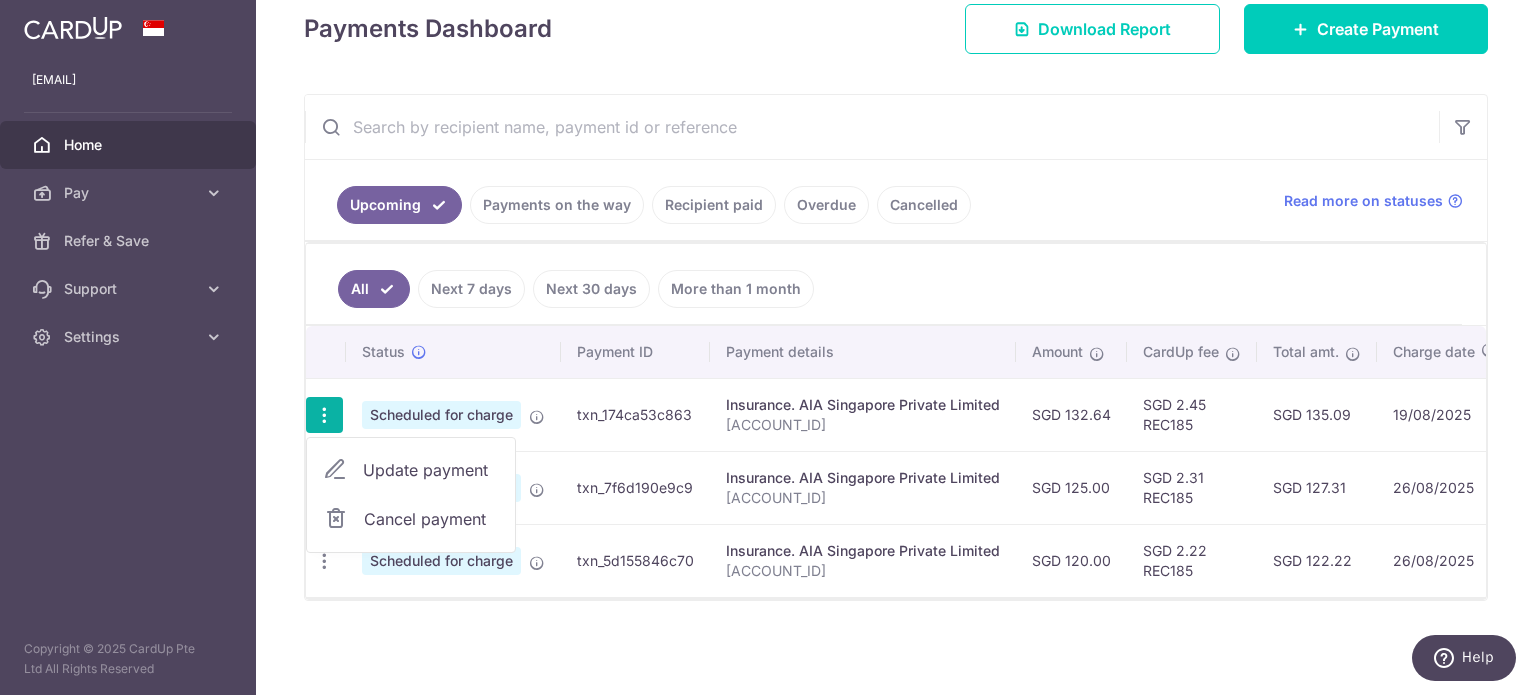 click on "Cancel payment" at bounding box center [431, 519] 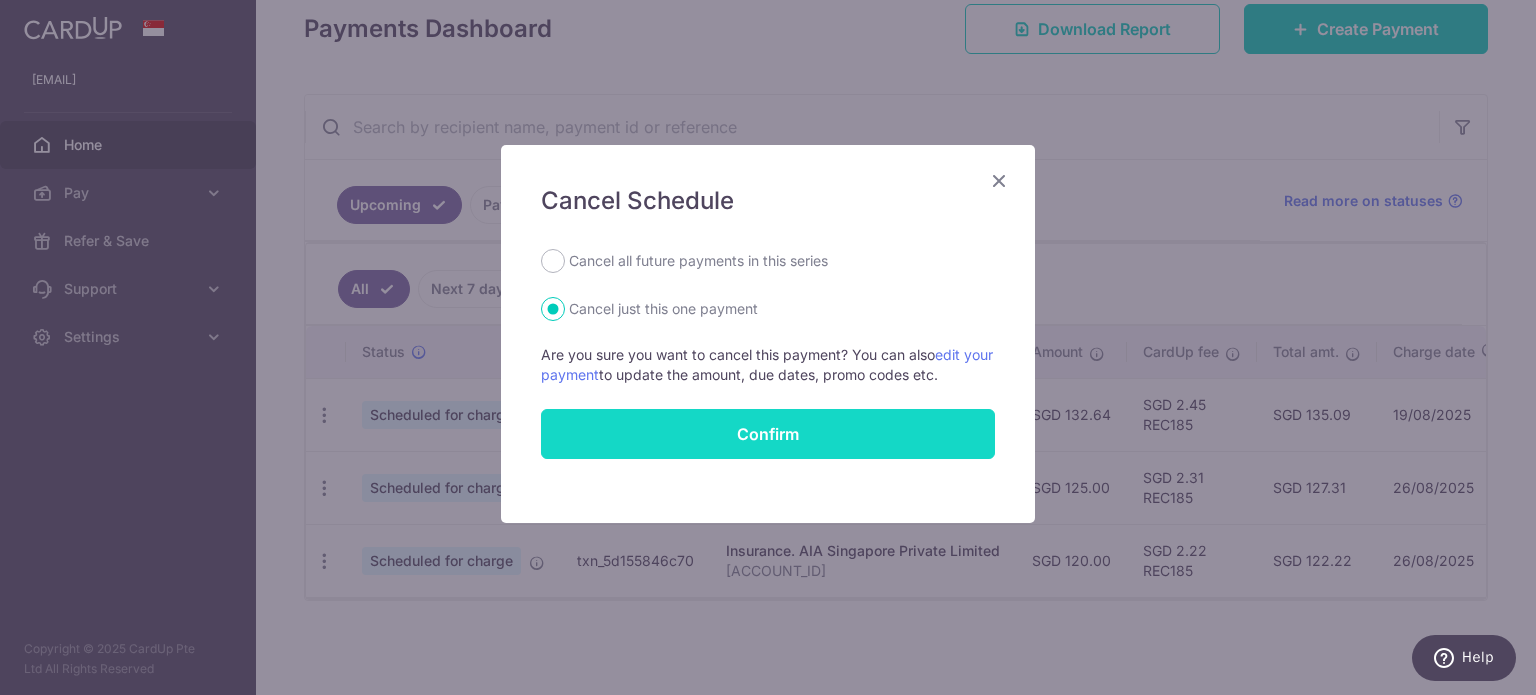 click on "Confirm" at bounding box center [768, 434] 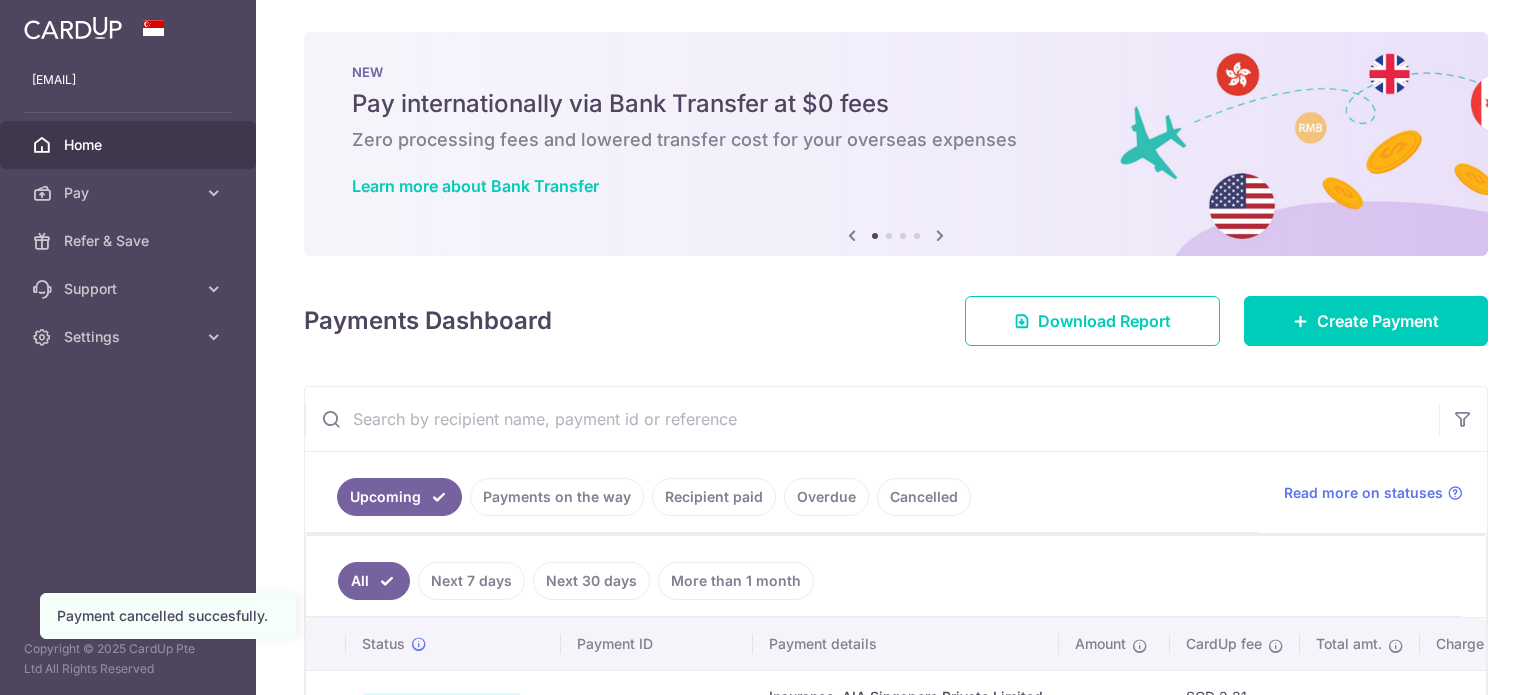 scroll, scrollTop: 0, scrollLeft: 0, axis: both 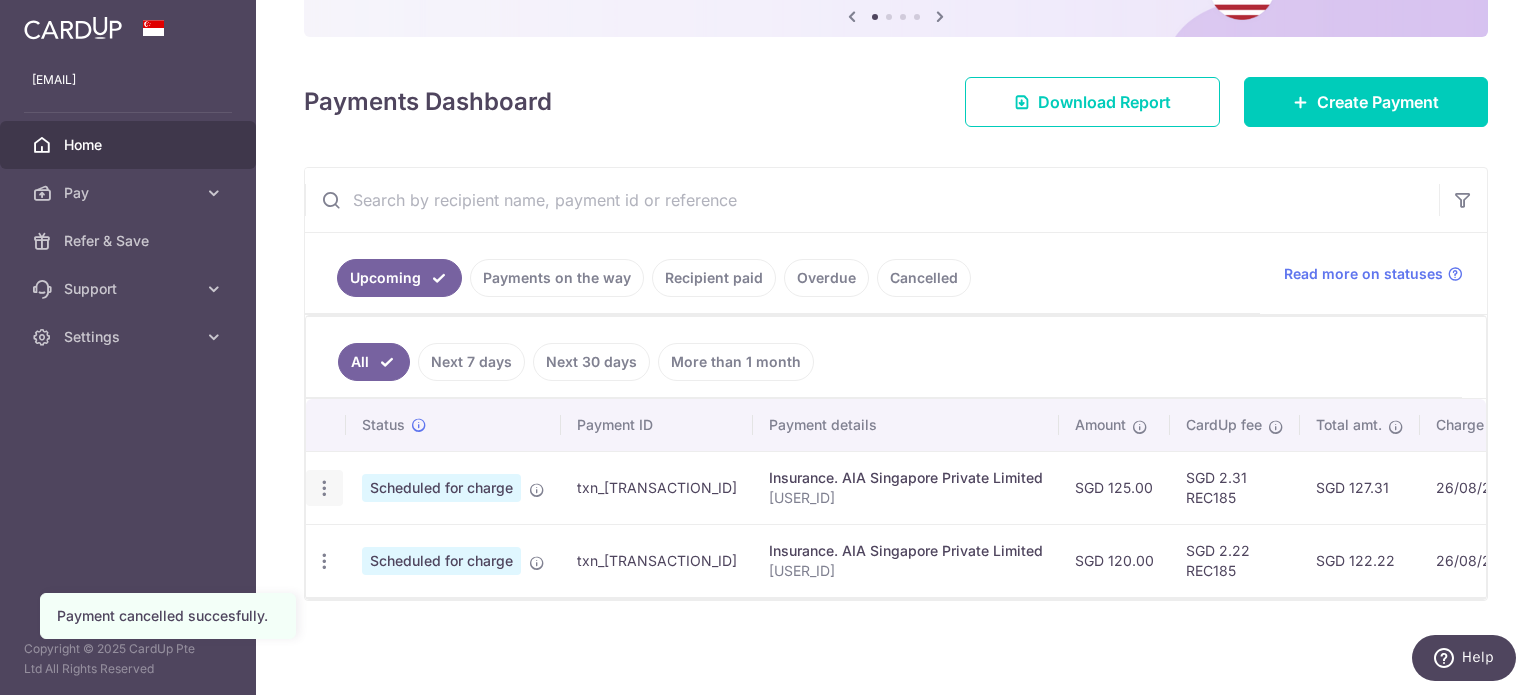 click at bounding box center [324, 488] 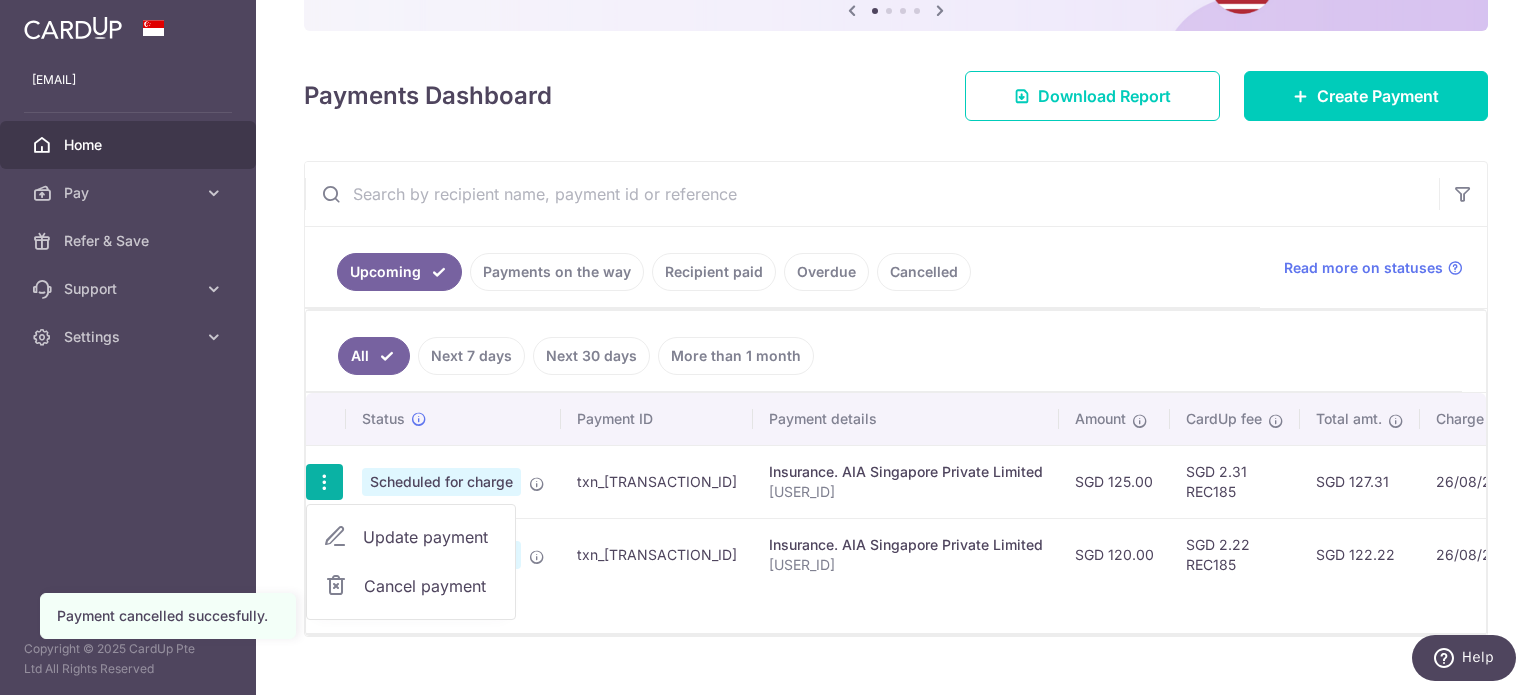 click on "Cancel payment" at bounding box center (431, 586) 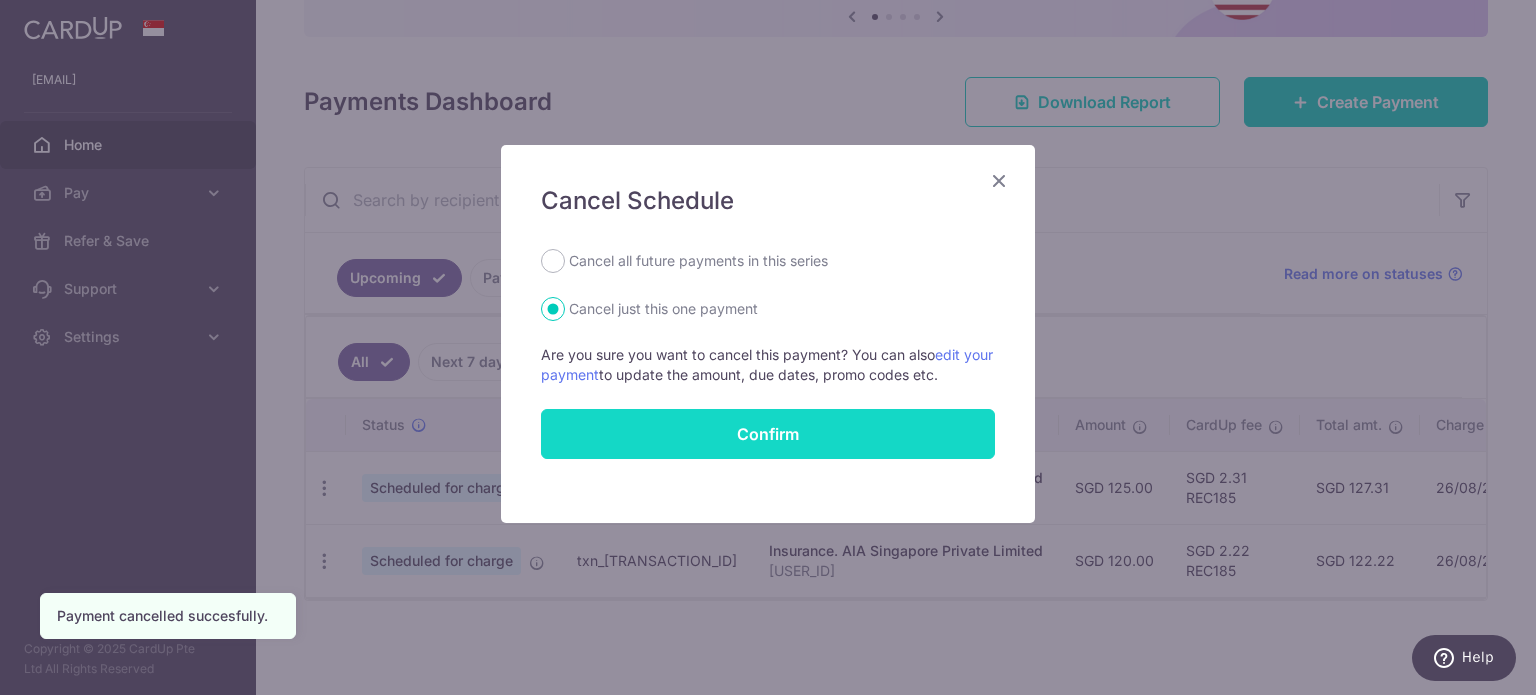 click on "lee.caspar@gmail.com
Home
Pay
Payments
Recipients
Cards
Refer & Save
Support
FAQ
Contact Us
Settings
Account
Logout
Copyright © 2025 CardUp Pte Ltd All Rights Reserved
×
Pause Schedule" at bounding box center [768, 347] 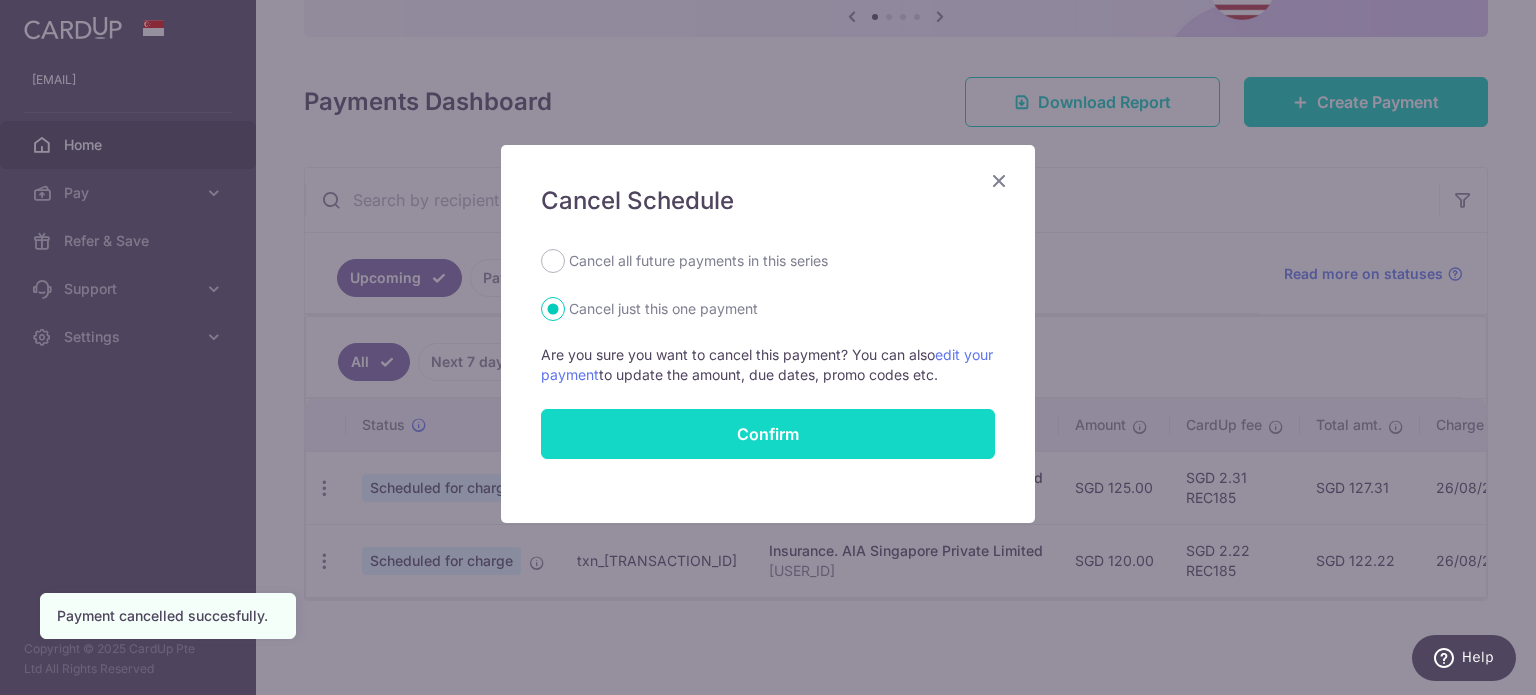 click on "Confirm" at bounding box center [768, 434] 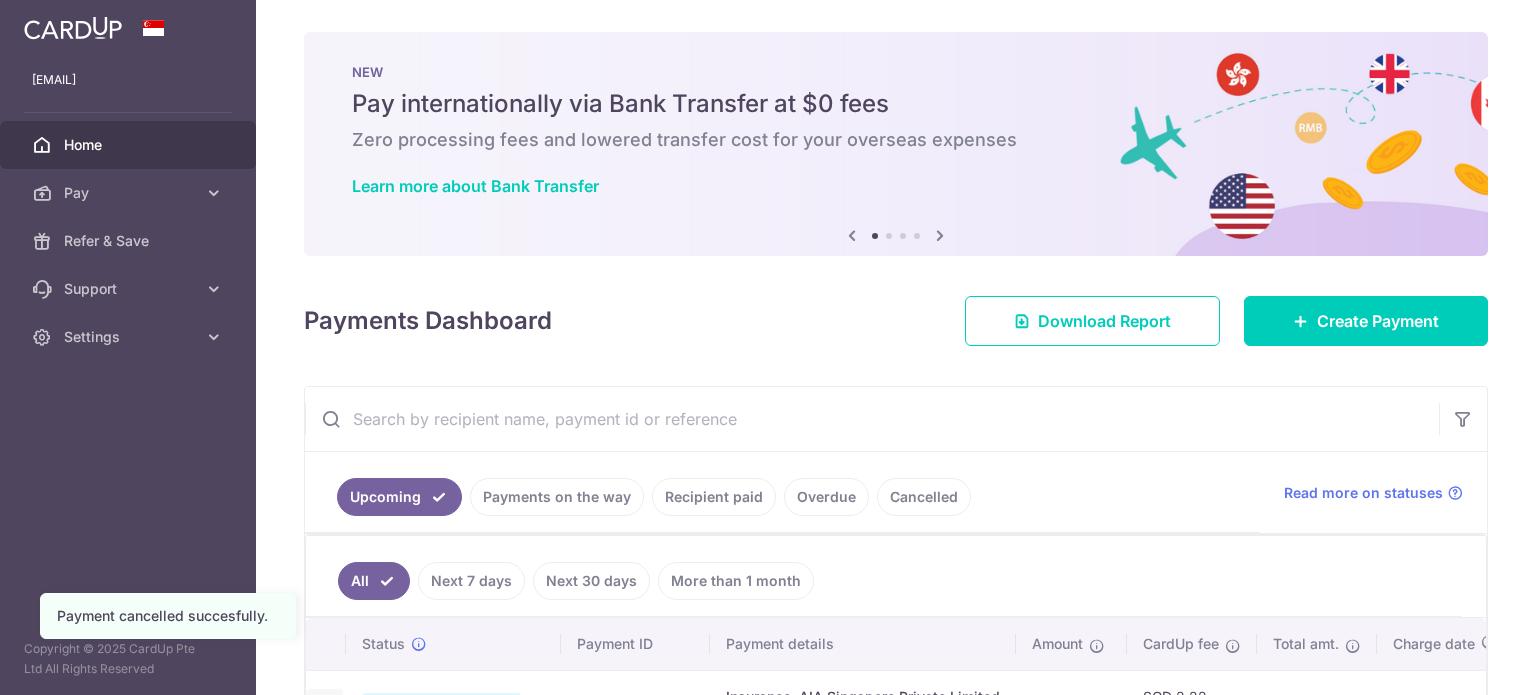 scroll, scrollTop: 0, scrollLeft: 0, axis: both 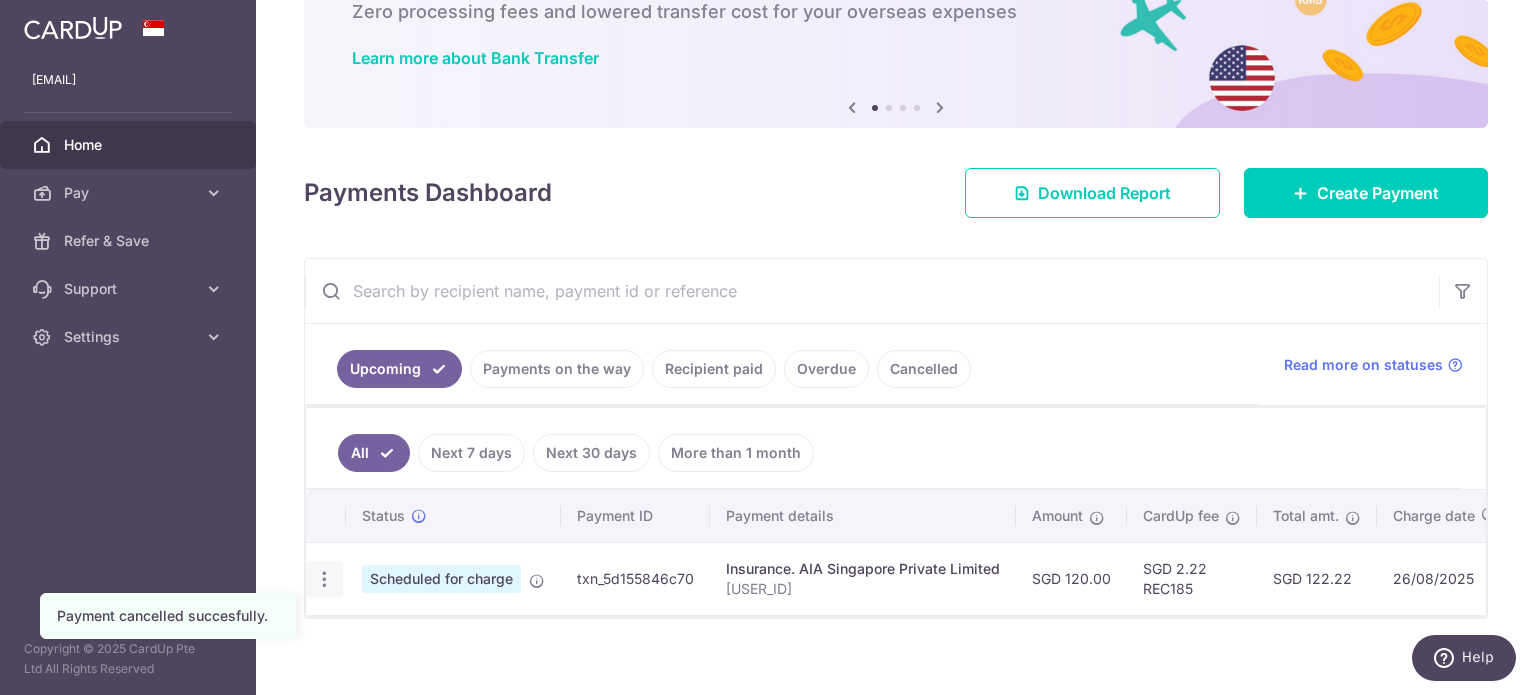 click at bounding box center (324, 579) 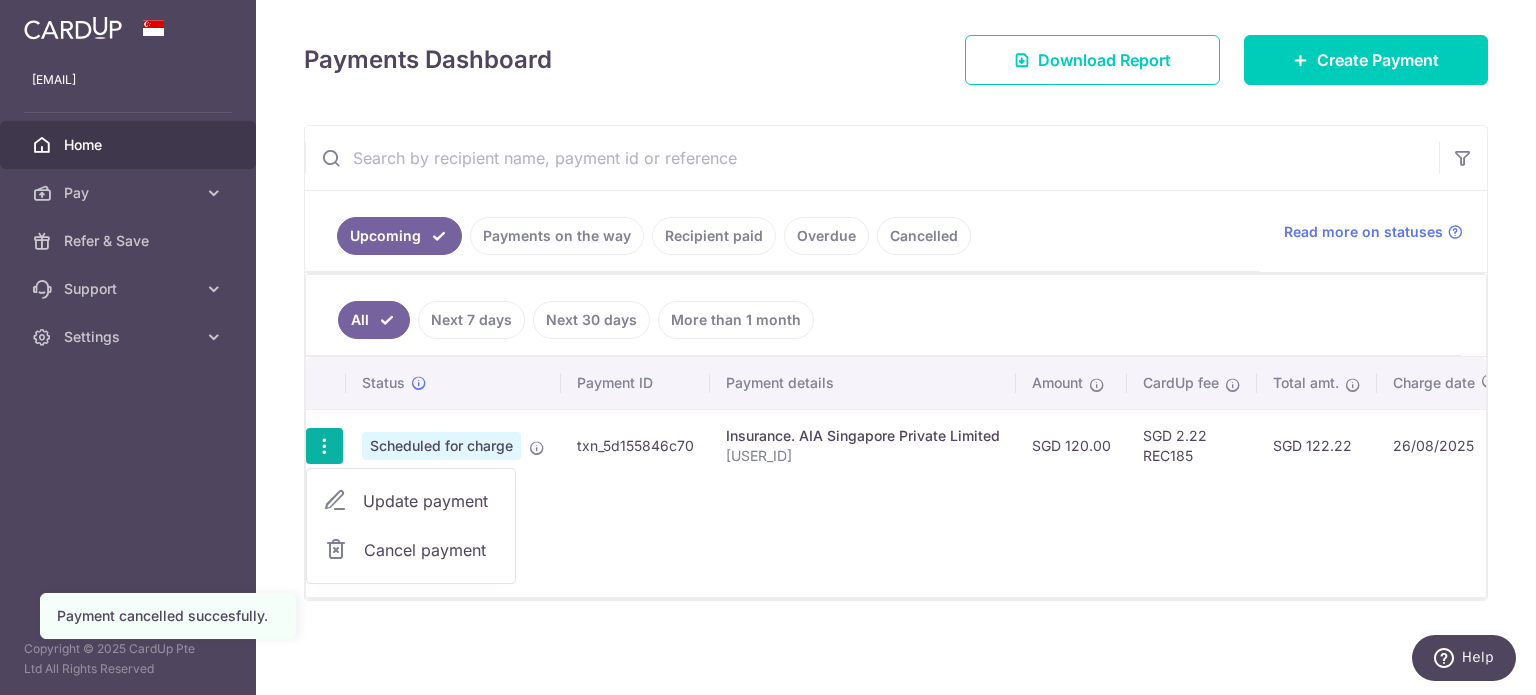 click on "Cancel payment" at bounding box center (431, 550) 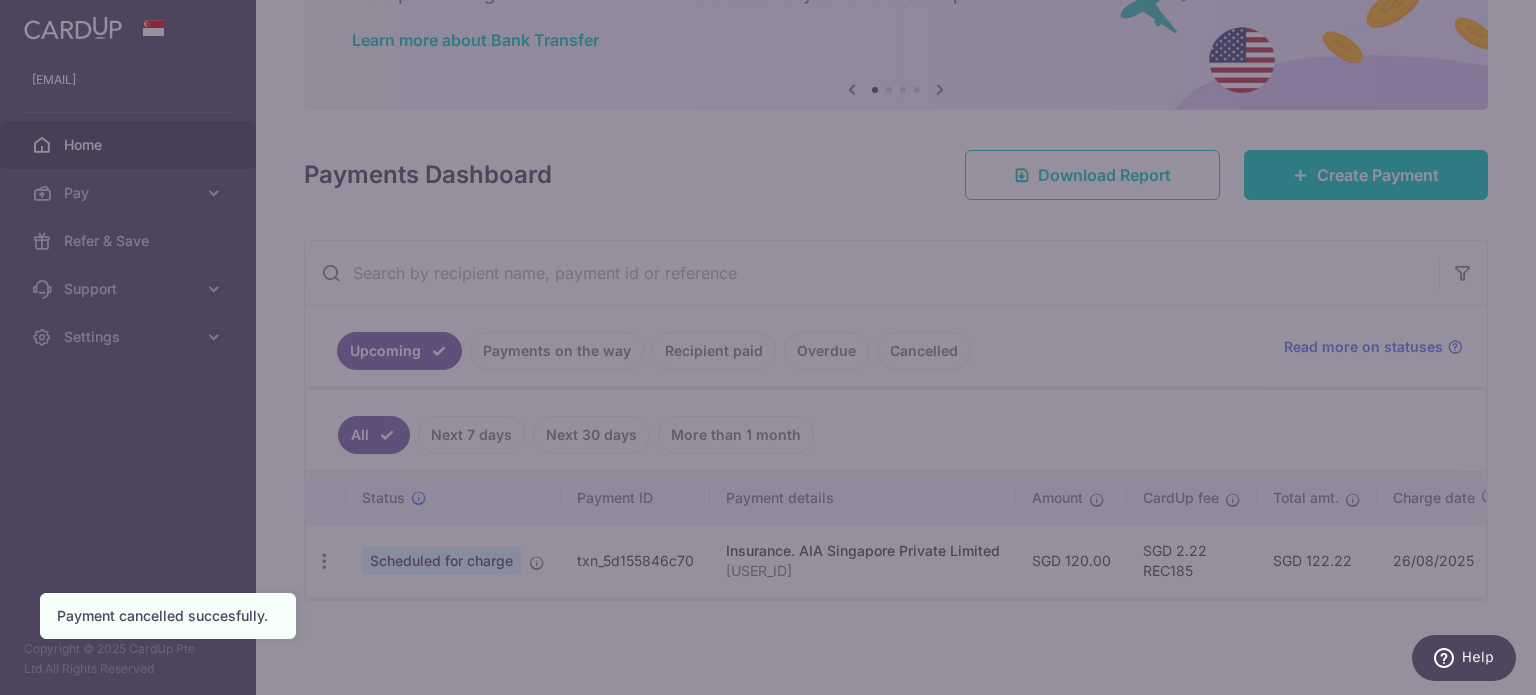 scroll, scrollTop: 152, scrollLeft: 0, axis: vertical 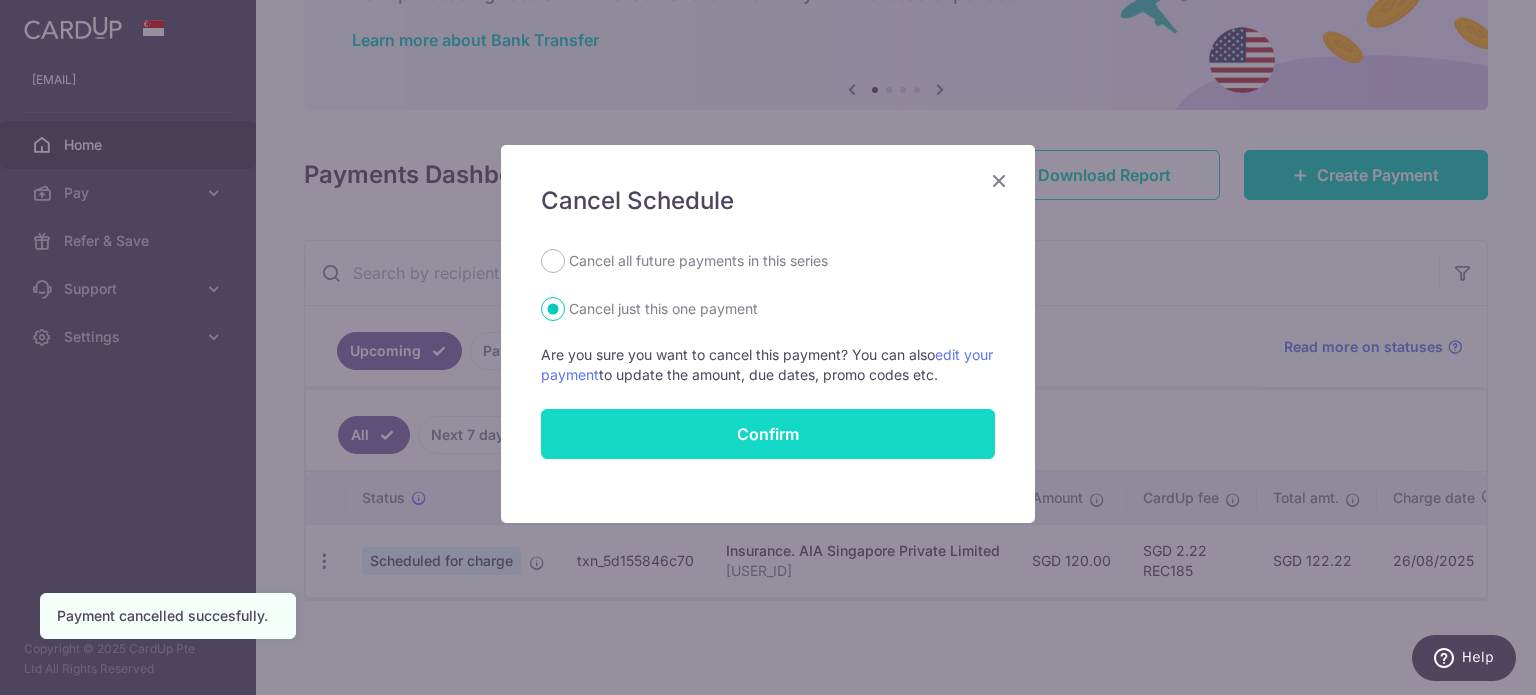 click on "Confirm" at bounding box center (768, 434) 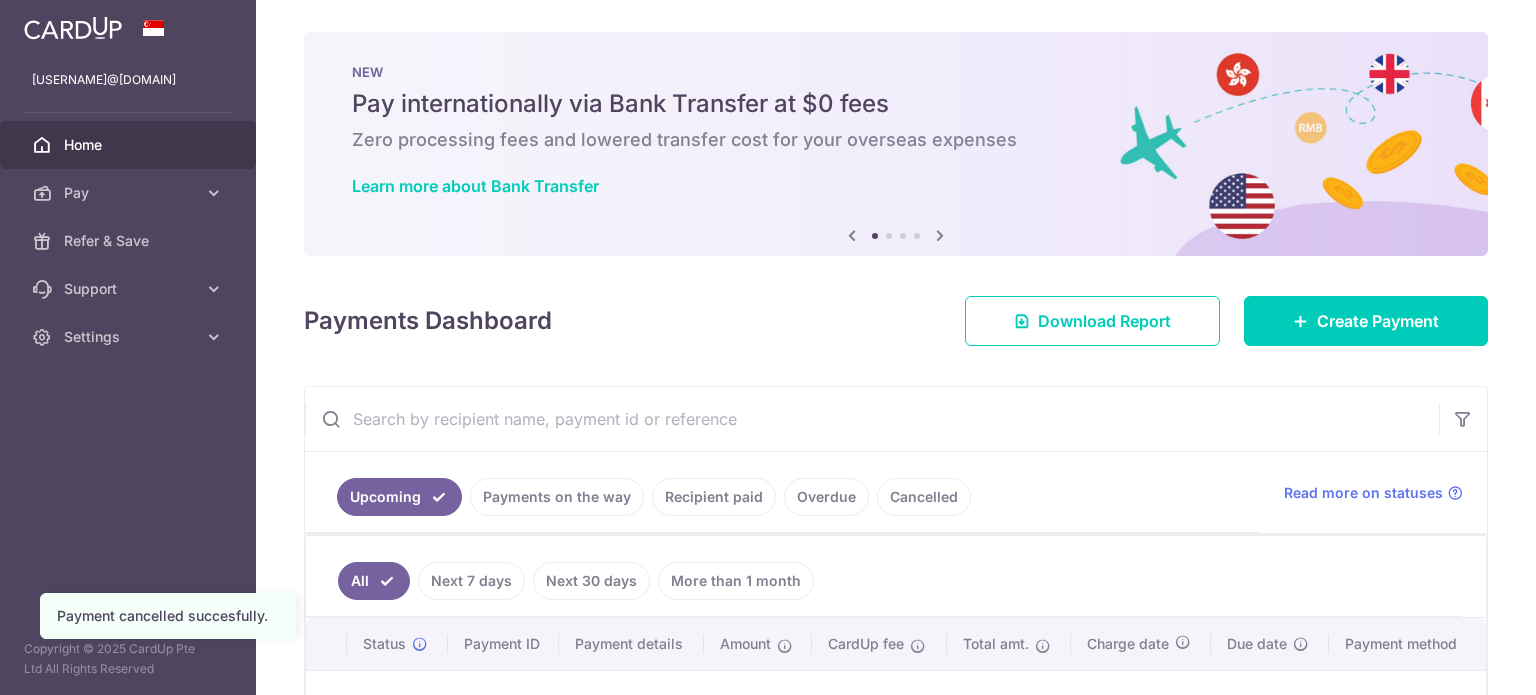 scroll, scrollTop: 0, scrollLeft: 0, axis: both 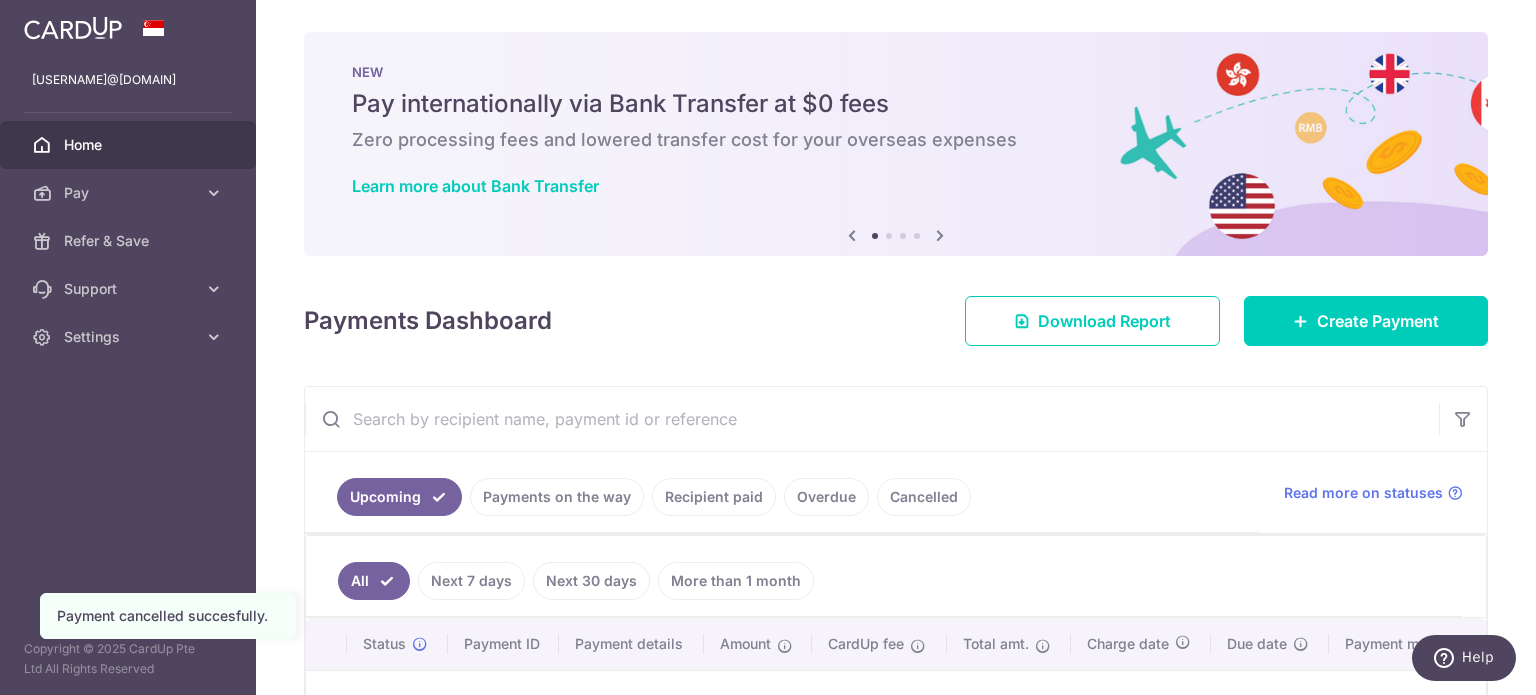 click on "Recipient paid" at bounding box center [714, 497] 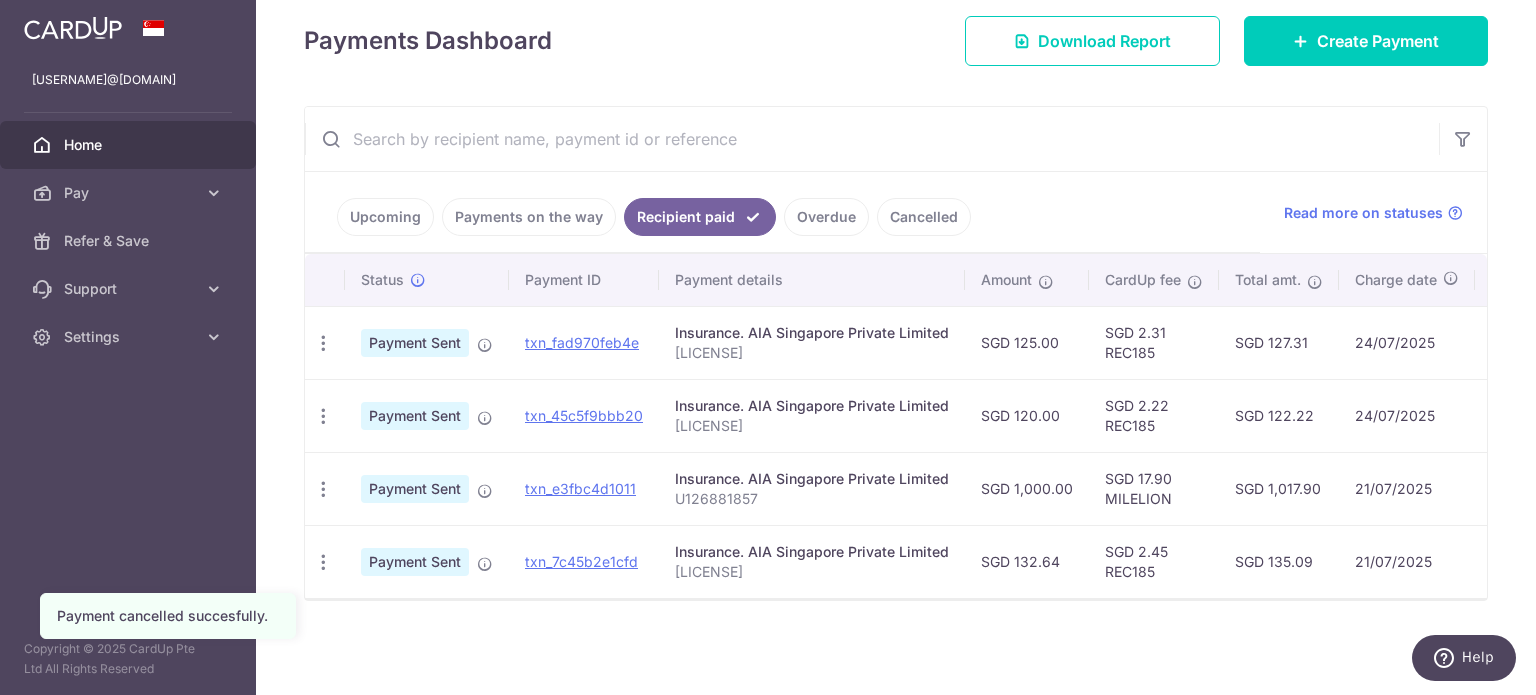 scroll, scrollTop: 287, scrollLeft: 0, axis: vertical 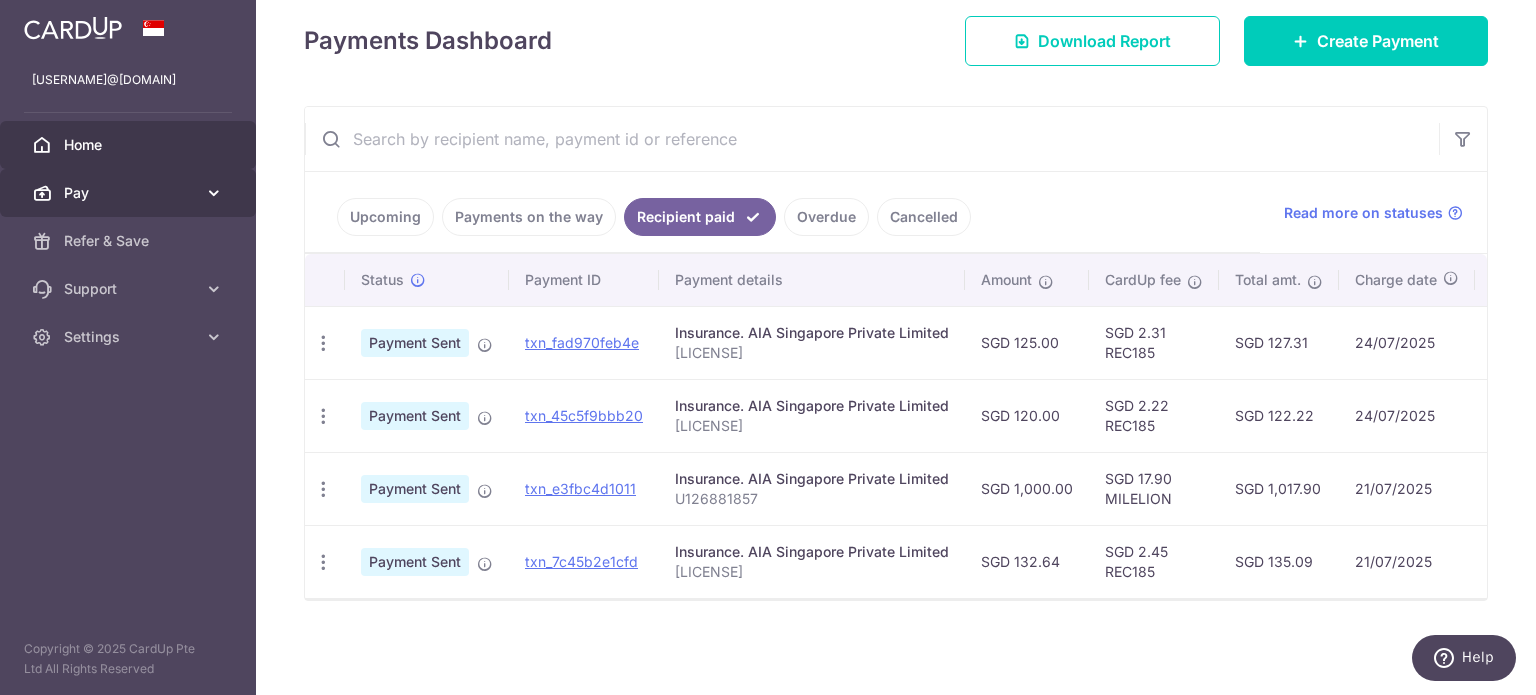click at bounding box center (214, 193) 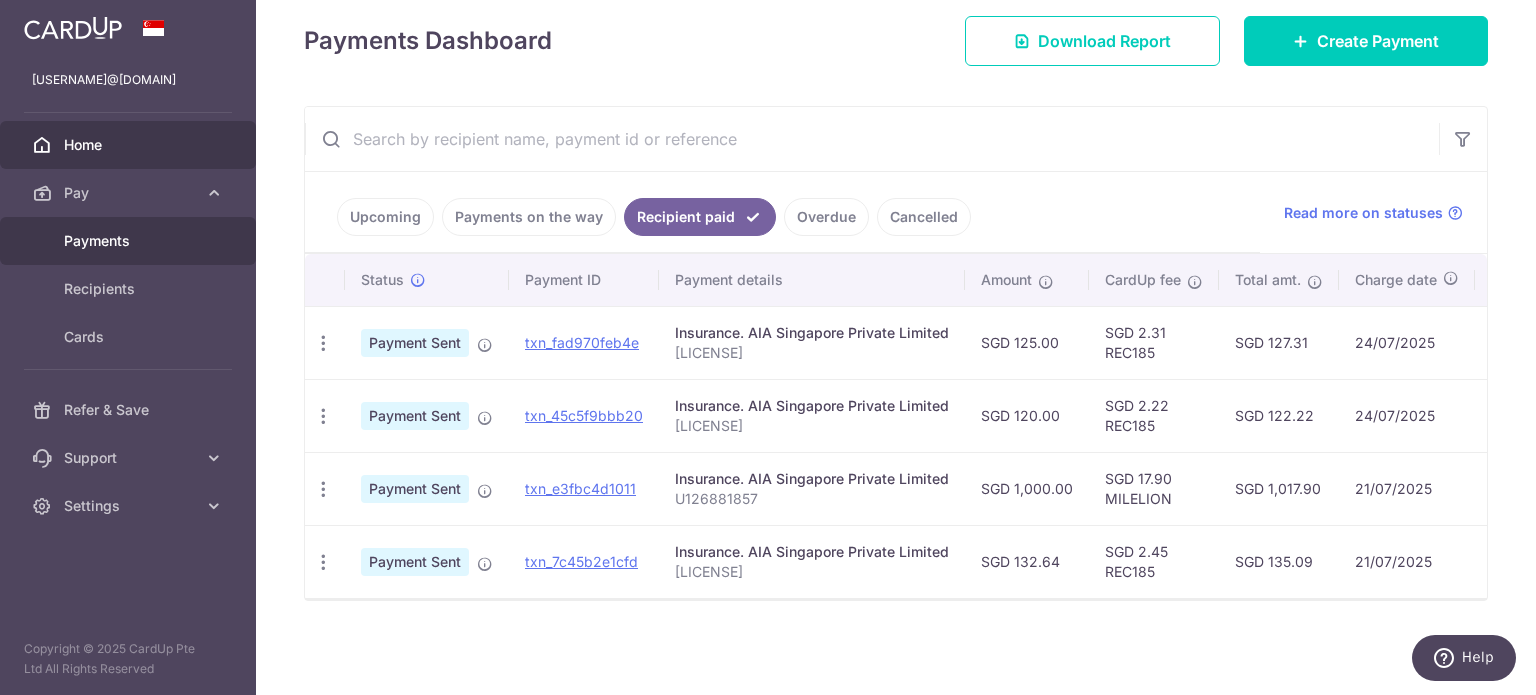 click on "Payments" at bounding box center [128, 241] 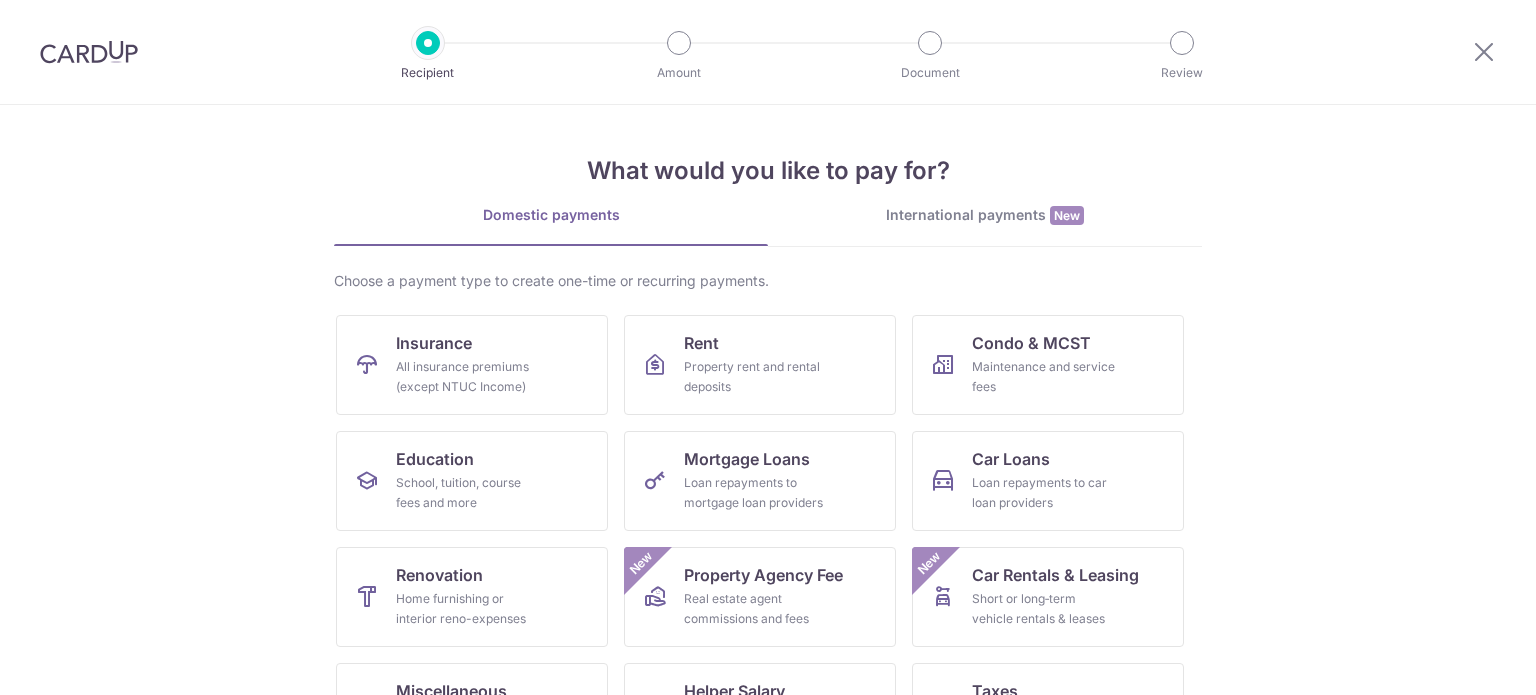 scroll, scrollTop: 0, scrollLeft: 0, axis: both 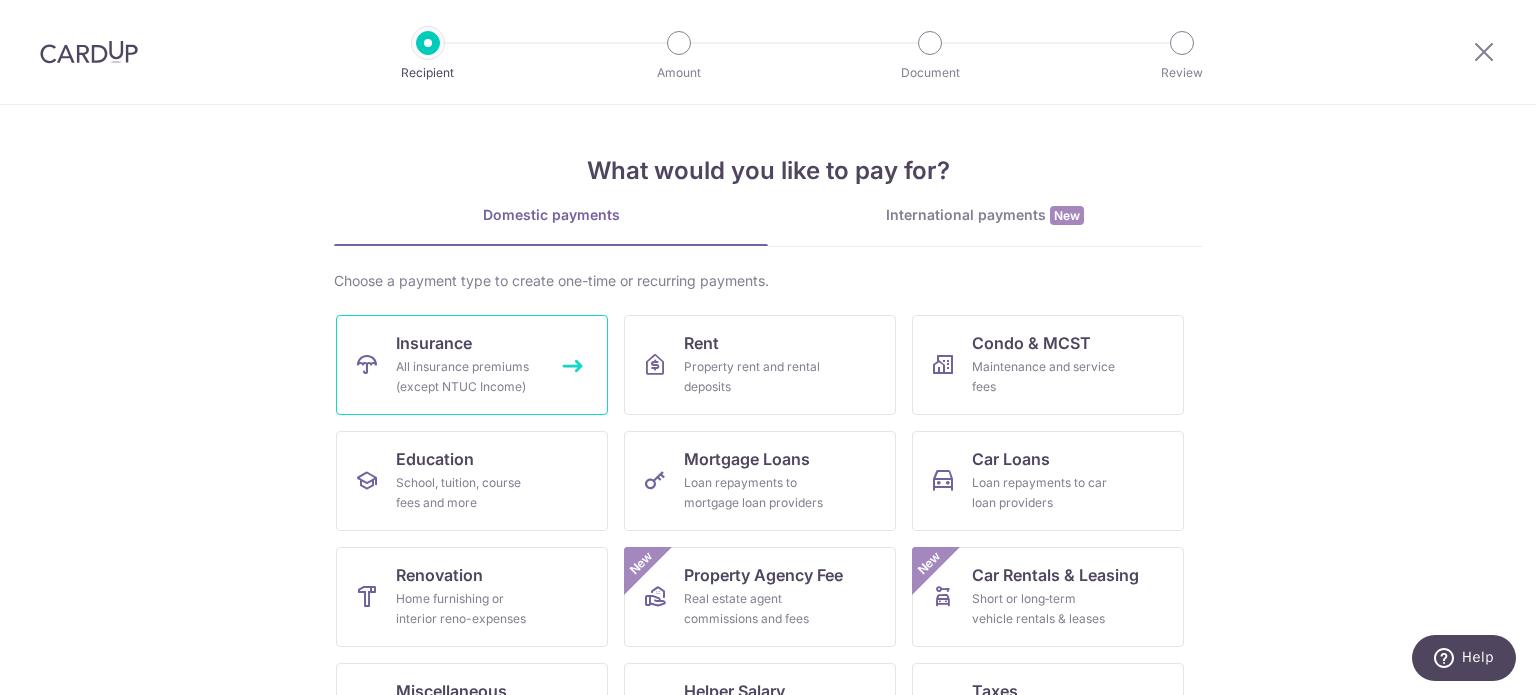 click on "All insurance premiums (except NTUC Income)" at bounding box center [468, 377] 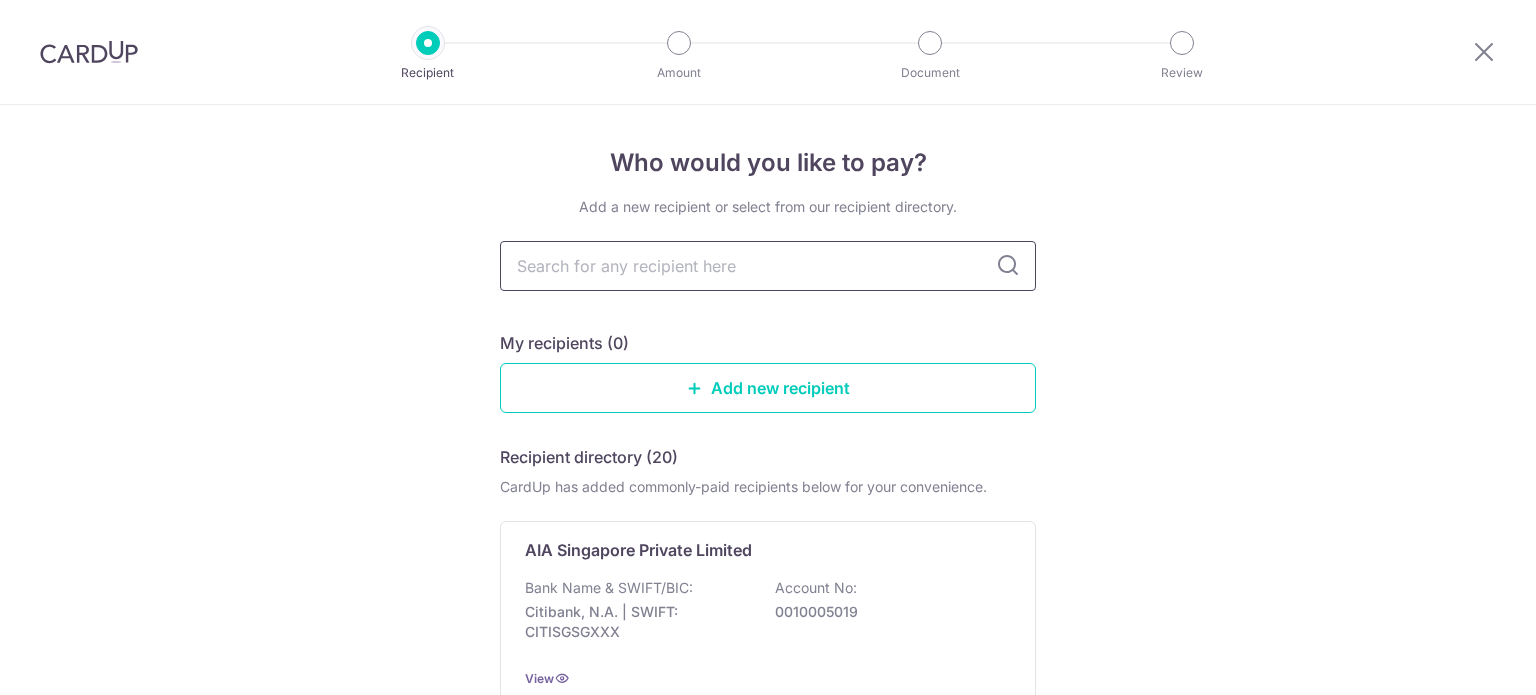 scroll, scrollTop: 0, scrollLeft: 0, axis: both 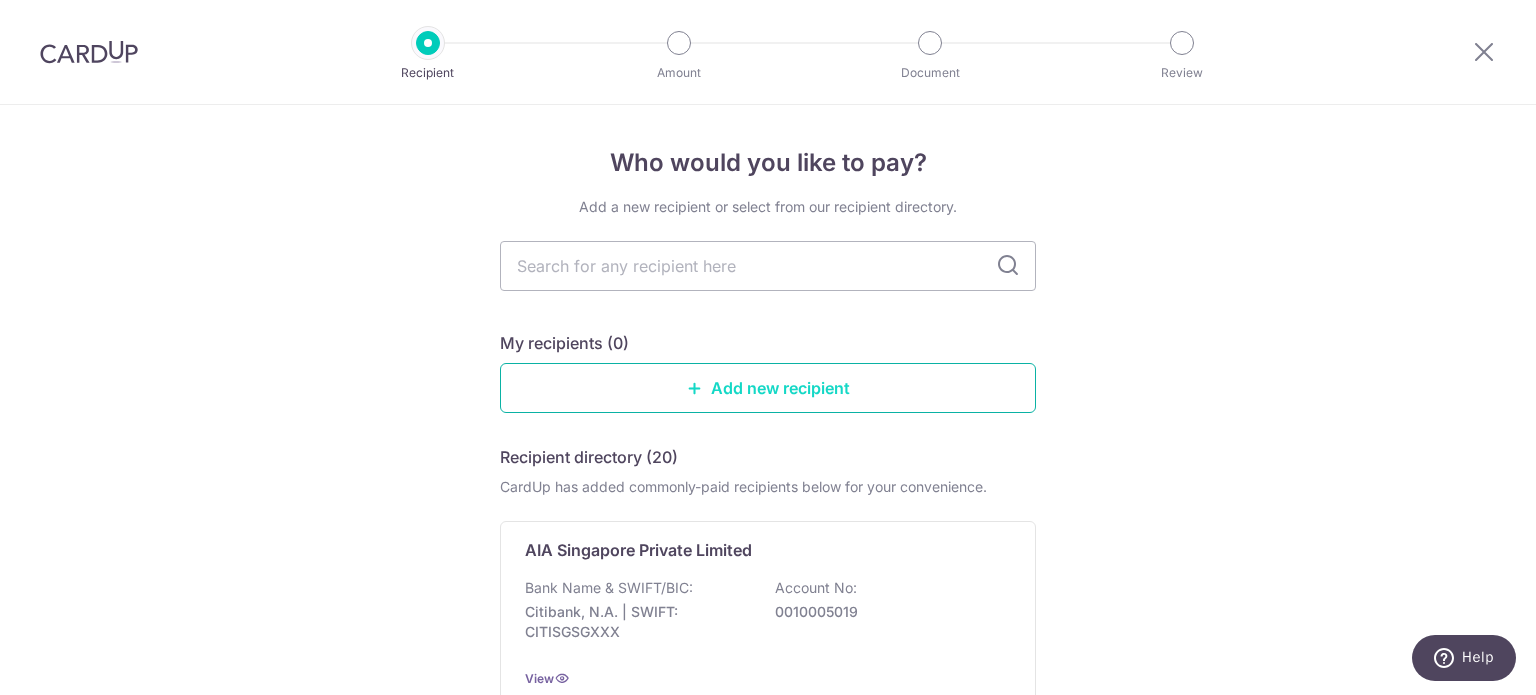 click on "Add new recipient" at bounding box center [768, 388] 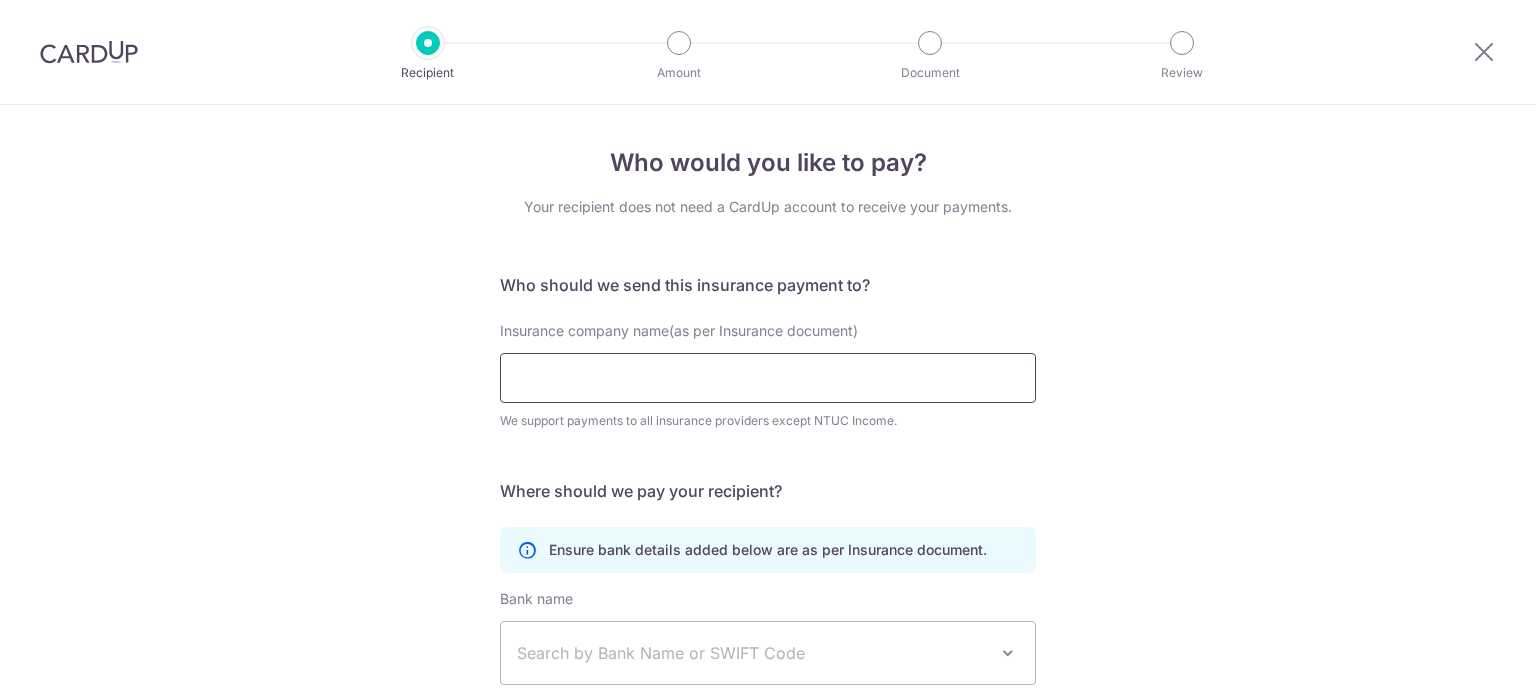 scroll, scrollTop: 0, scrollLeft: 0, axis: both 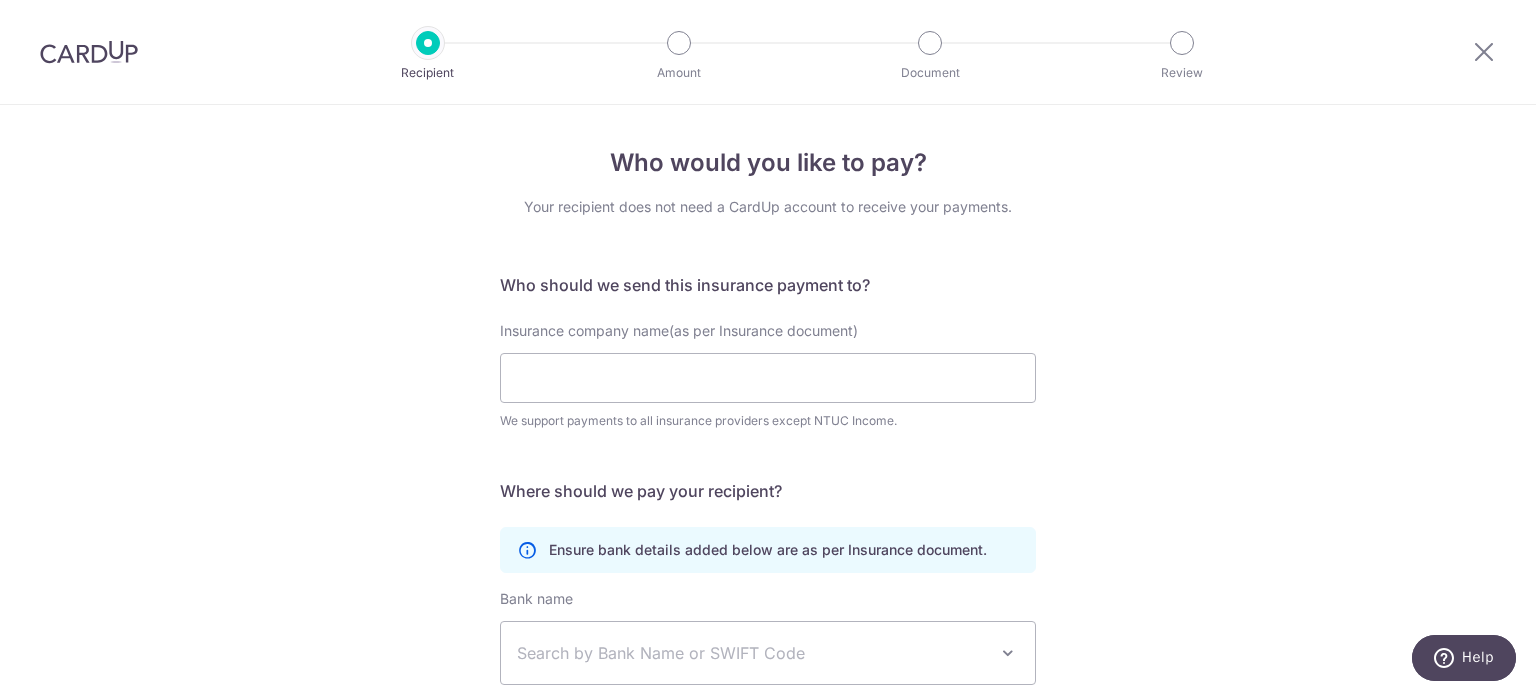 click at bounding box center [1484, 52] 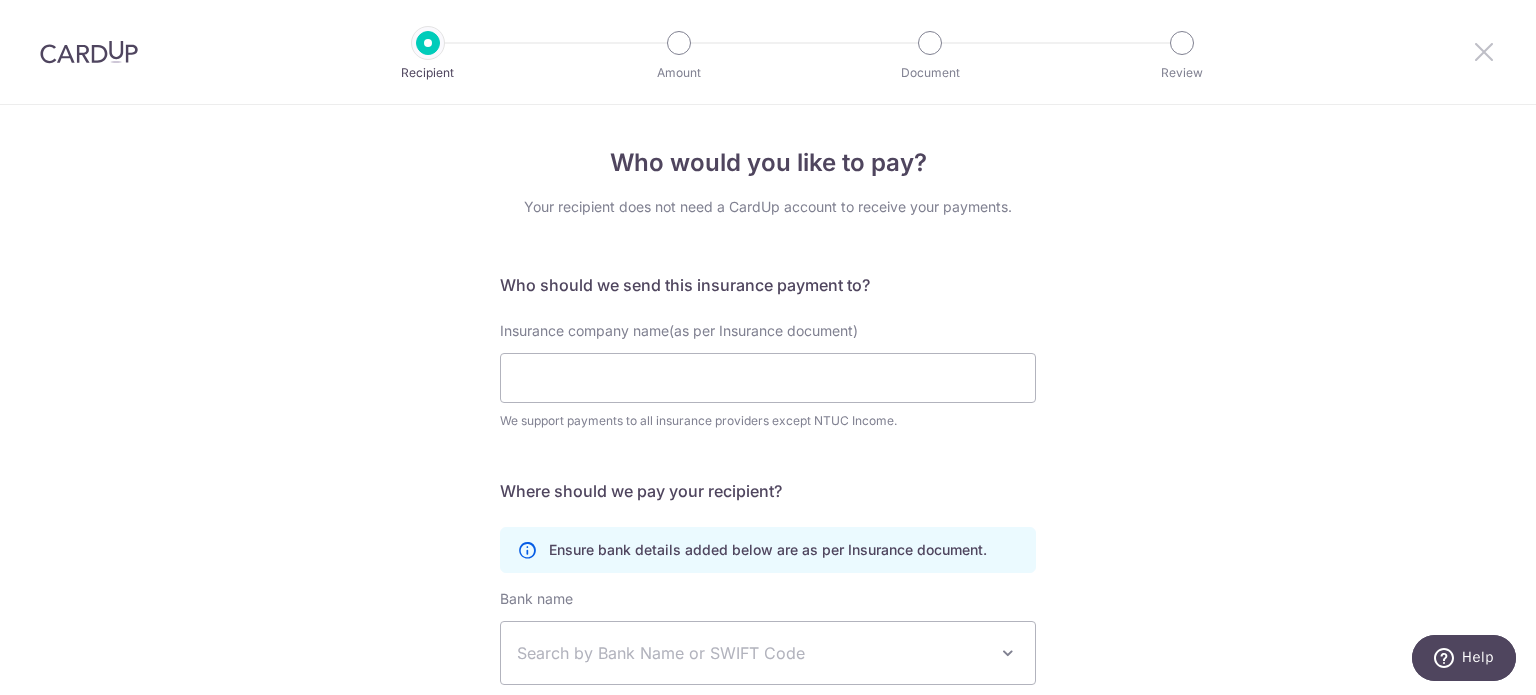 click at bounding box center (1484, 51) 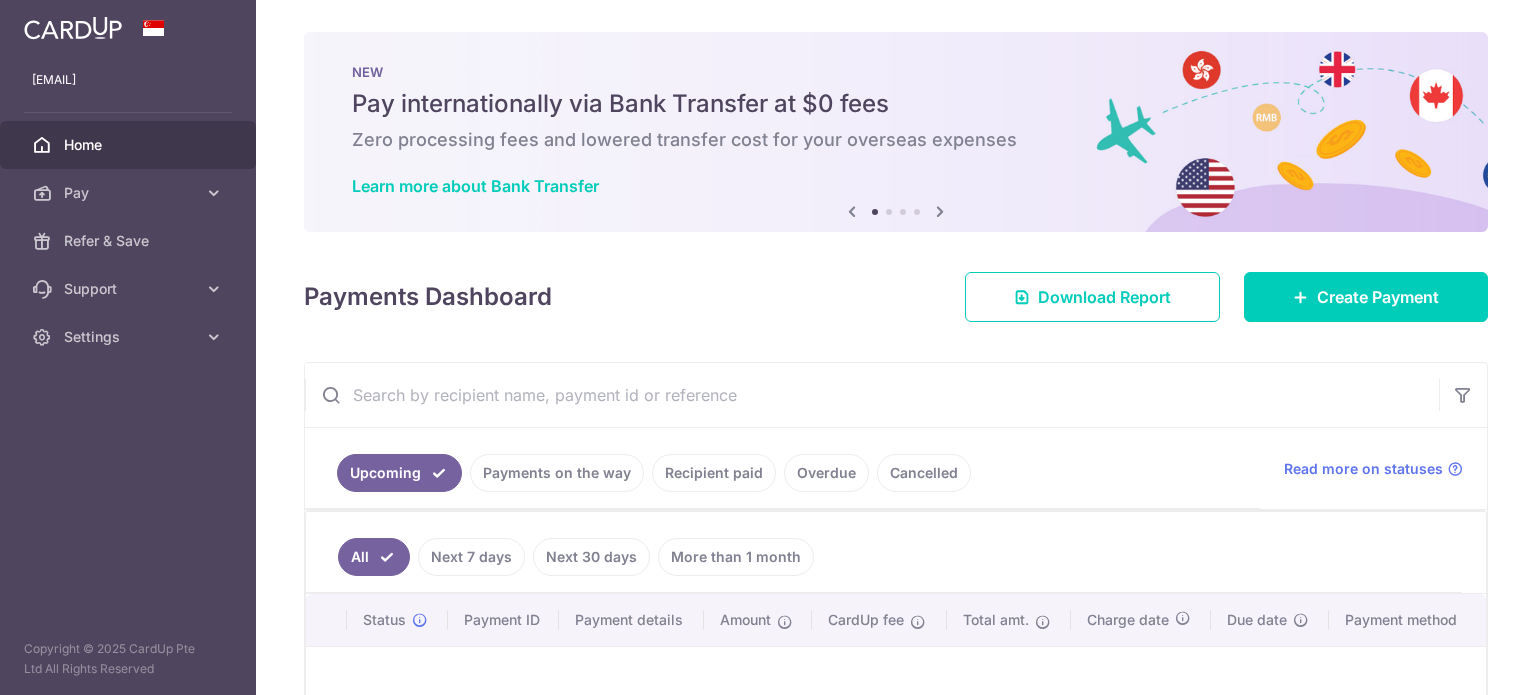 scroll, scrollTop: 0, scrollLeft: 0, axis: both 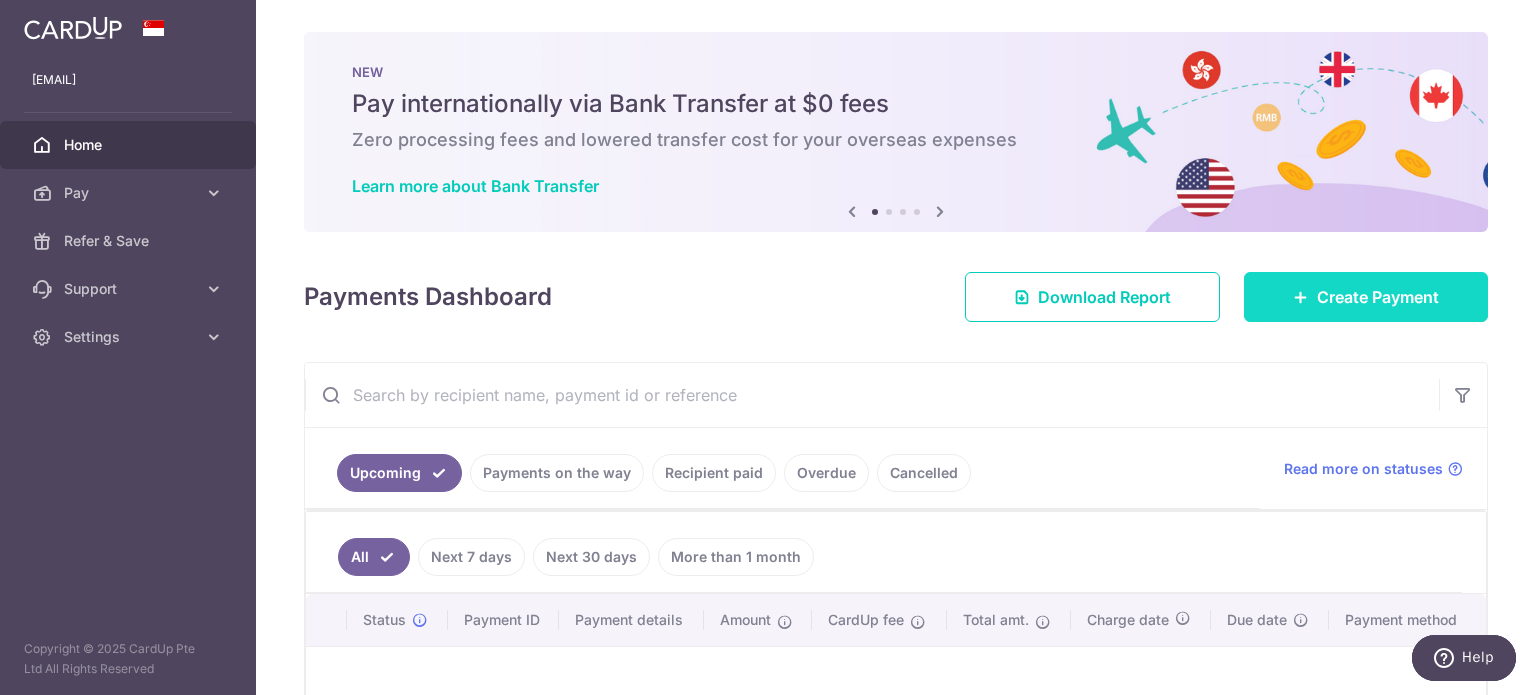 click on "Create Payment" at bounding box center (1366, 297) 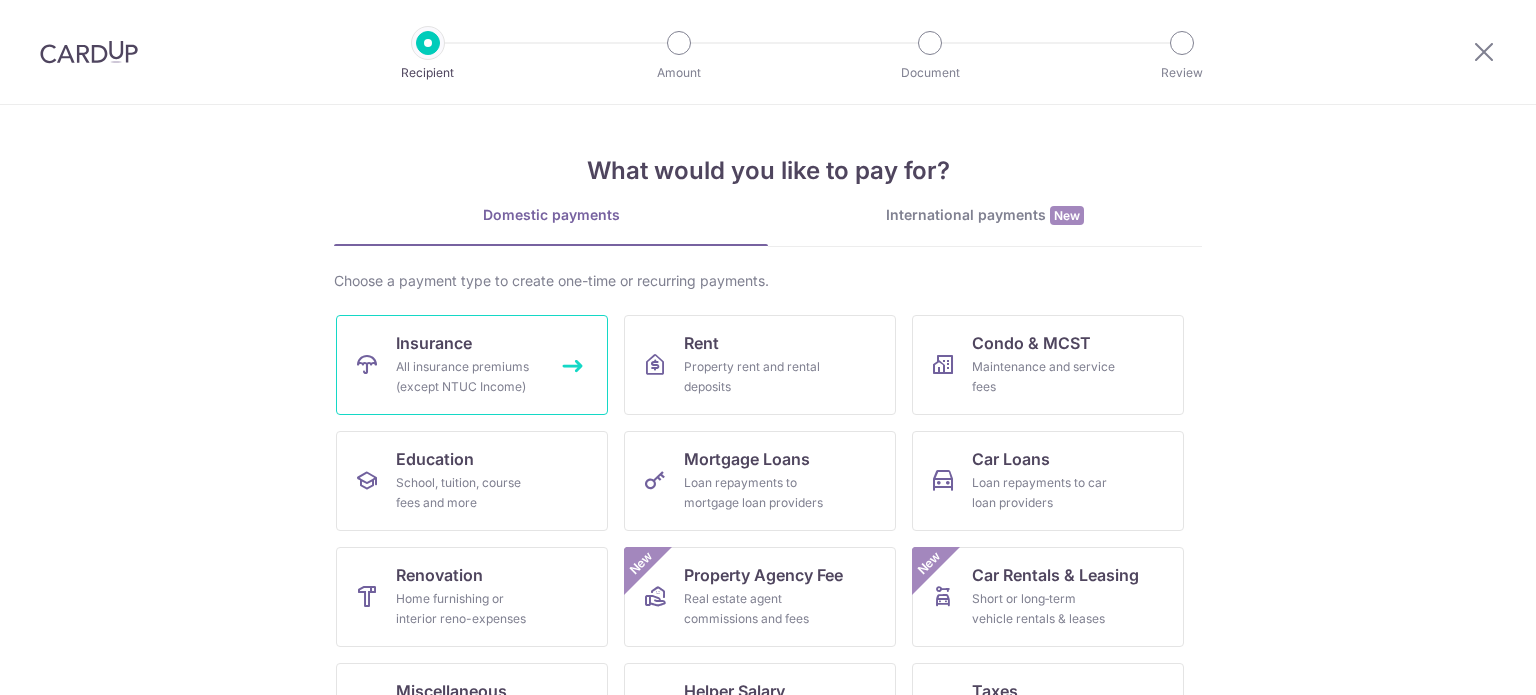 scroll, scrollTop: 100, scrollLeft: 0, axis: vertical 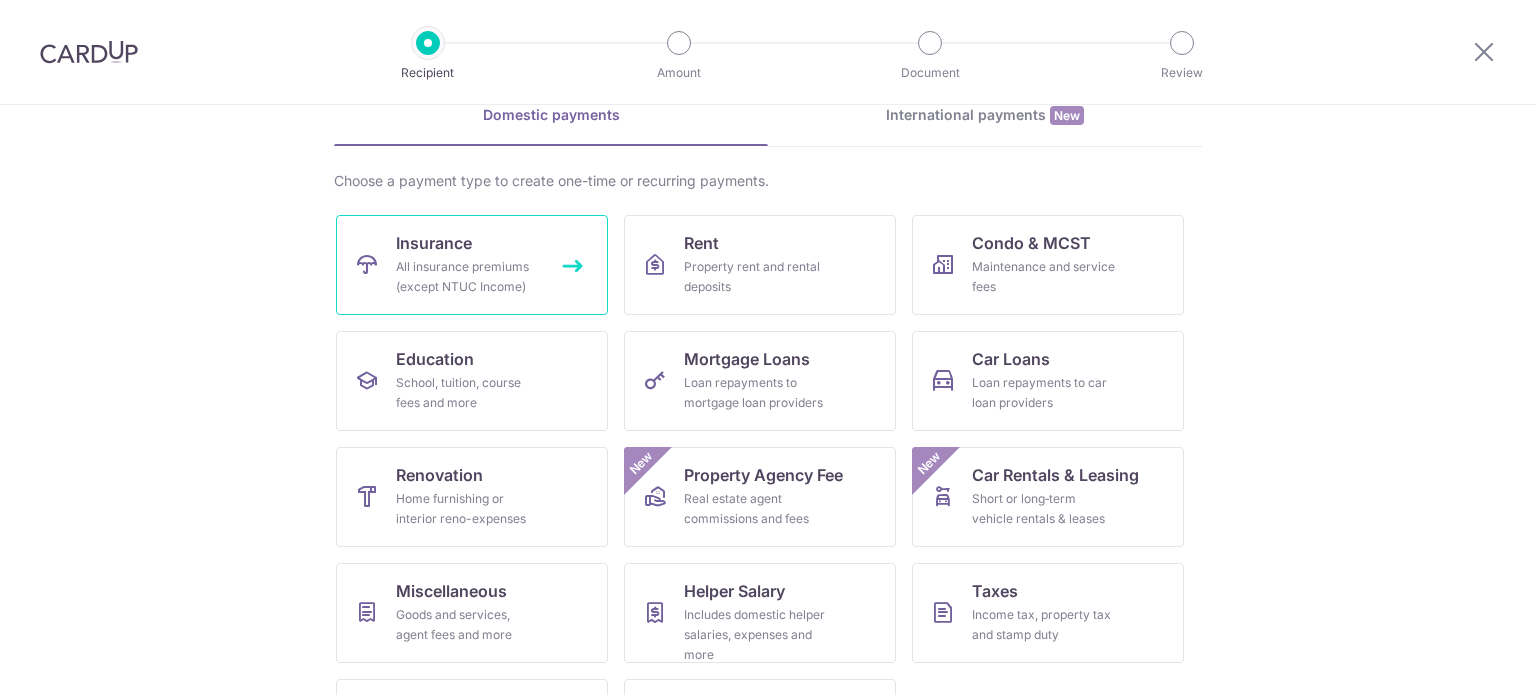 click on "All insurance premiums (except NTUC Income)" at bounding box center [468, 277] 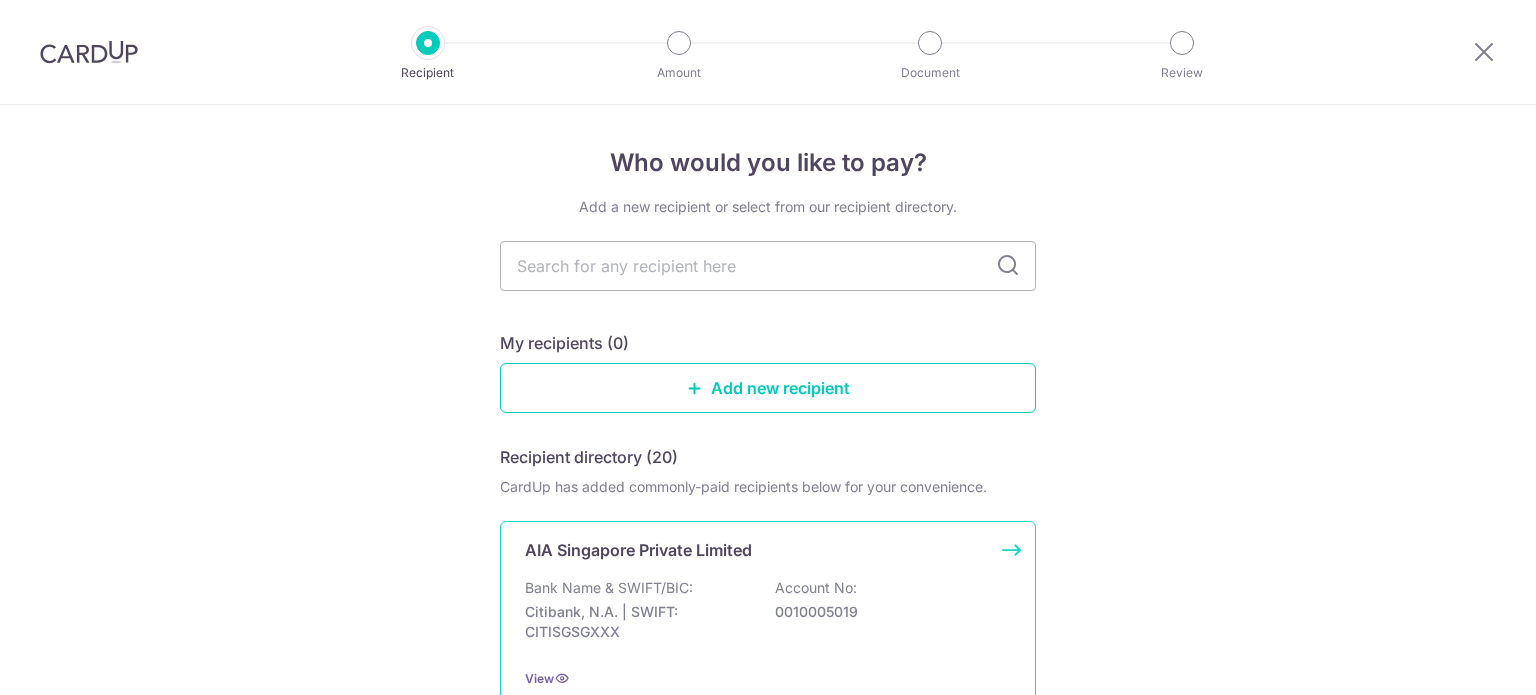 scroll, scrollTop: 0, scrollLeft: 0, axis: both 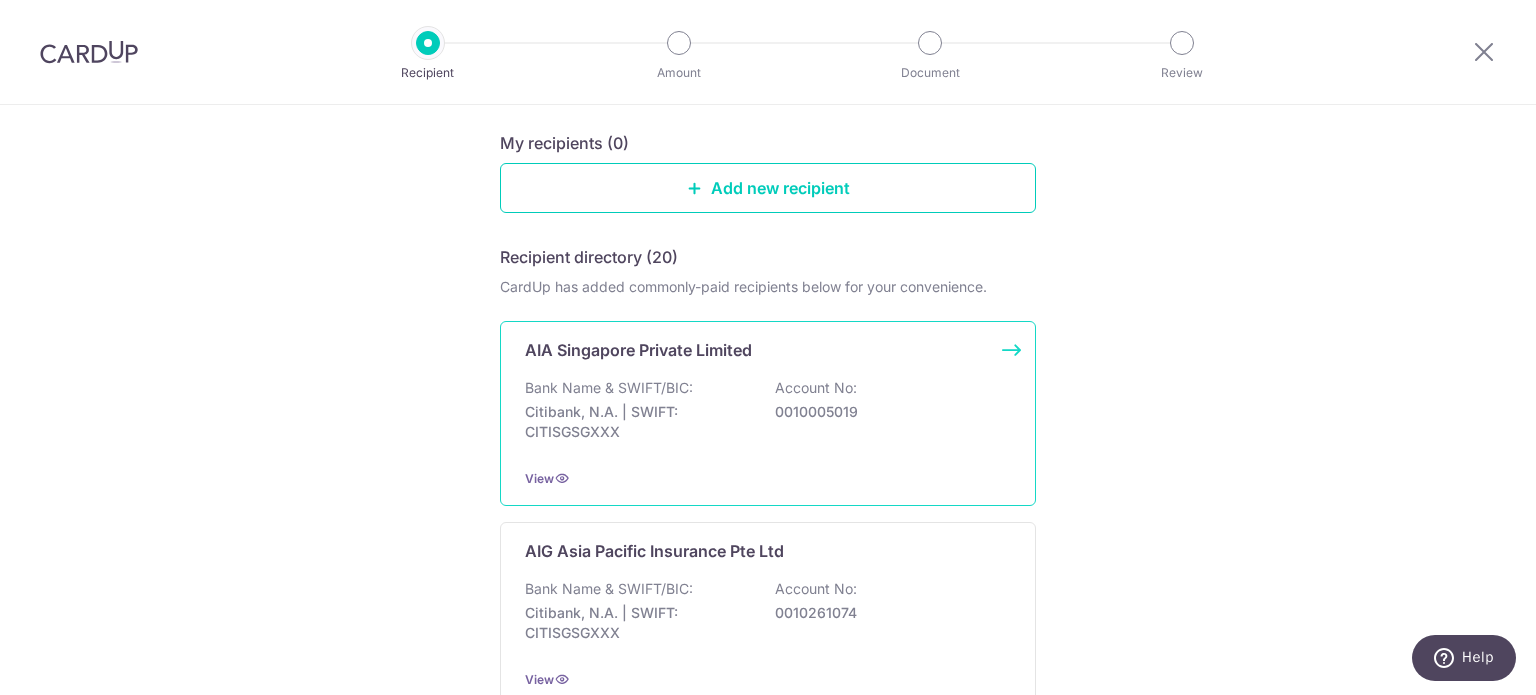 click on "Citibank, N.A. | SWIFT: CITISGSGXXX" at bounding box center [637, 422] 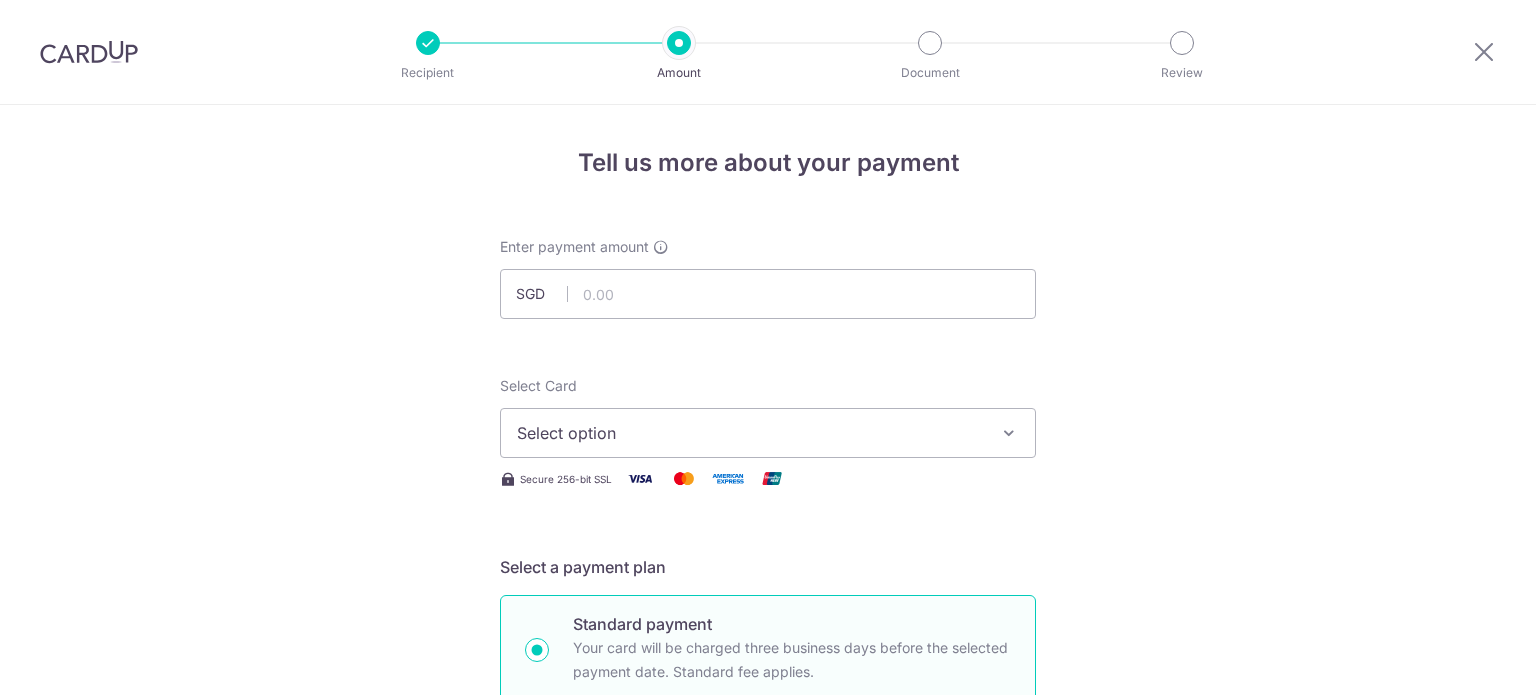 scroll, scrollTop: 0, scrollLeft: 0, axis: both 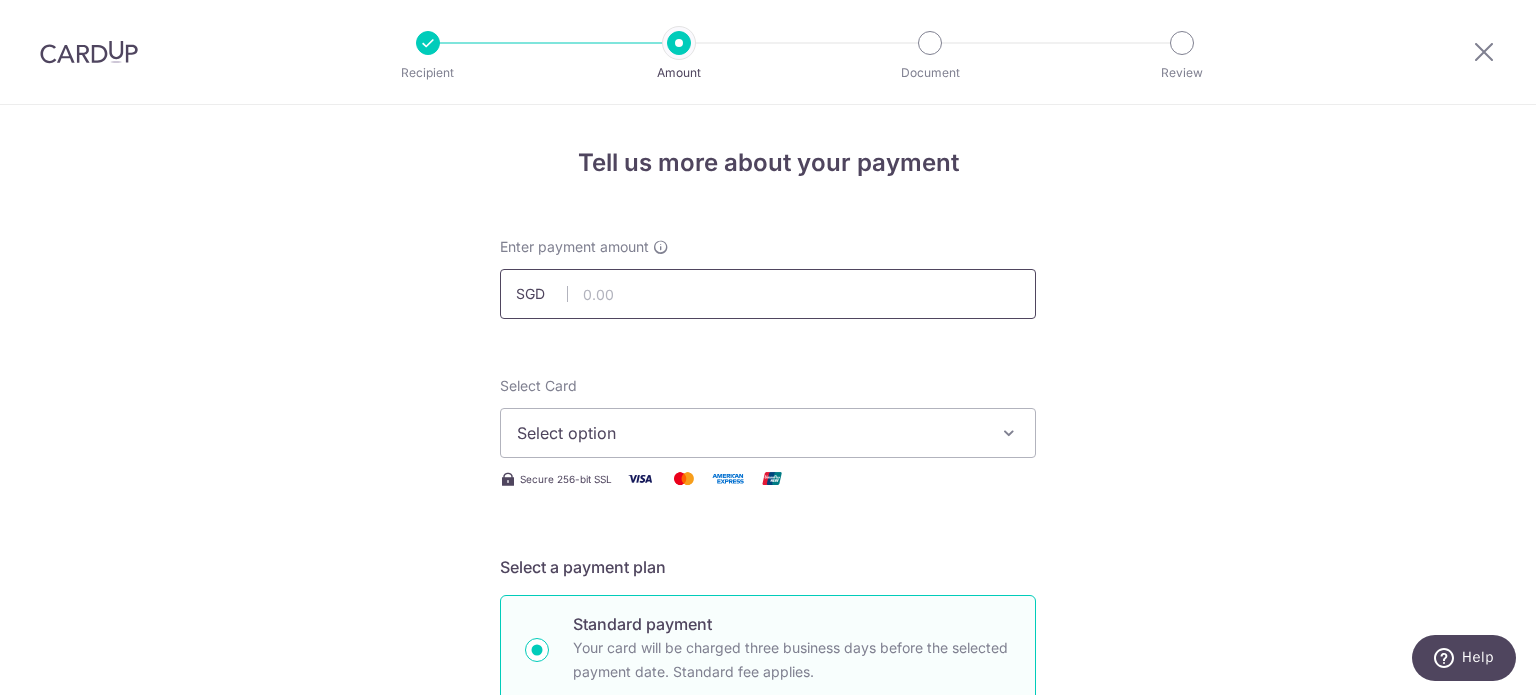 click at bounding box center (768, 294) 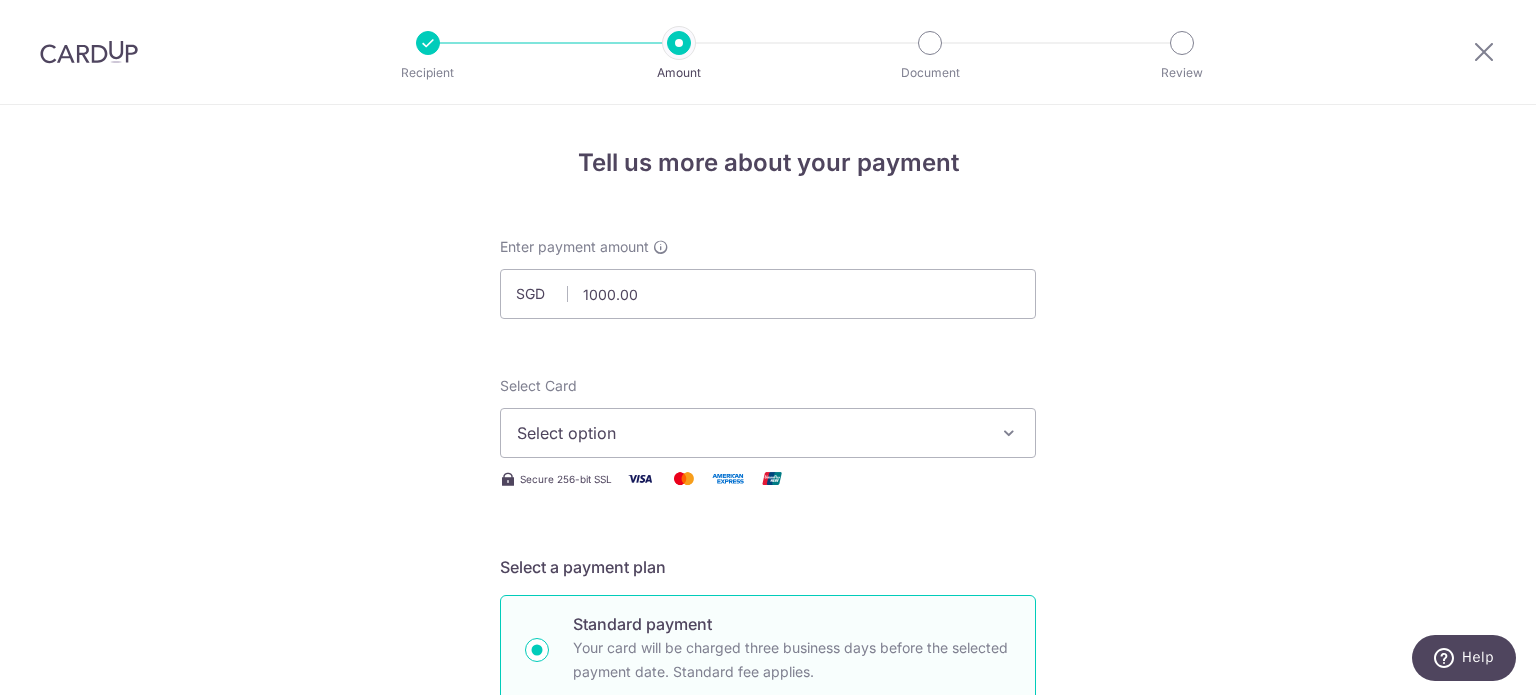 type on "1,000.00" 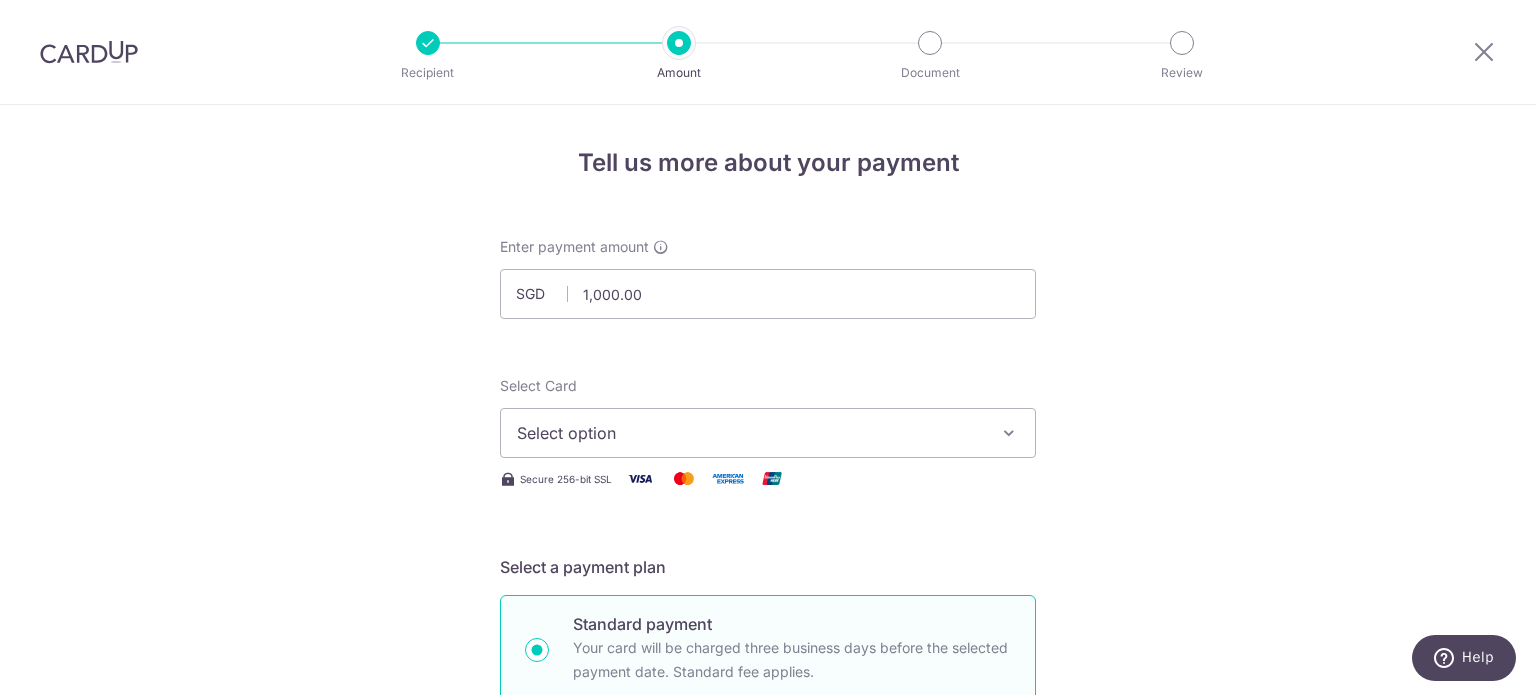 click on "Select option" at bounding box center (750, 433) 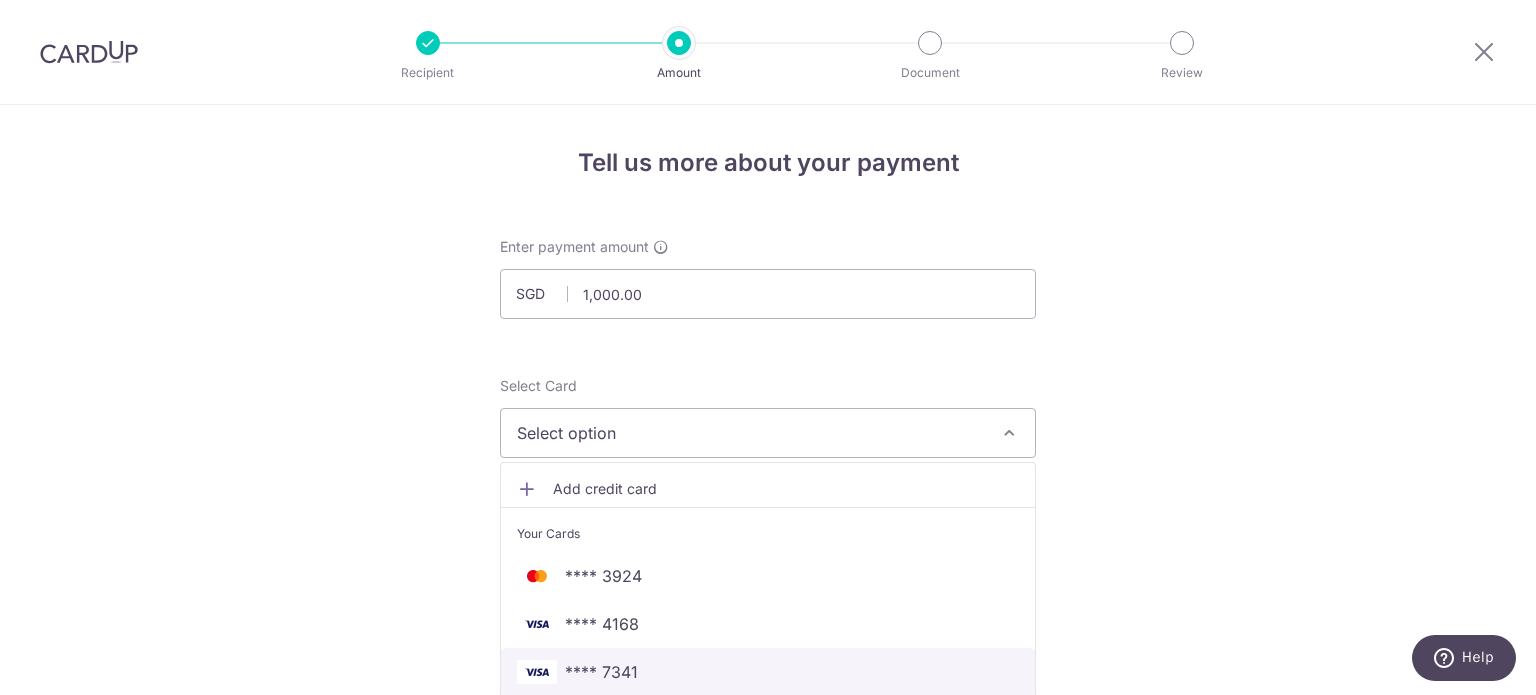 drag, startPoint x: 673, startPoint y: 666, endPoint x: 612, endPoint y: 547, distance: 133.7236 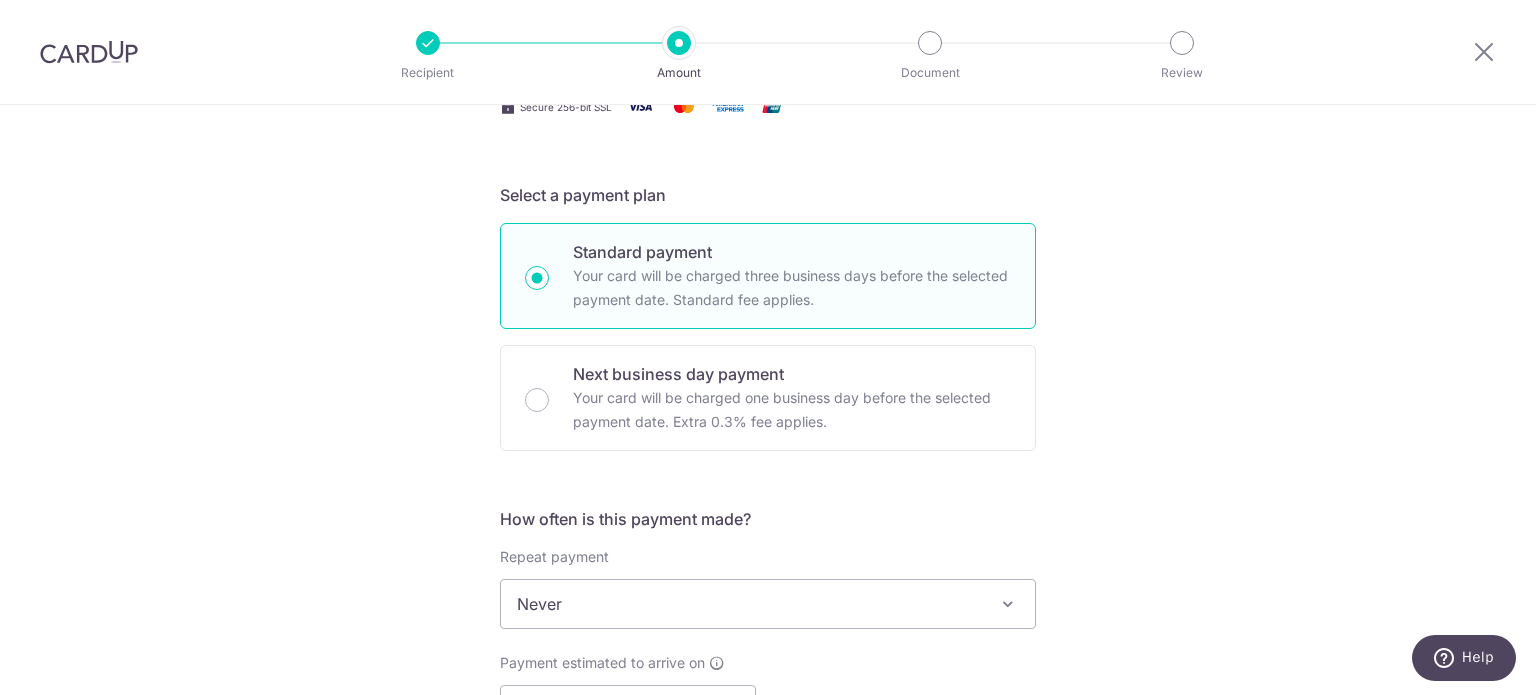 scroll, scrollTop: 500, scrollLeft: 0, axis: vertical 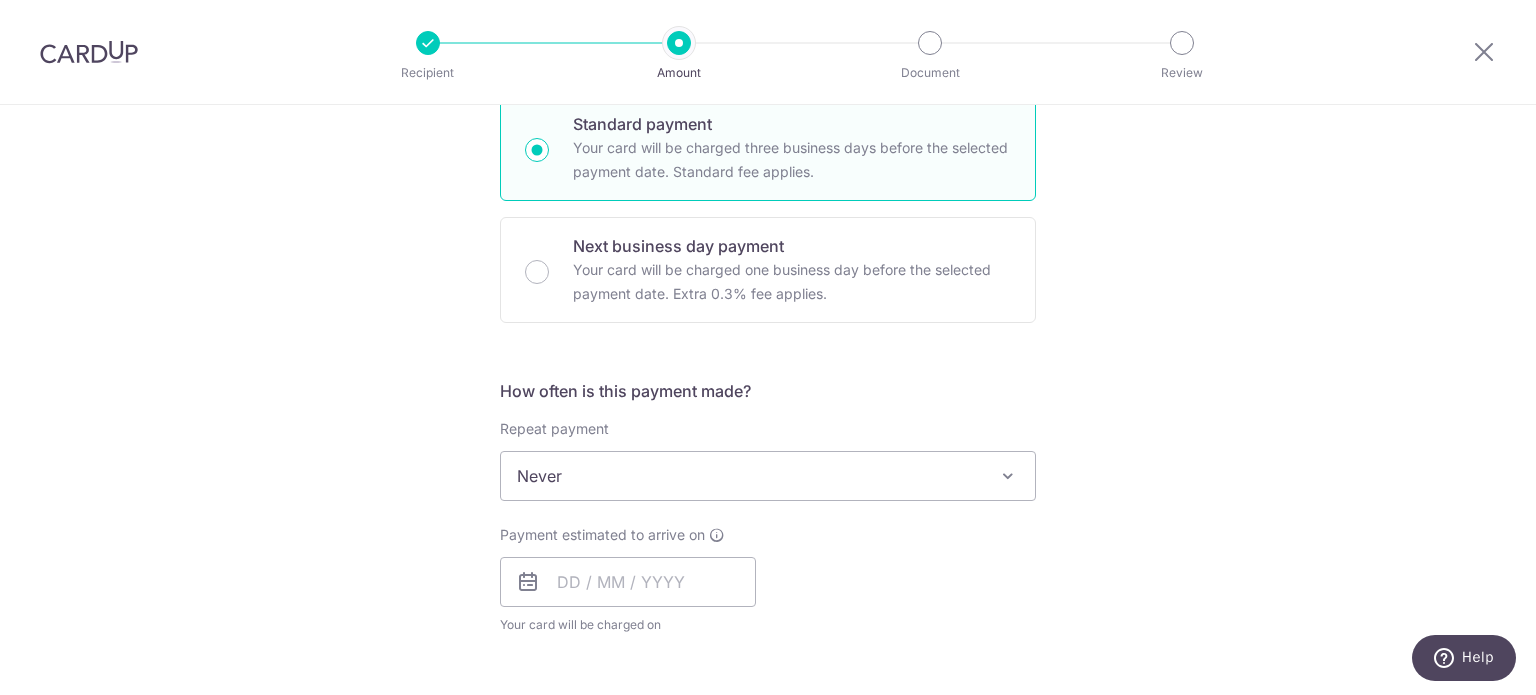 click on "Never" at bounding box center [768, 476] 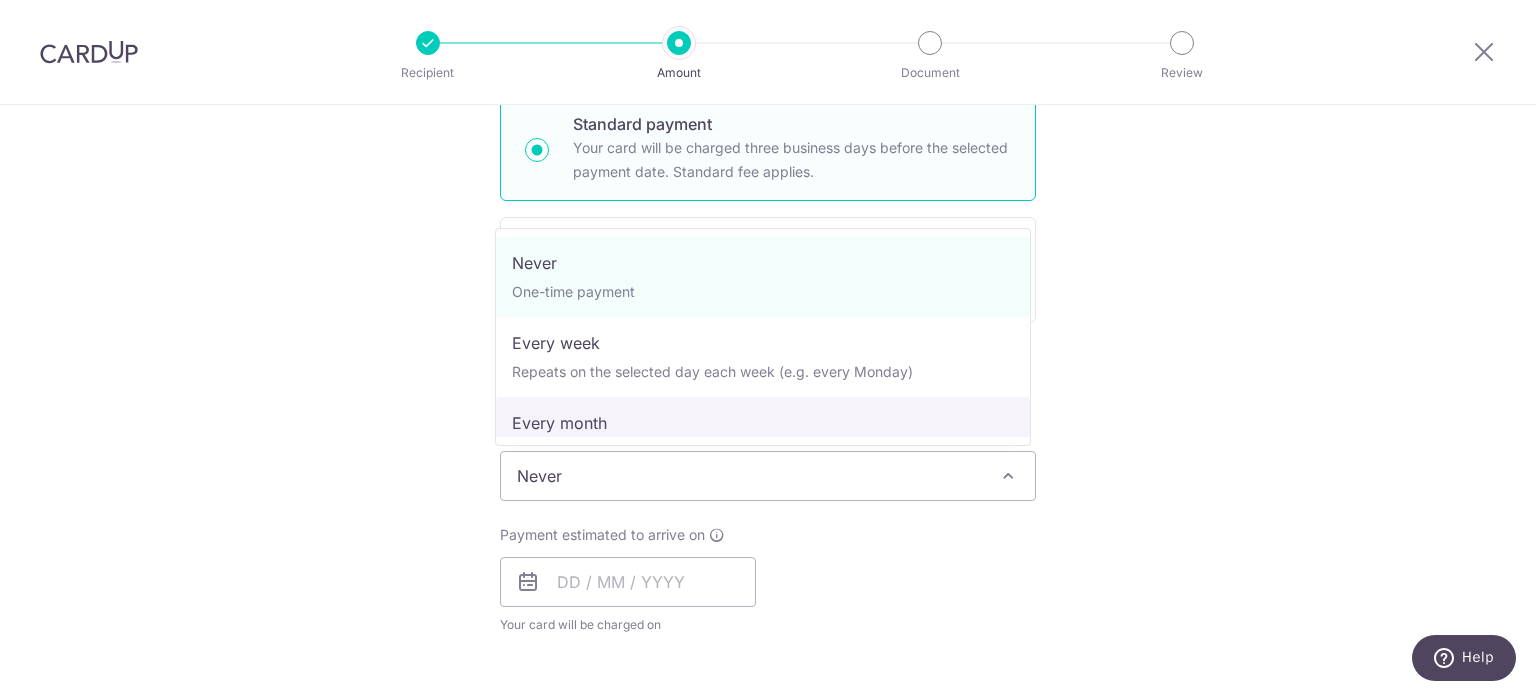 select on "3" 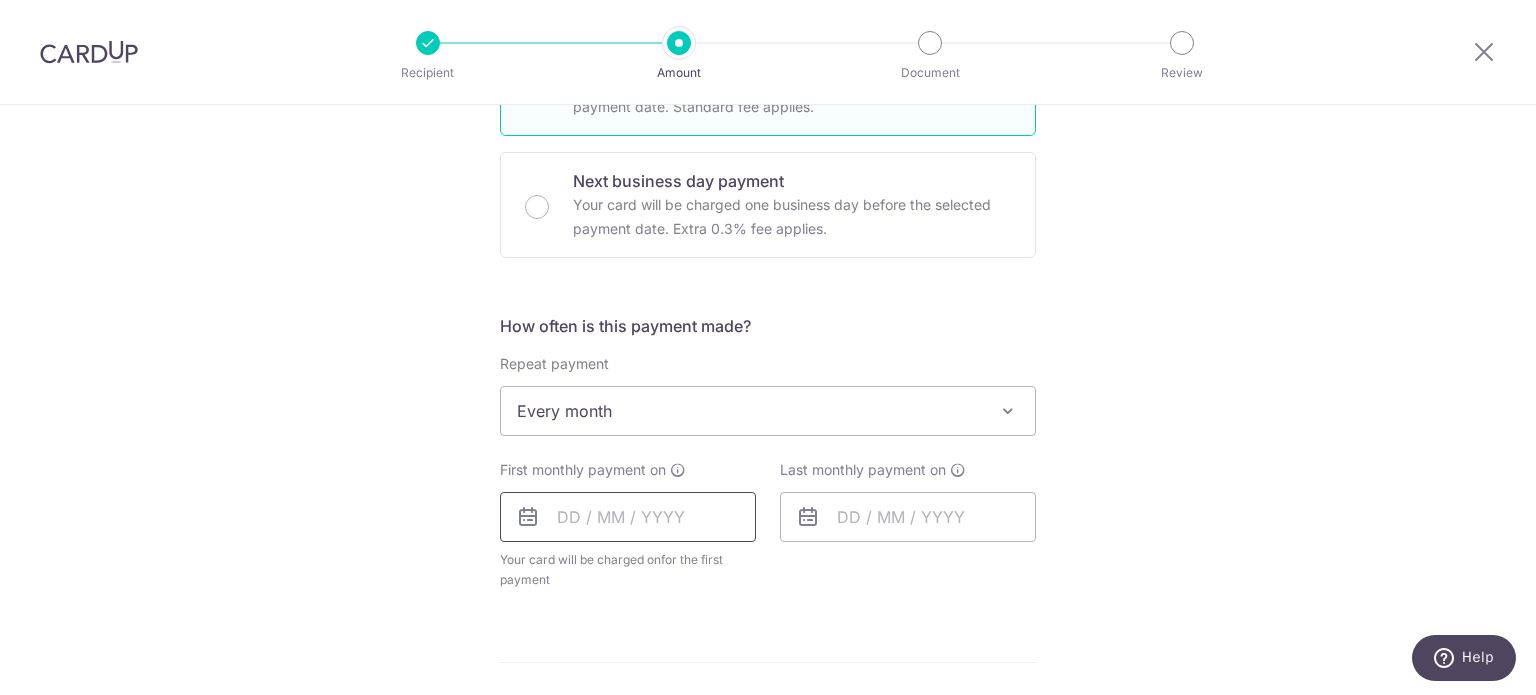 scroll, scrollTop: 600, scrollLeft: 0, axis: vertical 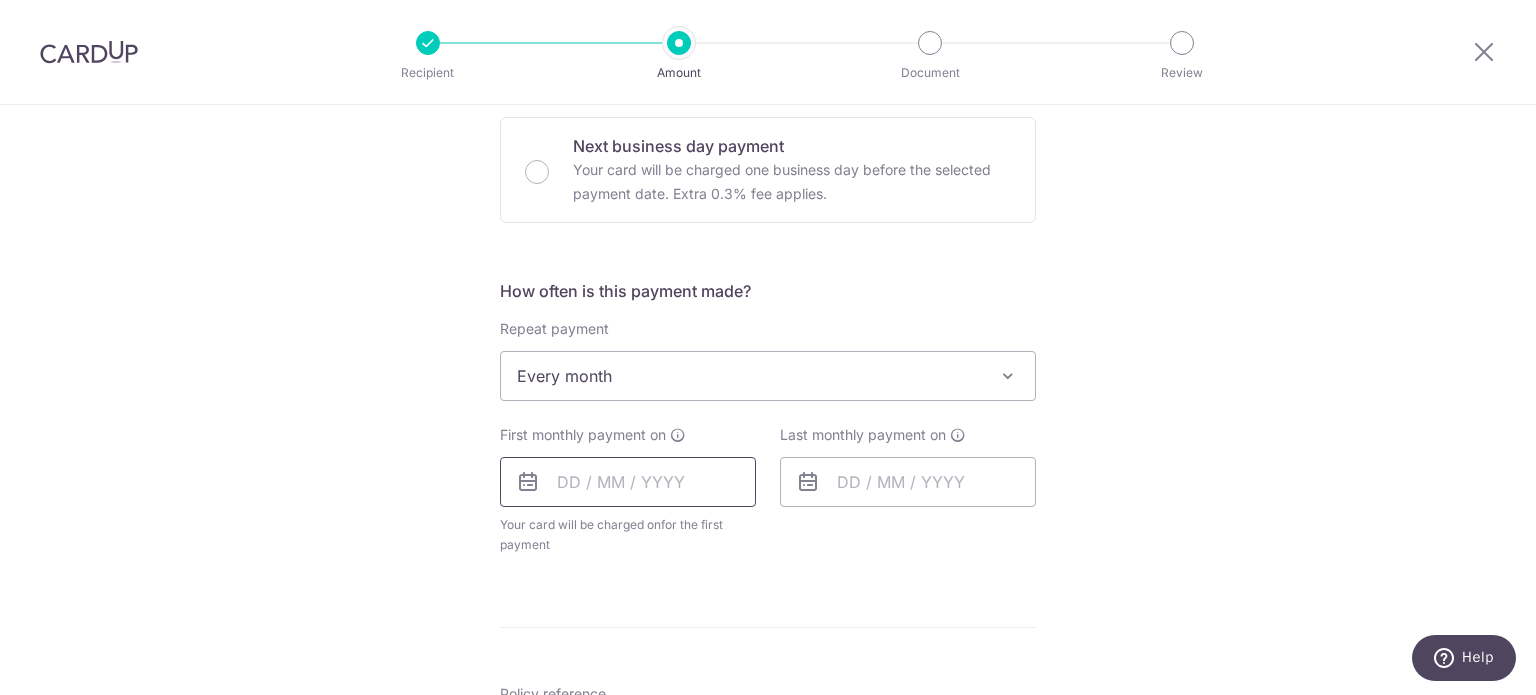 click at bounding box center (628, 482) 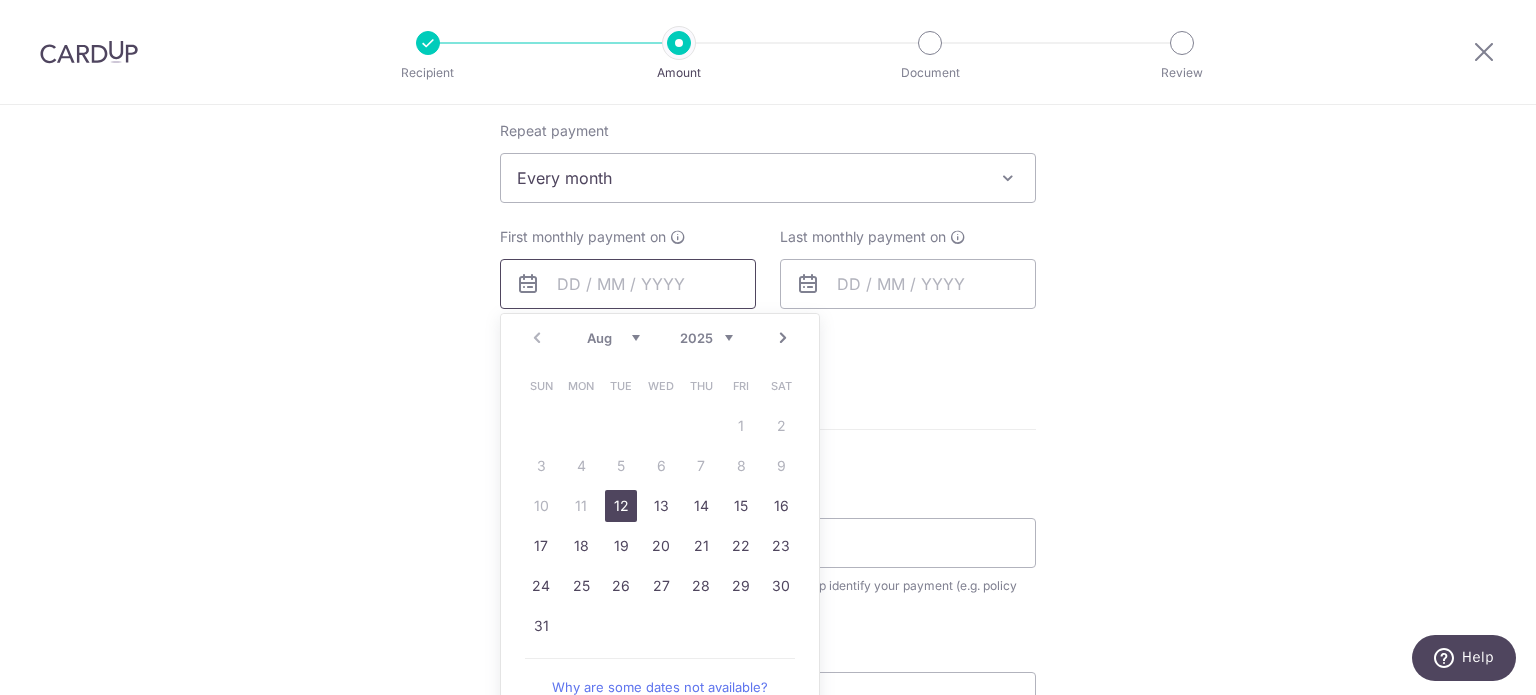 scroll, scrollTop: 800, scrollLeft: 0, axis: vertical 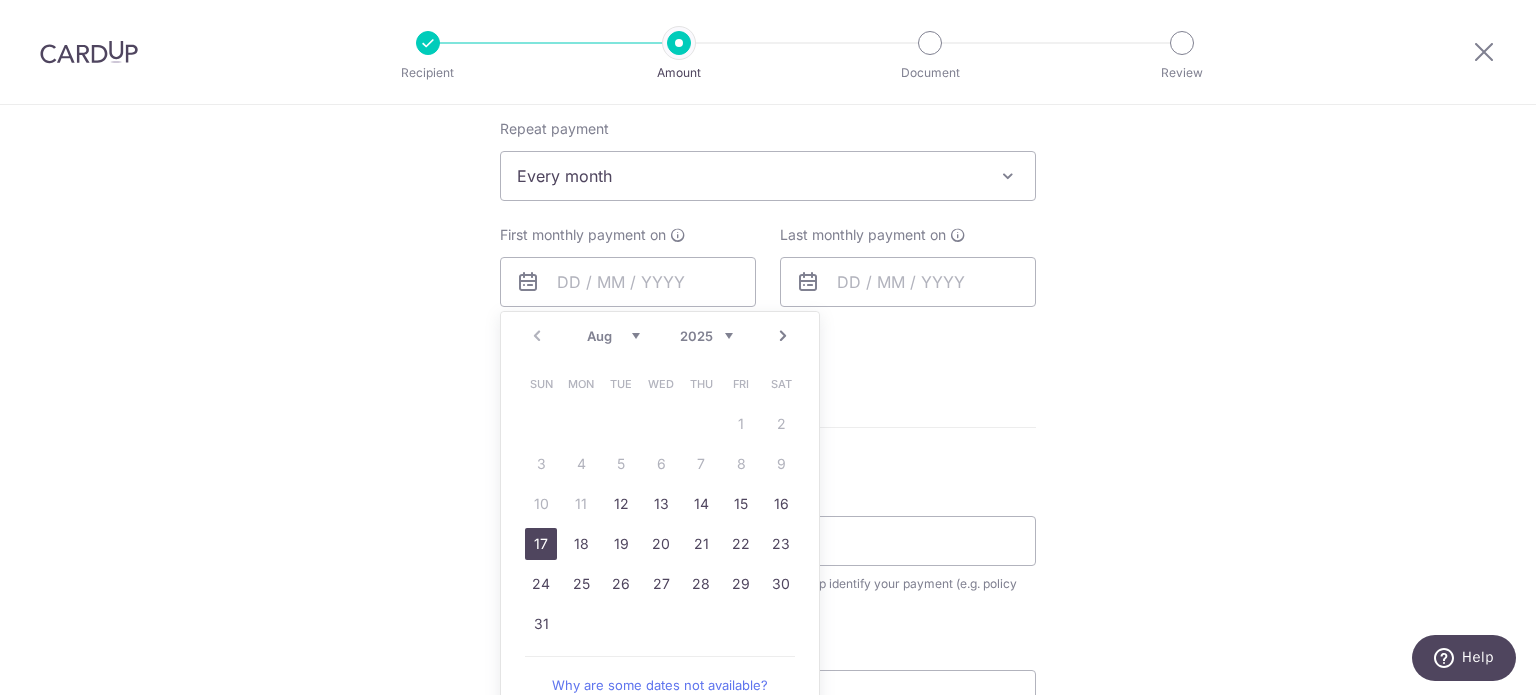 click on "17" at bounding box center (541, 544) 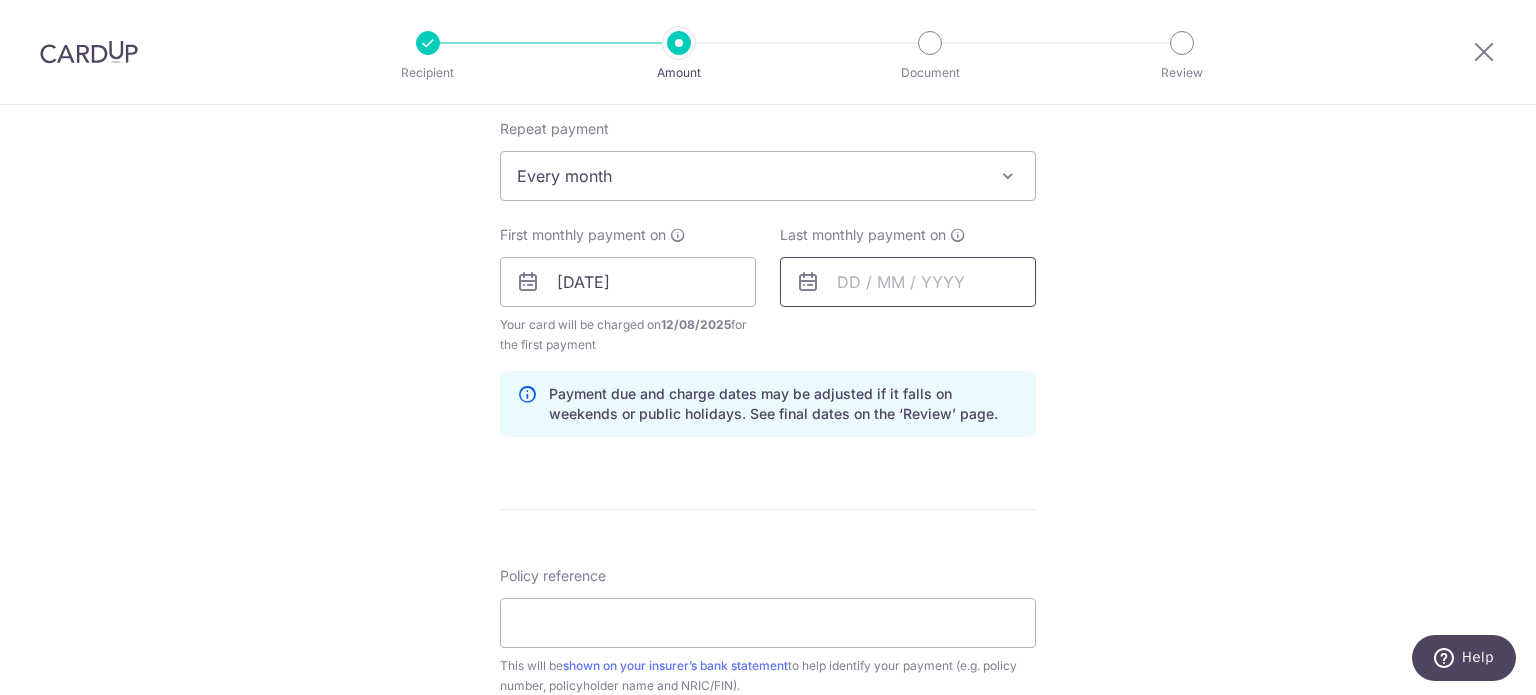 click at bounding box center [908, 282] 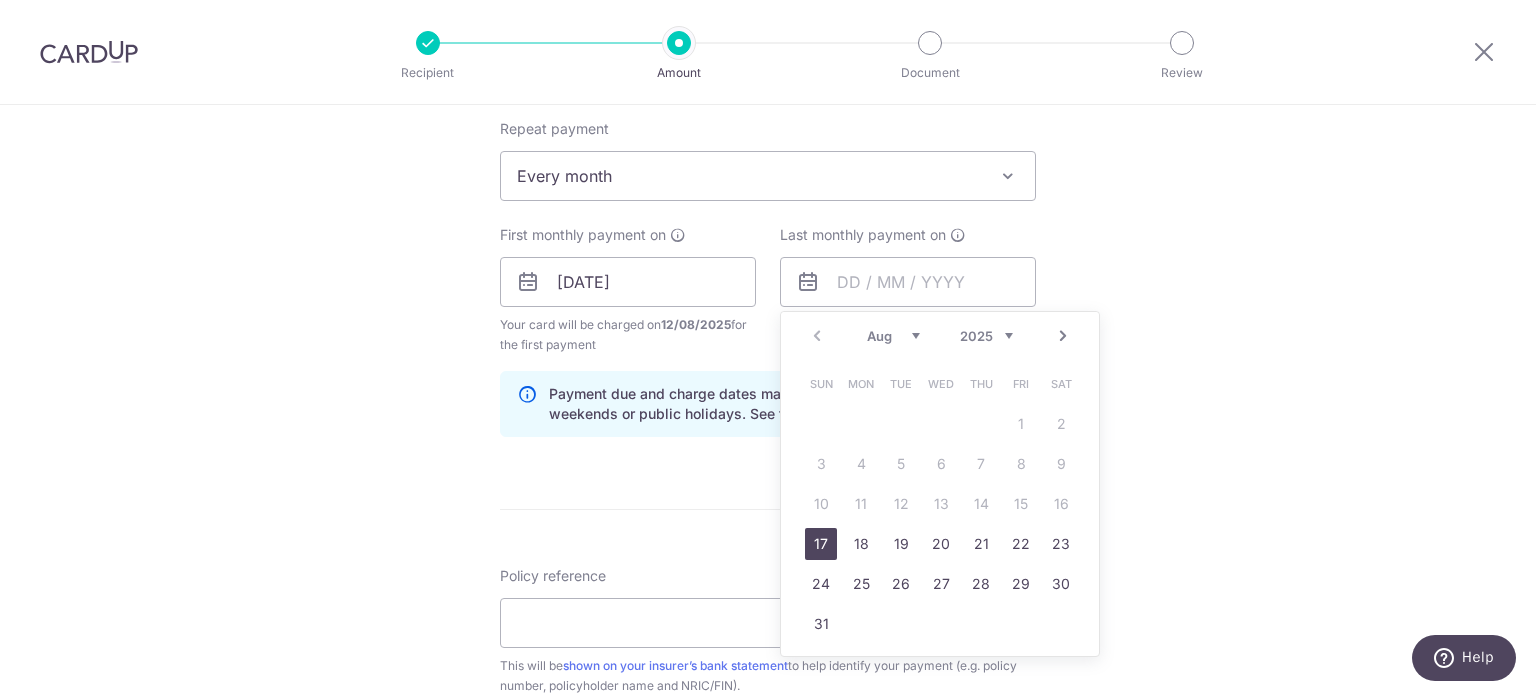 click on "Next" at bounding box center [1063, 336] 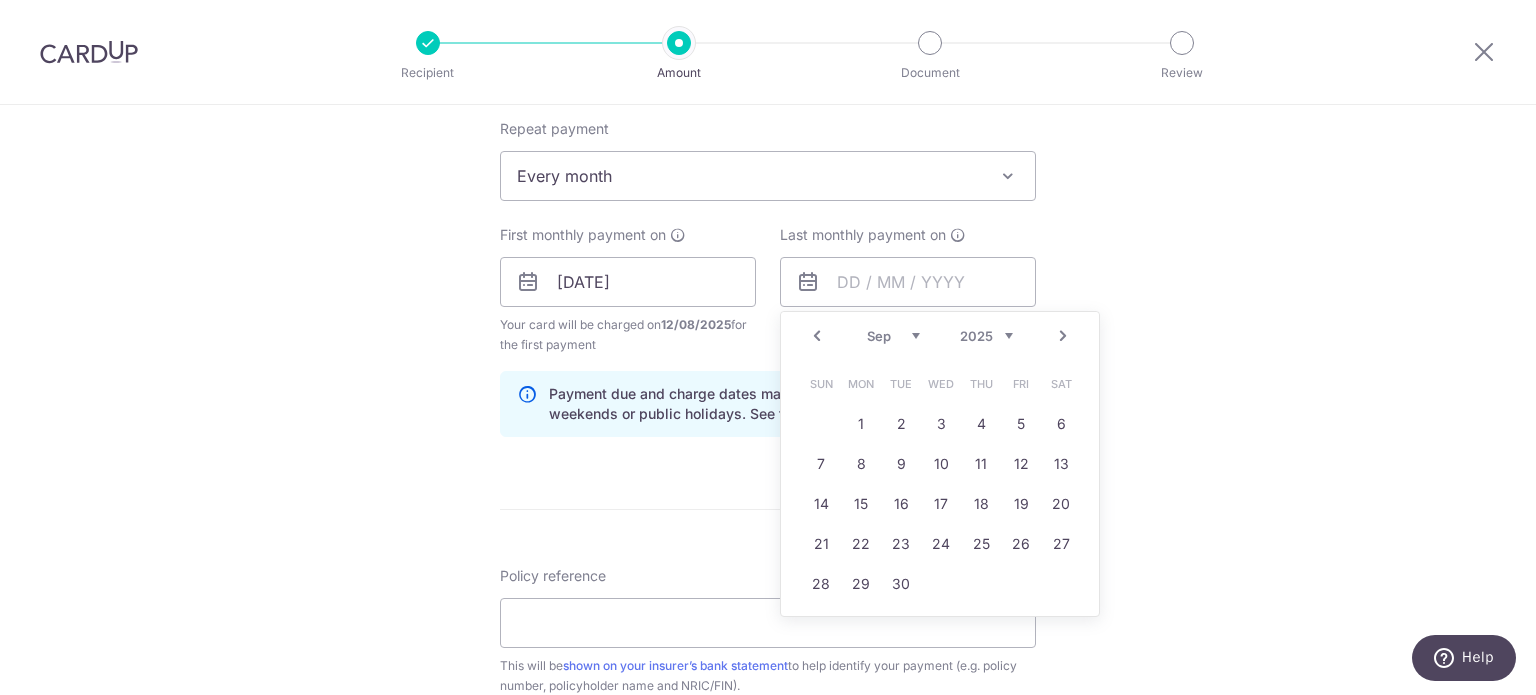 click on "Next" at bounding box center [1063, 336] 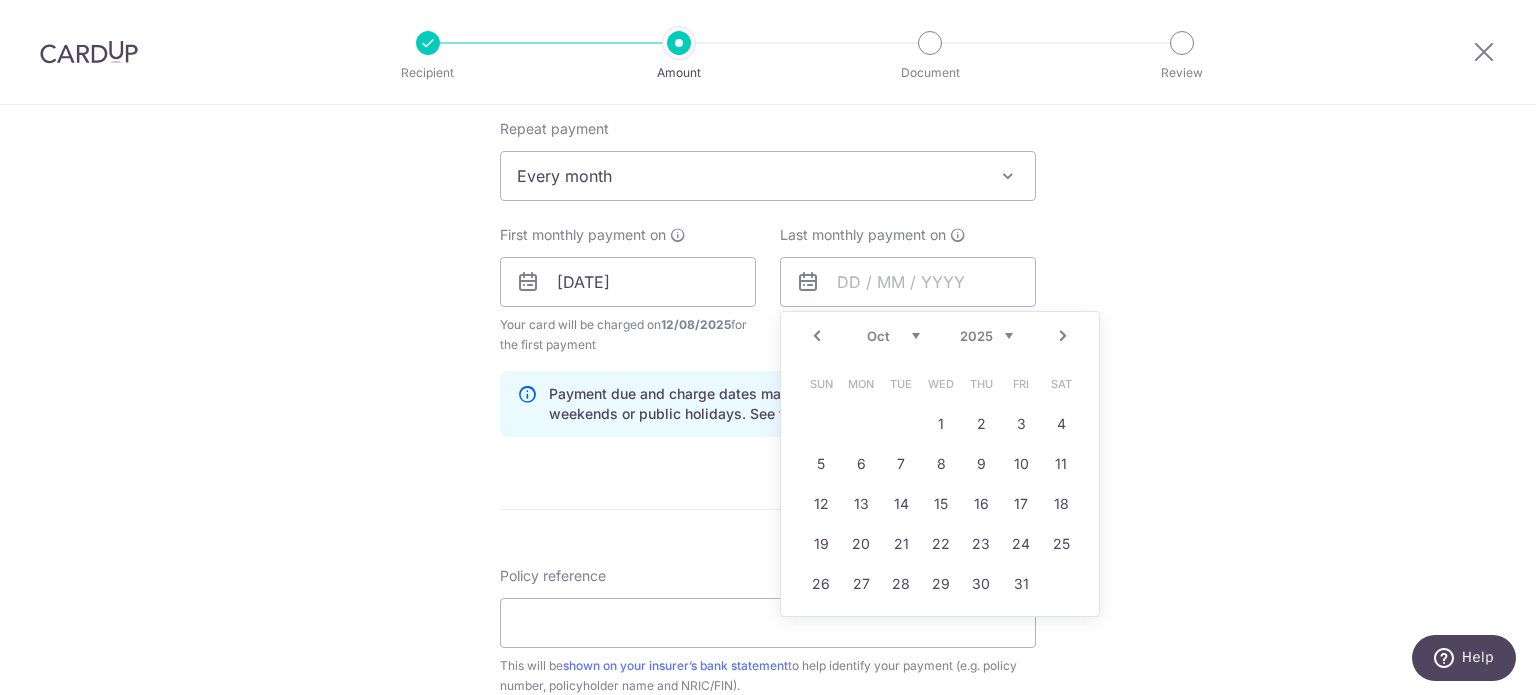 click on "Next" at bounding box center [1063, 336] 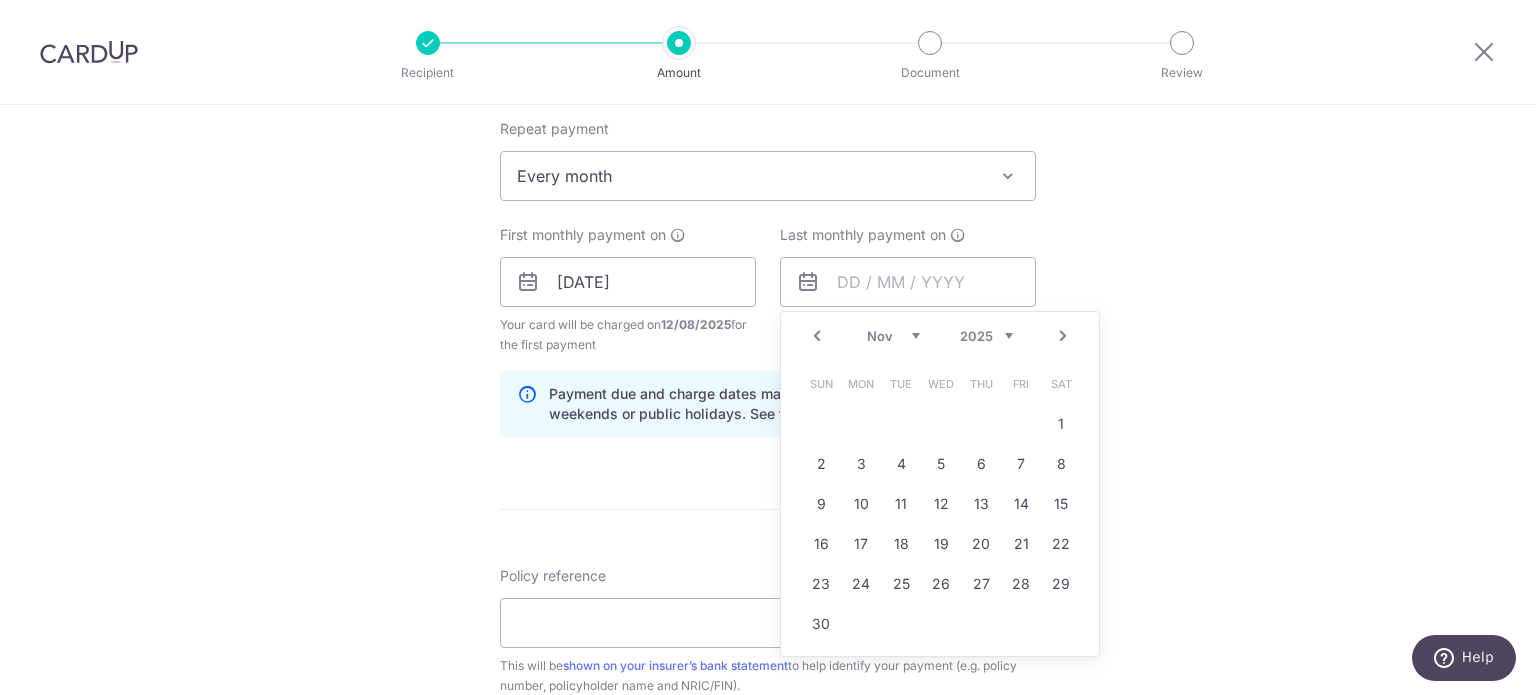 click on "Next" at bounding box center (1063, 336) 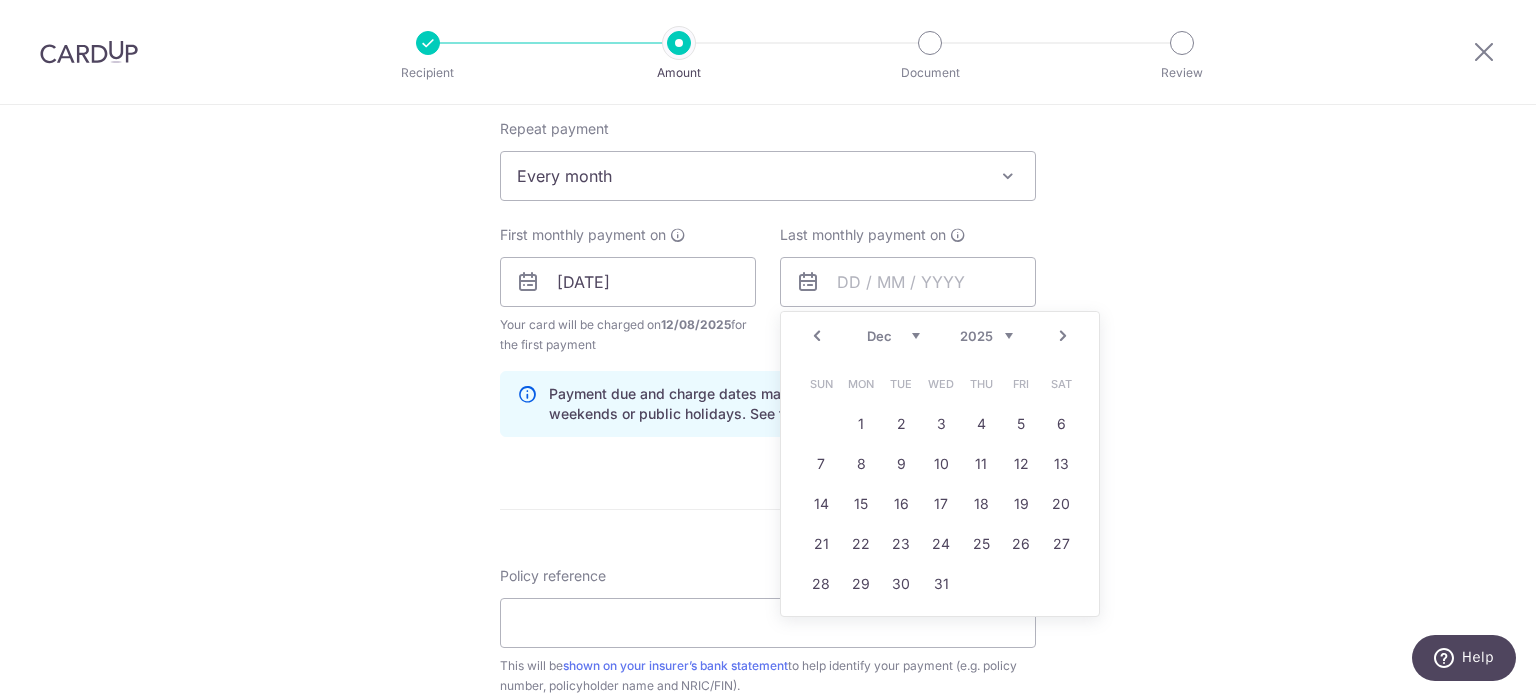 click on "Next" at bounding box center [1063, 336] 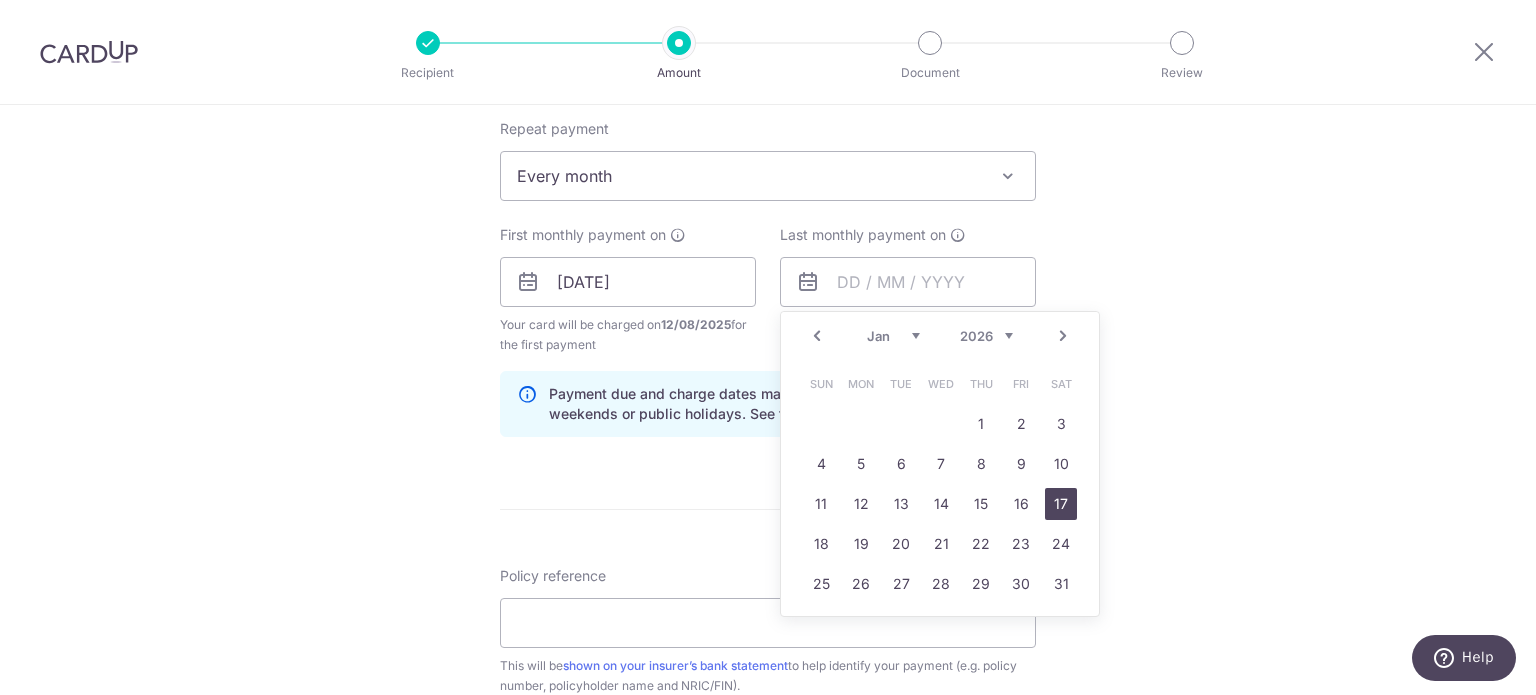 click on "17" at bounding box center [1061, 504] 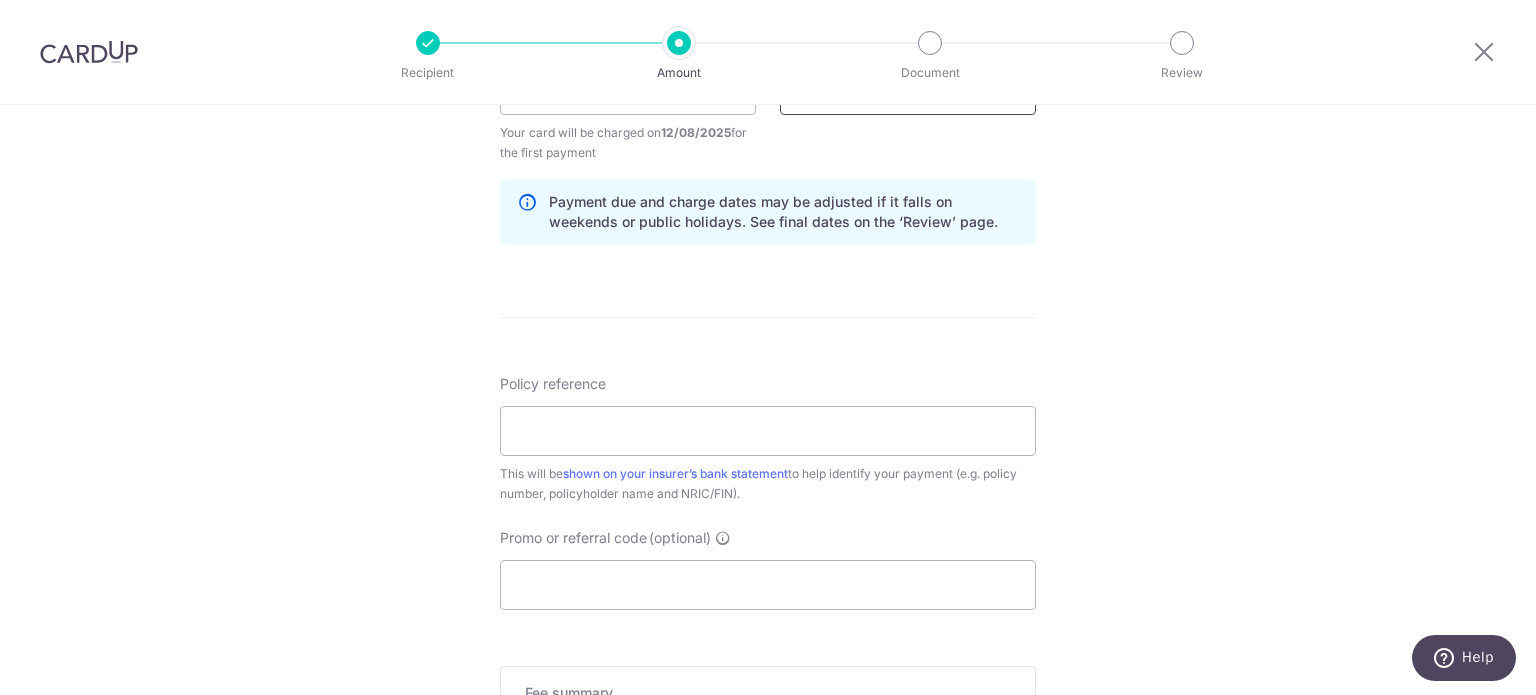 scroll, scrollTop: 1000, scrollLeft: 0, axis: vertical 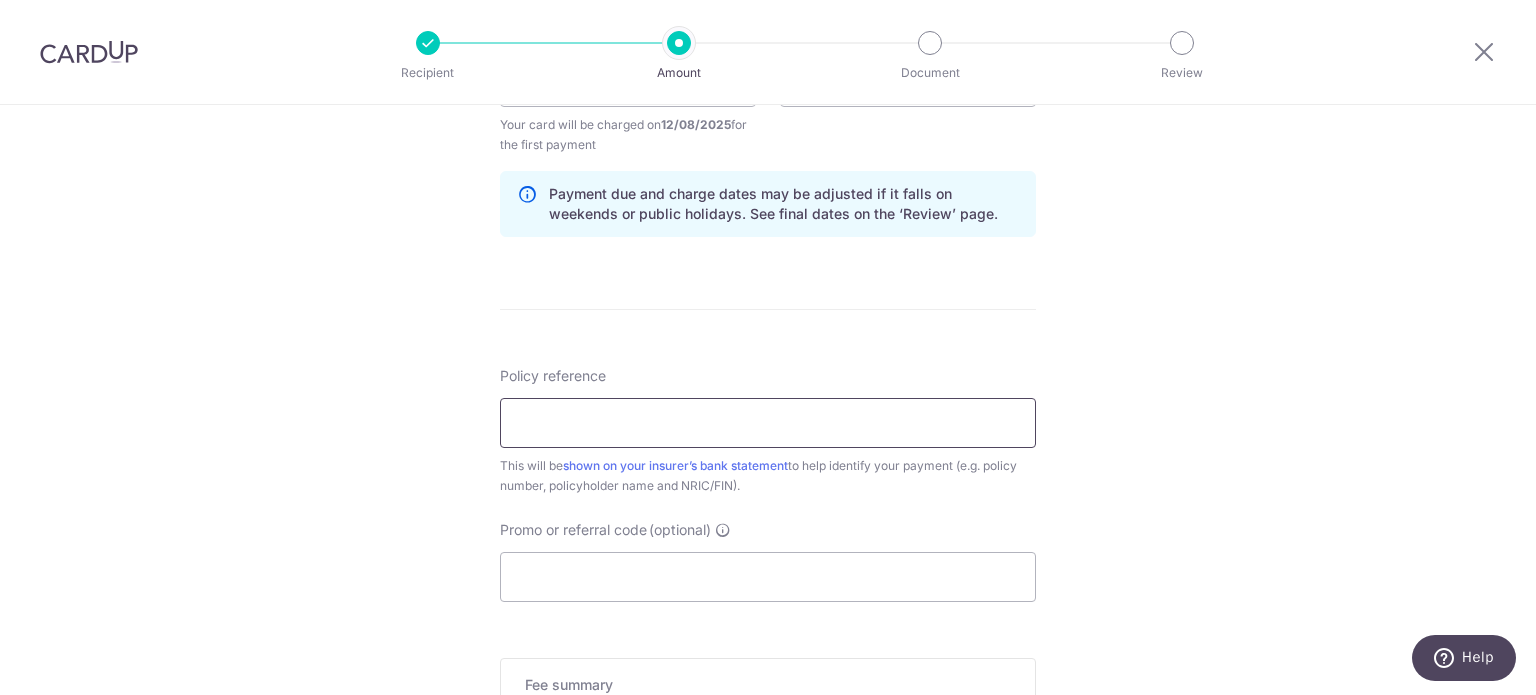 click on "Policy reference" at bounding box center (768, 423) 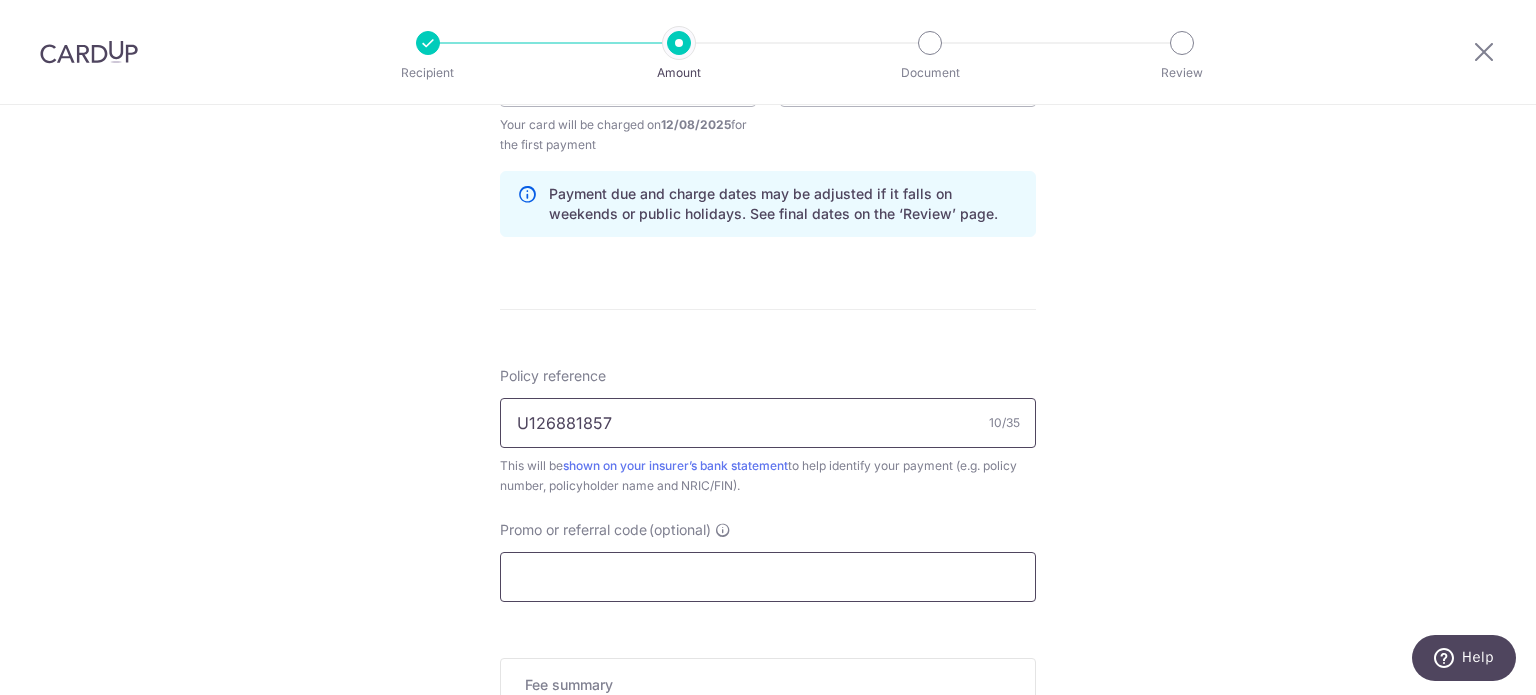 type on "U126881857" 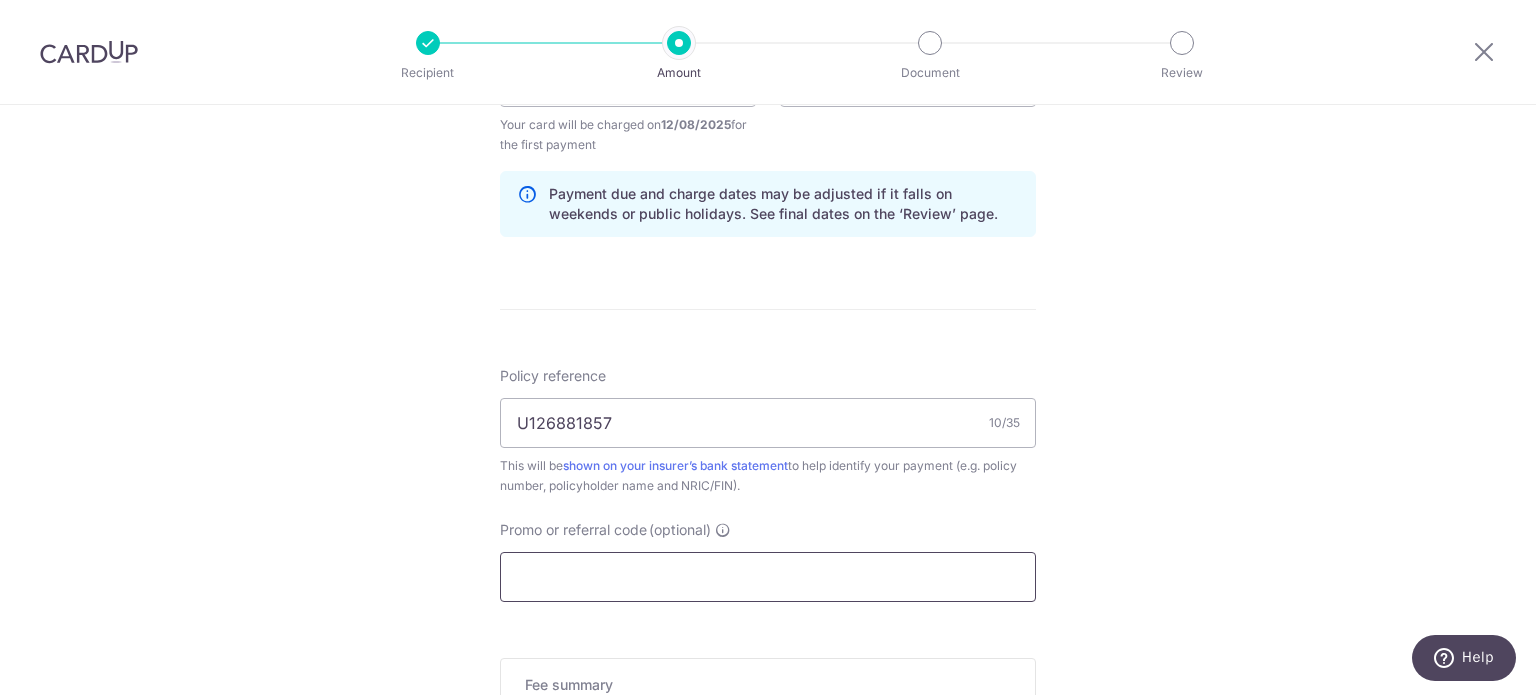 click on "Promo or referral code
(optional)" at bounding box center (768, 577) 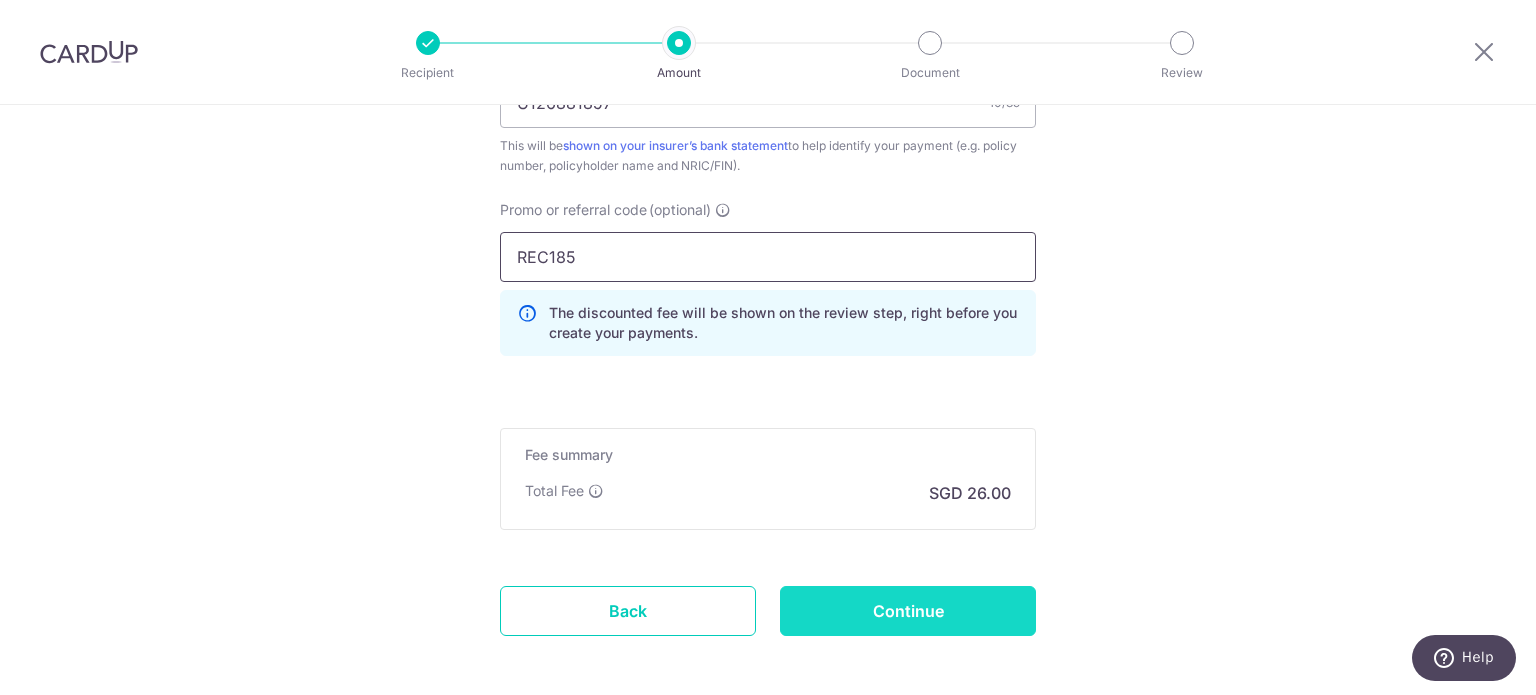 scroll, scrollTop: 1408, scrollLeft: 0, axis: vertical 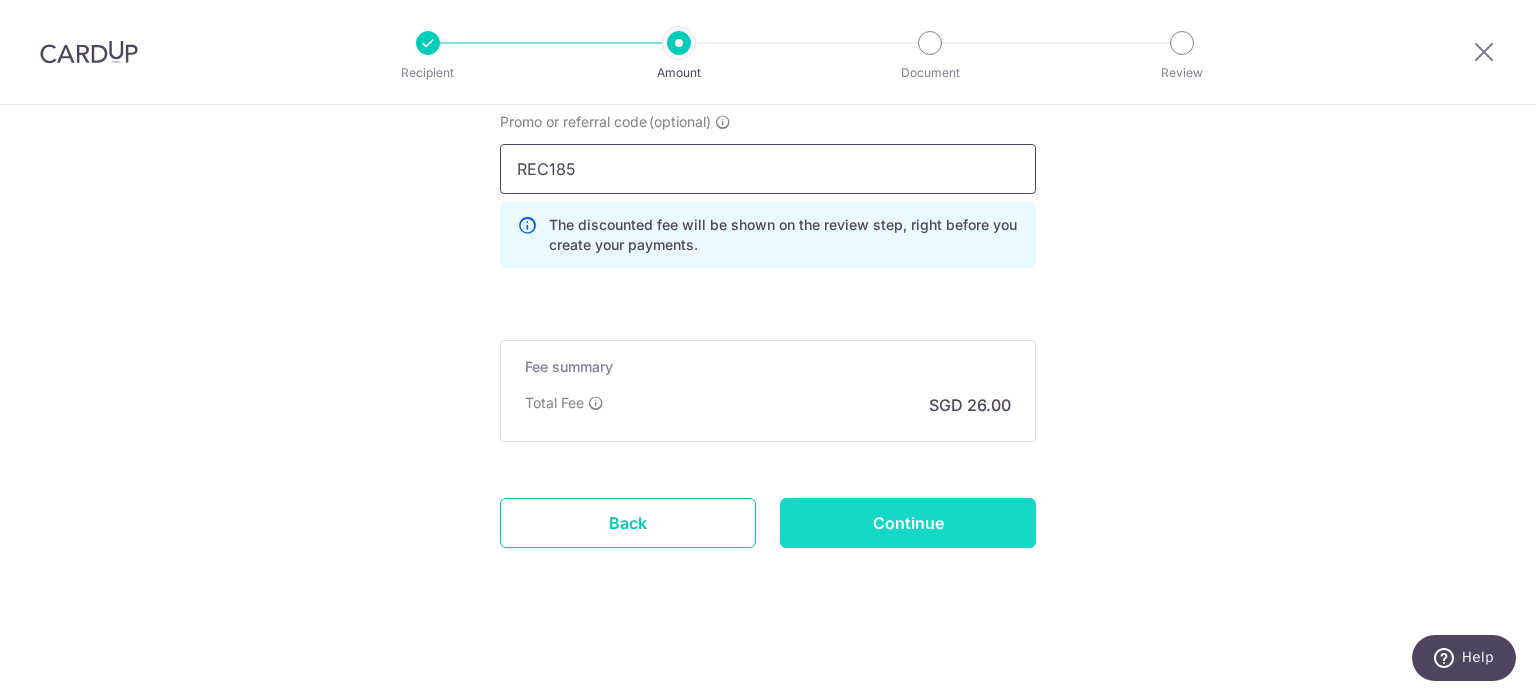 type on "REC185" 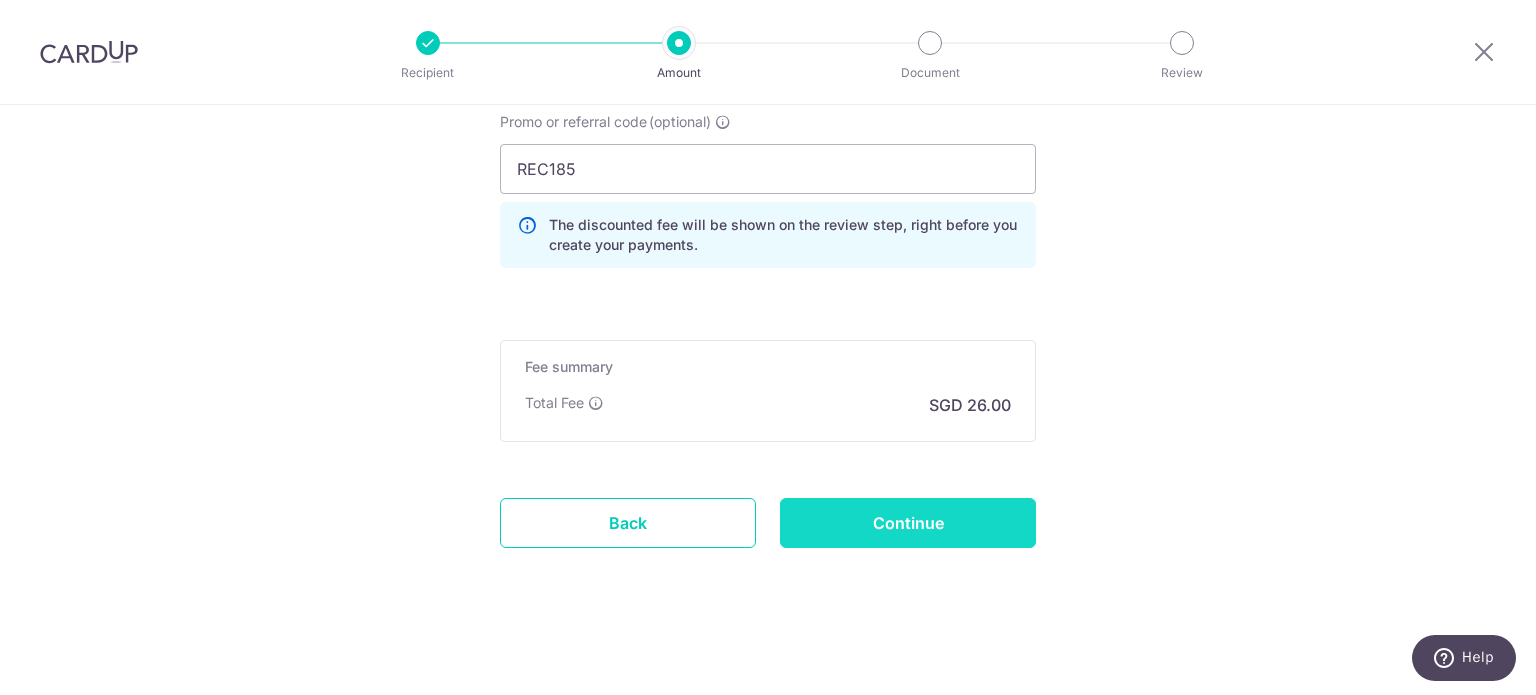 click on "Continue" at bounding box center [908, 523] 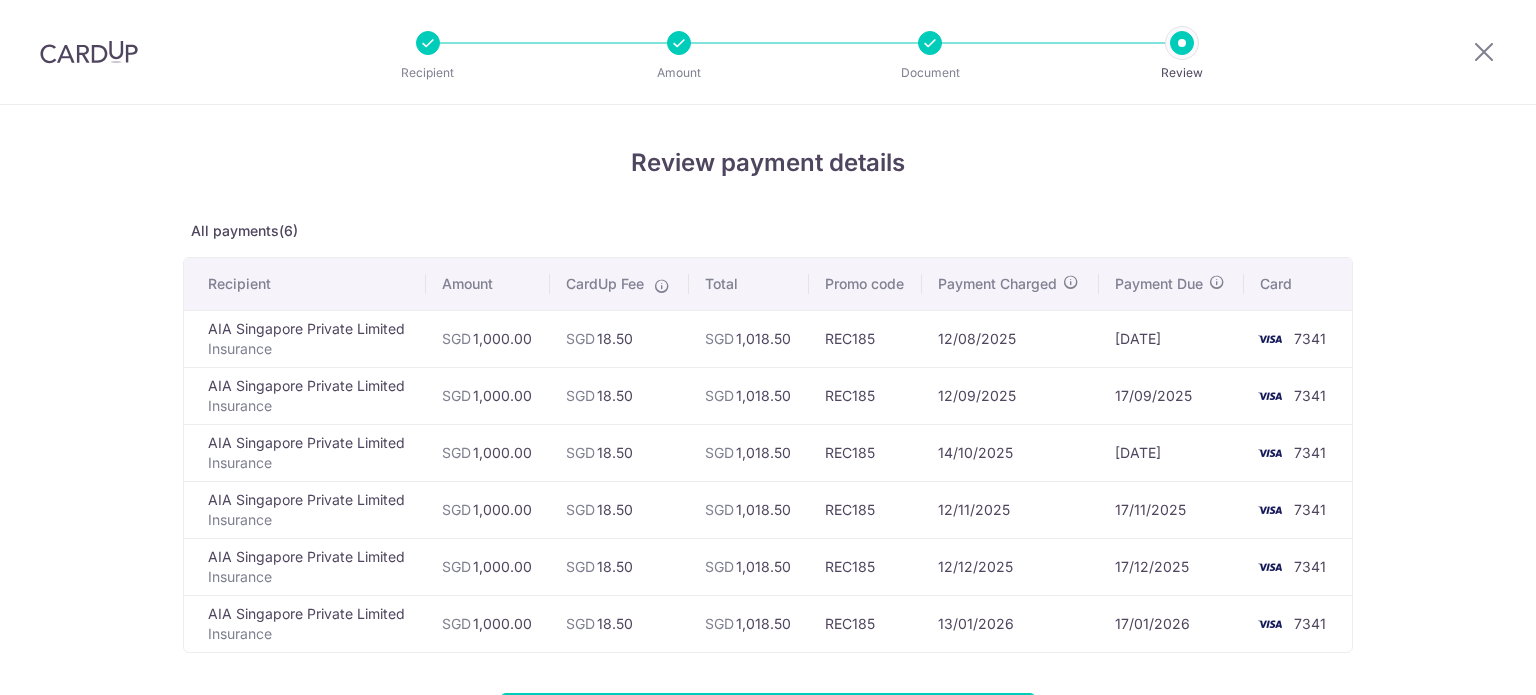 scroll, scrollTop: 0, scrollLeft: 0, axis: both 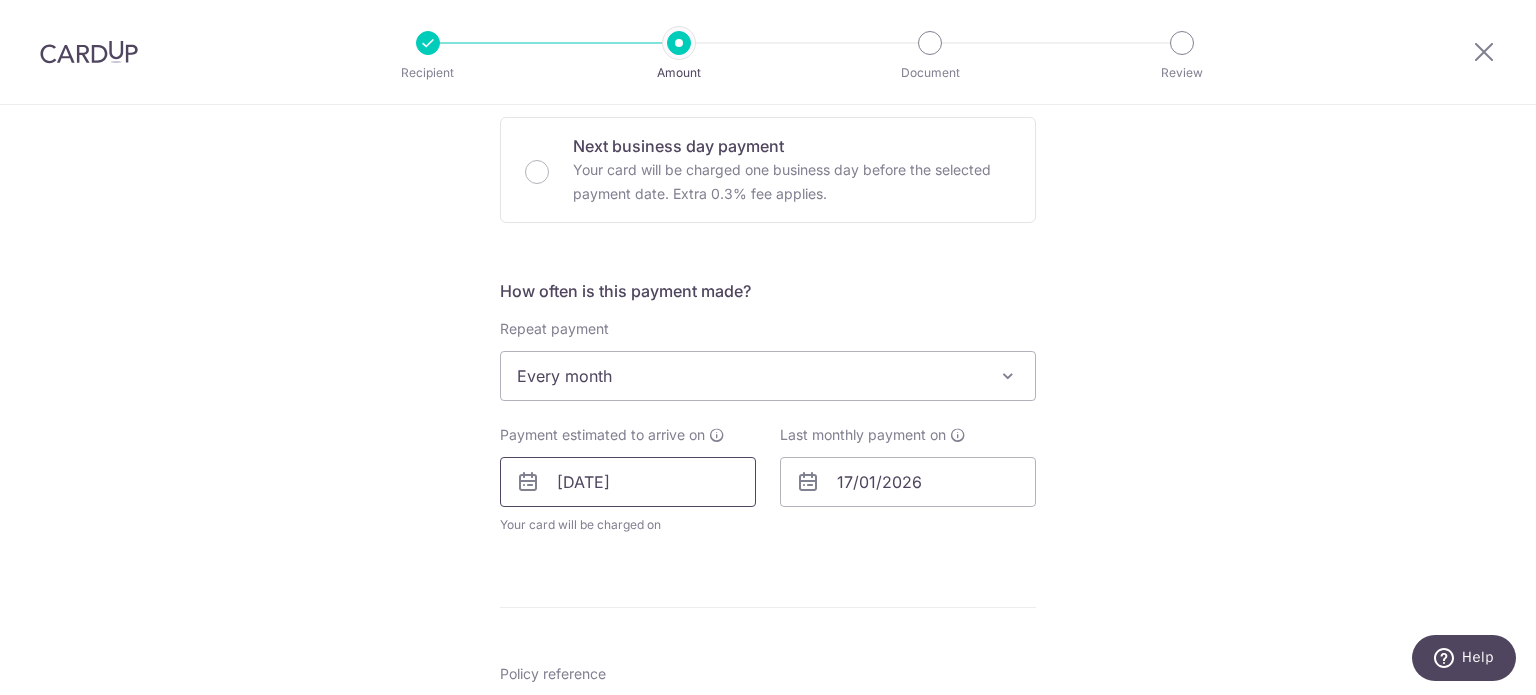 click on "17/08/2025" at bounding box center [628, 482] 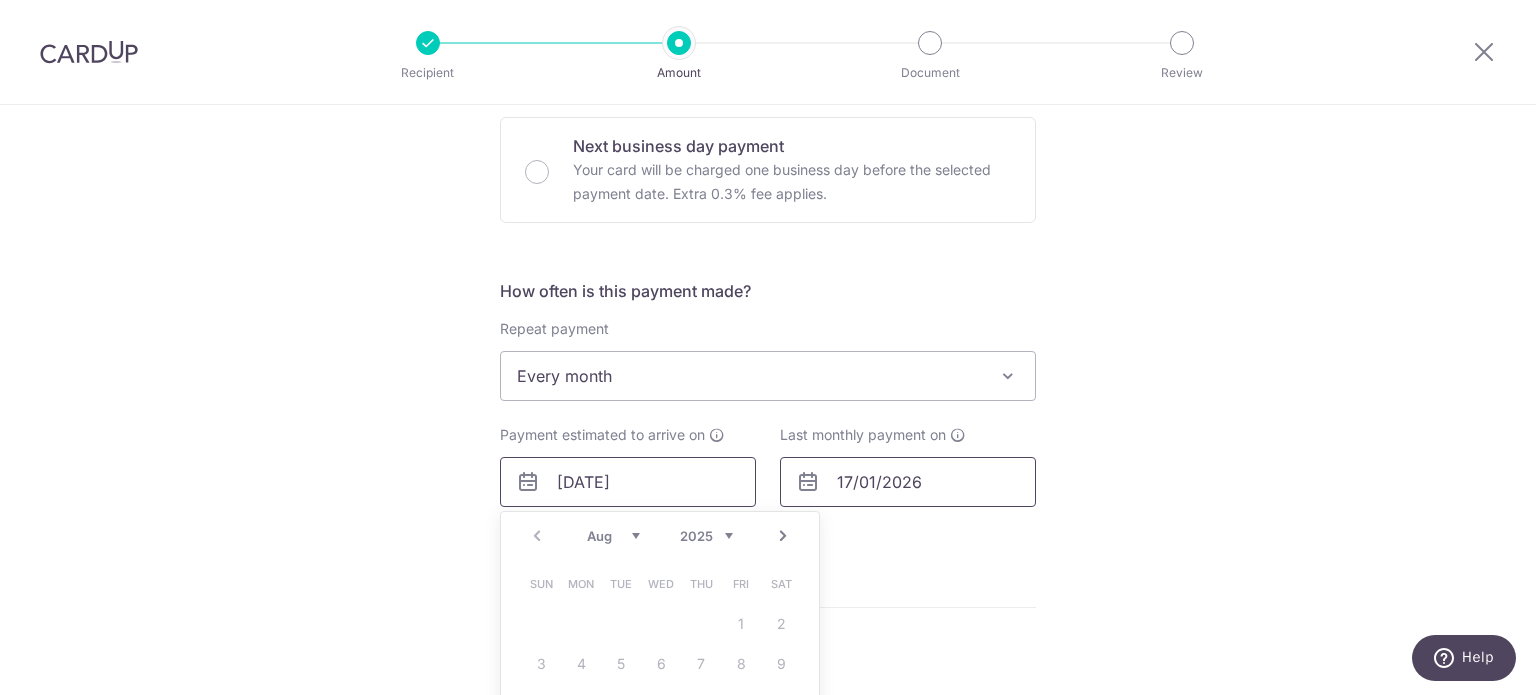 scroll, scrollTop: 800, scrollLeft: 0, axis: vertical 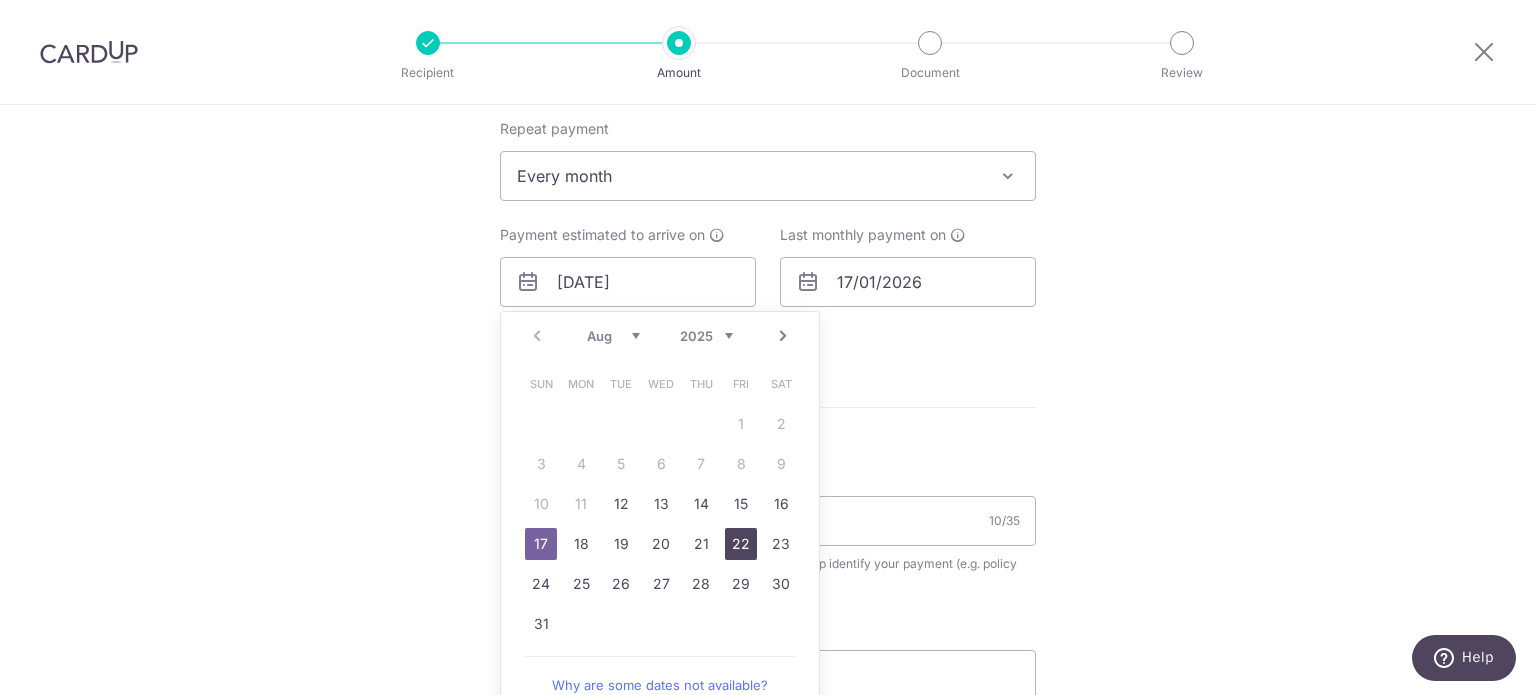click on "22" at bounding box center [741, 544] 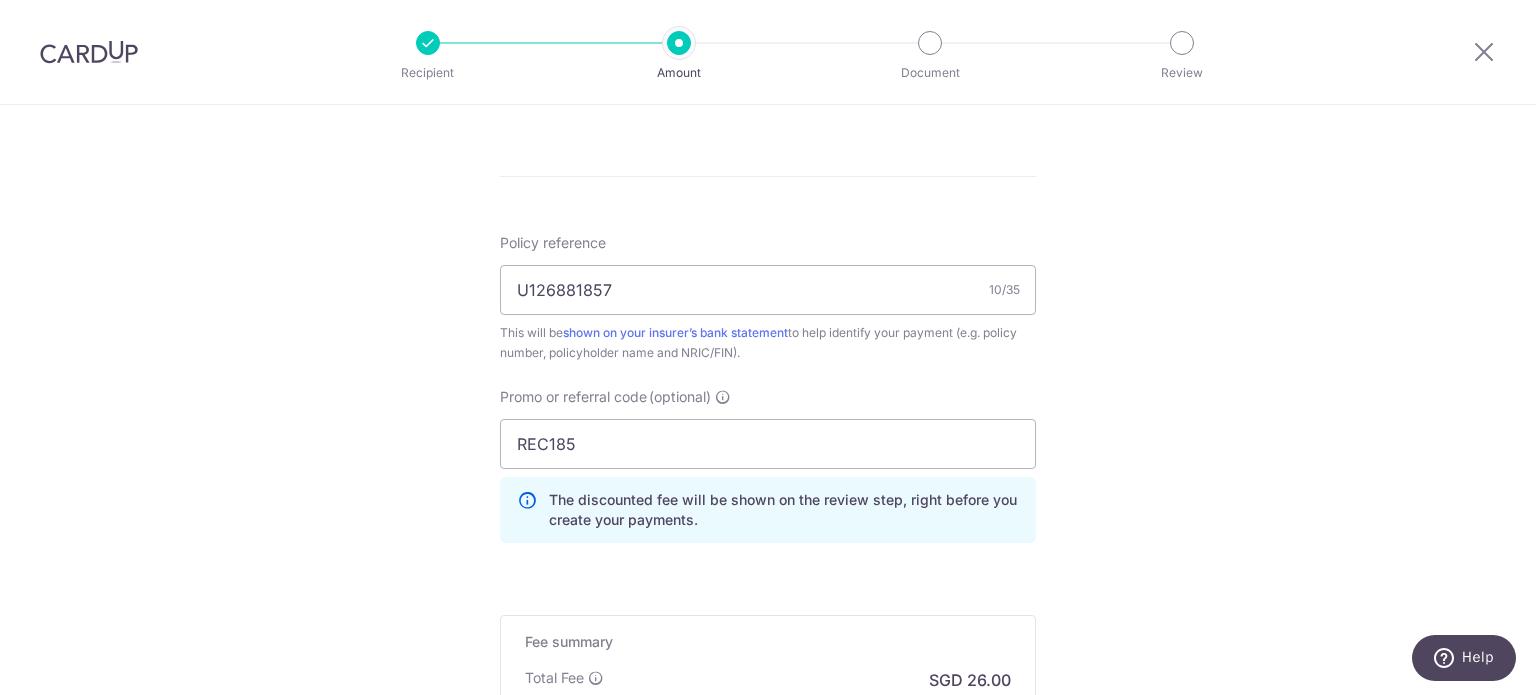 scroll, scrollTop: 1300, scrollLeft: 0, axis: vertical 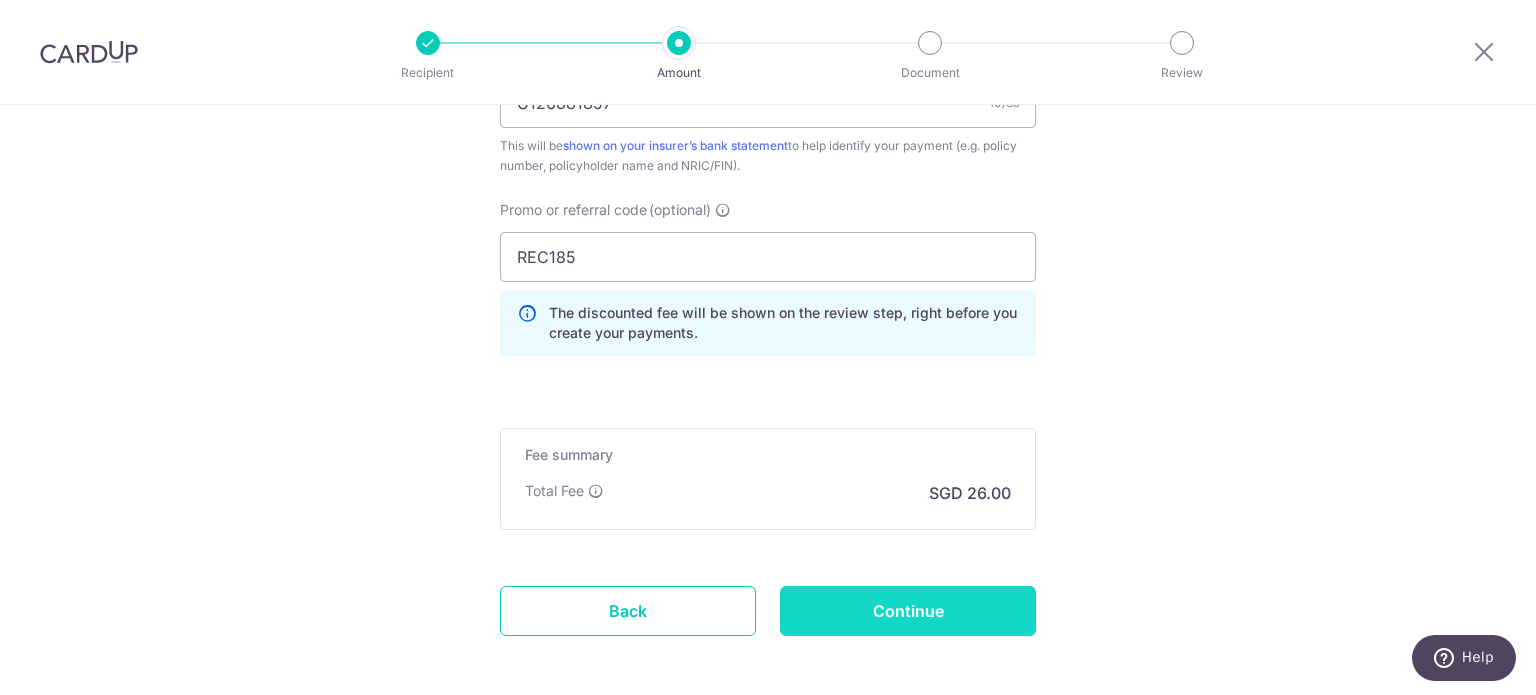 click on "Continue" at bounding box center (908, 611) 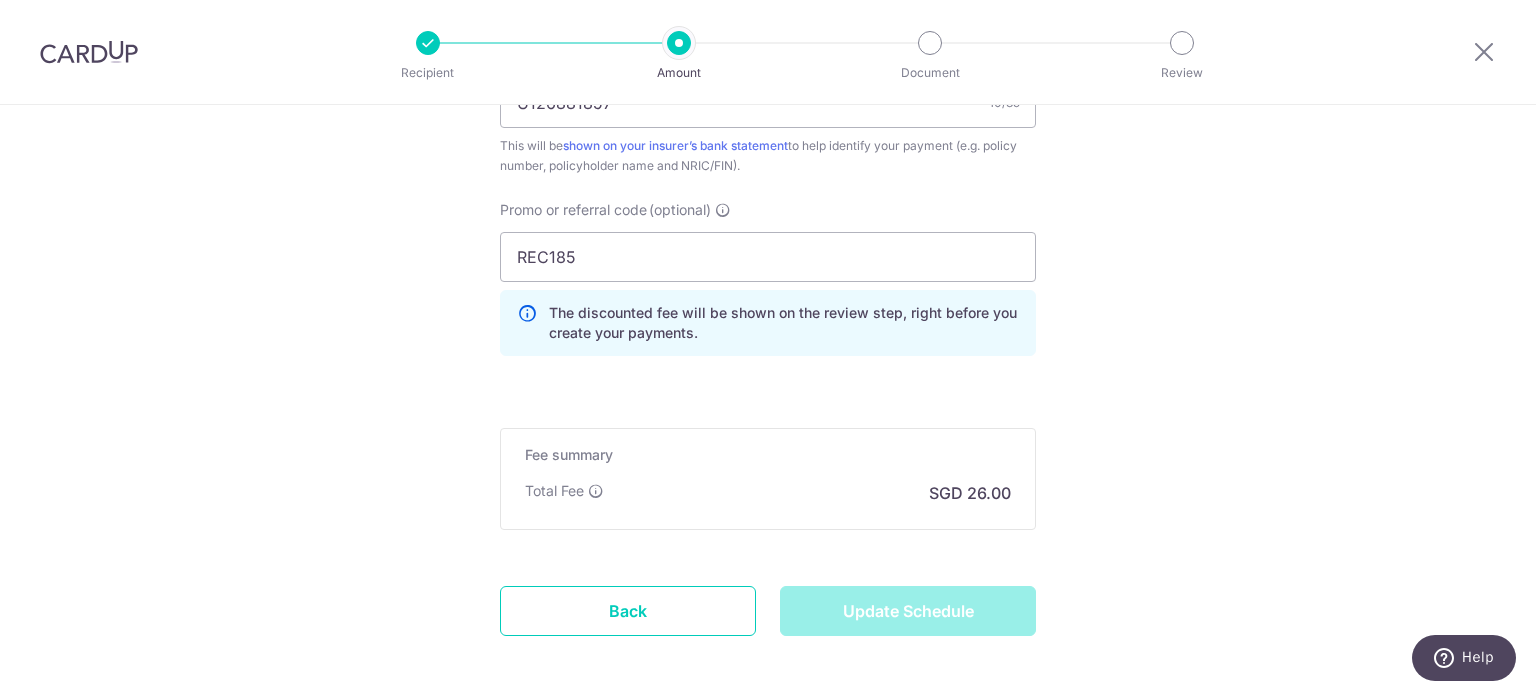 type on "Update Schedule" 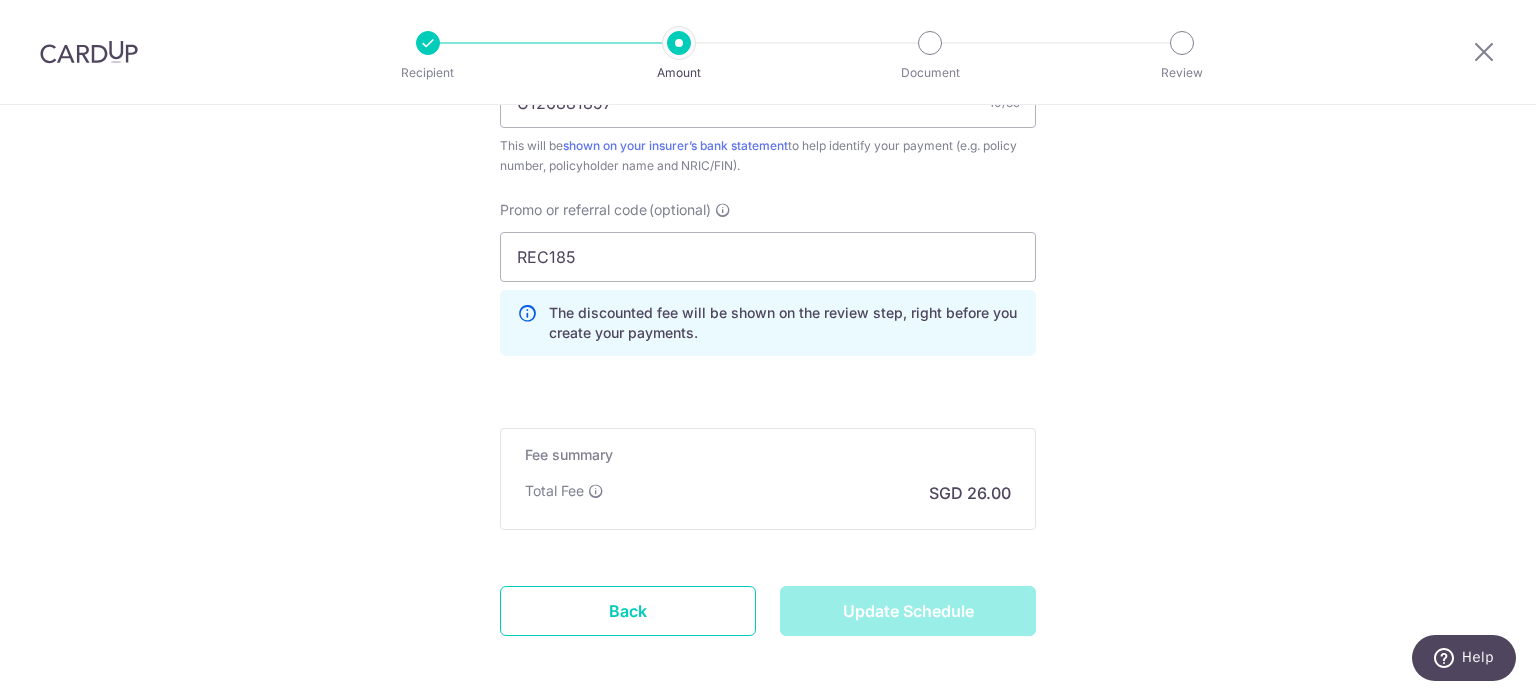 scroll, scrollTop: 900, scrollLeft: 0, axis: vertical 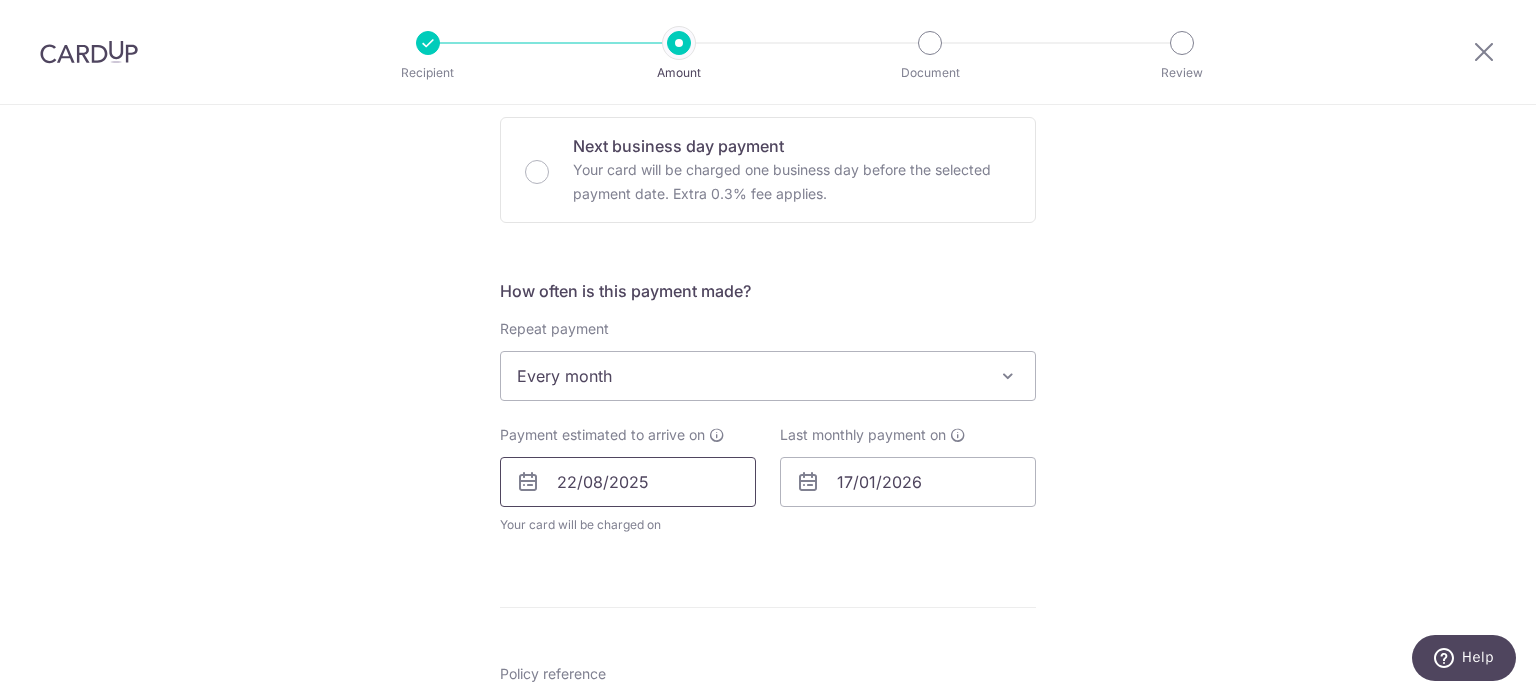 click on "22/08/2025" at bounding box center [628, 482] 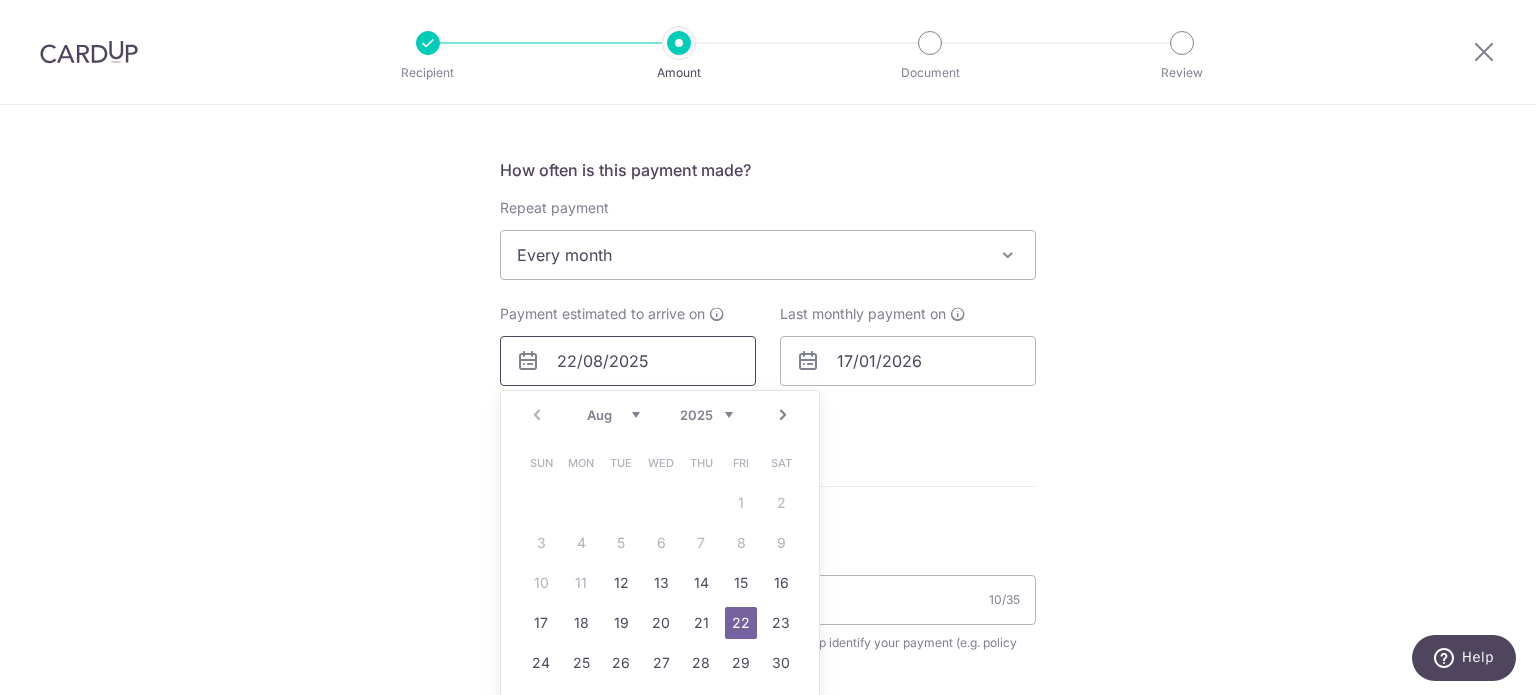 scroll, scrollTop: 800, scrollLeft: 0, axis: vertical 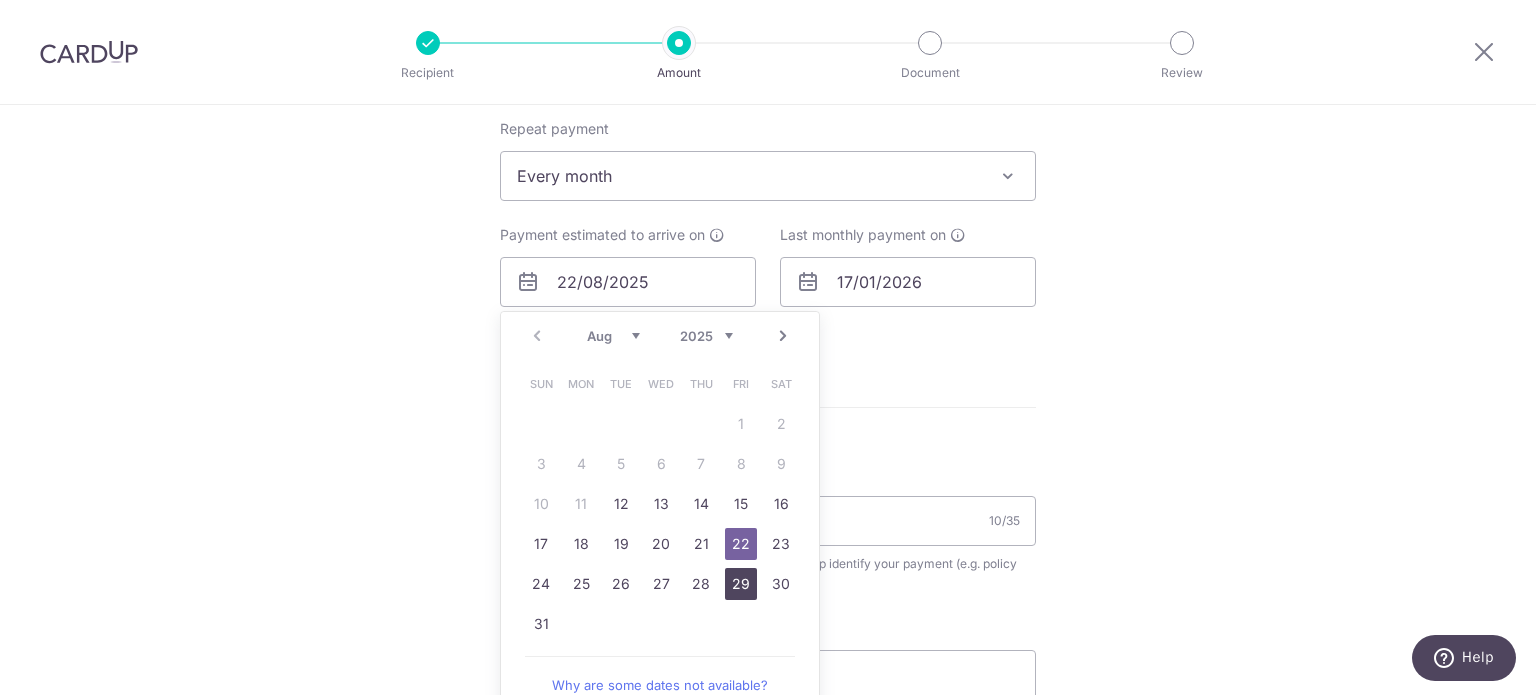 click on "29" at bounding box center [741, 584] 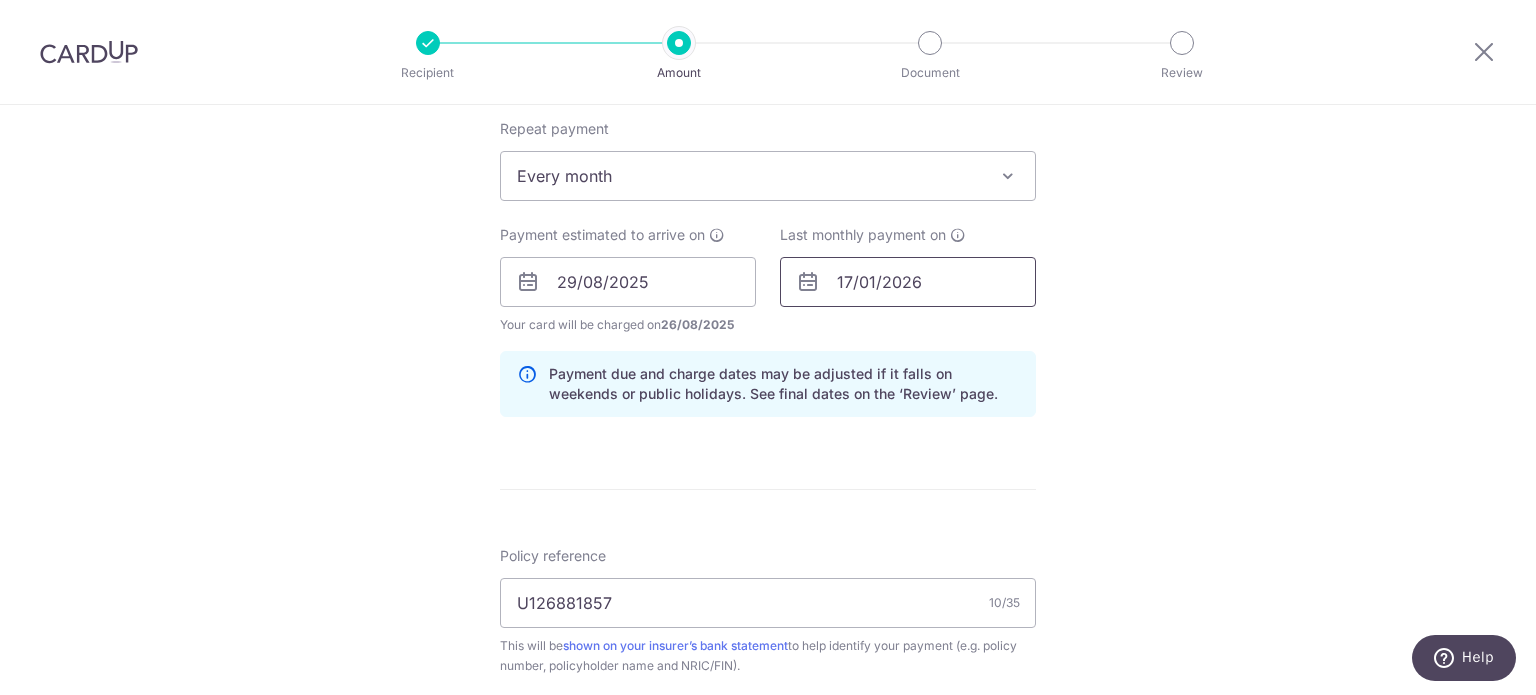 click on "17/01/2026" at bounding box center (908, 282) 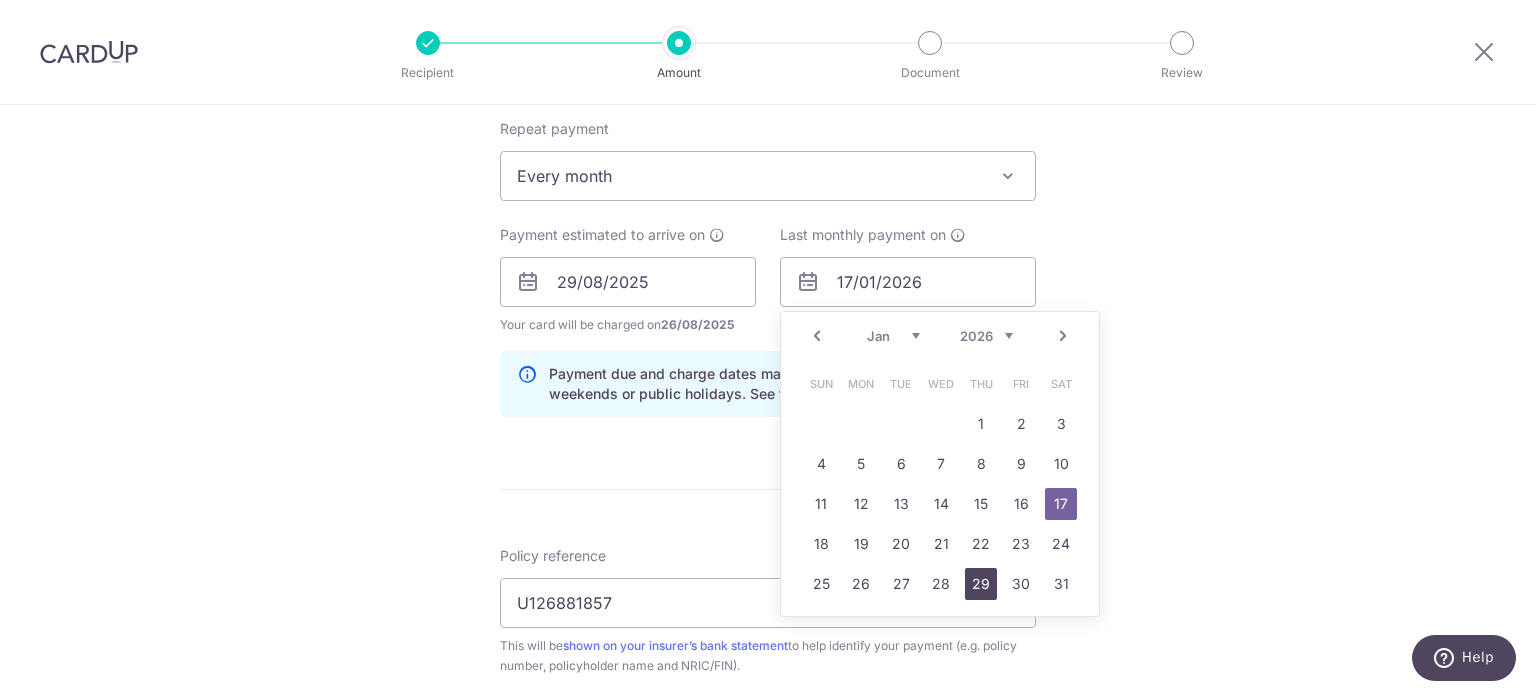 click on "29" at bounding box center (981, 584) 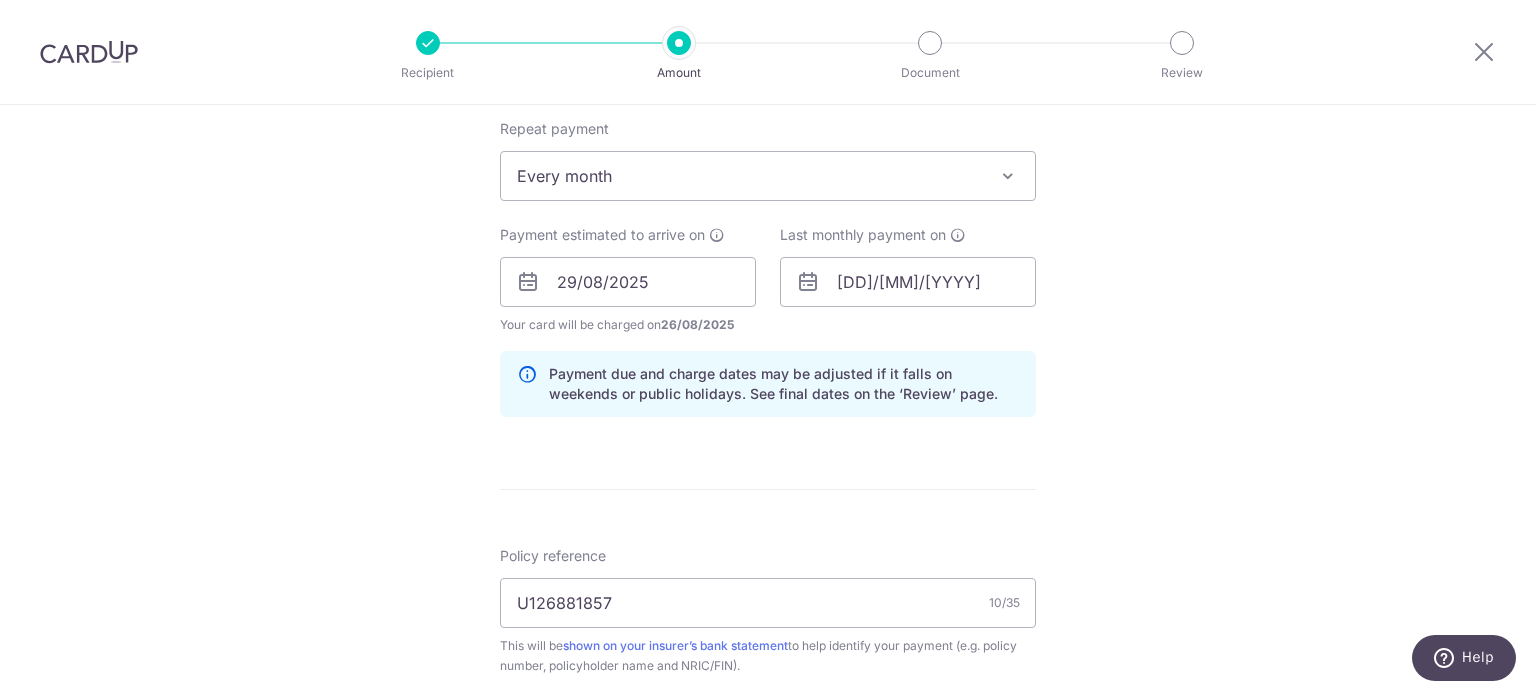 click on "Tell us more about your payment
Enter payment amount
SGD
1,000.00
1000.00
Select Card
**** 7341
Add credit card
Your Cards
**** 3924
**** 4168
**** 7341
Secure 256-bit SSL
Text
New card details
Card" at bounding box center [768, 295] 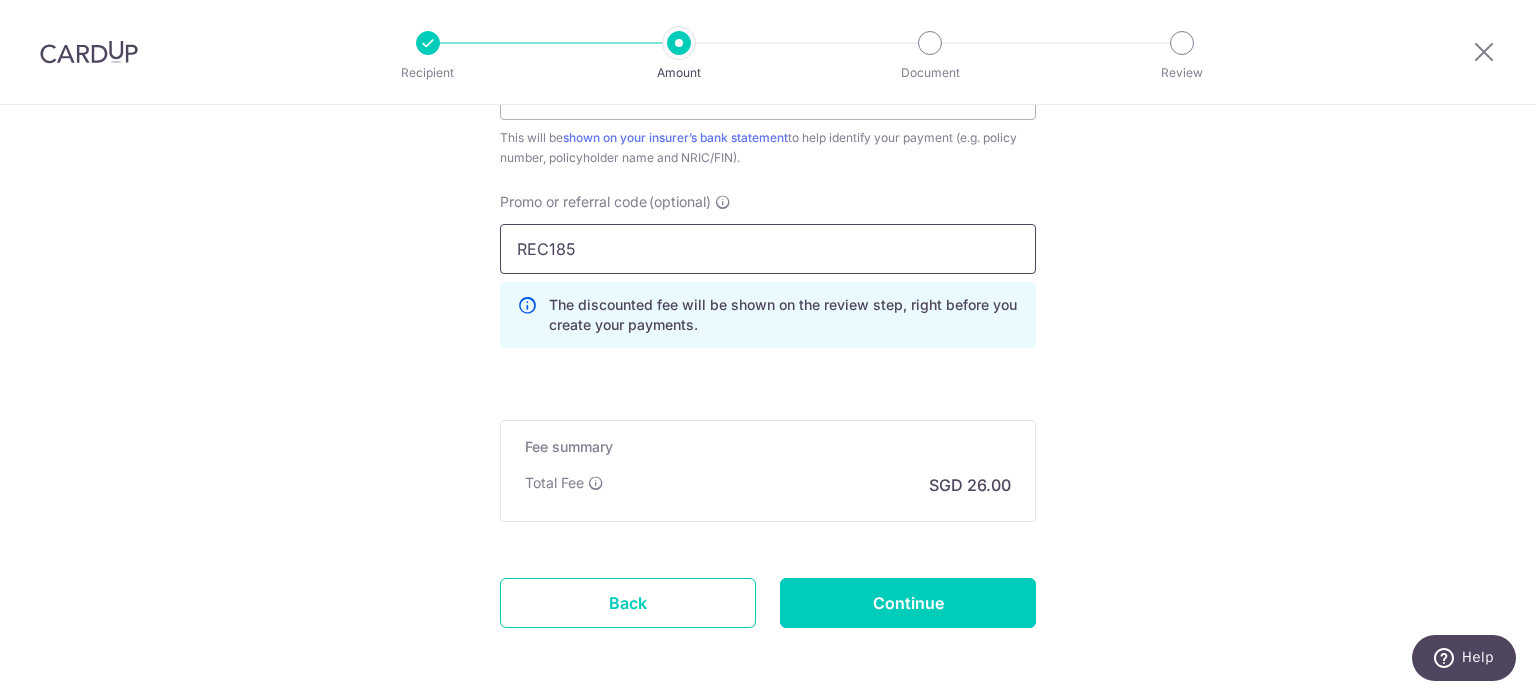 scroll, scrollTop: 1388, scrollLeft: 0, axis: vertical 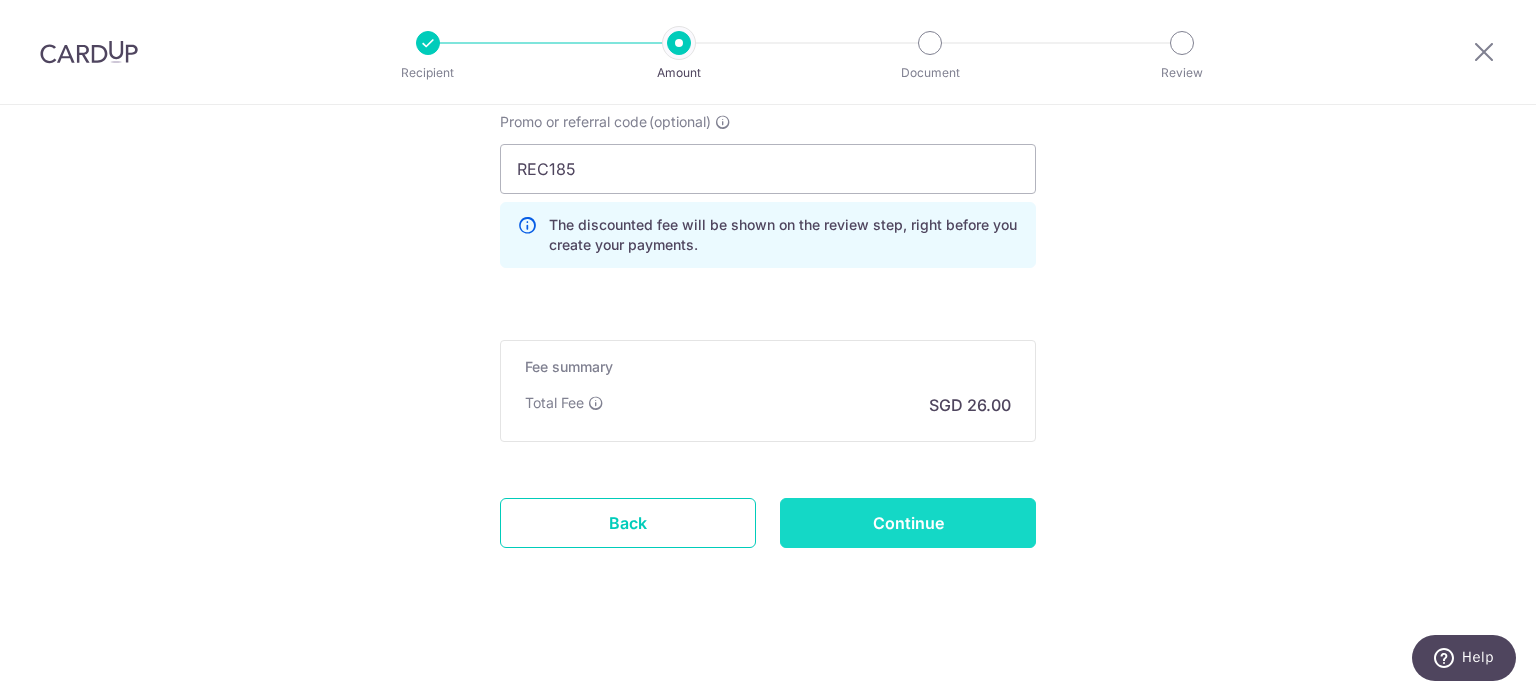 click on "Continue" at bounding box center (908, 523) 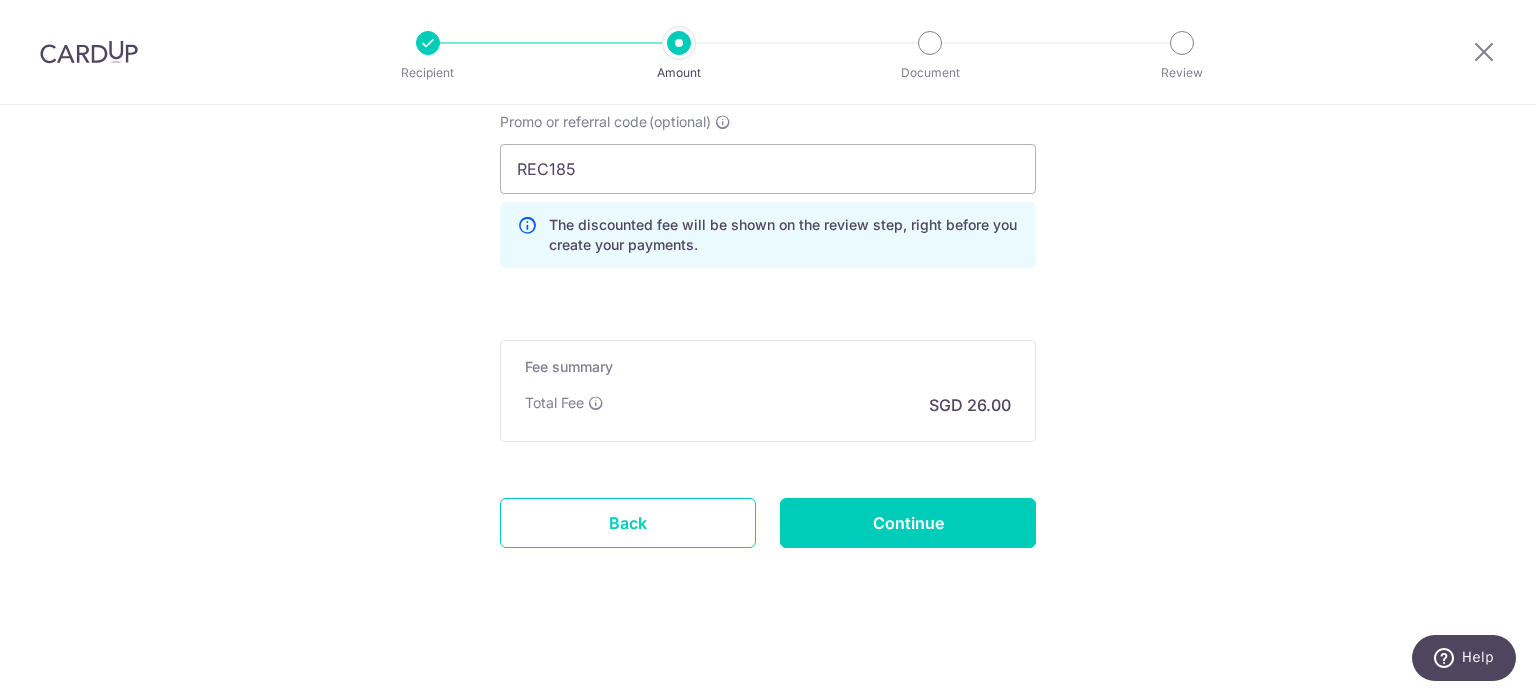 type on "Update Schedule" 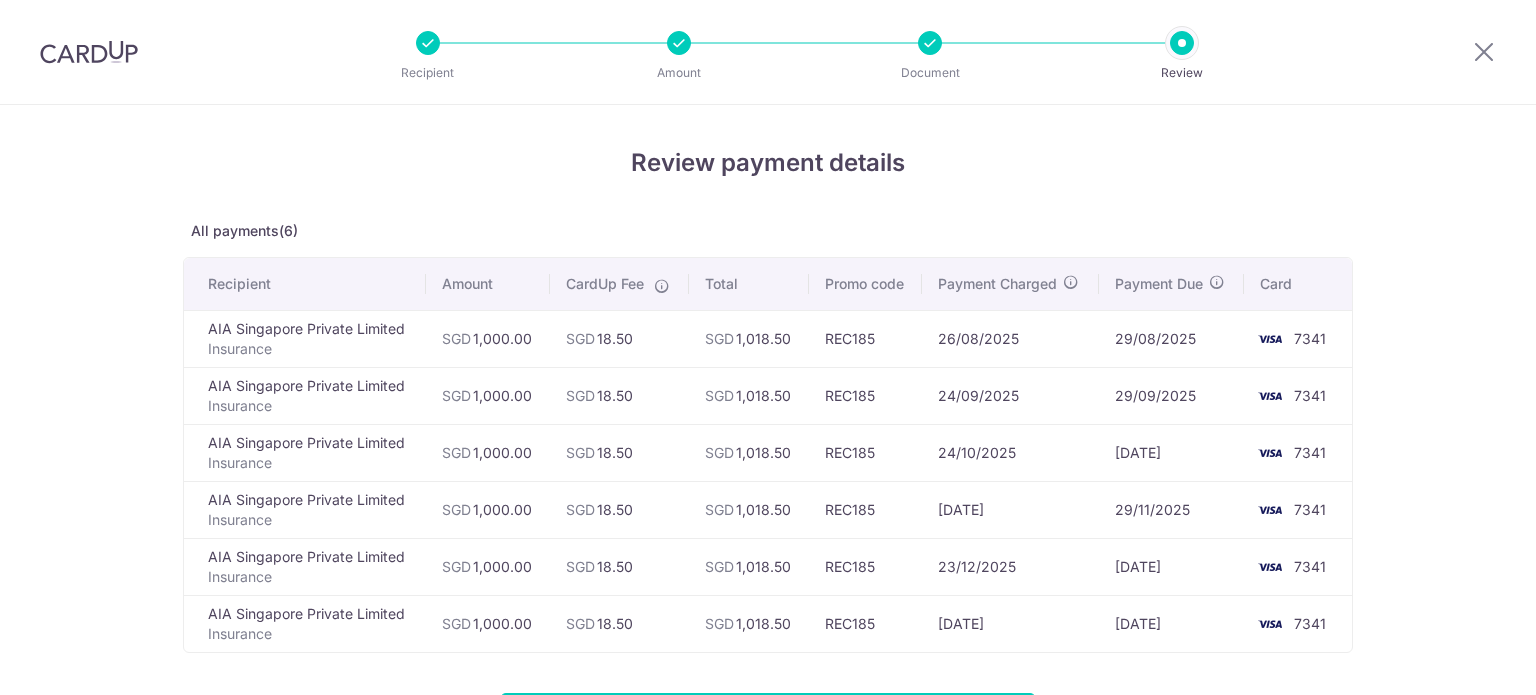scroll, scrollTop: 0, scrollLeft: 0, axis: both 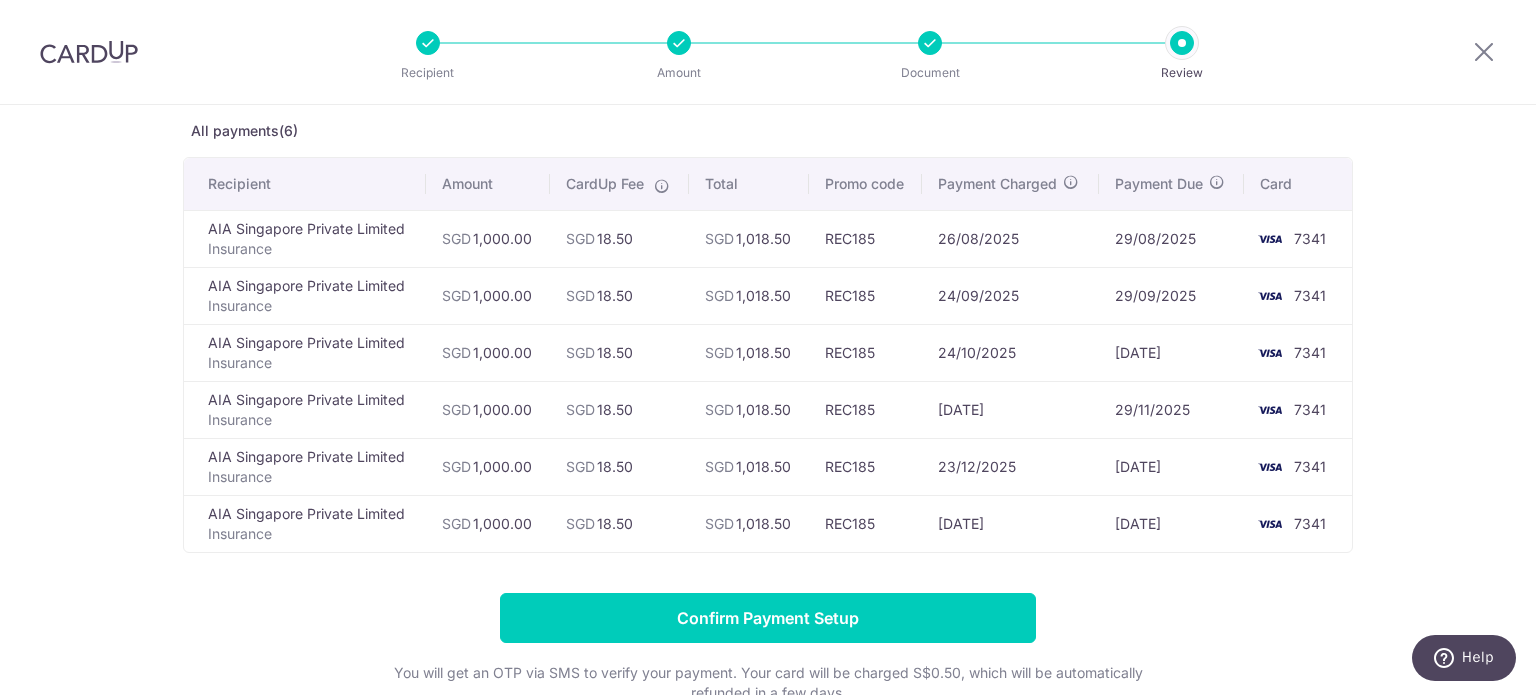 click on "Review payment details
All payments(6)
Recipient
Amount
CardUp Fee
Total
Promo code
Payment Charged
Payment Due
Card
AIA Singapore Private Limited
Insurance
SGD   1,000.00
SGD   18.50" at bounding box center (768, 408) 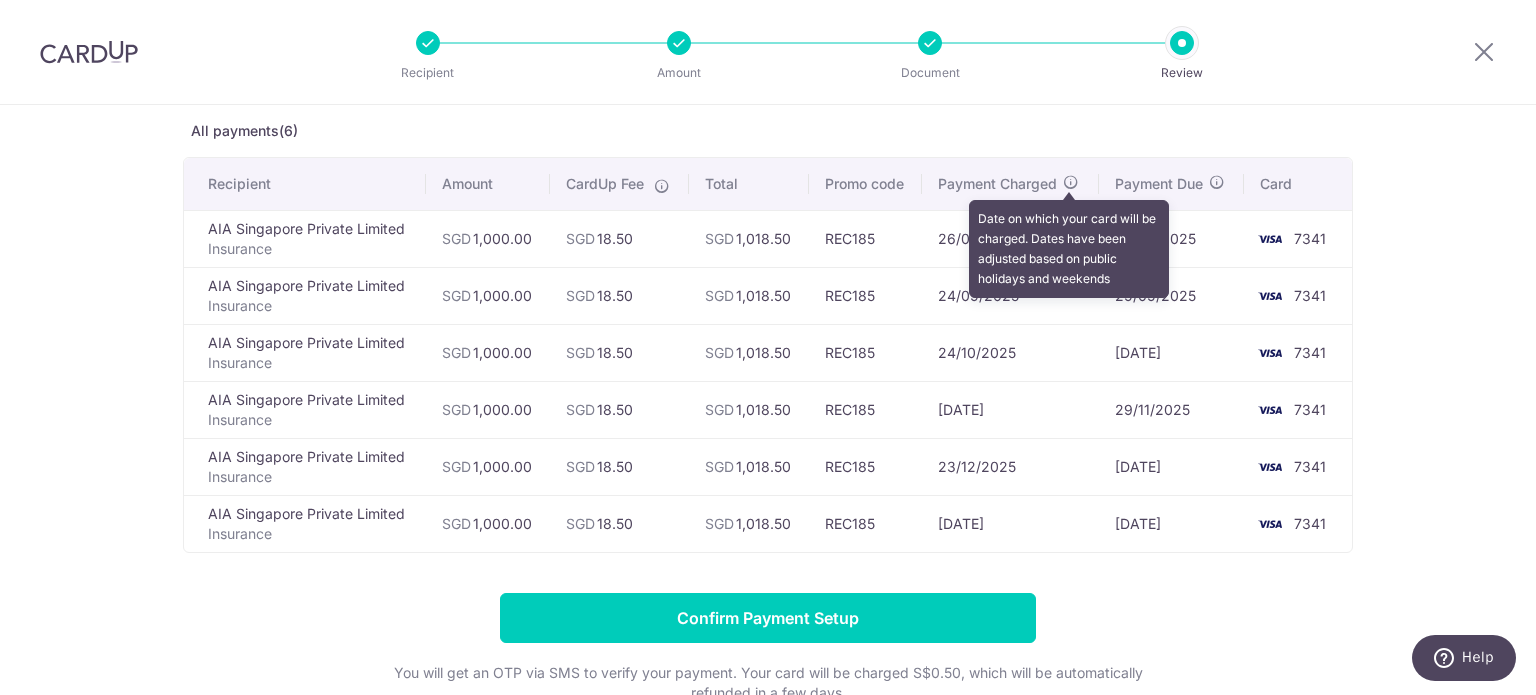 click at bounding box center [1071, 182] 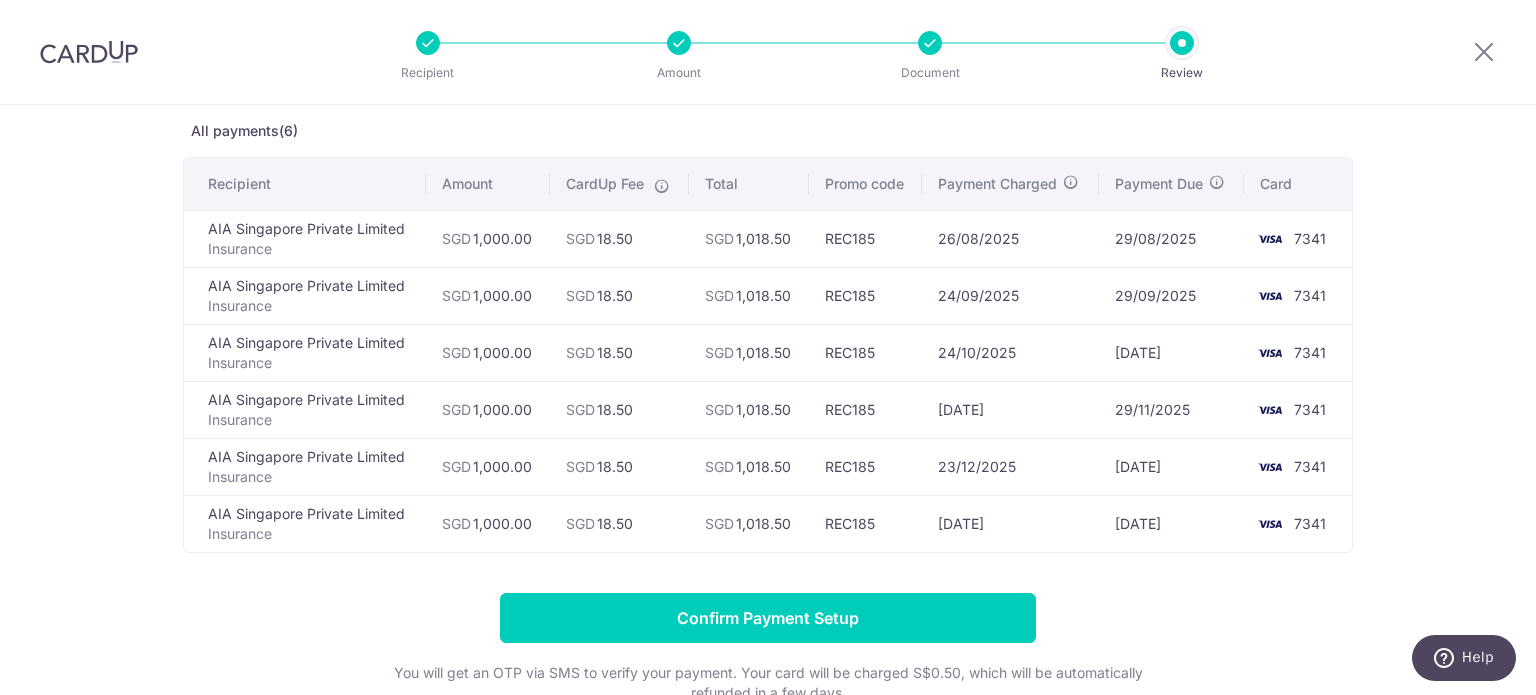 click on "Review payment details
All payments(6)
Recipient
Amount
CardUp Fee
Total
Promo code
Payment Charged
Payment Due
Card
AIA Singapore Private Limited
Insurance
SGD   1,000.00
SGD   18.50" at bounding box center [768, 408] 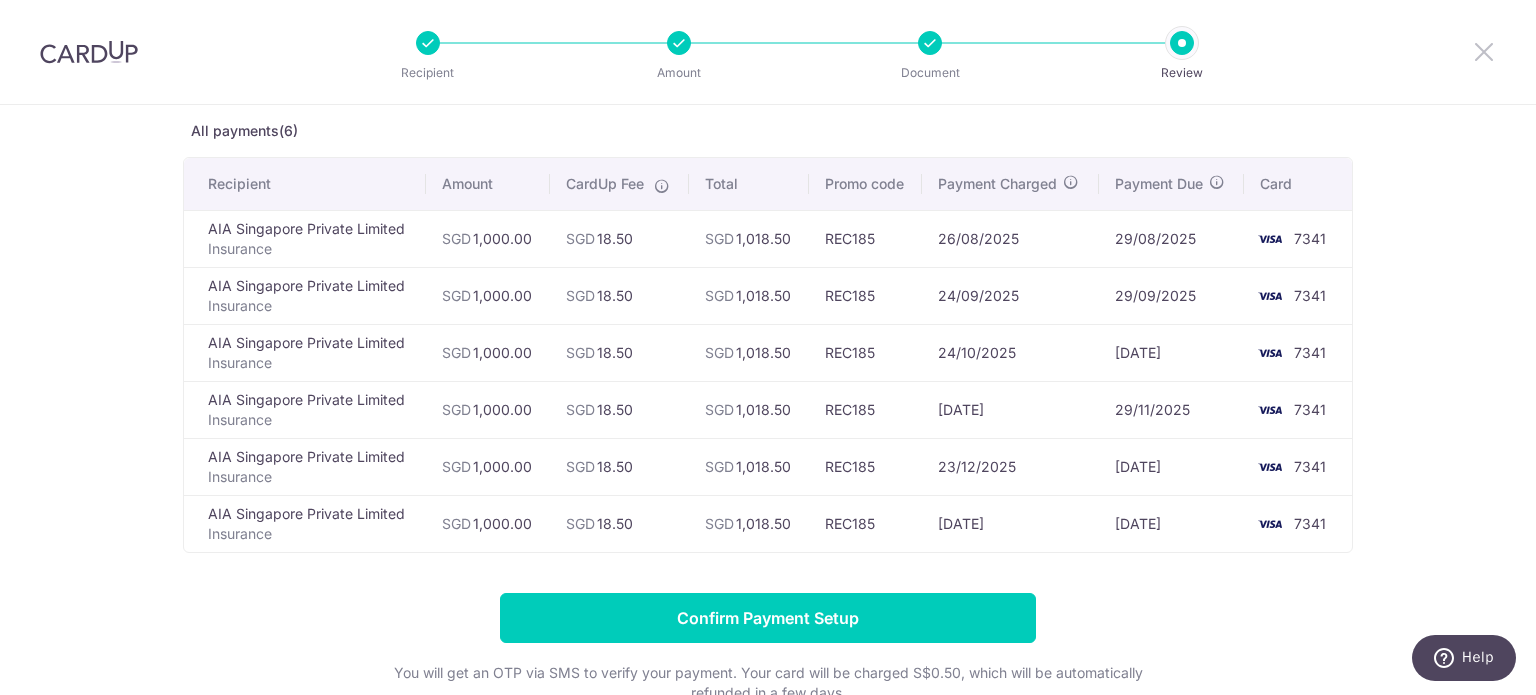 click at bounding box center (1484, 51) 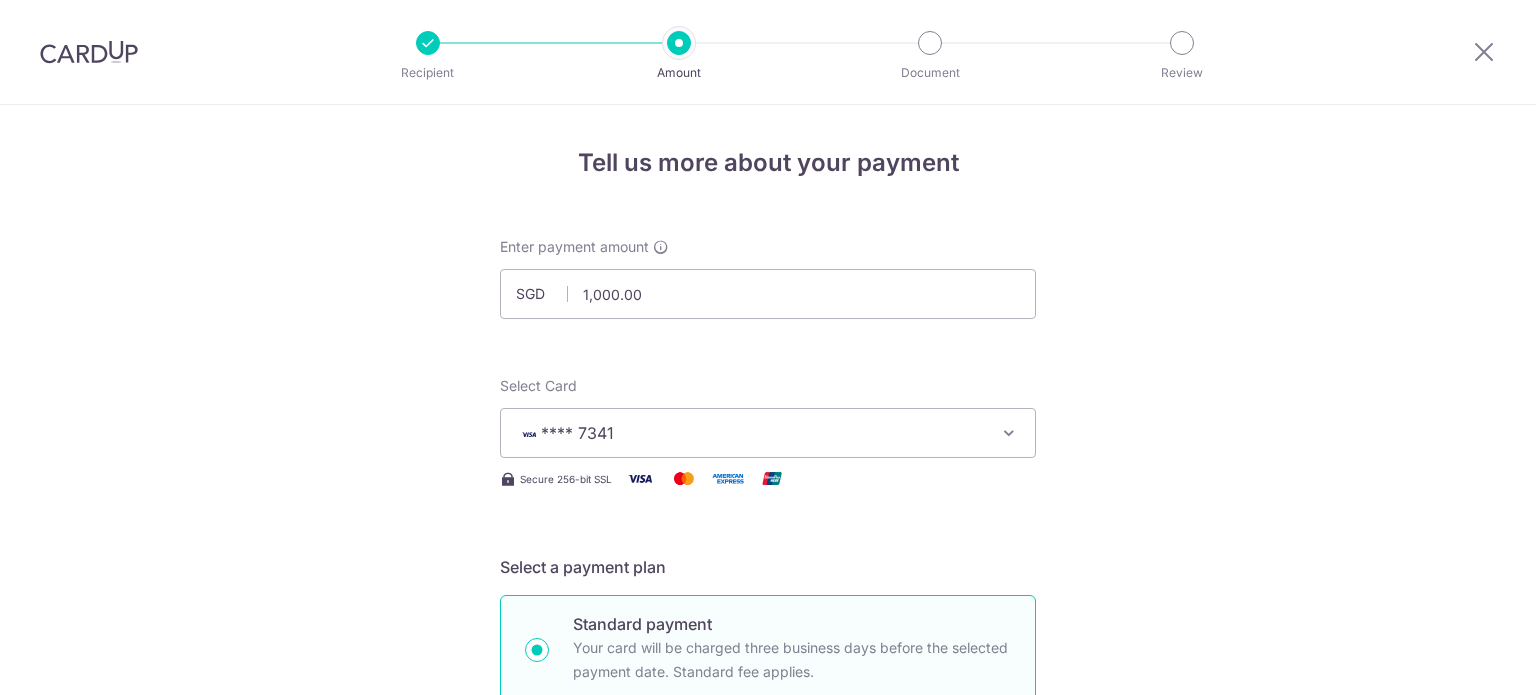 scroll, scrollTop: 0, scrollLeft: 0, axis: both 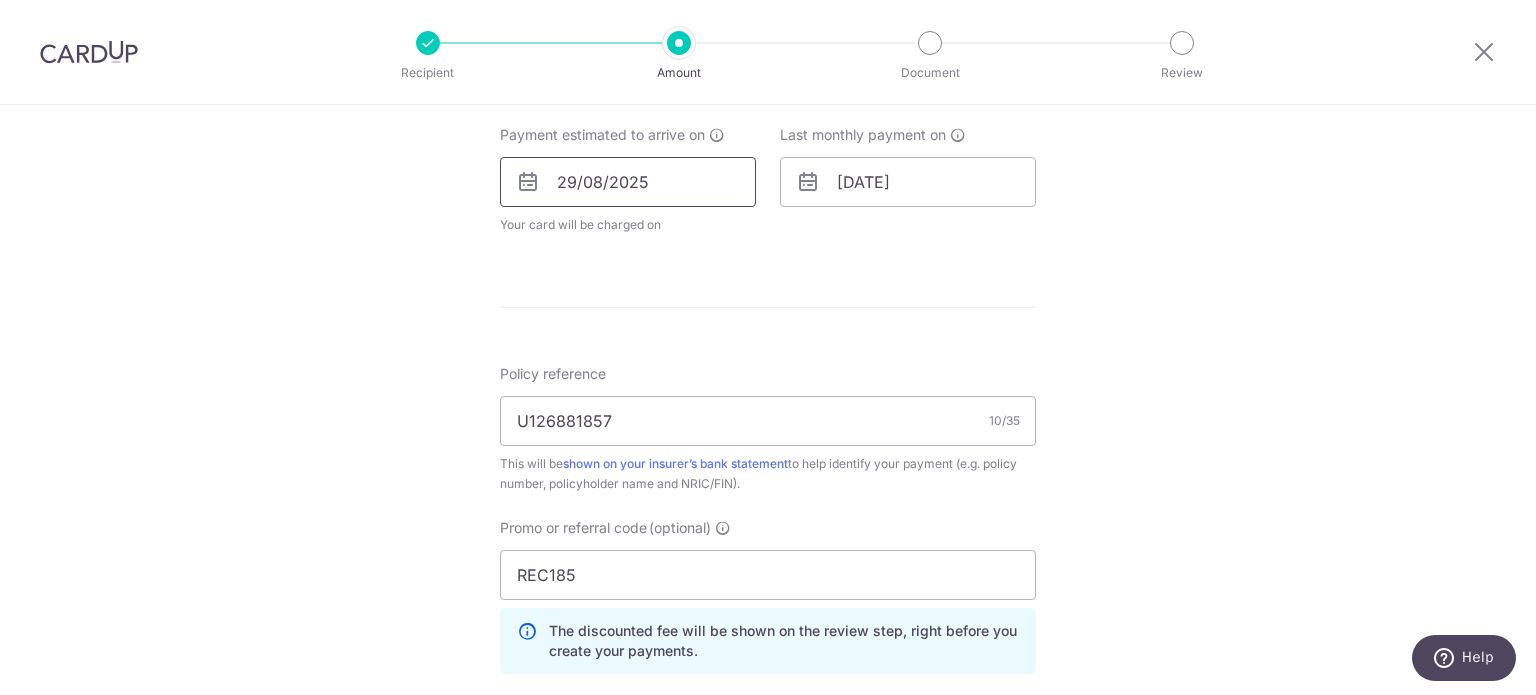 click on "29/08/2025" at bounding box center (628, 182) 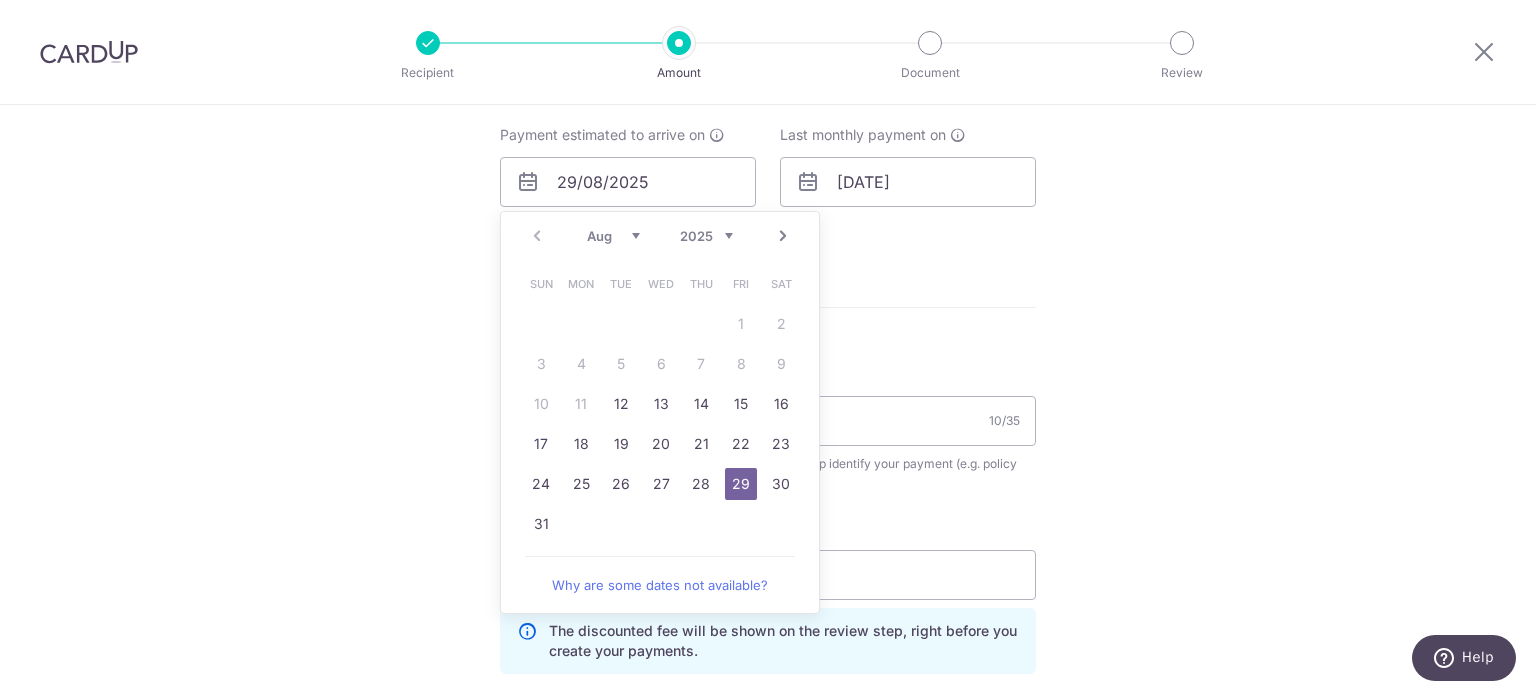 click on "Next" at bounding box center (783, 236) 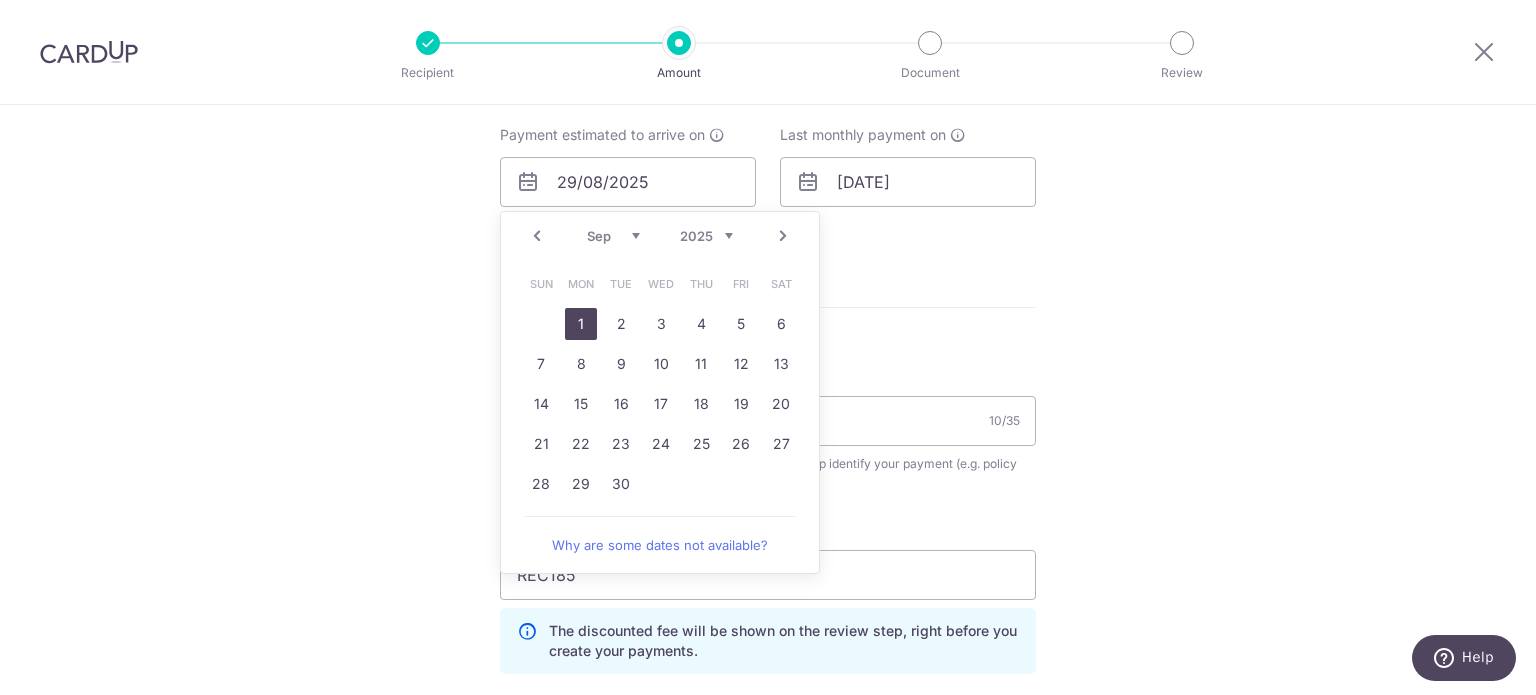 click on "1" at bounding box center [581, 324] 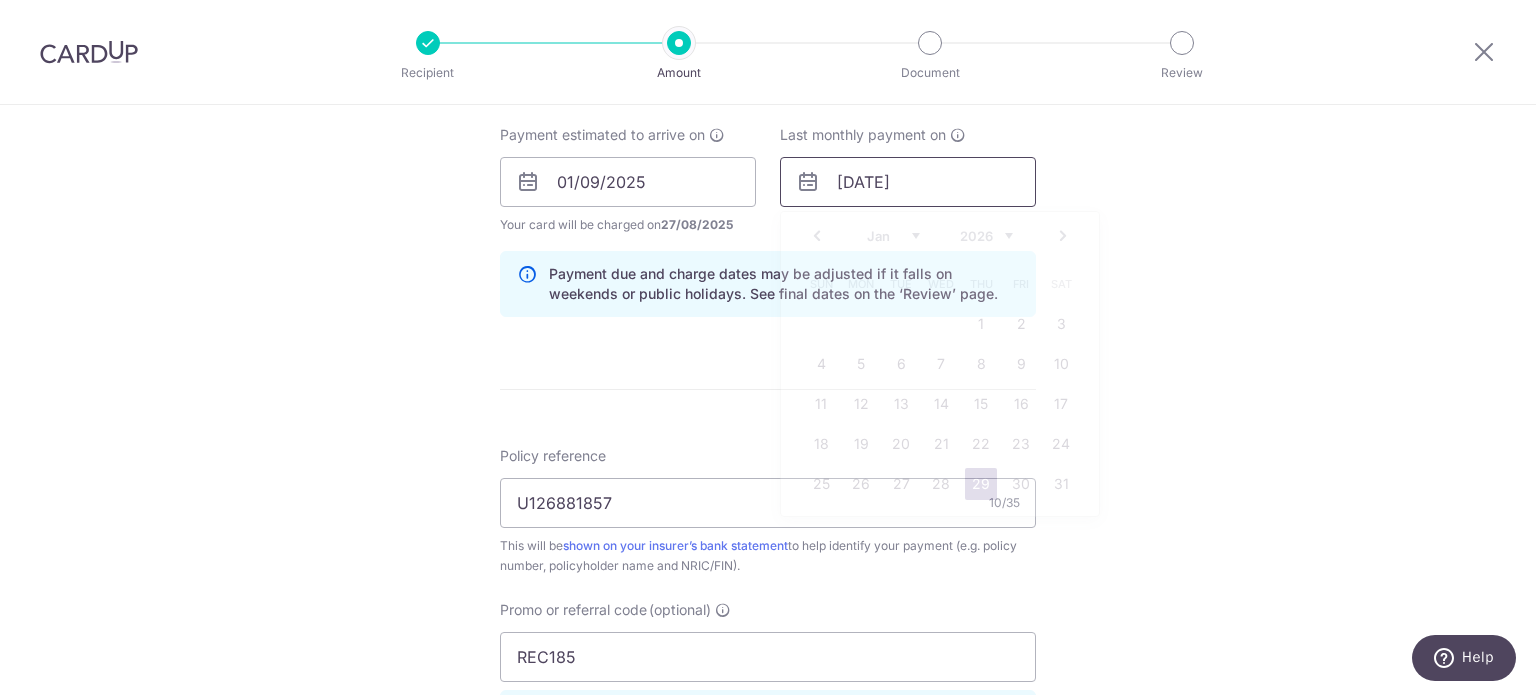click on "[DATE]" at bounding box center (908, 182) 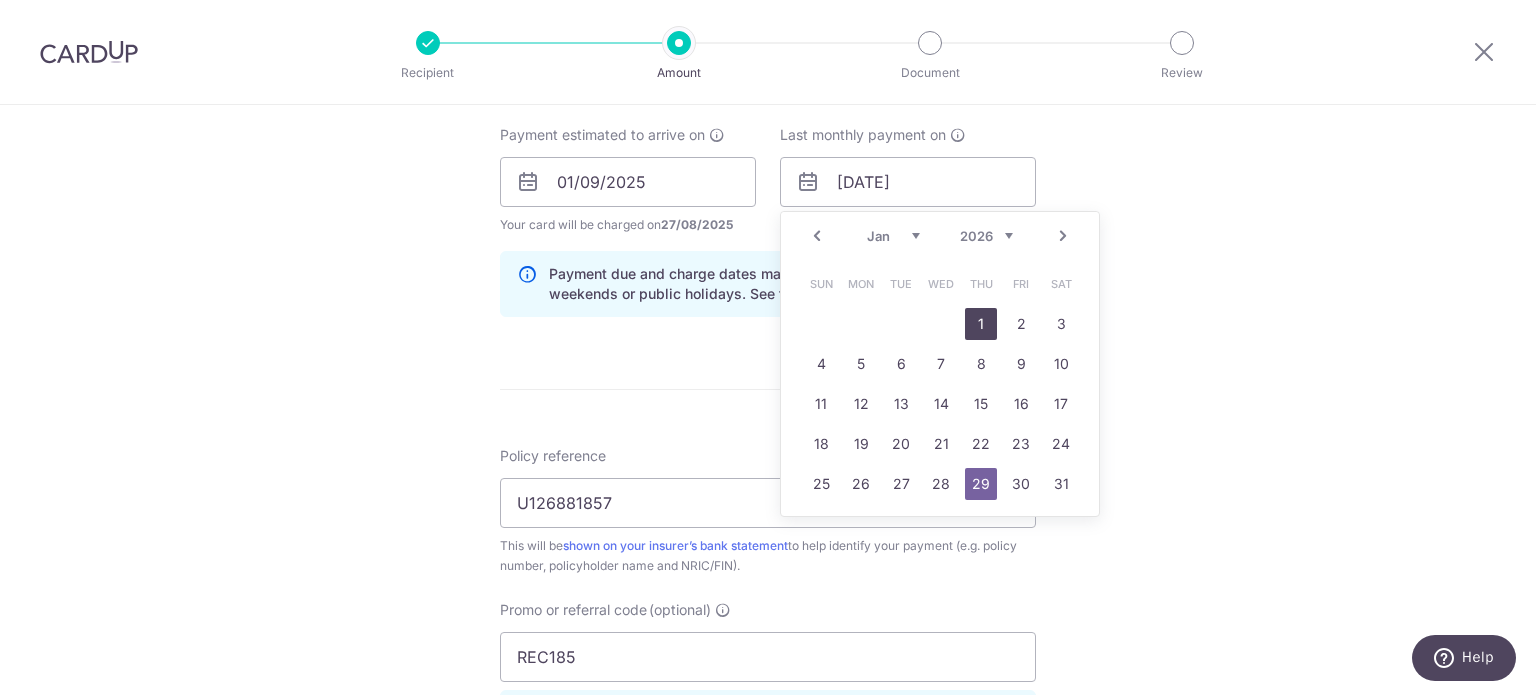 click on "1" at bounding box center [981, 324] 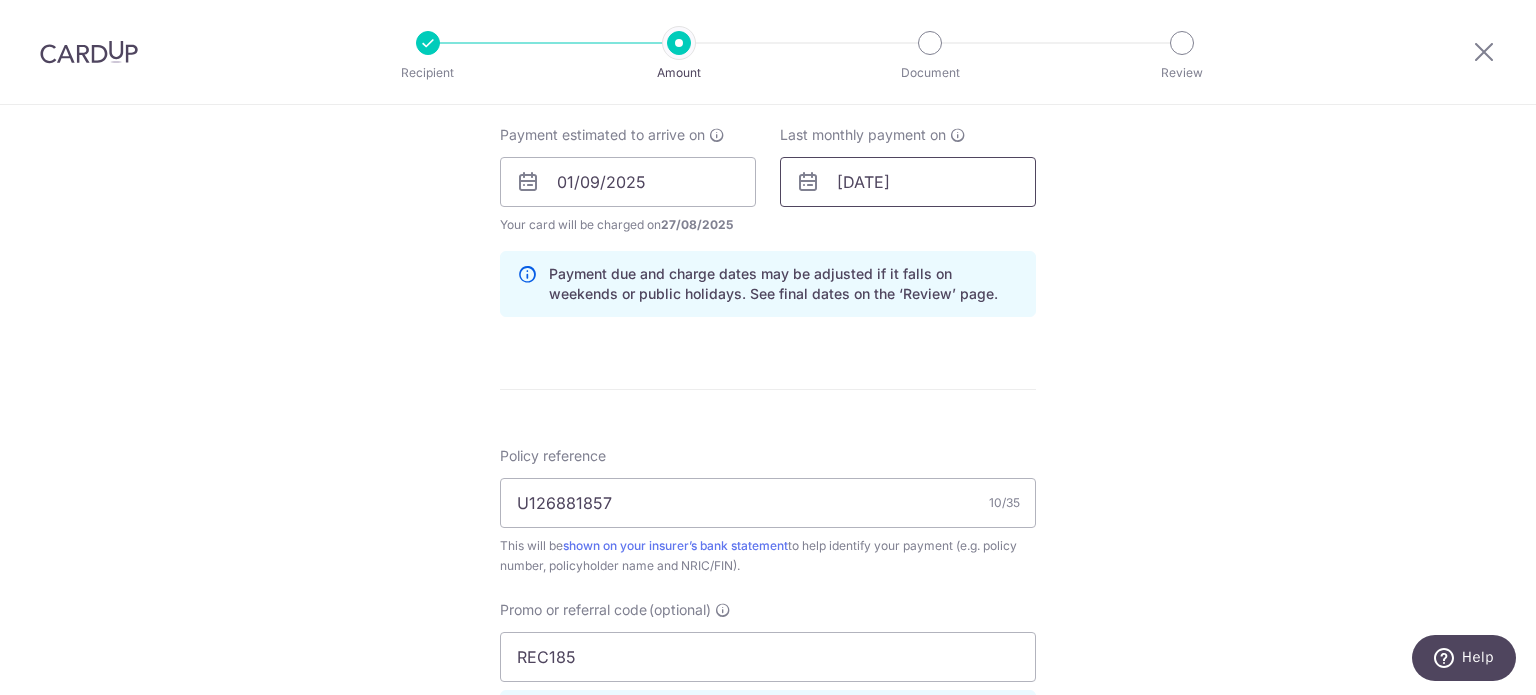 click on "[DATE]" at bounding box center (908, 182) 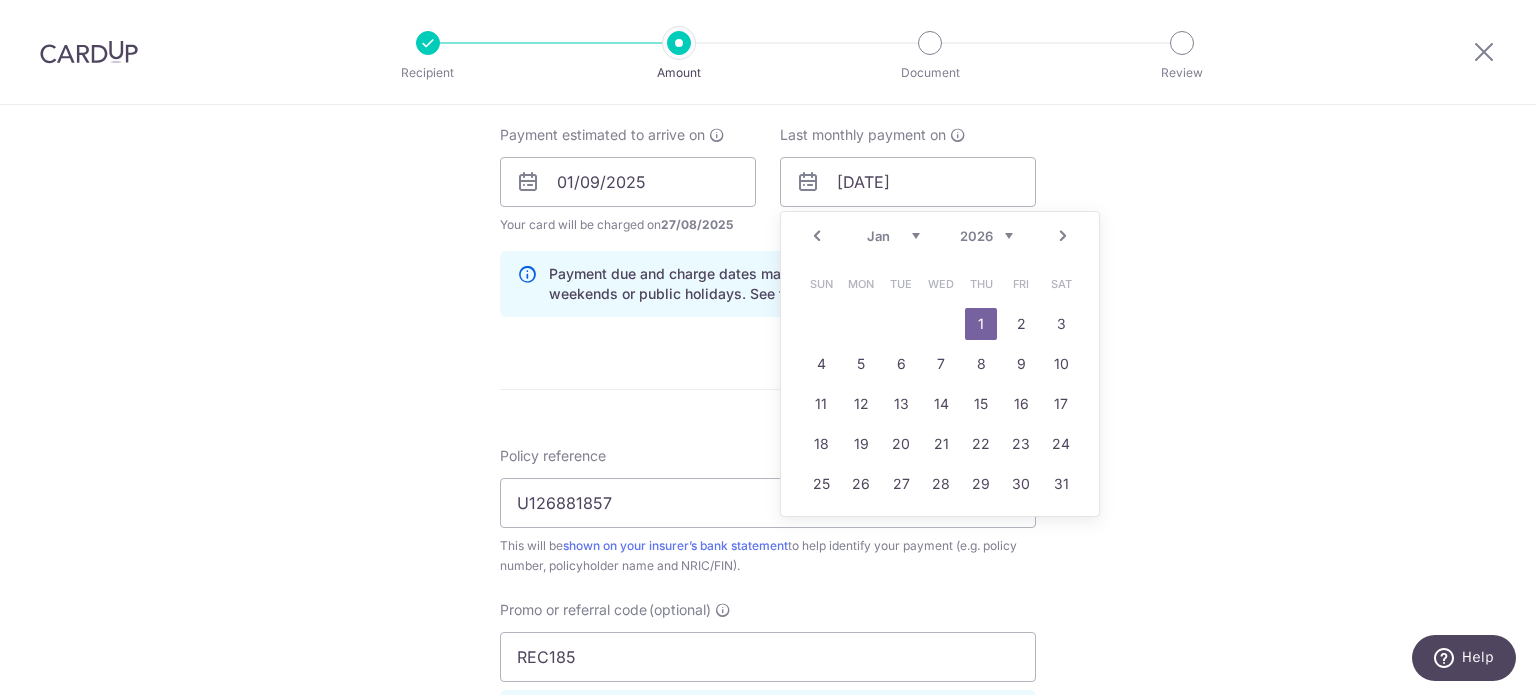 click on "Next" at bounding box center (1063, 236) 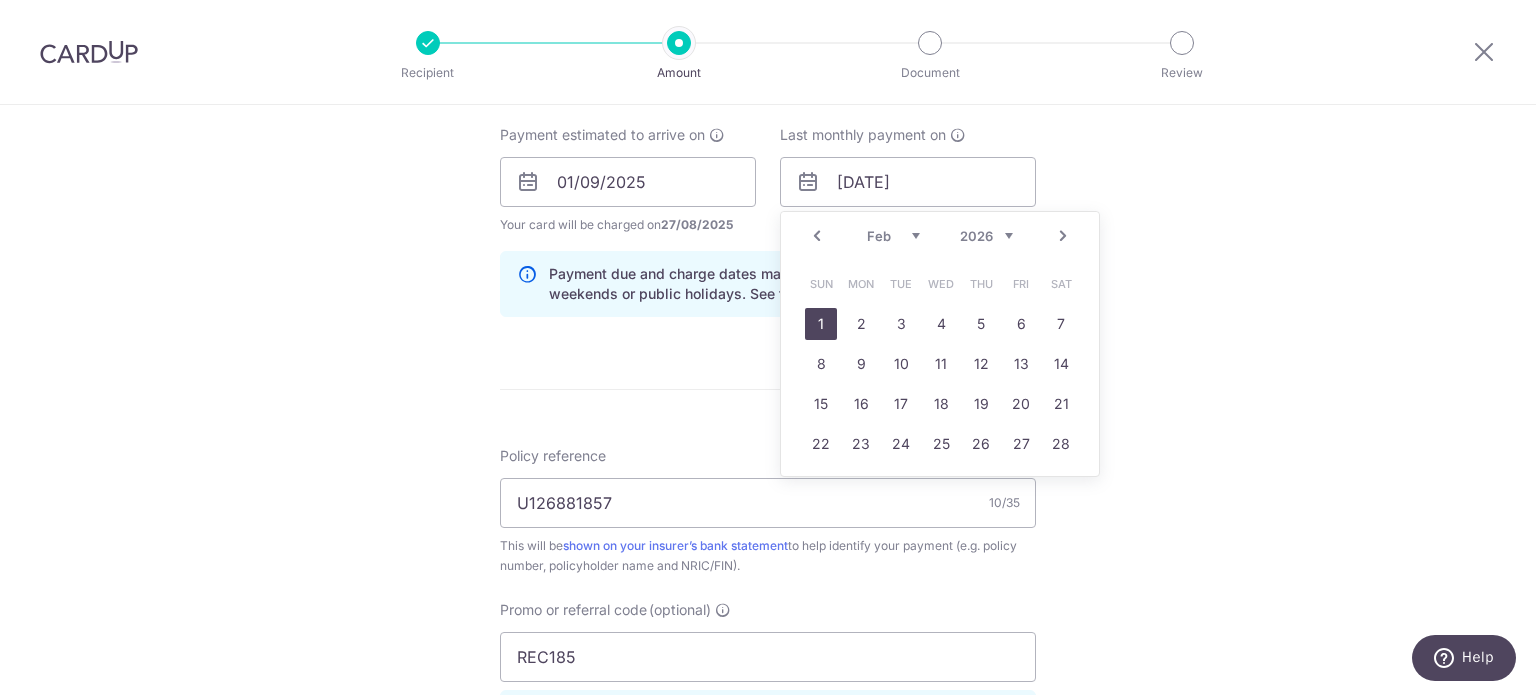 click on "1" at bounding box center (821, 324) 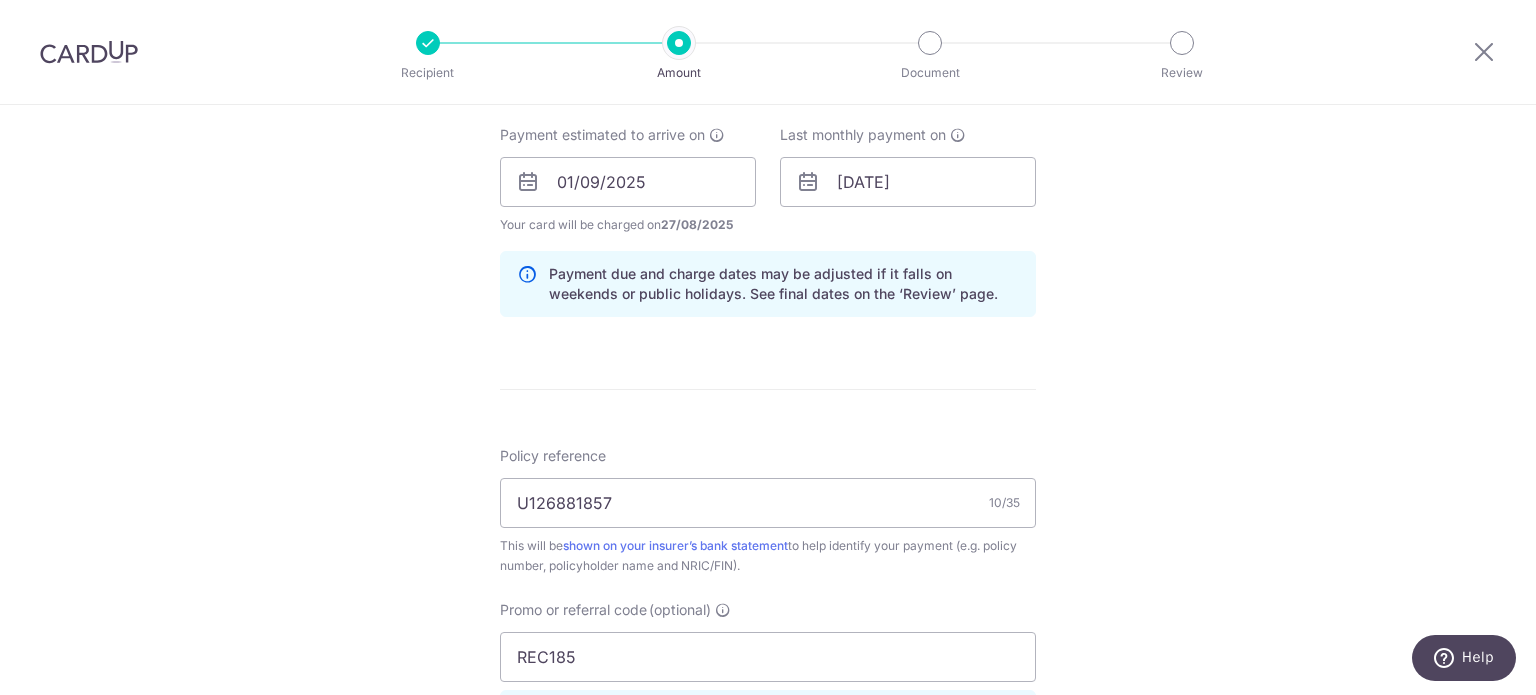 click on "Tell us more about your payment
Enter payment amount
SGD
1,000.00
1000.00
Select Card
**** 7341
Add credit card
Your Cards
**** 3924
**** 4168
**** 7341
Secure 256-bit SSL
Text
New card details
Card" at bounding box center [768, 195] 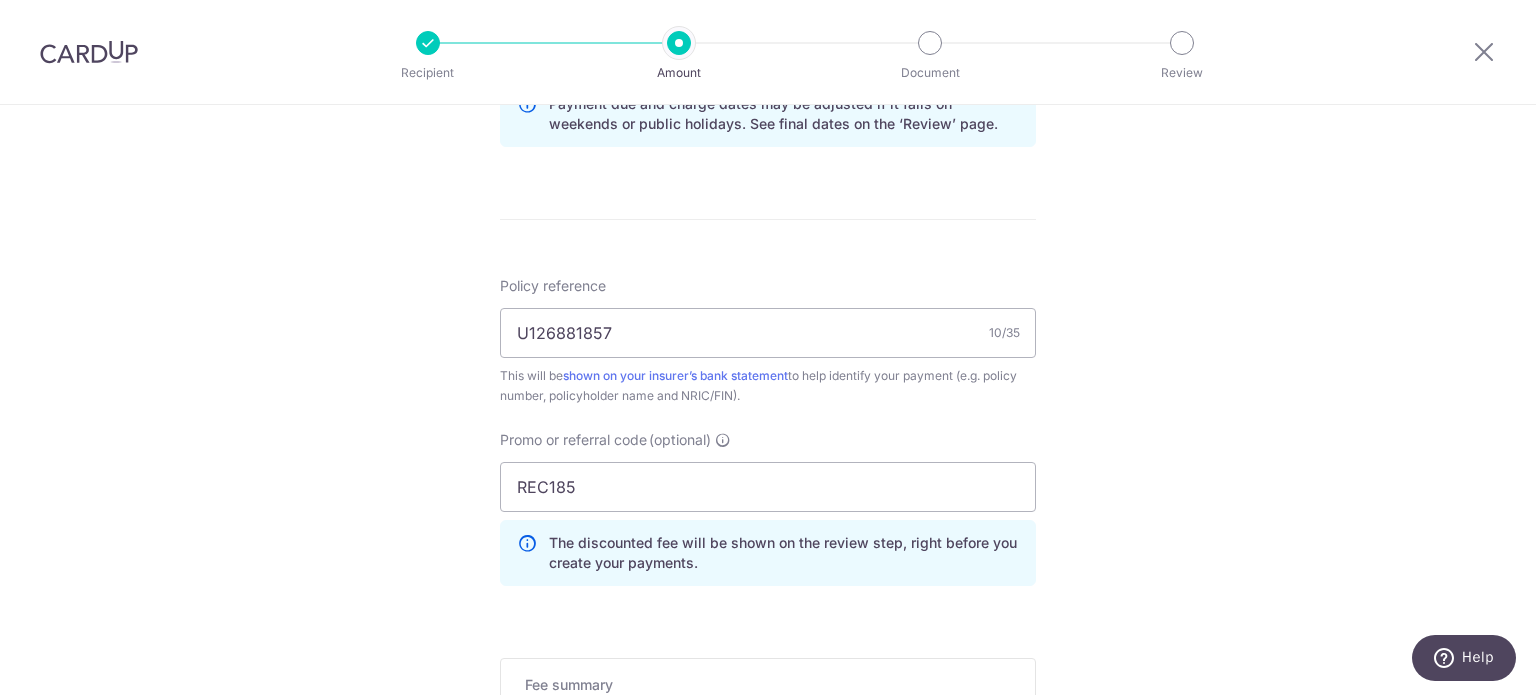 scroll, scrollTop: 1300, scrollLeft: 0, axis: vertical 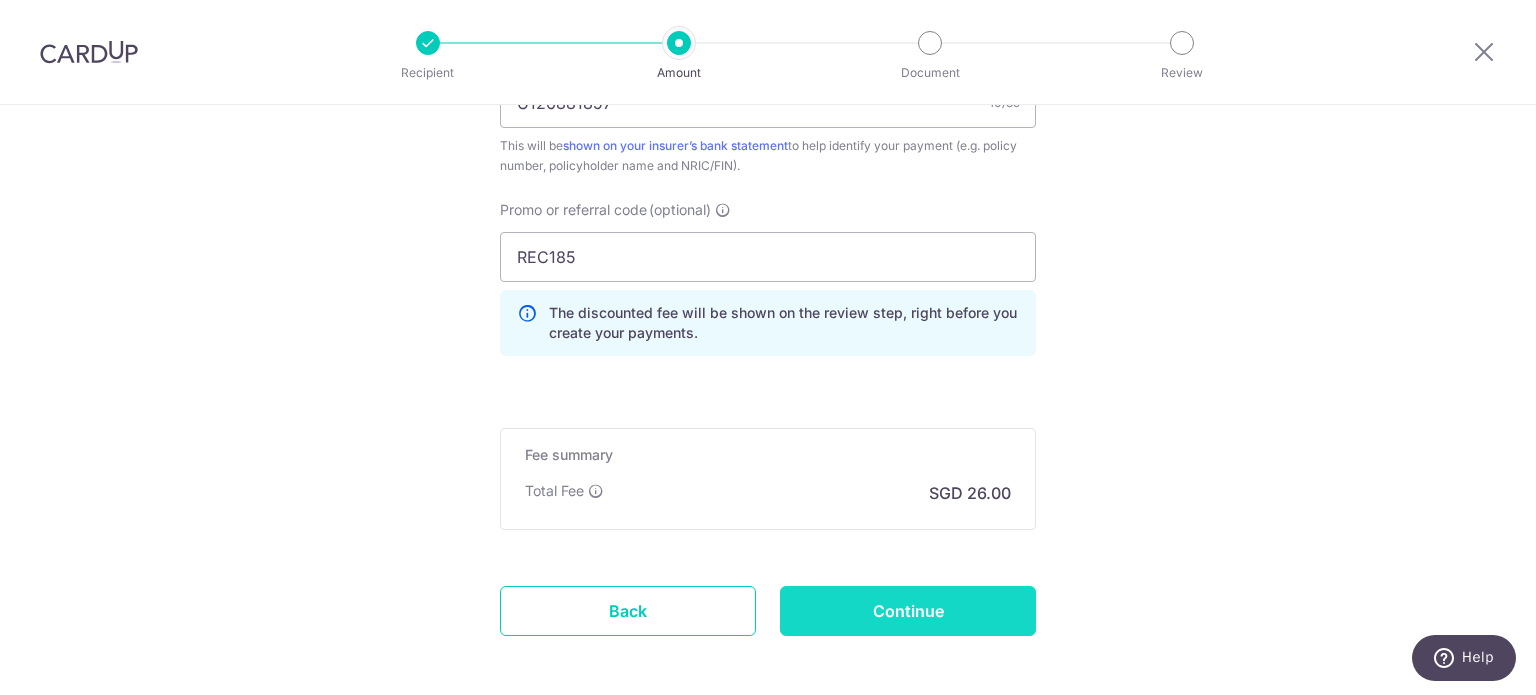 click on "Continue" at bounding box center (908, 611) 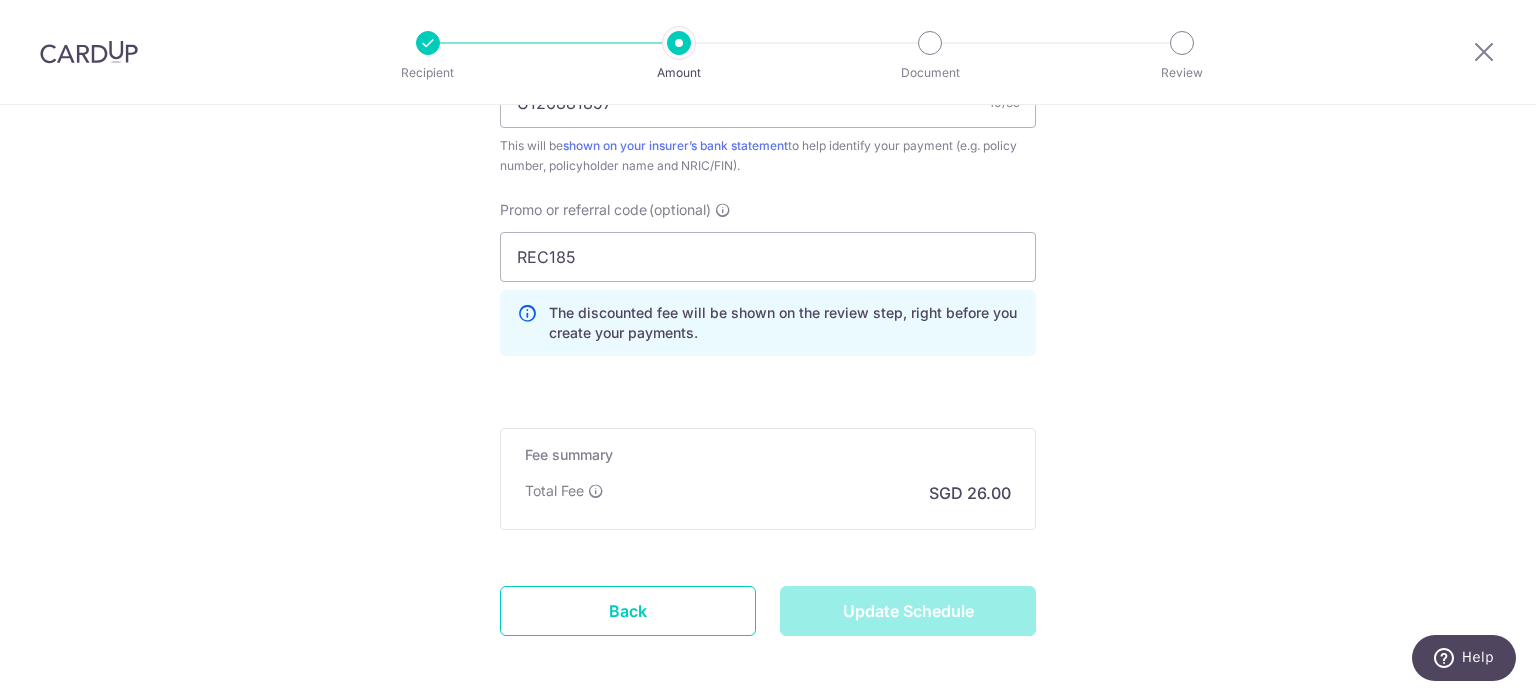 type on "Update Schedule" 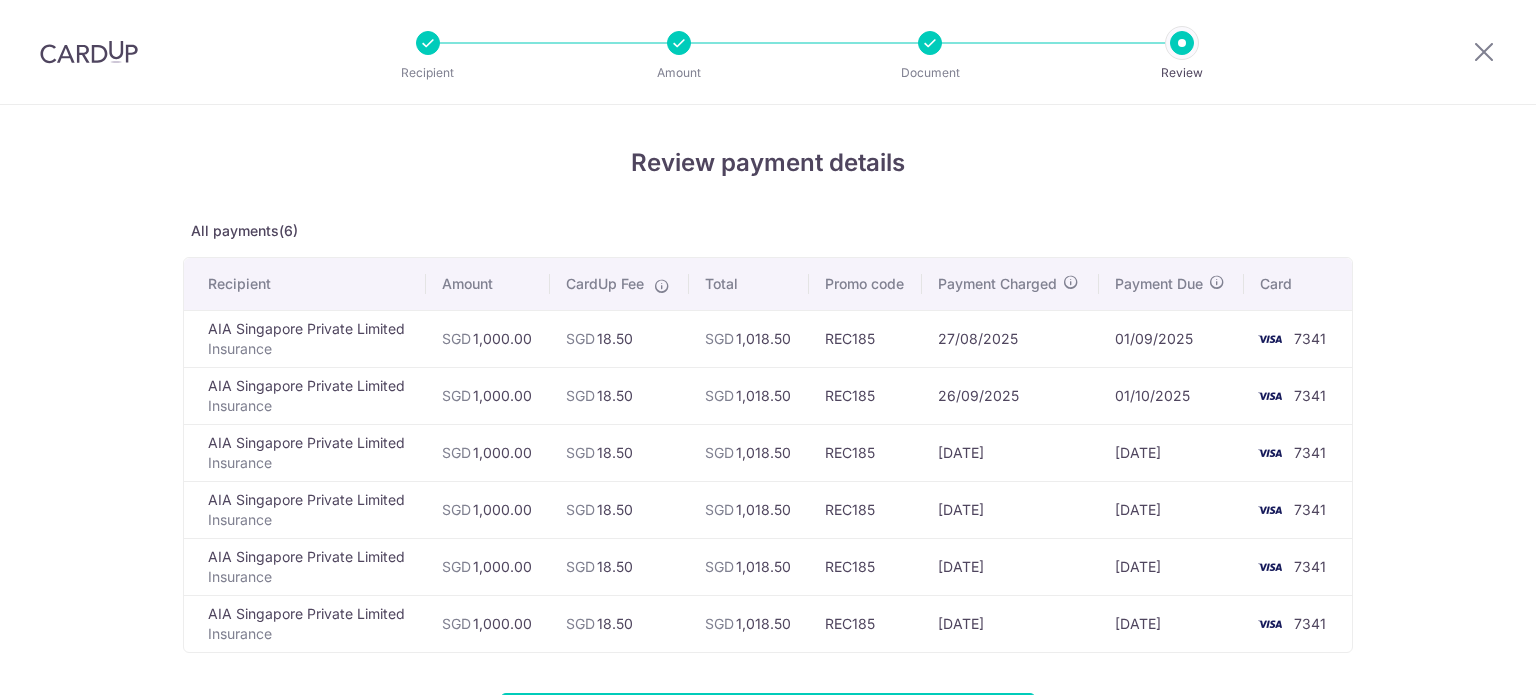 scroll, scrollTop: 0, scrollLeft: 0, axis: both 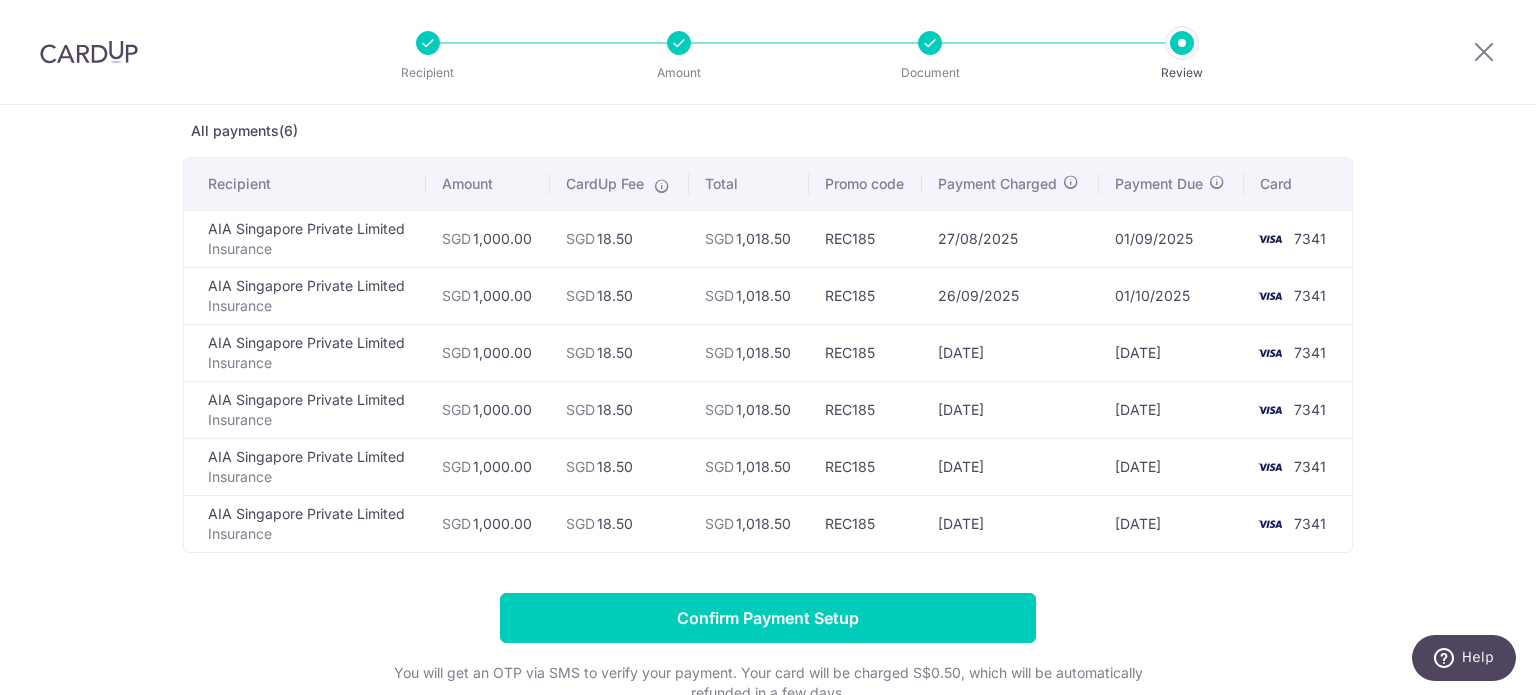 click on "Review payment details
All payments(6)
Recipient
Amount
CardUp Fee
Total
Promo code
Payment Charged
Payment Due
Card
AIA Singapore Private Limited
Insurance
SGD   1,000.00
SGD   18.50" at bounding box center (768, 408) 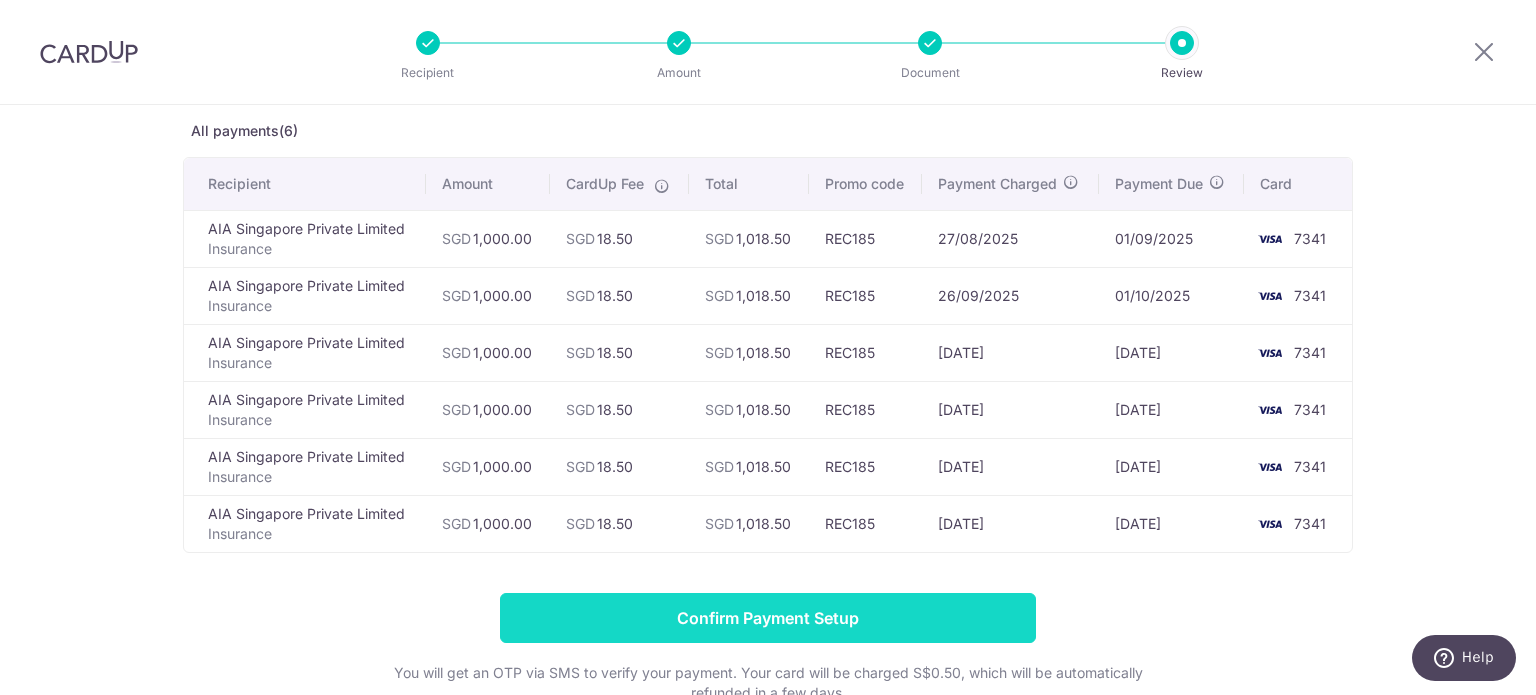 click on "Confirm Payment Setup" at bounding box center [768, 618] 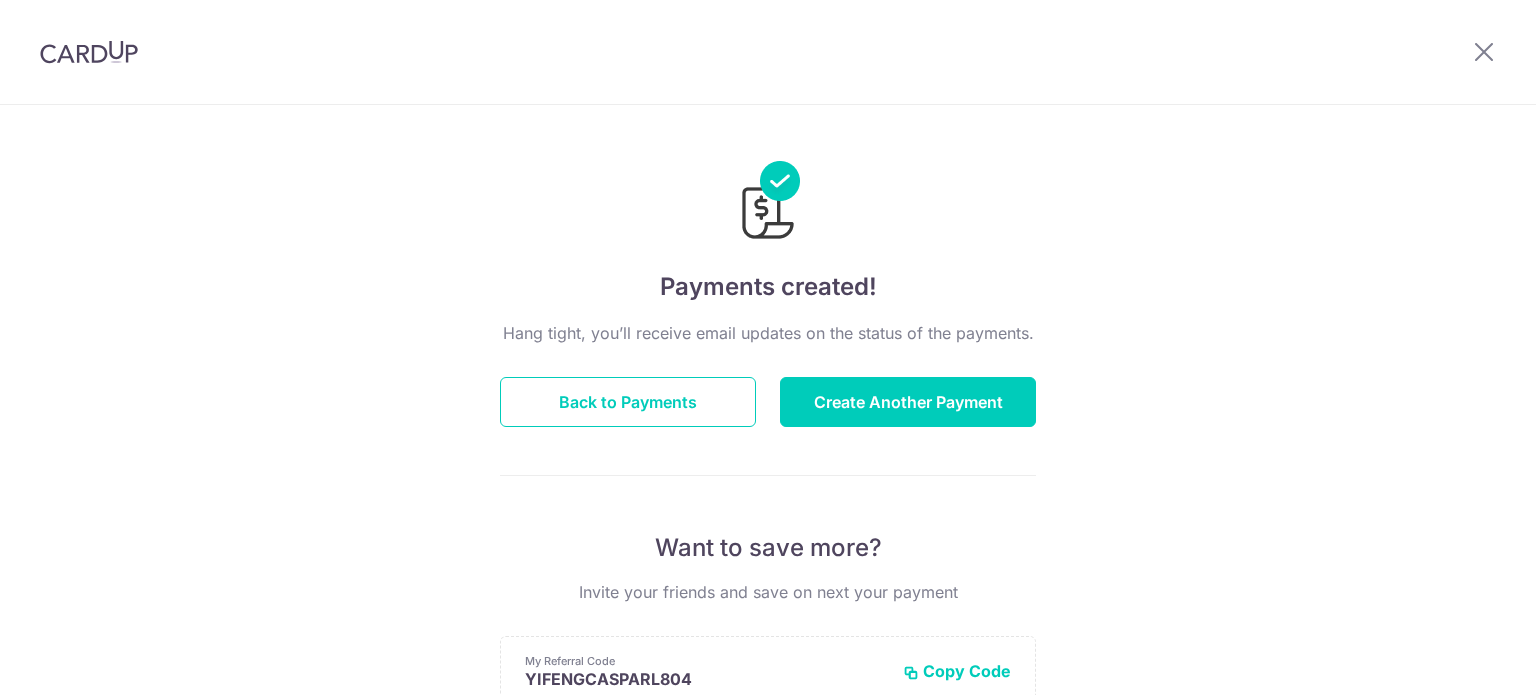 scroll, scrollTop: 0, scrollLeft: 0, axis: both 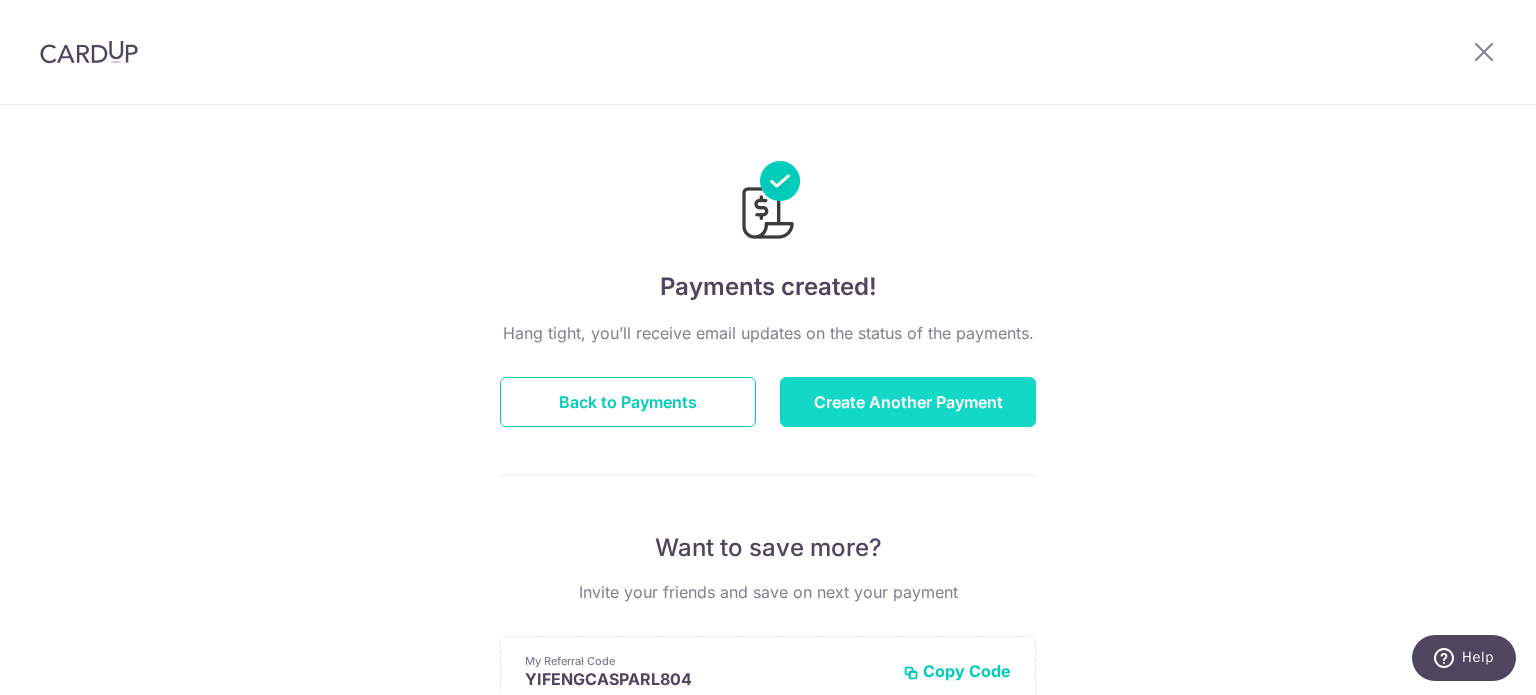 click on "Create Another Payment" at bounding box center (908, 402) 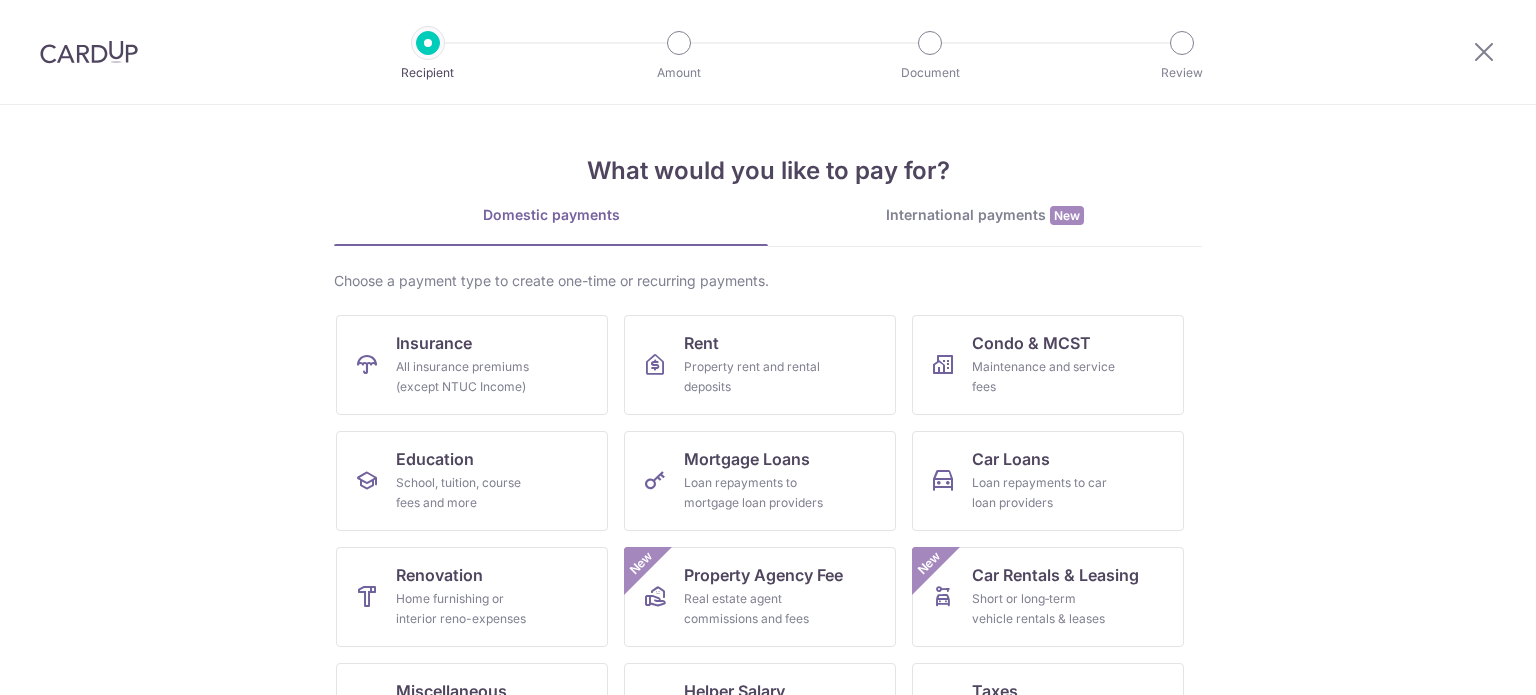 click on "Insurance All insurance premiums (except NTUC Income)" at bounding box center (472, 365) 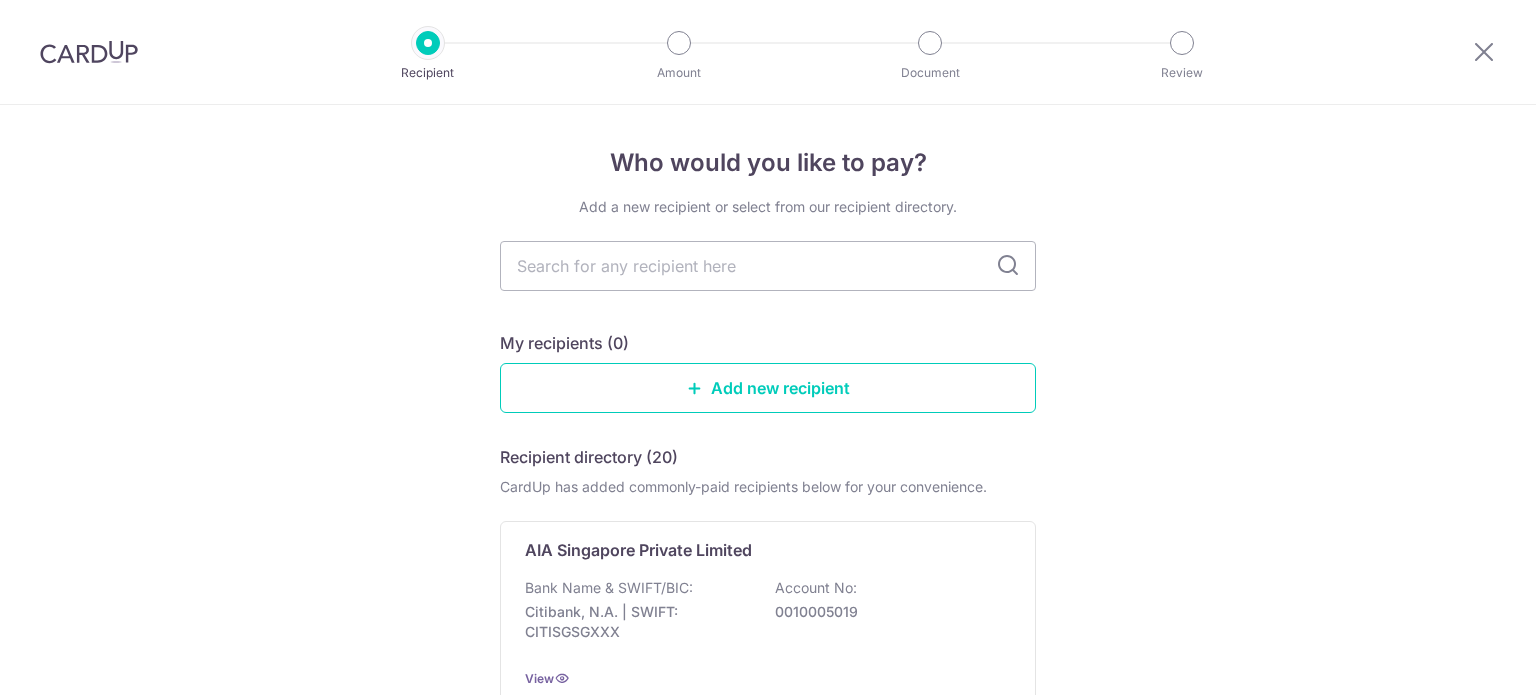 scroll, scrollTop: 0, scrollLeft: 0, axis: both 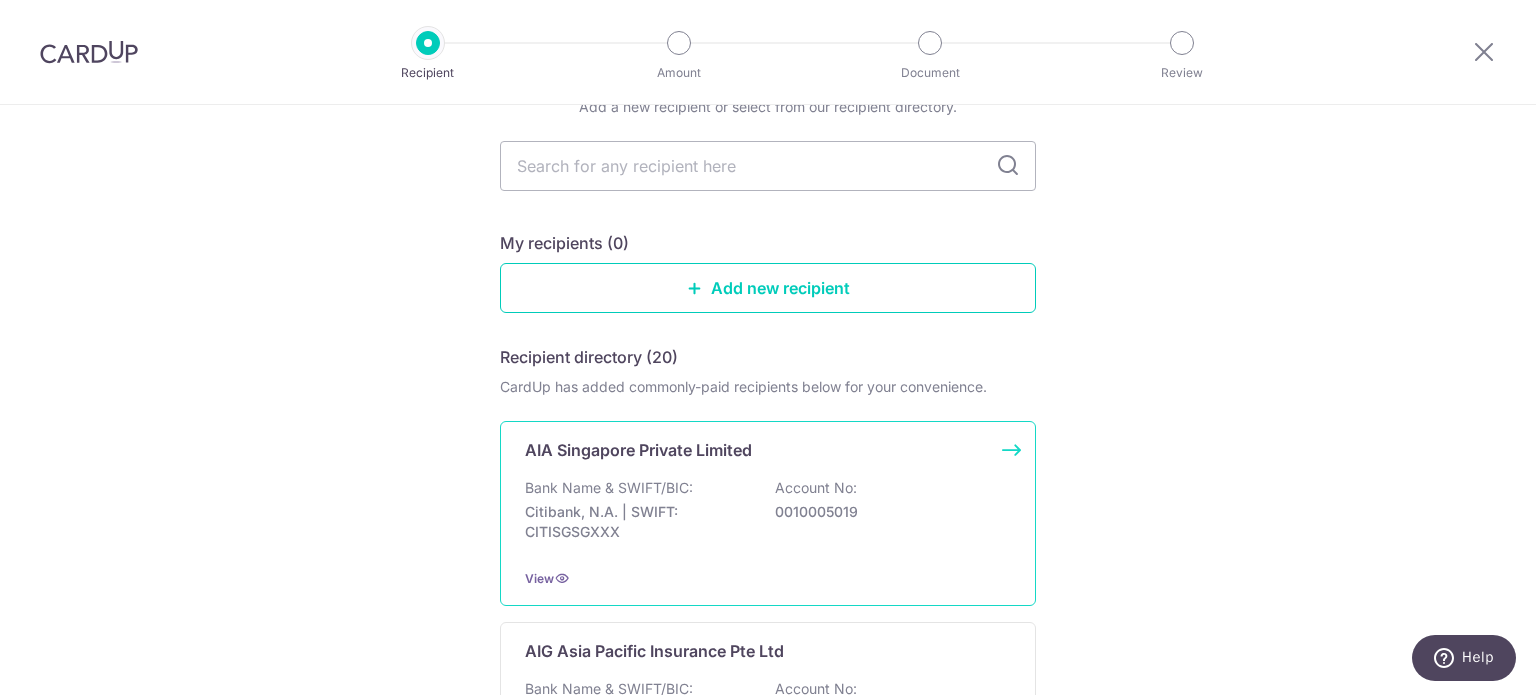click on "AIA Singapore Private Limited" at bounding box center [638, 450] 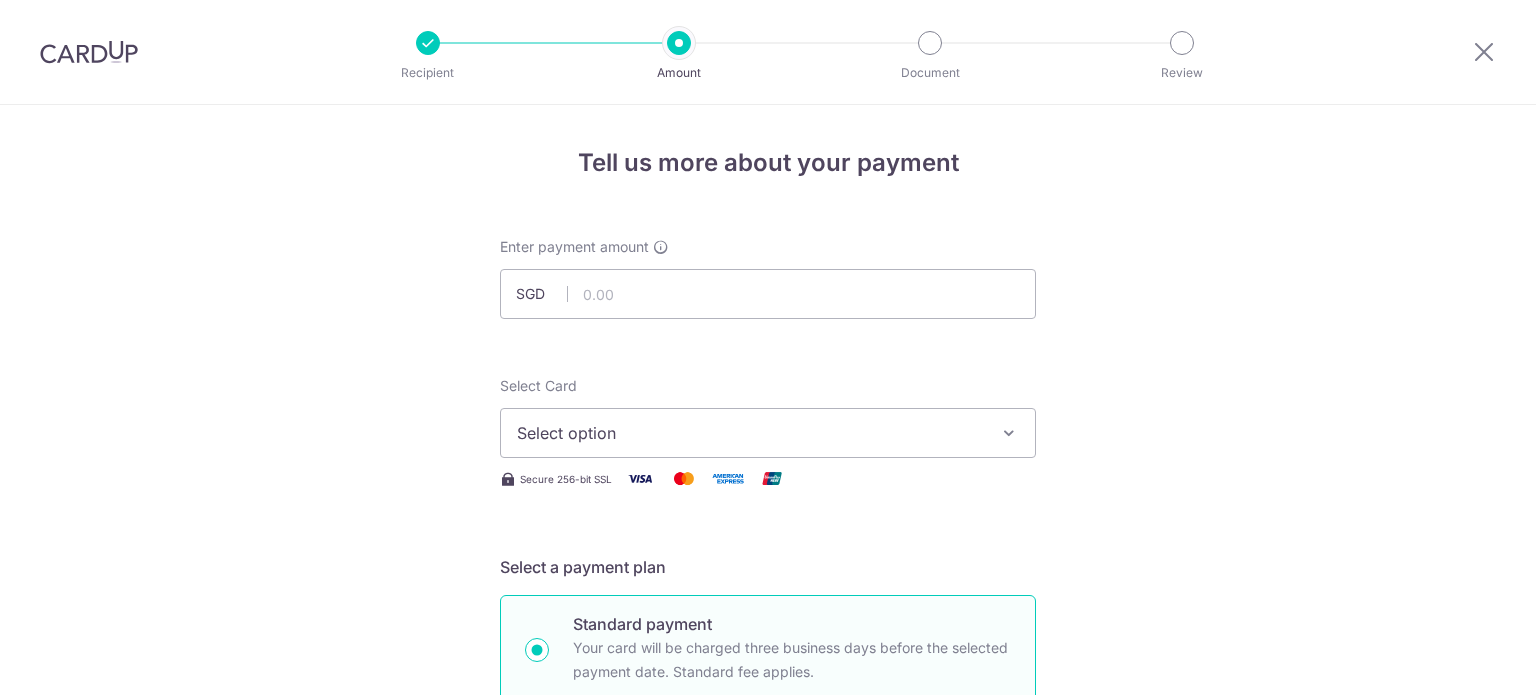 scroll, scrollTop: 0, scrollLeft: 0, axis: both 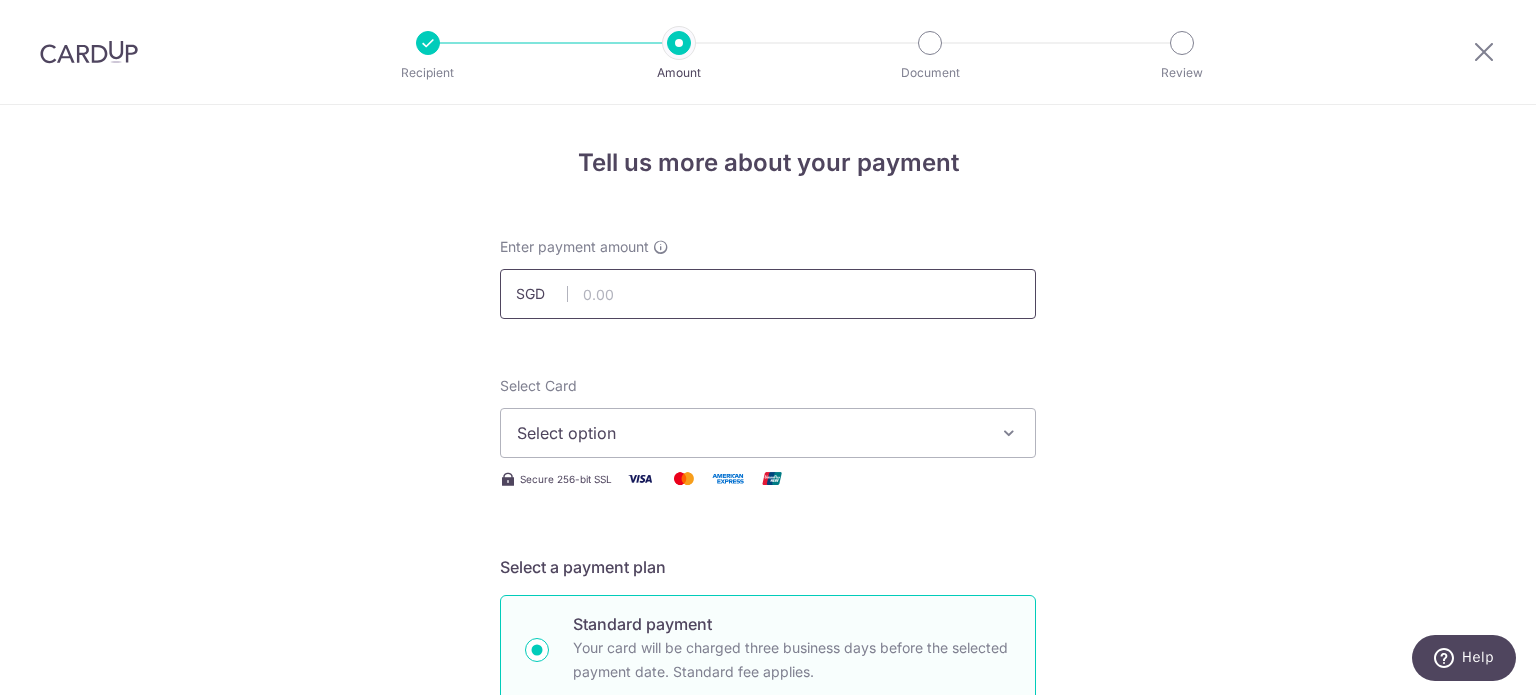 click at bounding box center [768, 294] 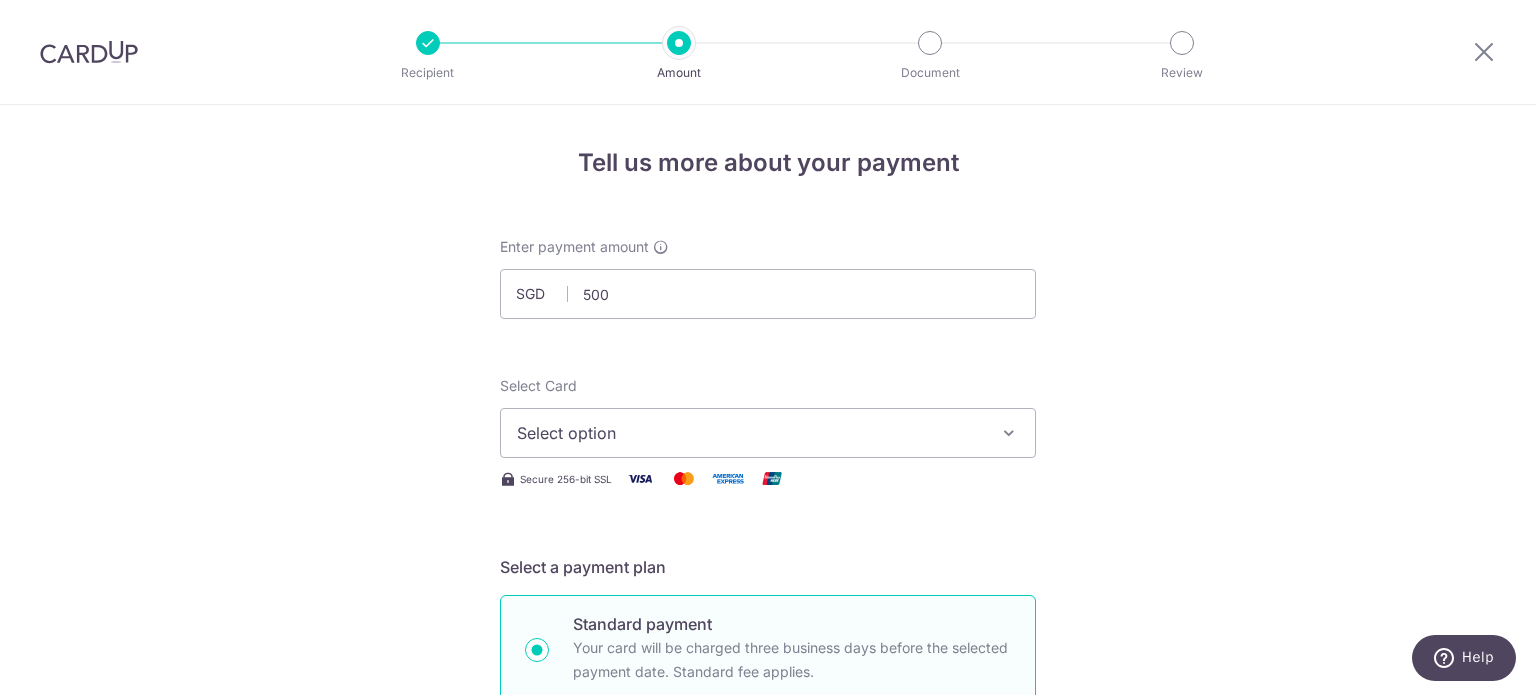 type on "500.00" 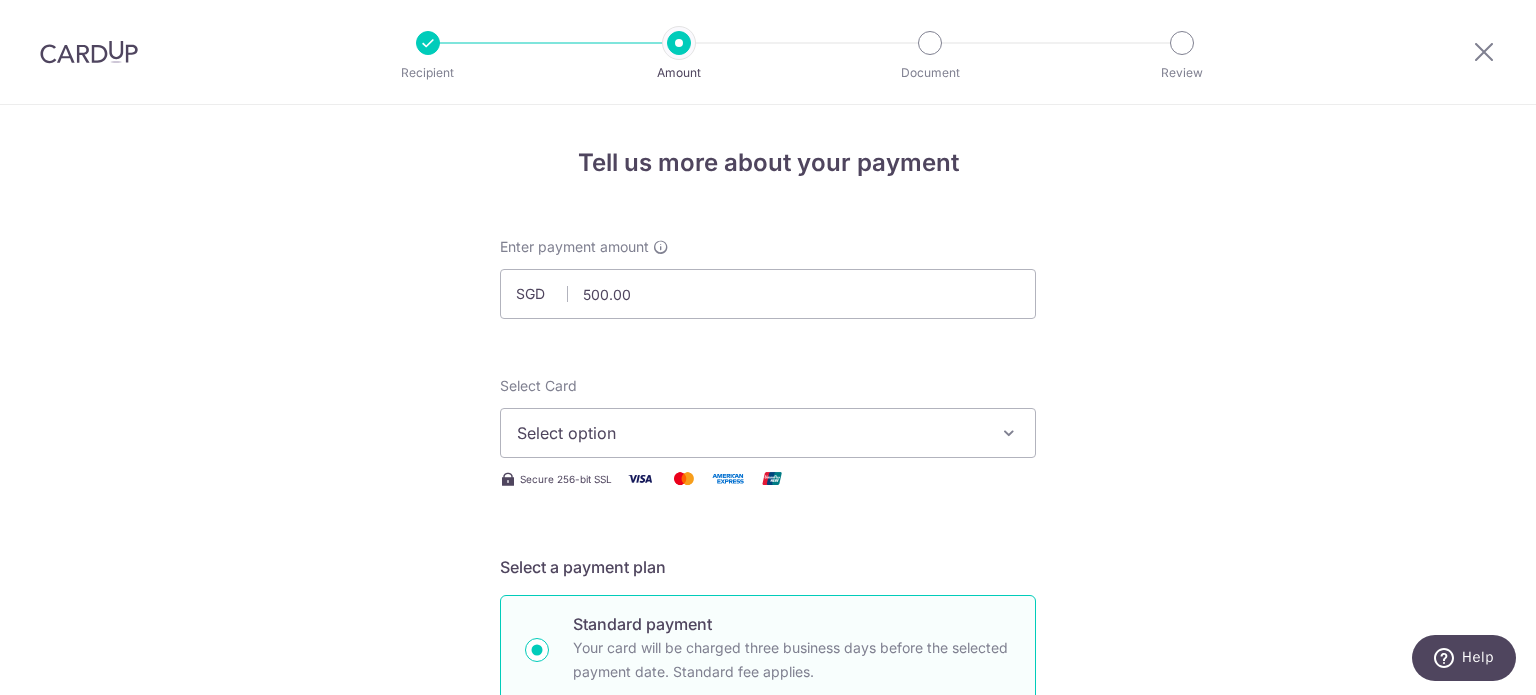 click on "Select option" at bounding box center [750, 433] 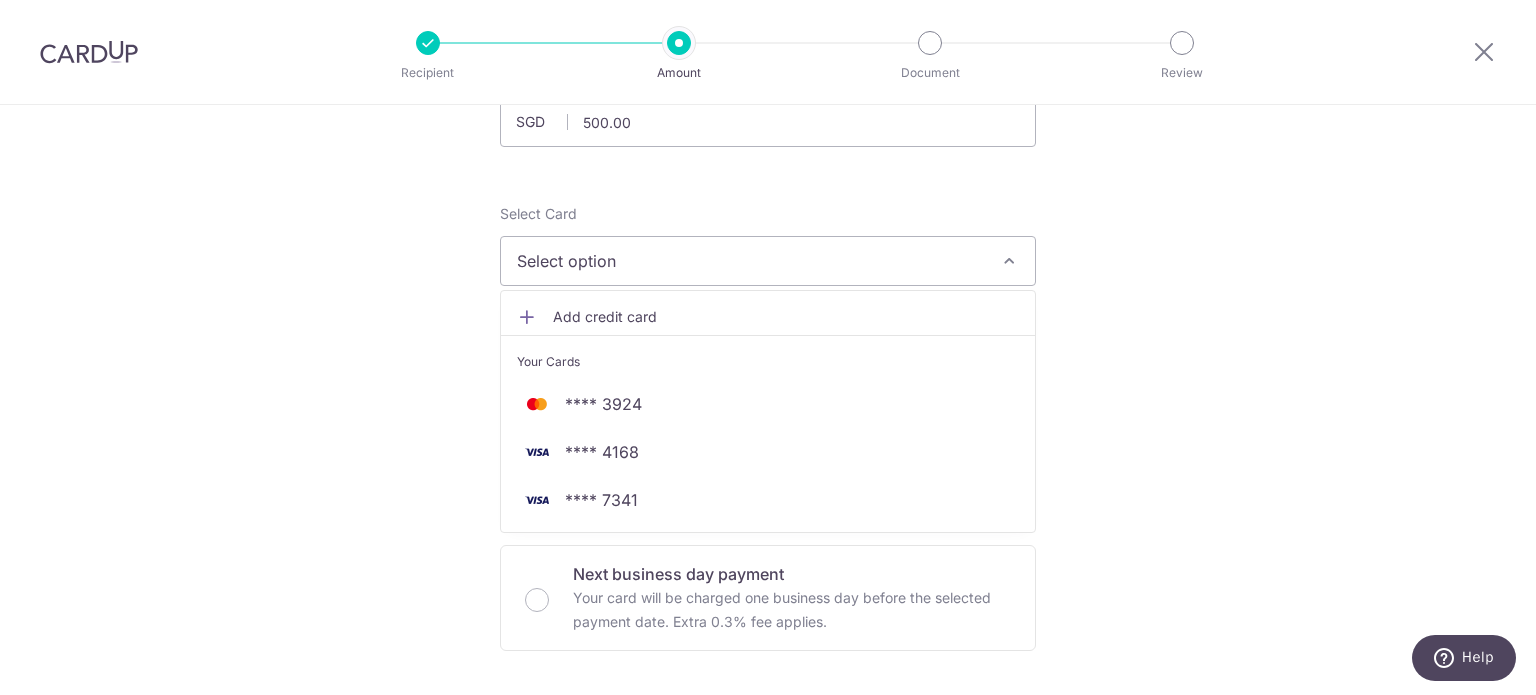 scroll, scrollTop: 200, scrollLeft: 0, axis: vertical 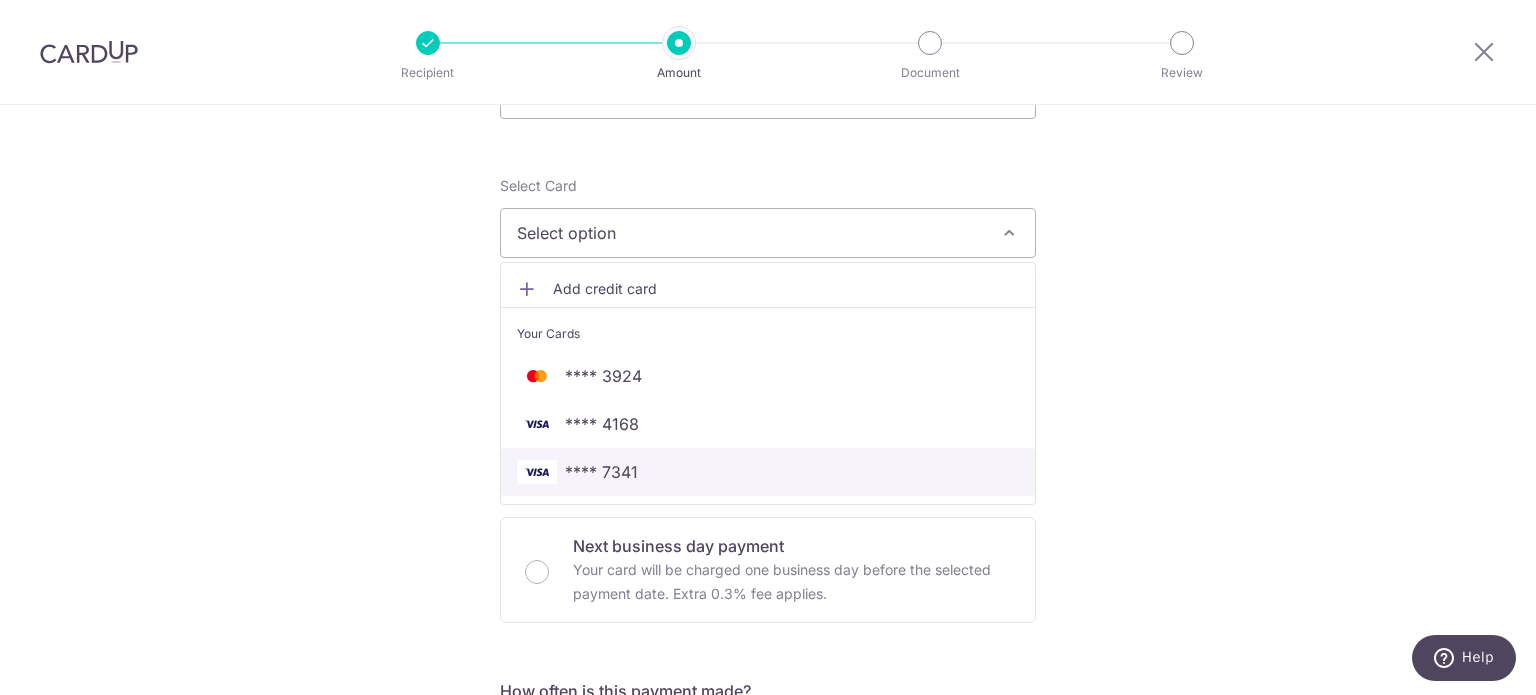 click on "**** 7341" at bounding box center [768, 472] 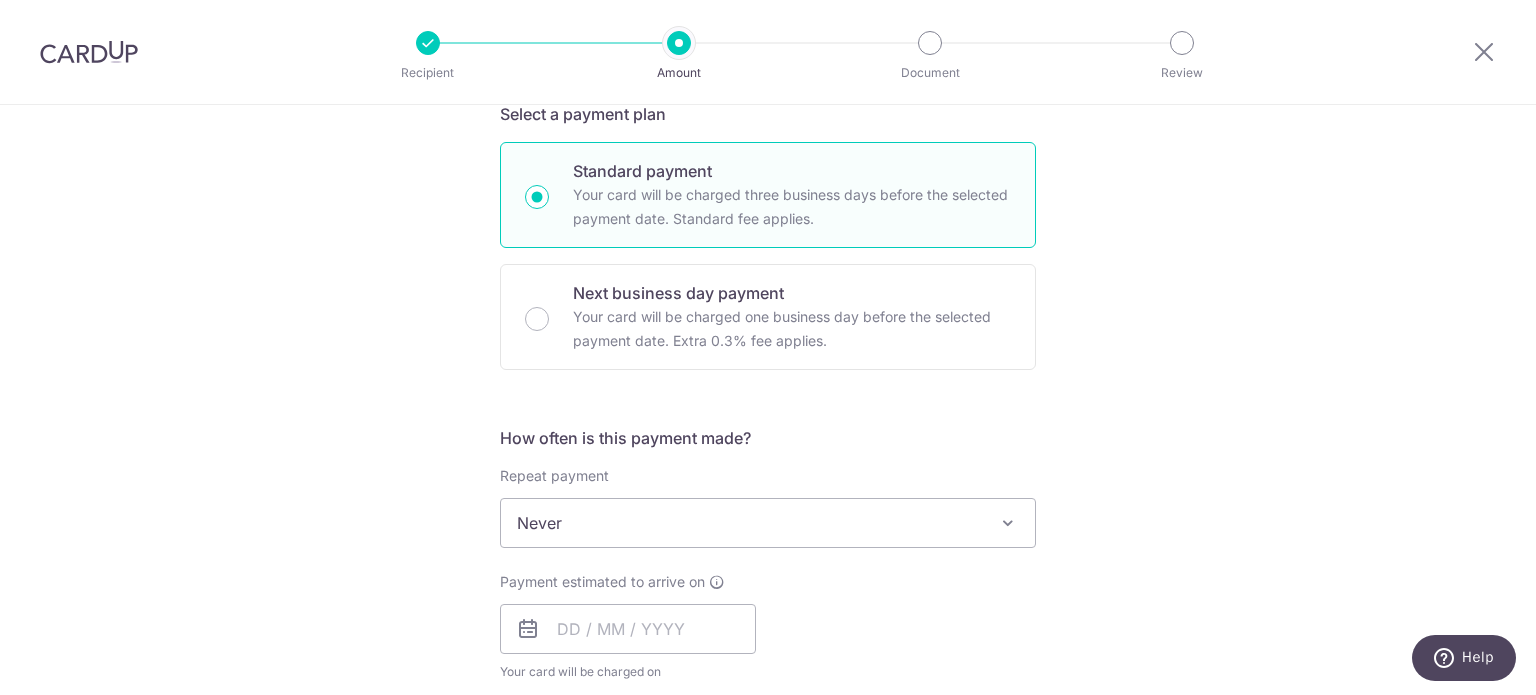 scroll, scrollTop: 500, scrollLeft: 0, axis: vertical 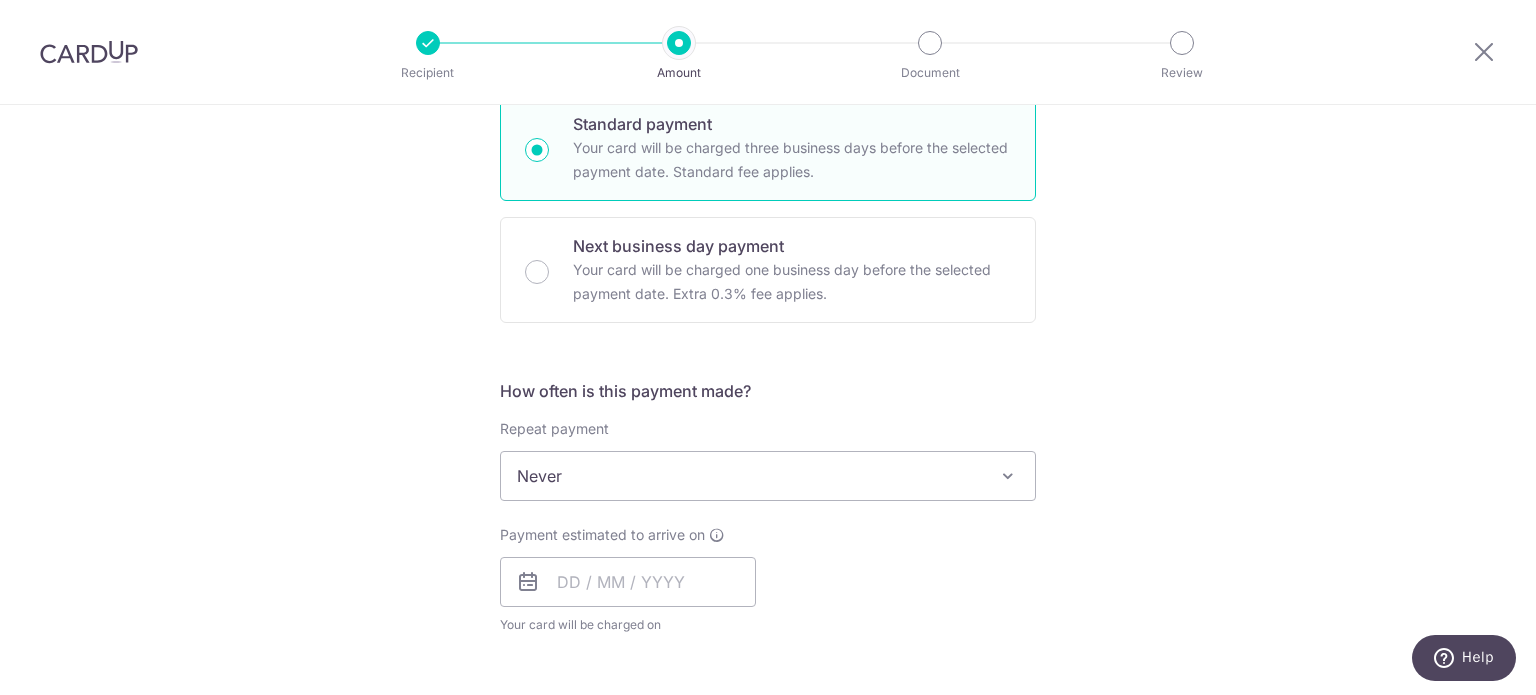 click on "Never" at bounding box center [768, 476] 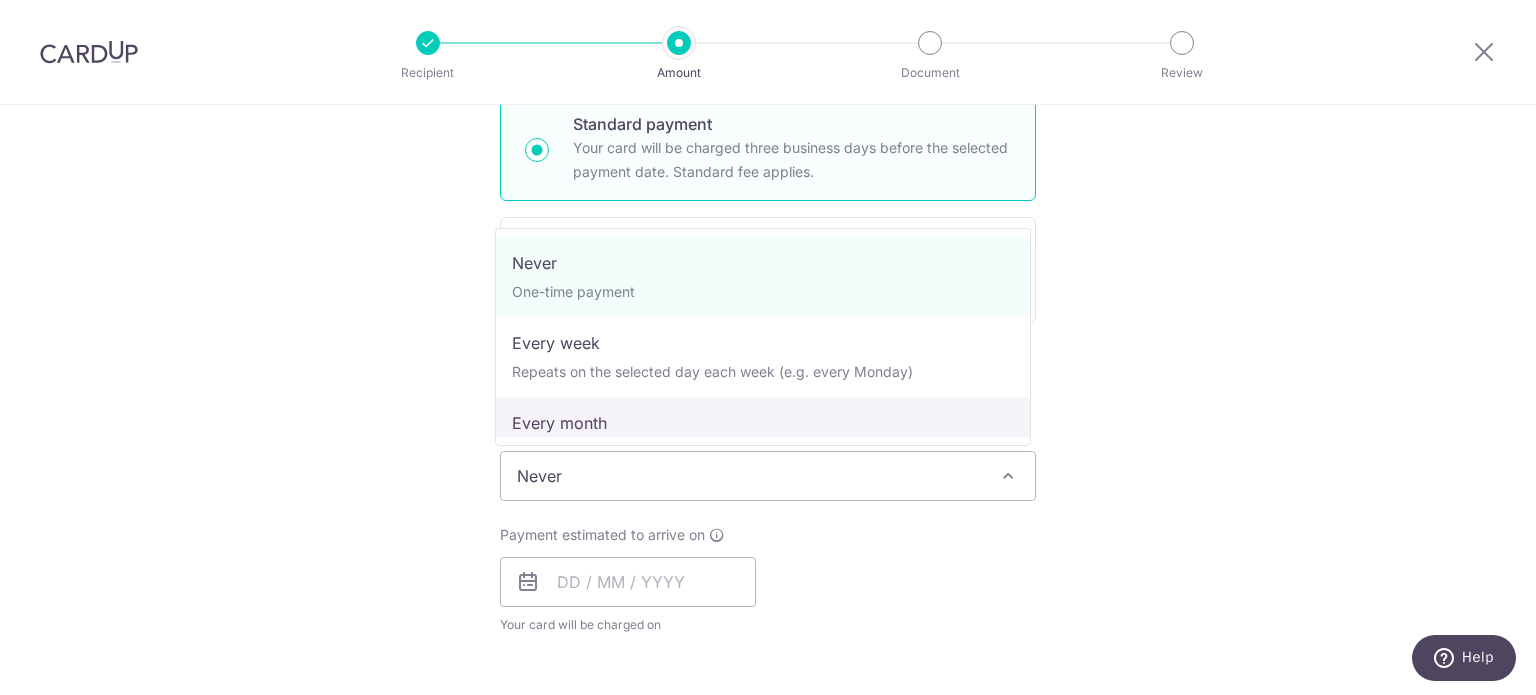 select on "3" 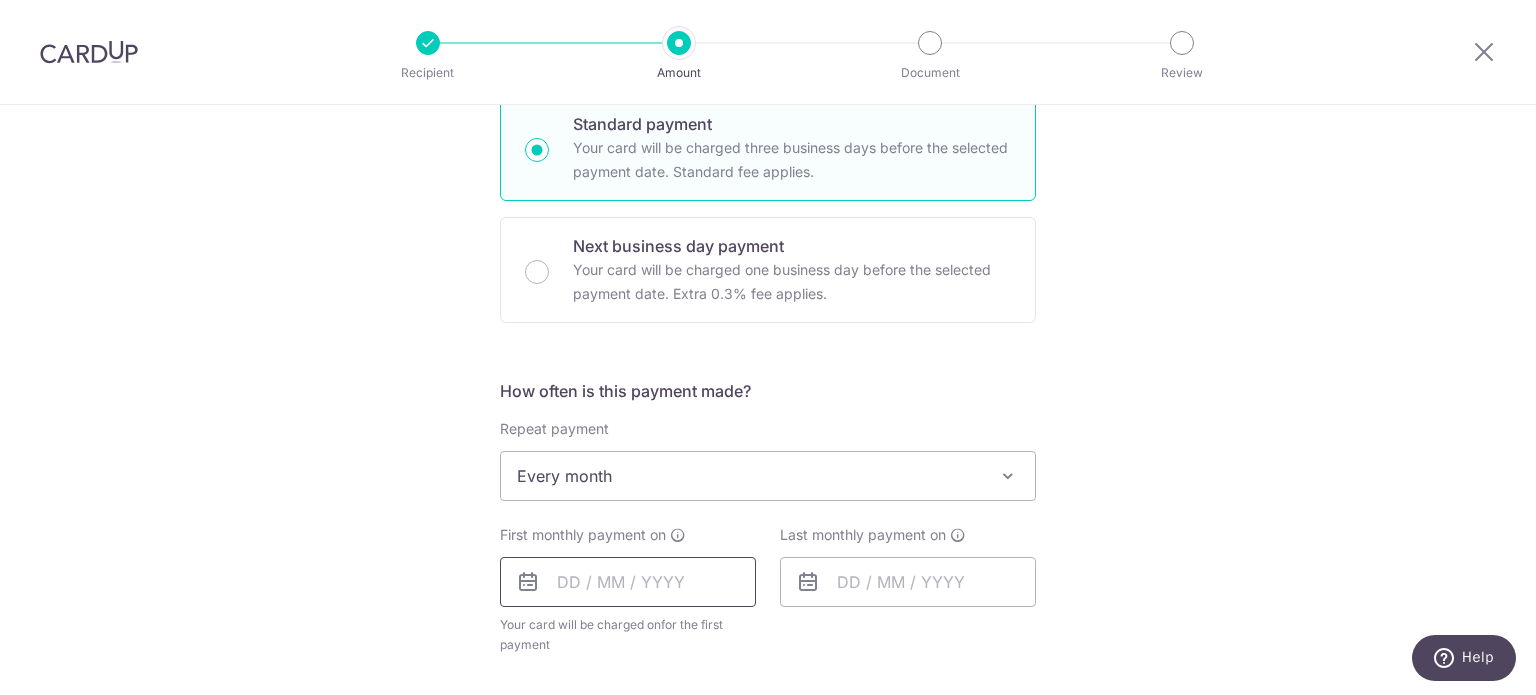 click at bounding box center [628, 582] 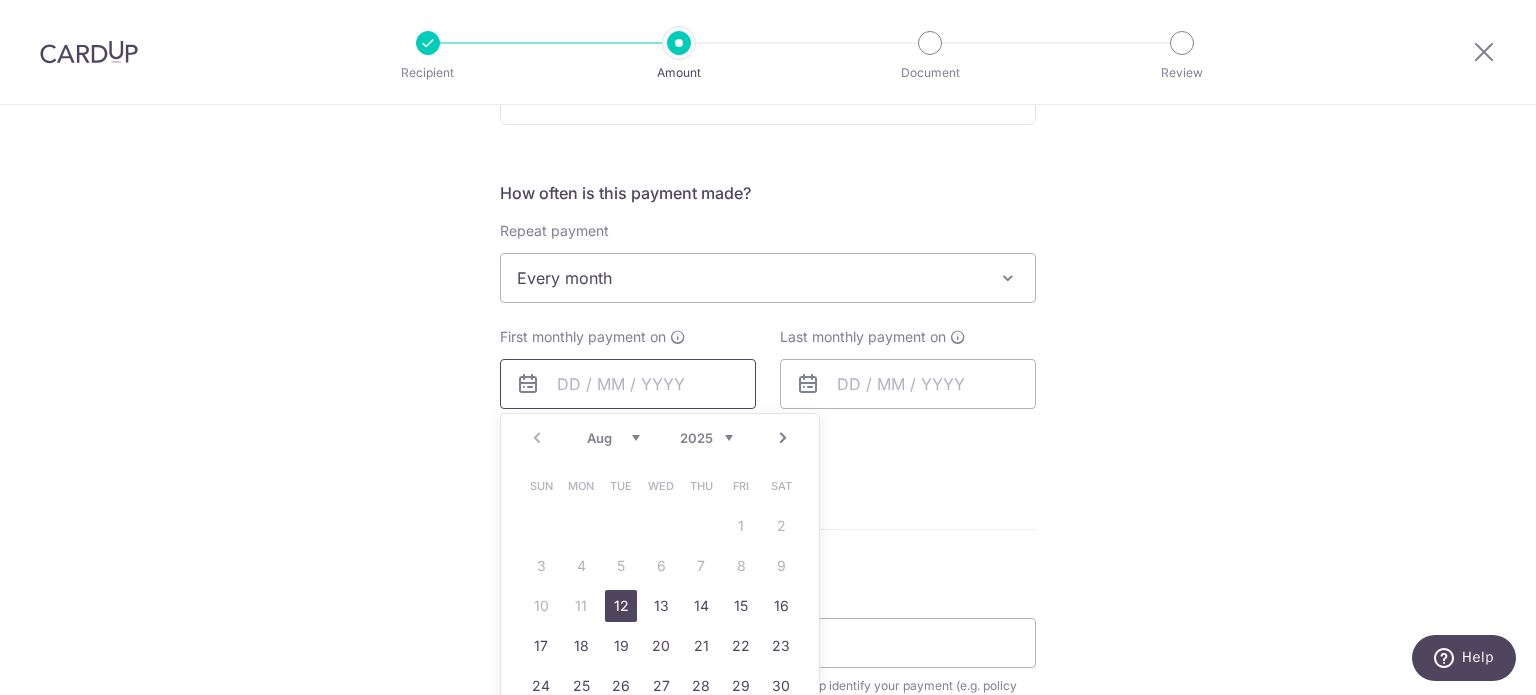 scroll, scrollTop: 700, scrollLeft: 0, axis: vertical 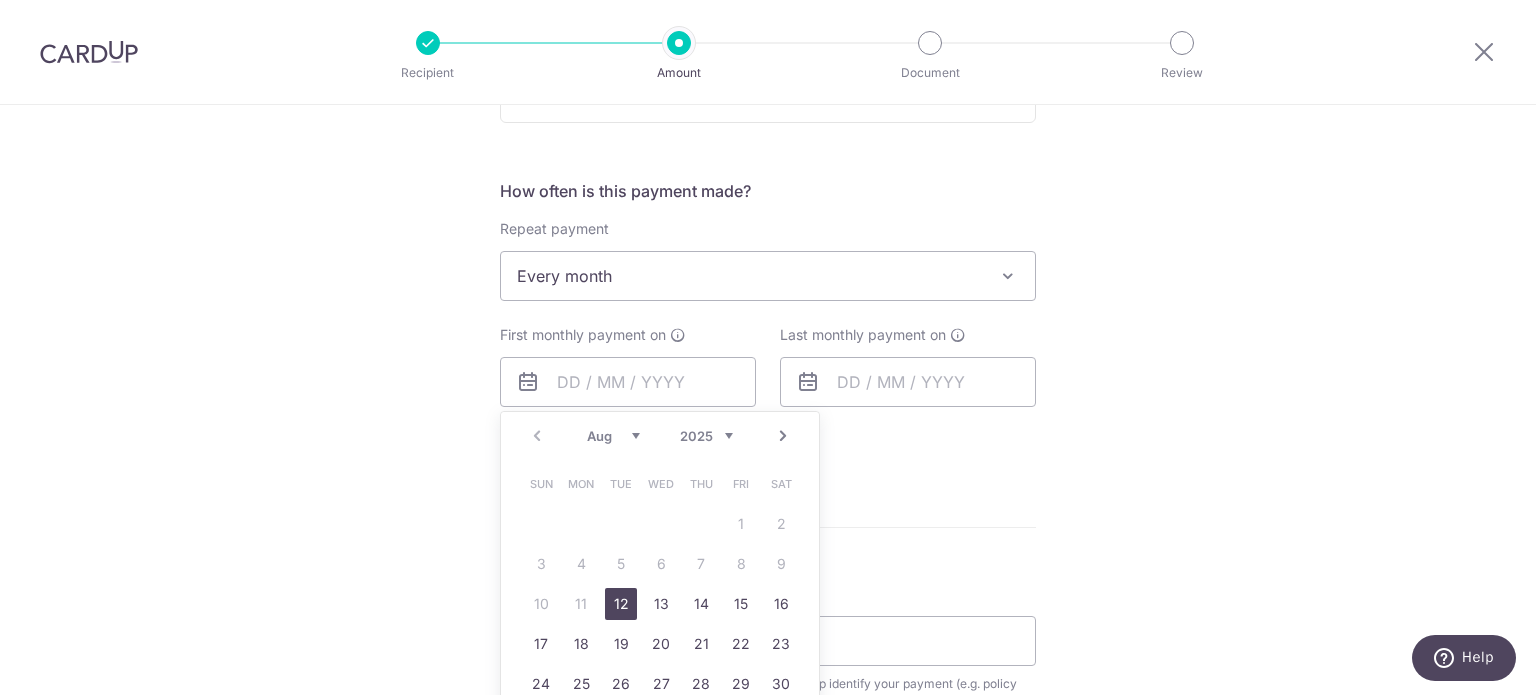 click on "Tell us more about your payment
Enter payment amount
SGD
500.00
500.00
Select Card
**** 7341
Add credit card
Your Cards
**** 3924
**** 4168
**** 7341
Secure 256-bit SSL
Text
New card details
Card" at bounding box center [768, 319] 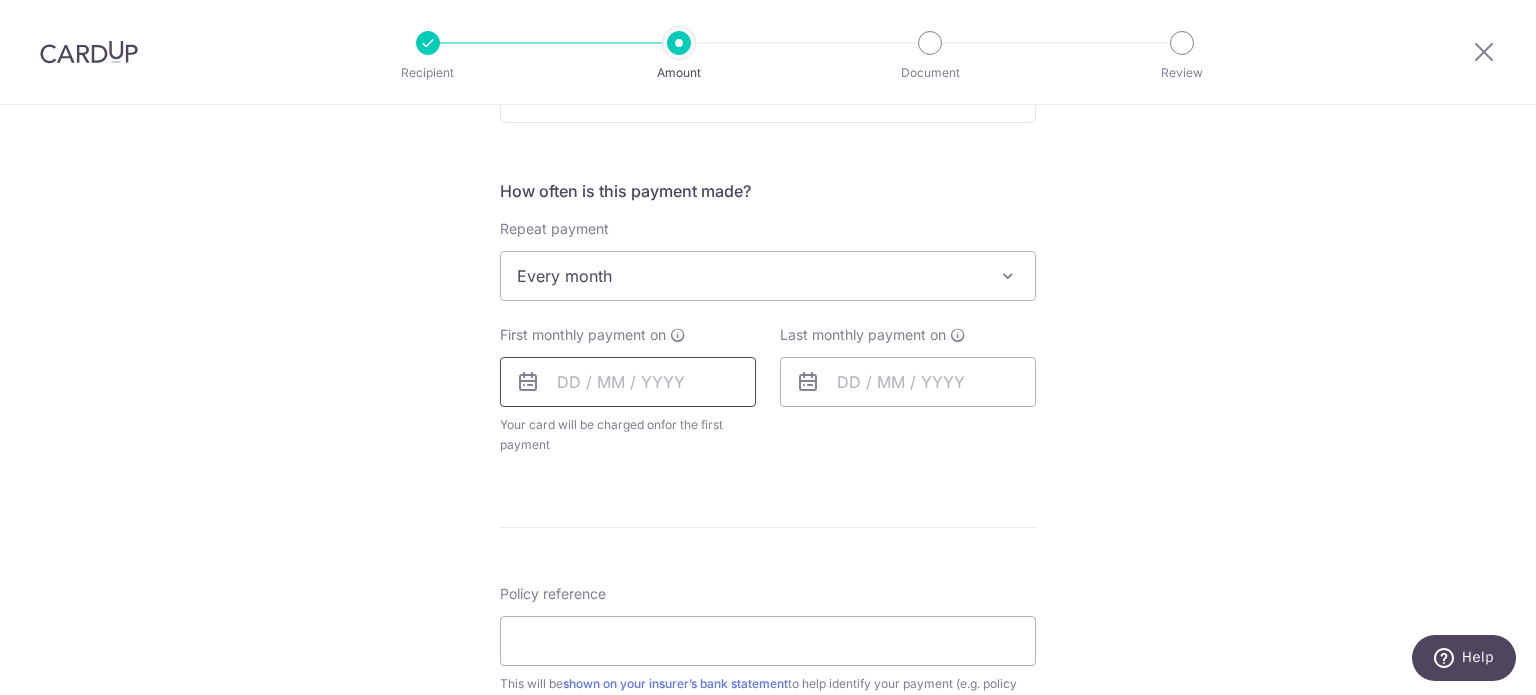 click at bounding box center [628, 382] 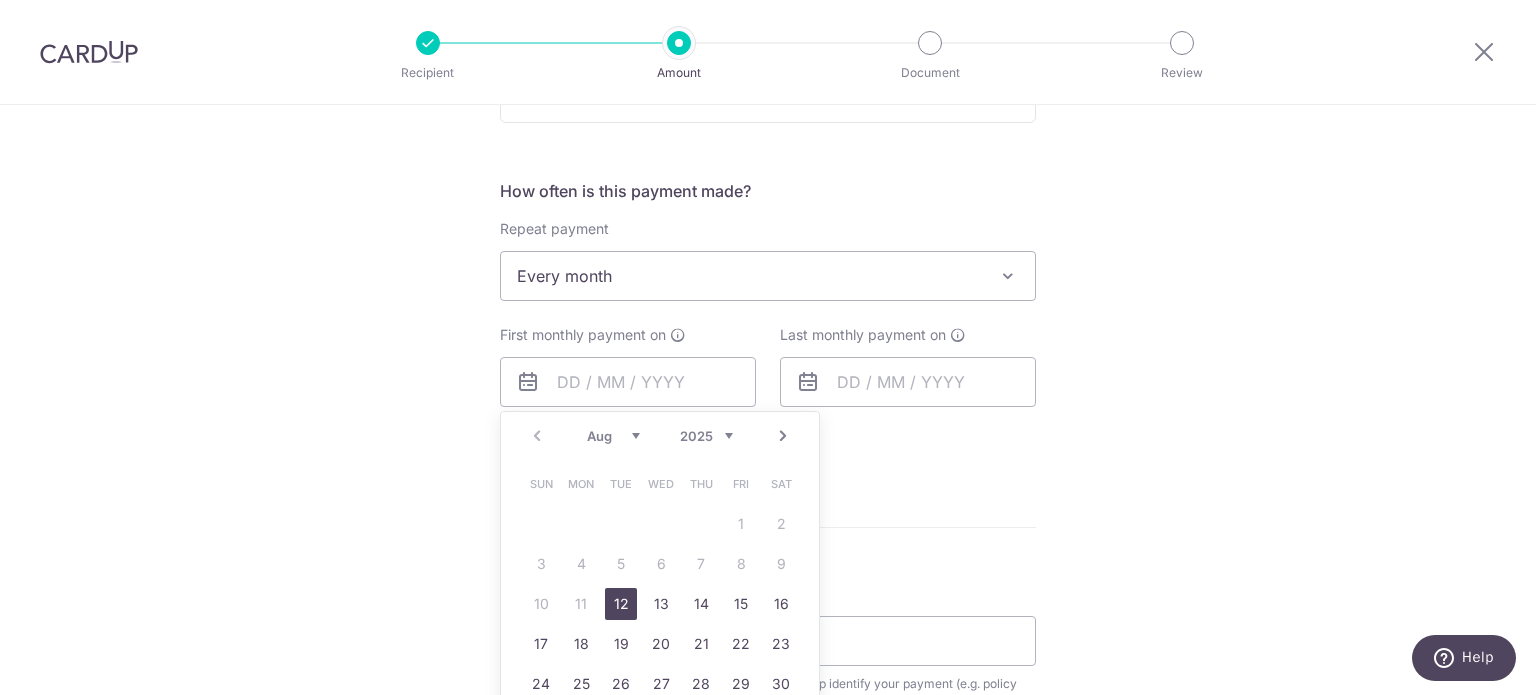 click on "Next" at bounding box center (783, 436) 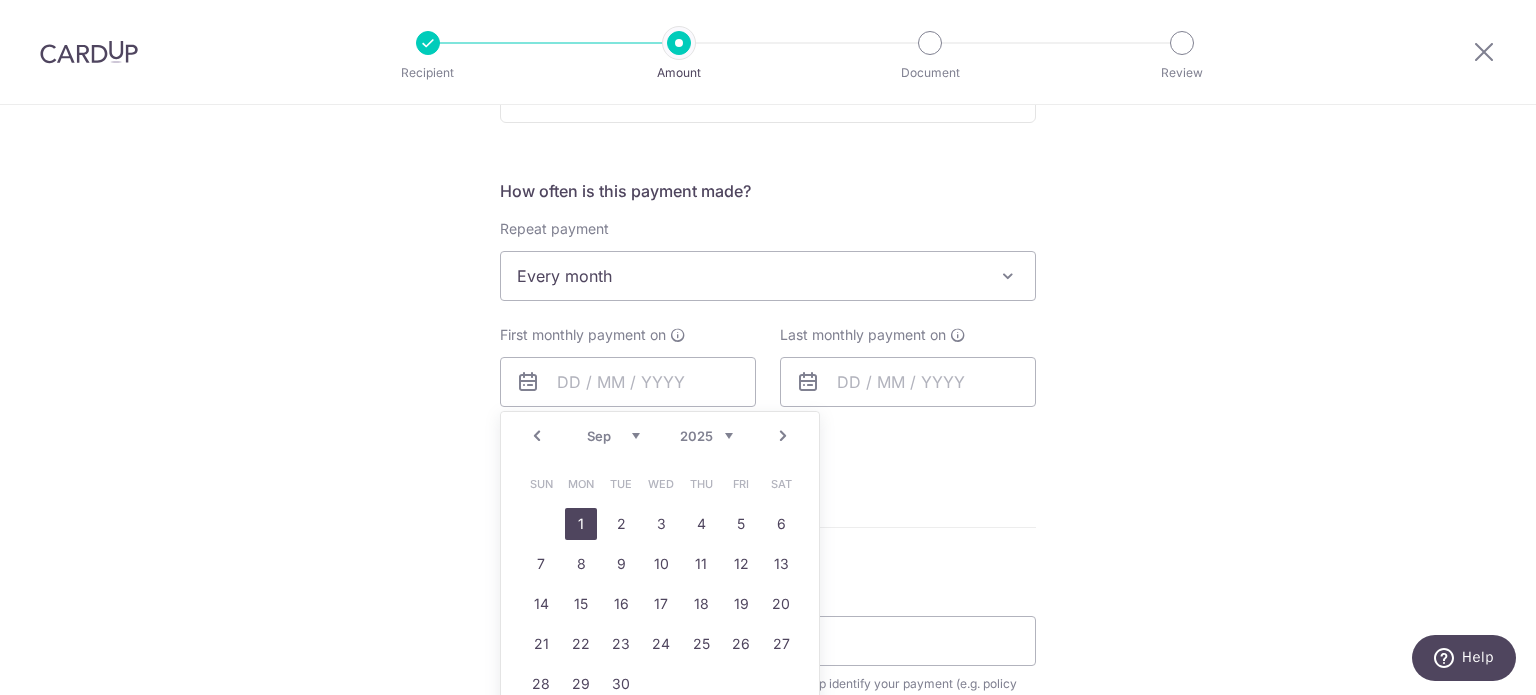 click on "1" at bounding box center [581, 524] 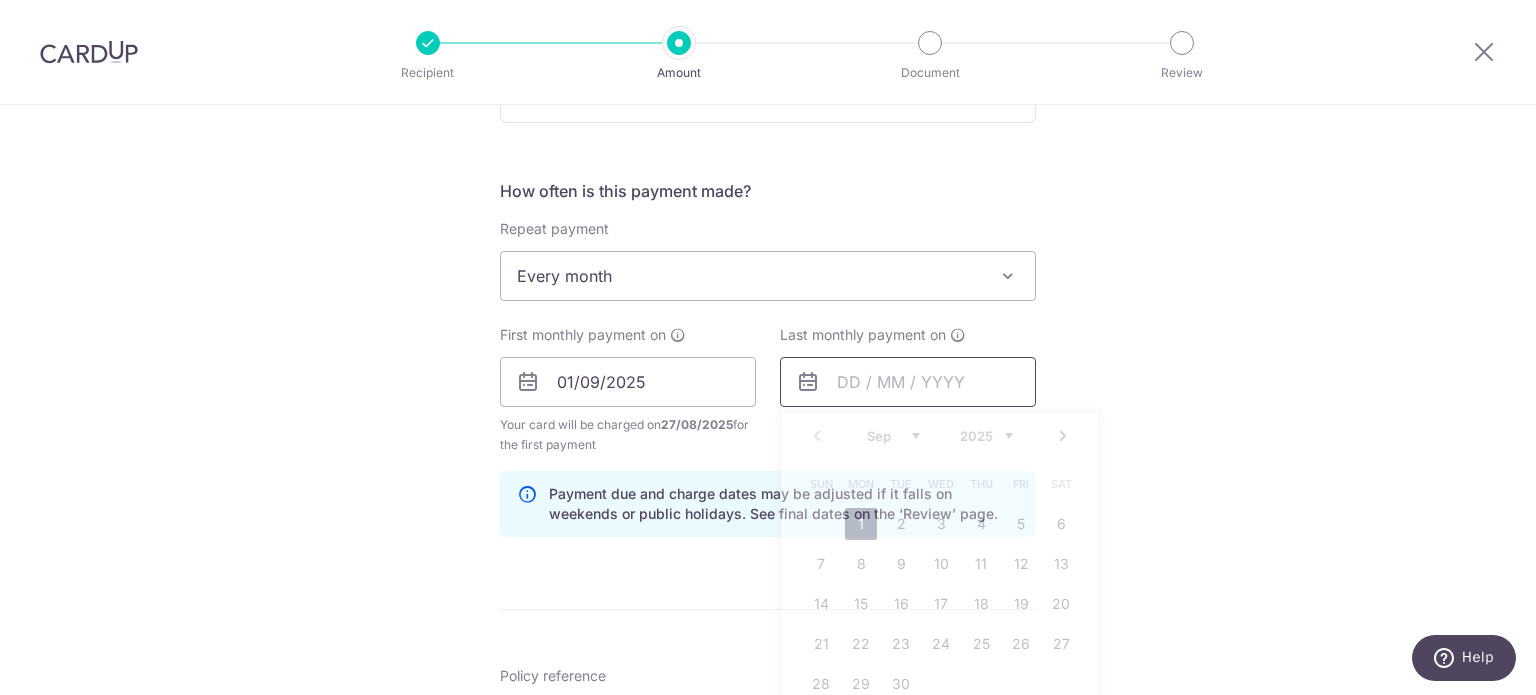 click at bounding box center [908, 382] 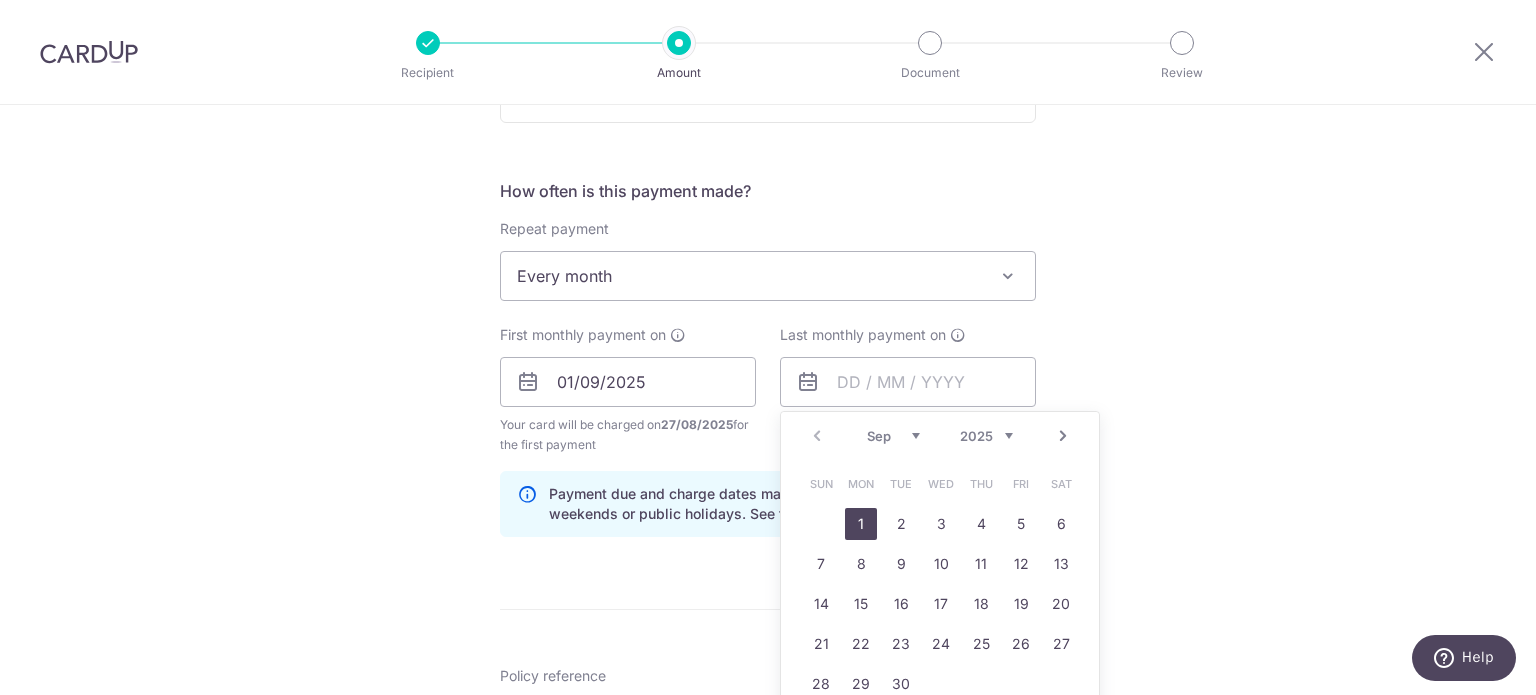 click on "Next" at bounding box center [1063, 436] 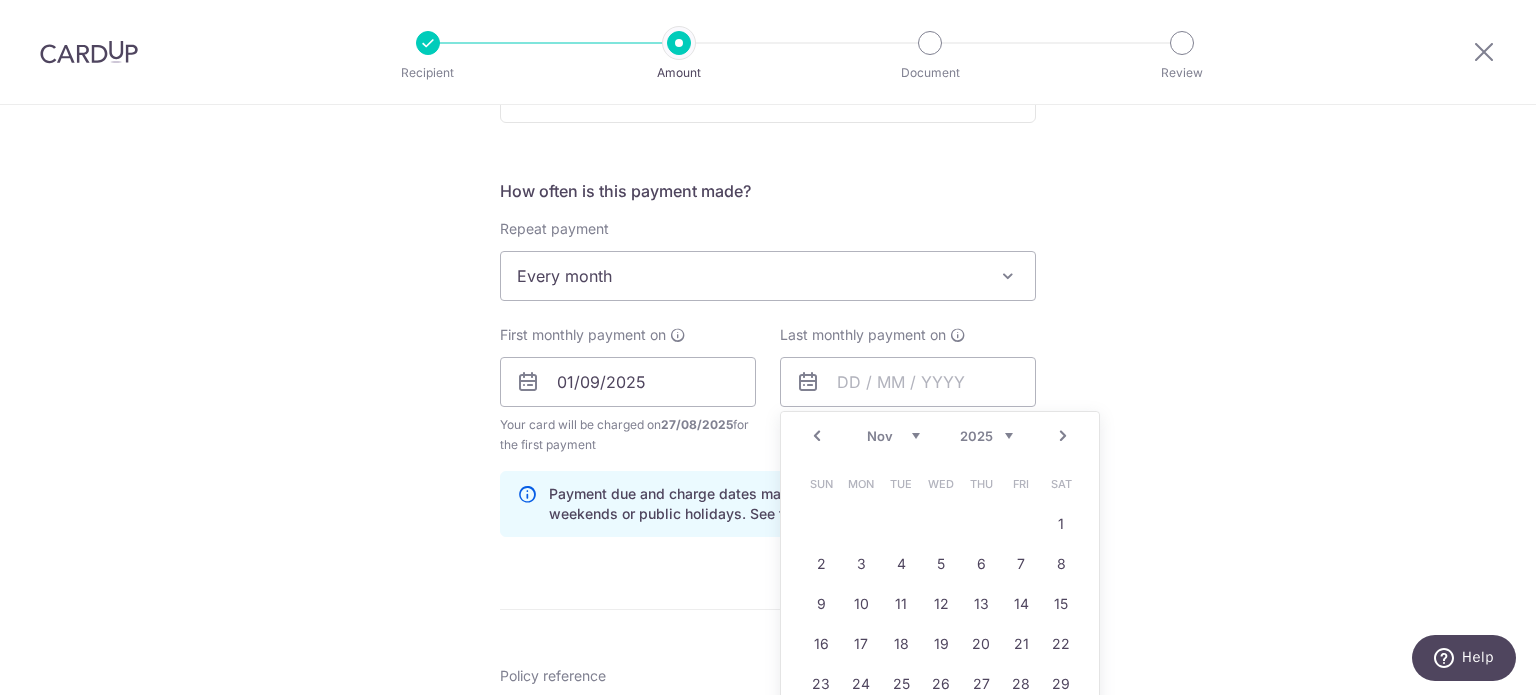 click on "Next" at bounding box center (1063, 436) 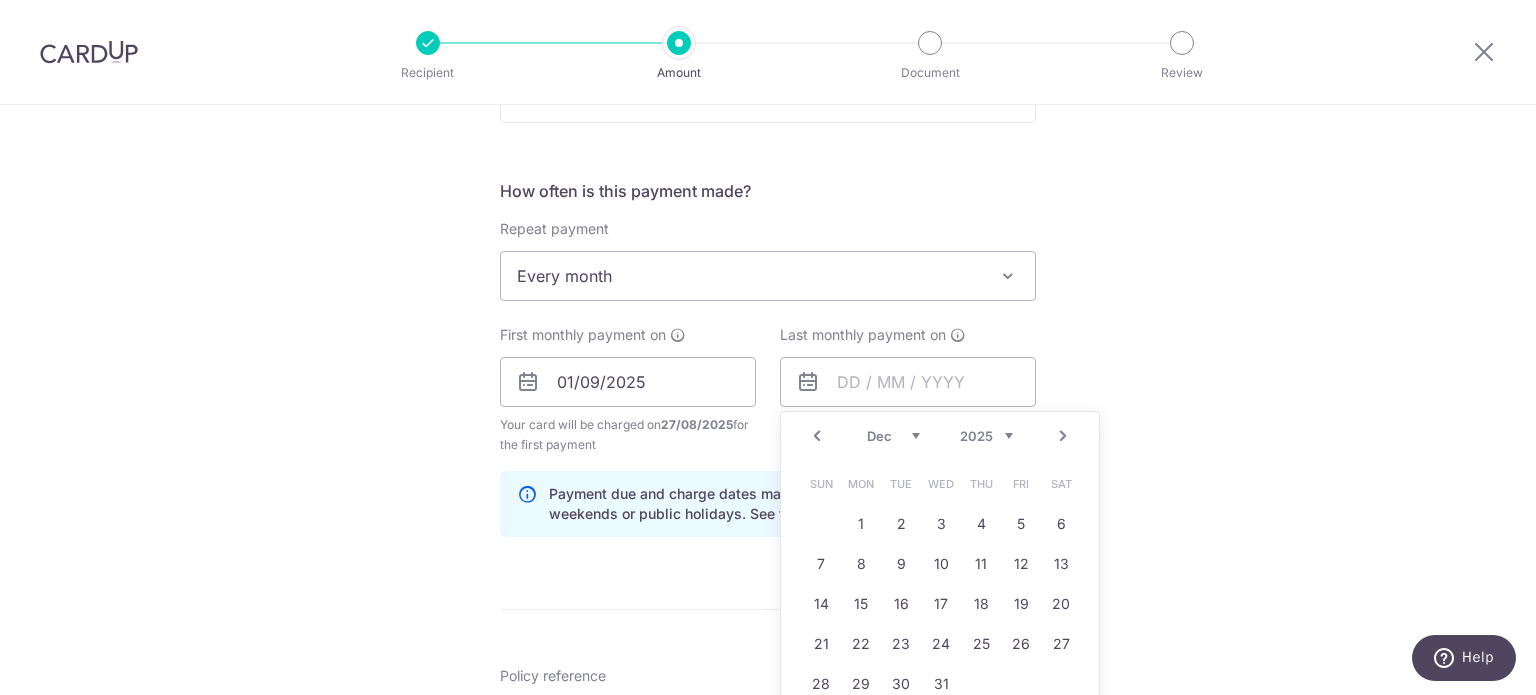 click on "Next" at bounding box center [1063, 436] 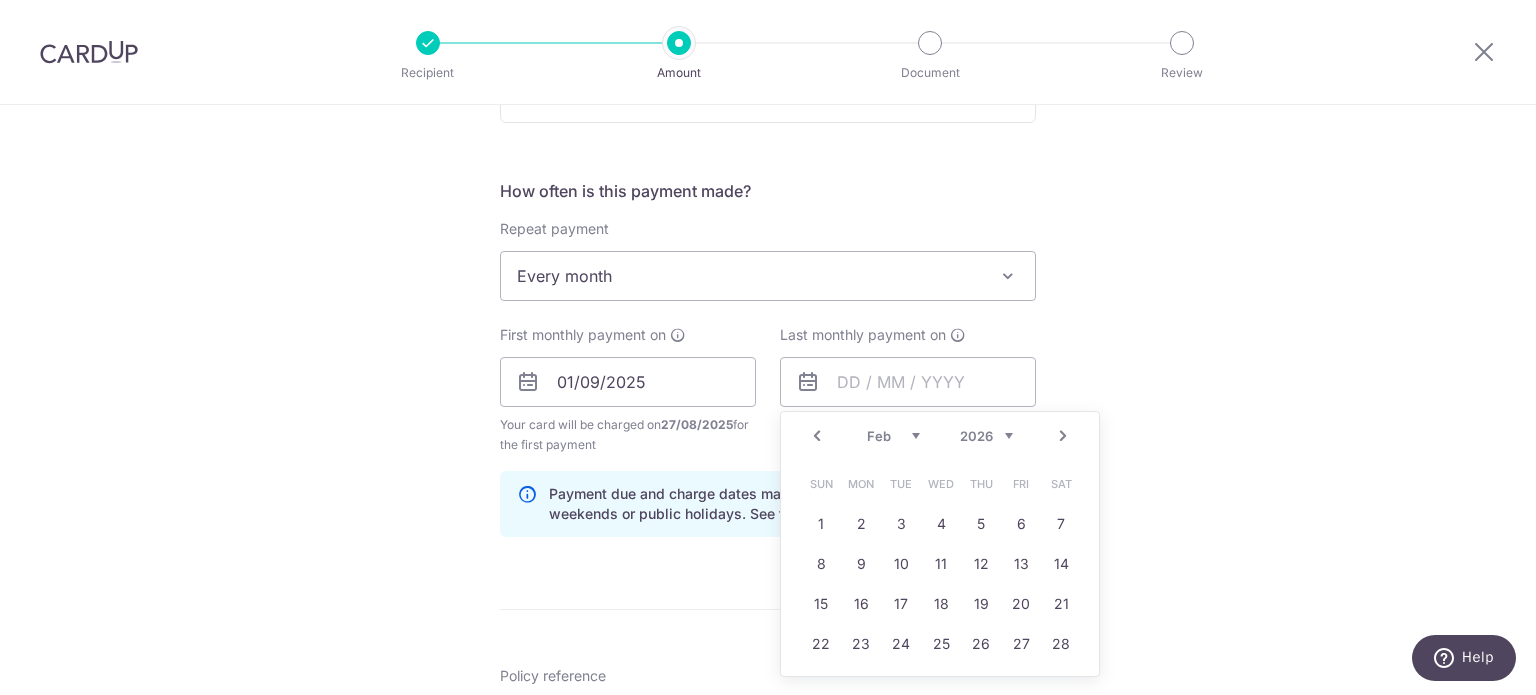 click on "Next" at bounding box center (1063, 436) 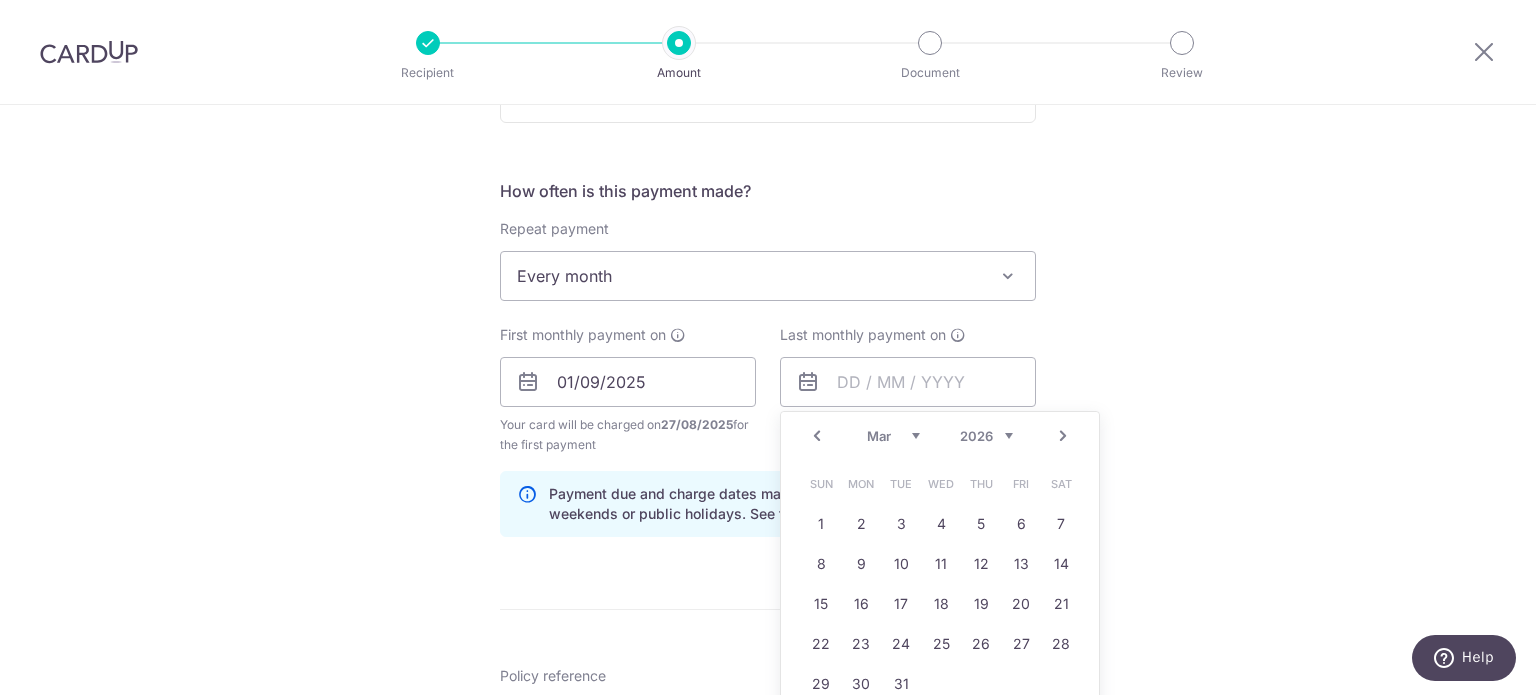 click on "Prev" at bounding box center (817, 436) 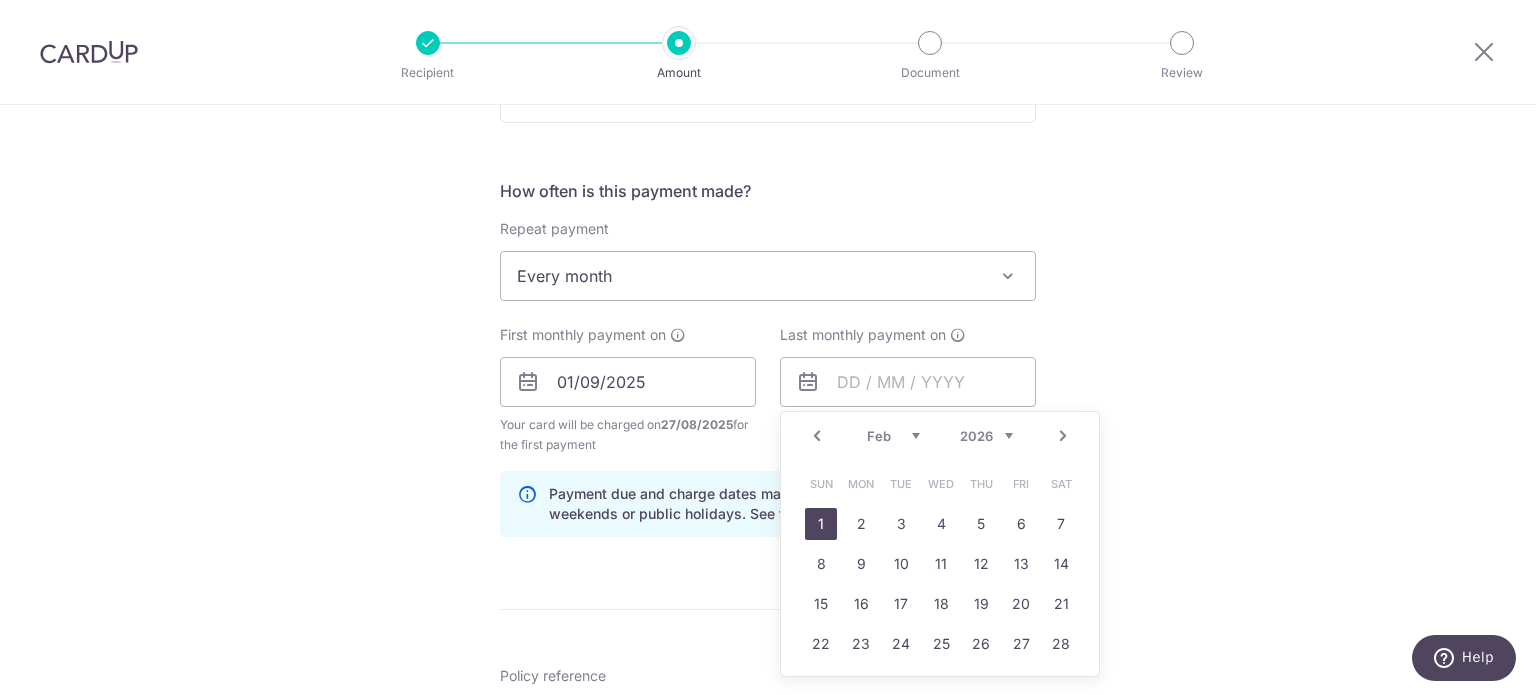 click on "1" at bounding box center (821, 524) 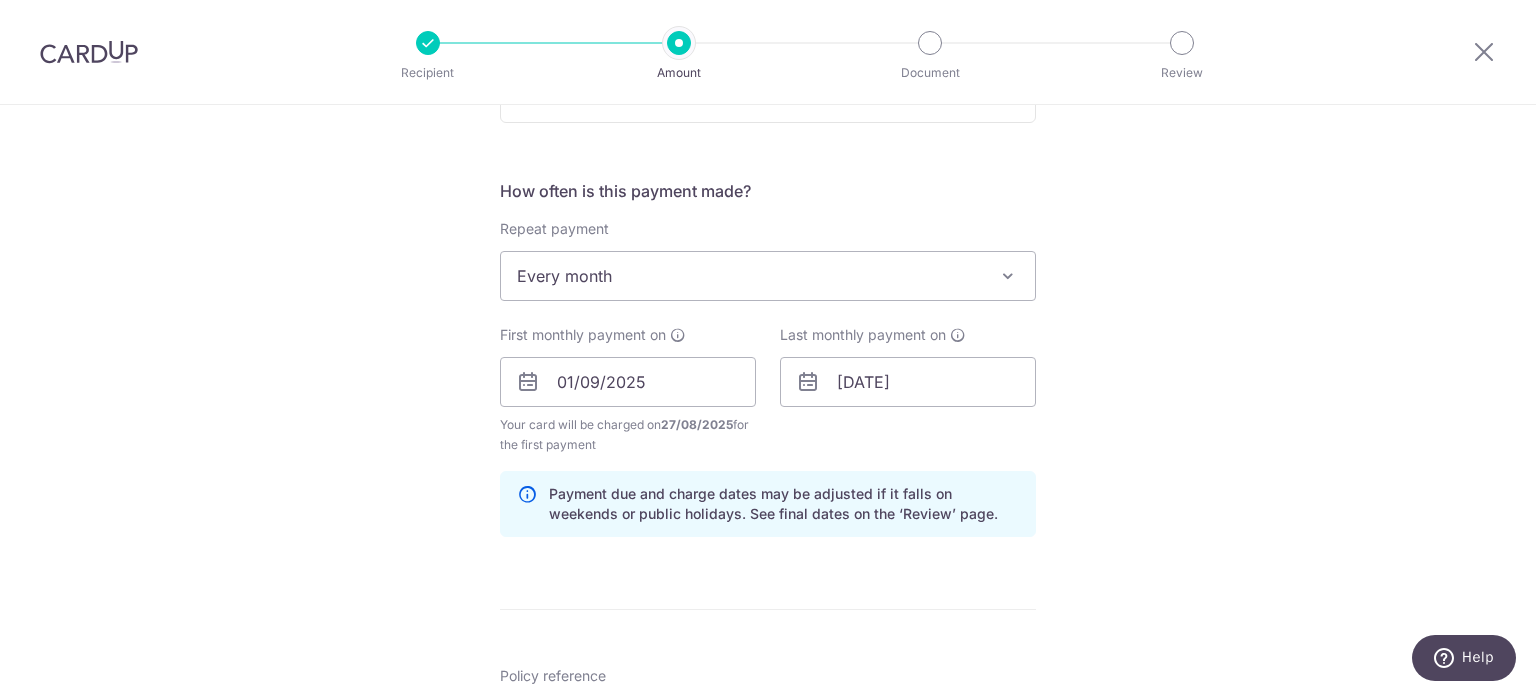click on "Tell us more about your payment
Enter payment amount
SGD
500.00
500.00
Select Card
**** 7341
Add credit card
Your Cards
**** 3924
**** 4168
**** 7341
Secure 256-bit SSL
Text
New card details
Card" at bounding box center (768, 360) 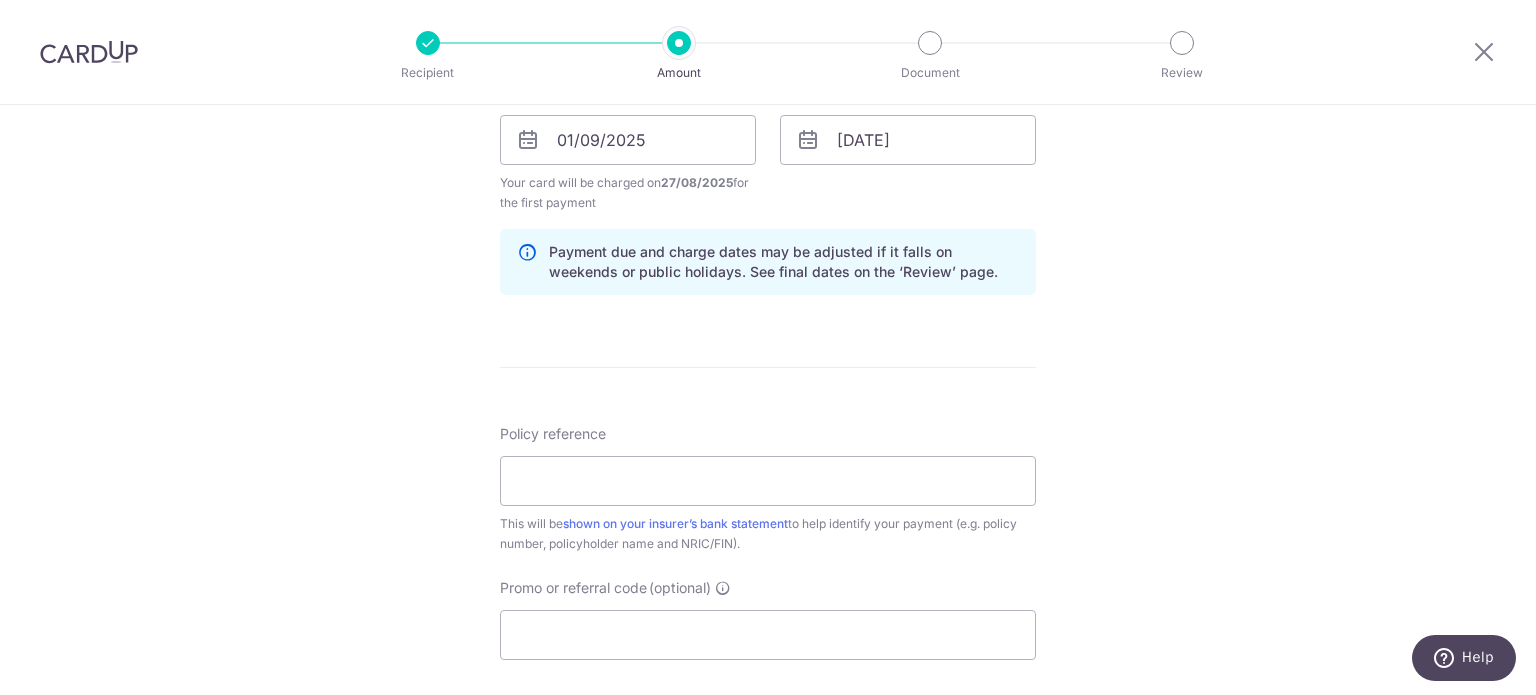 scroll, scrollTop: 1000, scrollLeft: 0, axis: vertical 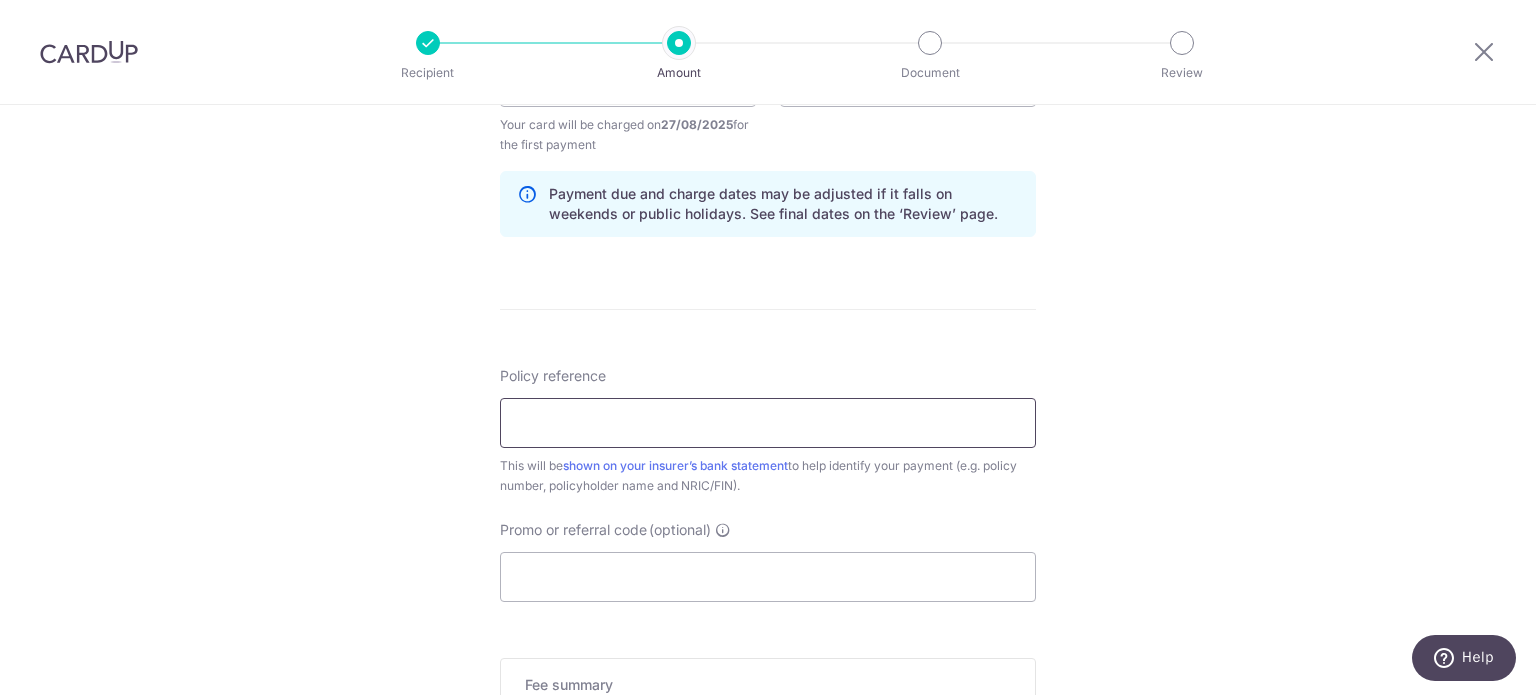 click on "Policy reference" at bounding box center (768, 423) 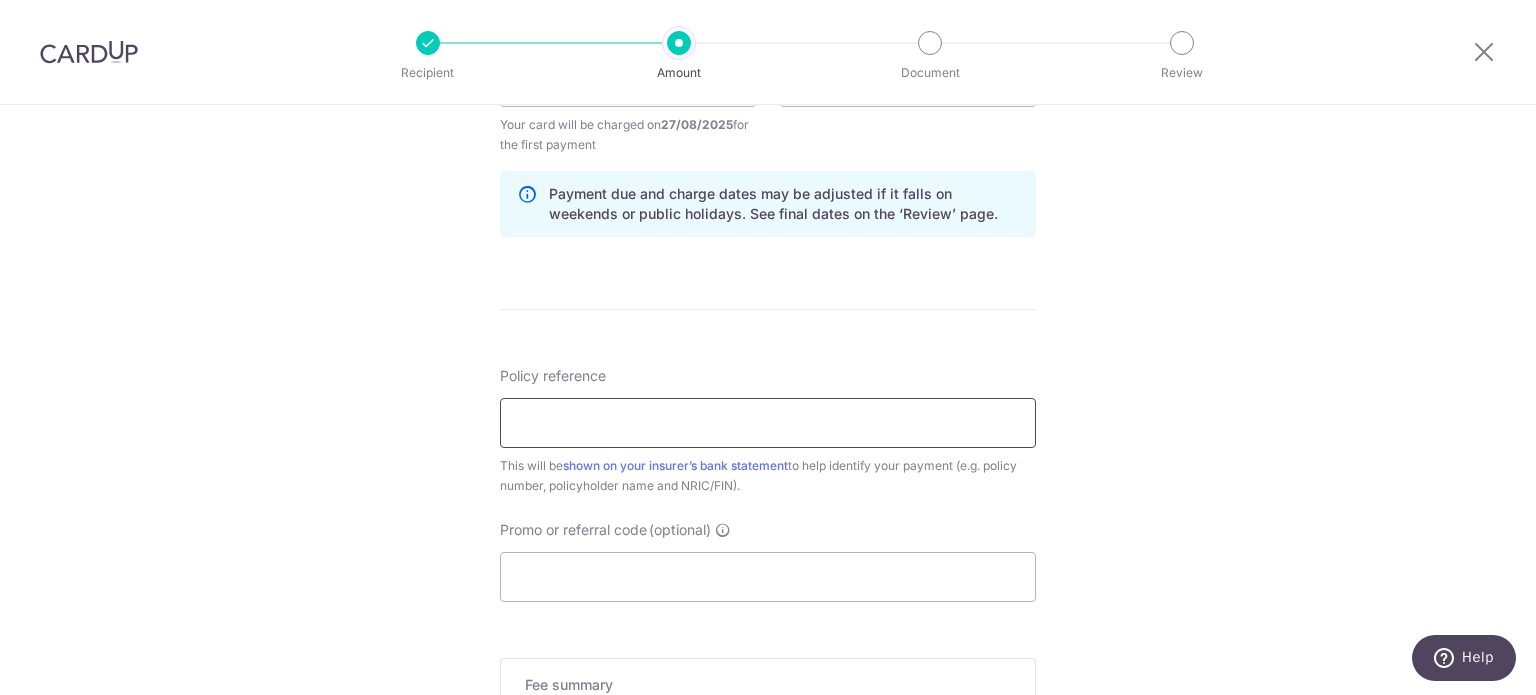 click on "Policy reference" at bounding box center (768, 423) 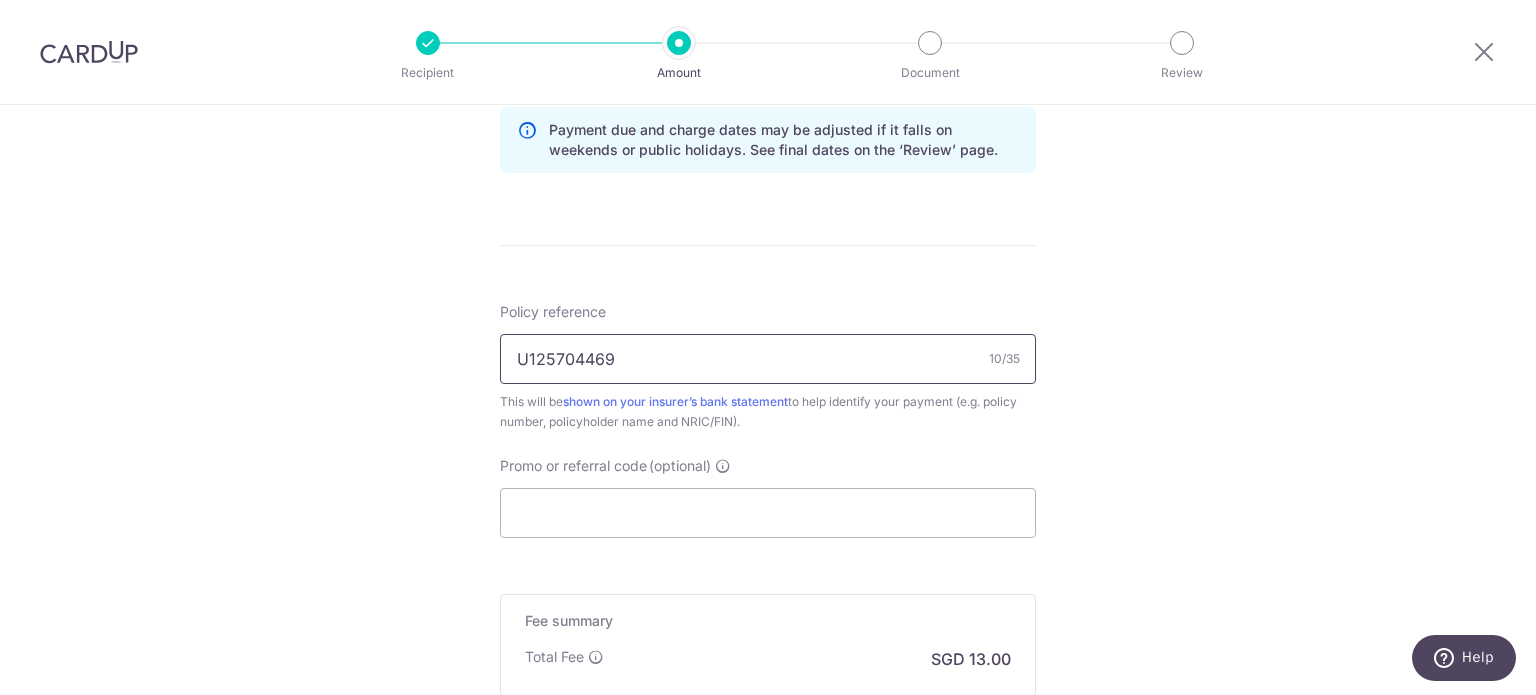 scroll, scrollTop: 1100, scrollLeft: 0, axis: vertical 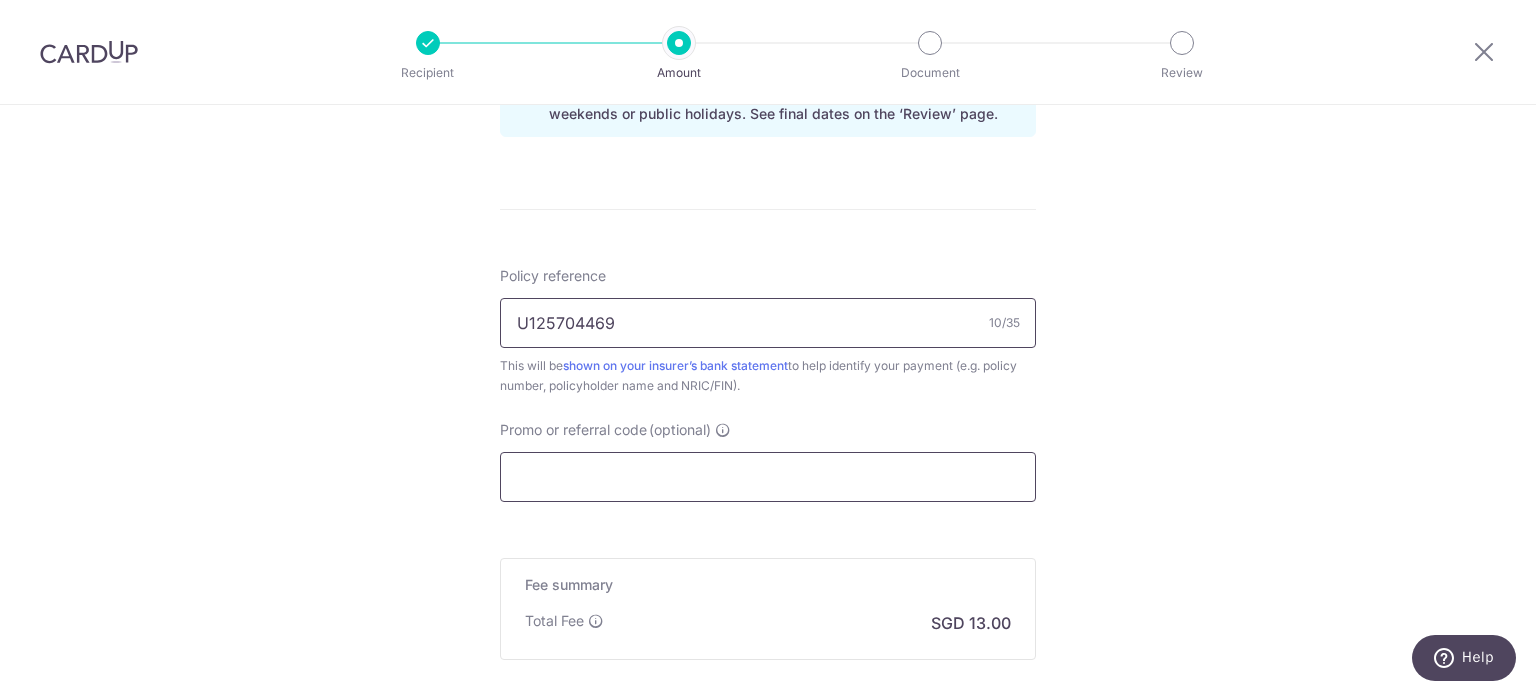 type on "U125704469" 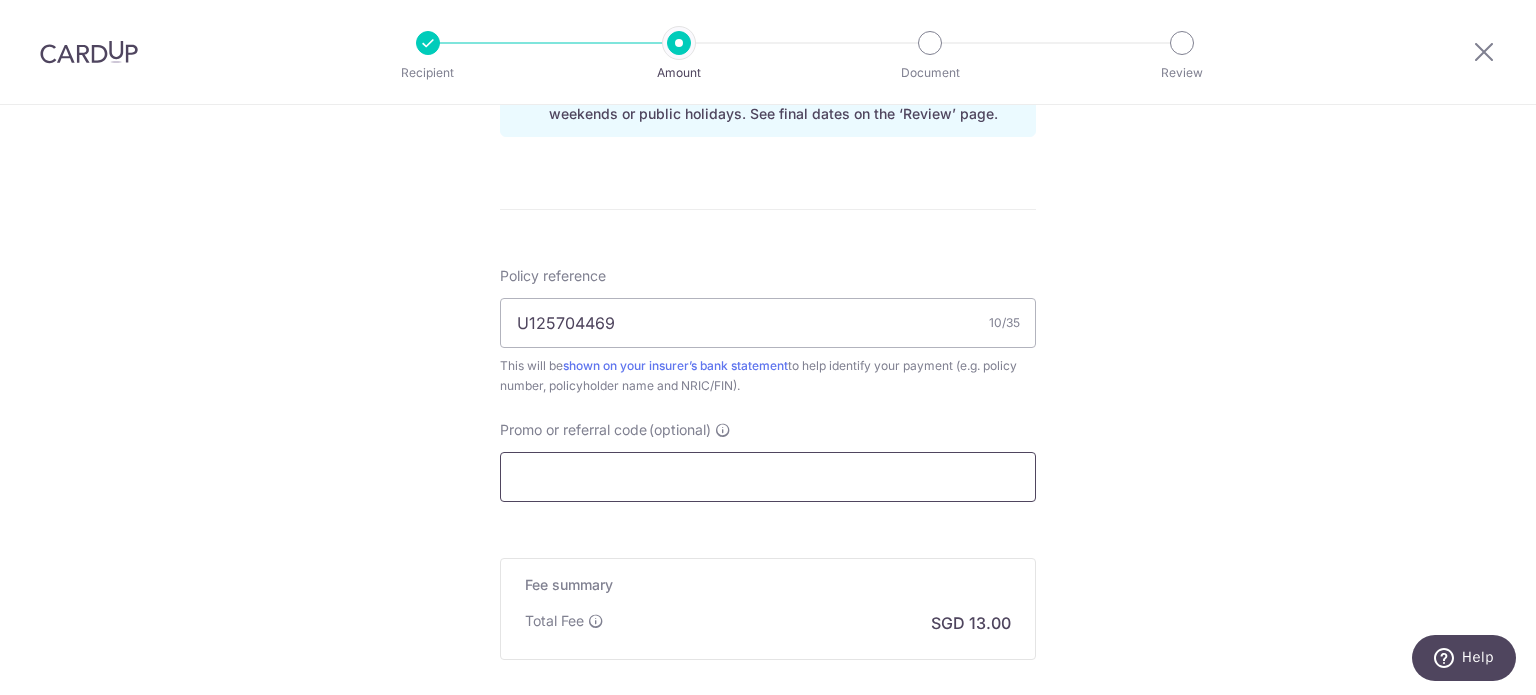 click on "Promo or referral code
(optional)" at bounding box center (768, 477) 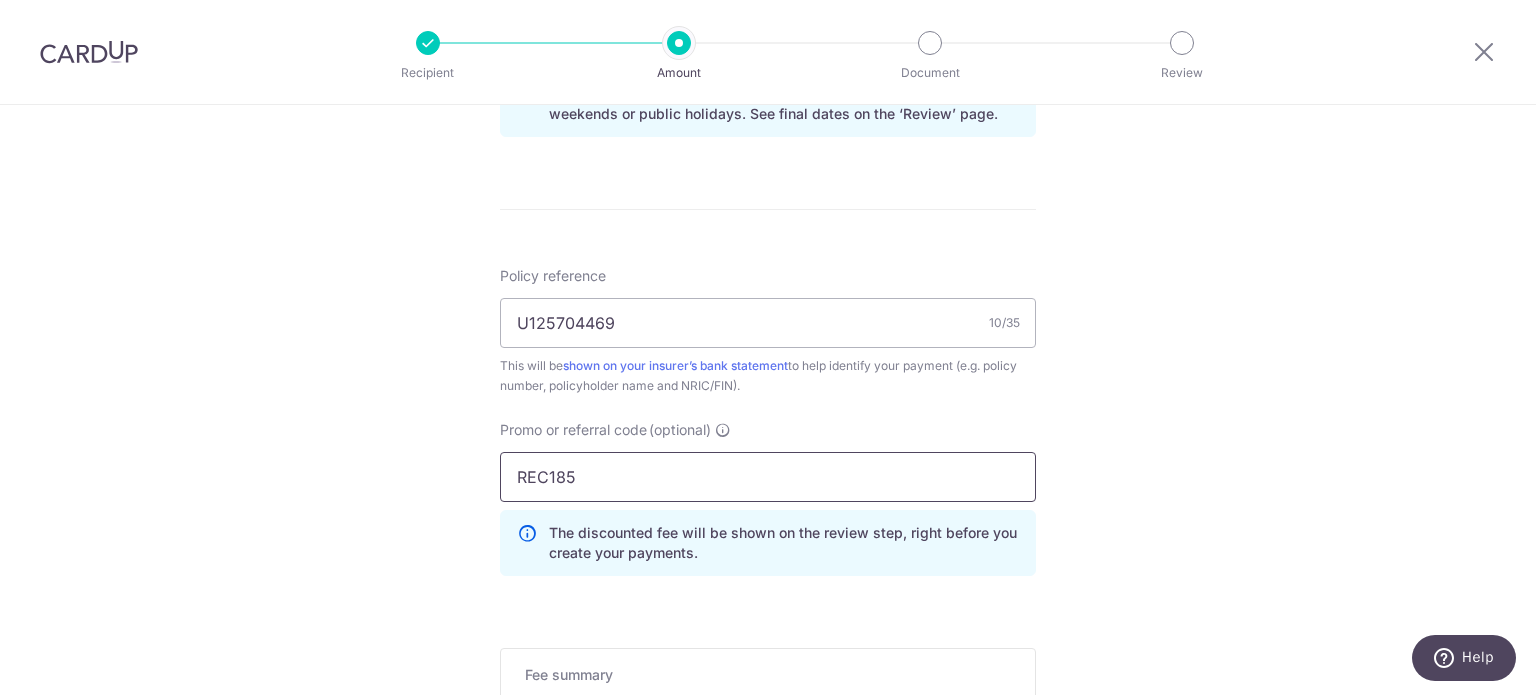 type on "REC185" 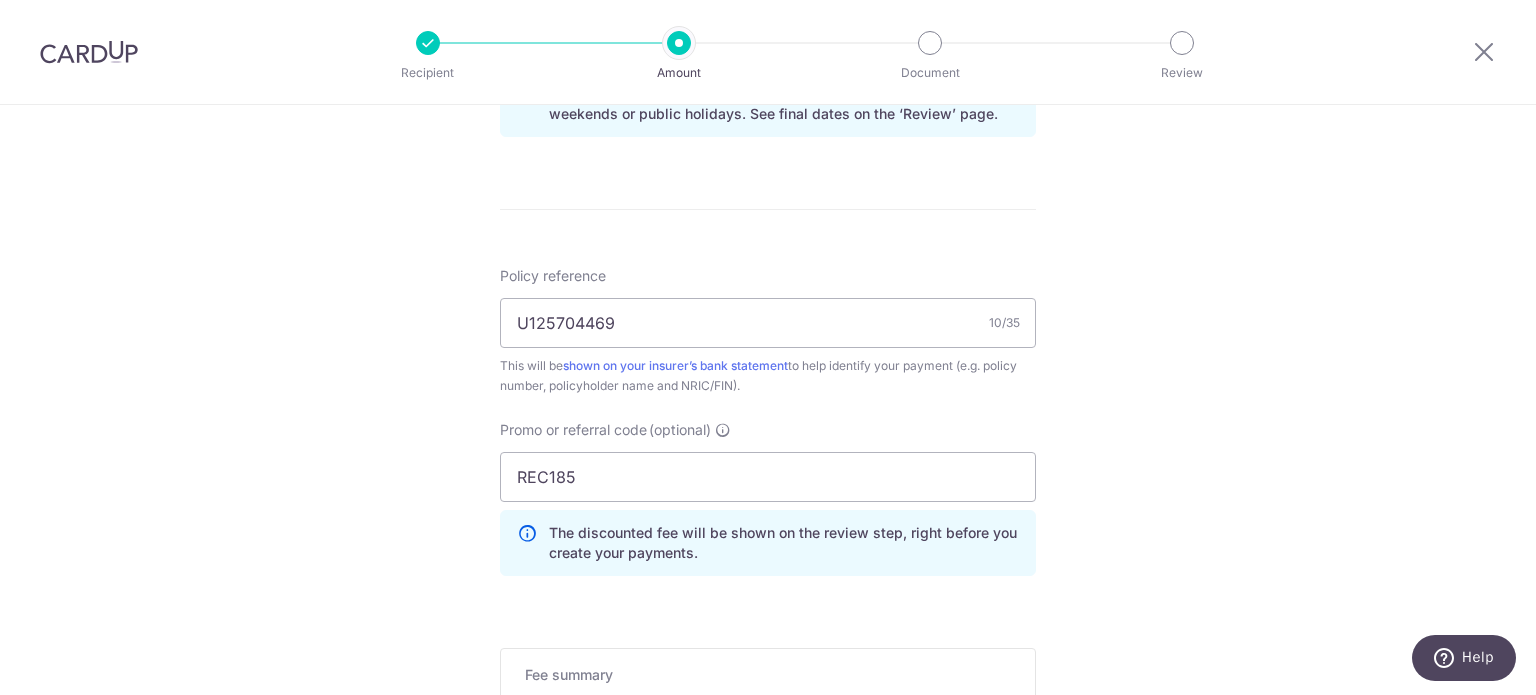 click on "Tell us more about your payment
Enter payment amount
SGD
500.00
500.00
Select Card
**** 7341
Add credit card
Your Cards
**** 3924
**** 4168
**** 7341
Secure 256-bit SSL
Text
New card details
Card" at bounding box center [768, 5] 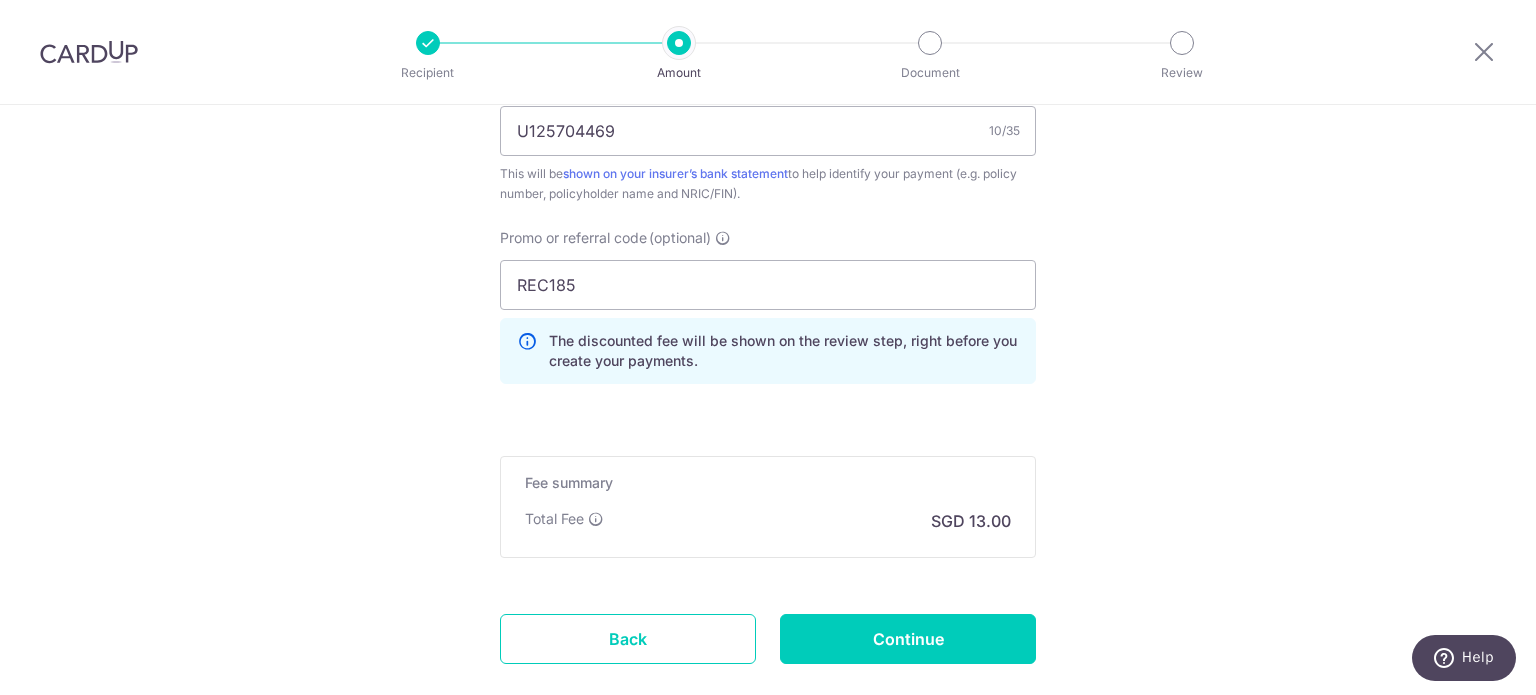 scroll, scrollTop: 1300, scrollLeft: 0, axis: vertical 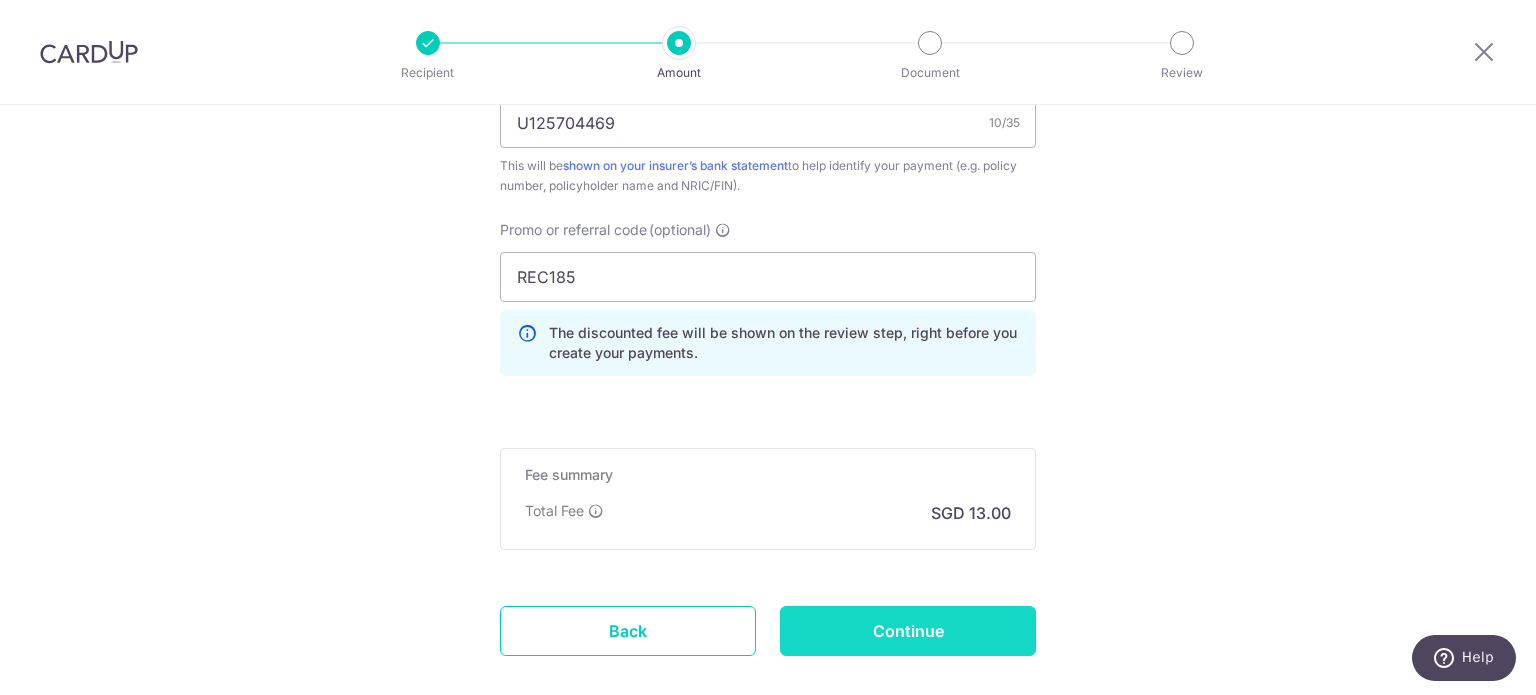 click on "Continue" at bounding box center [908, 631] 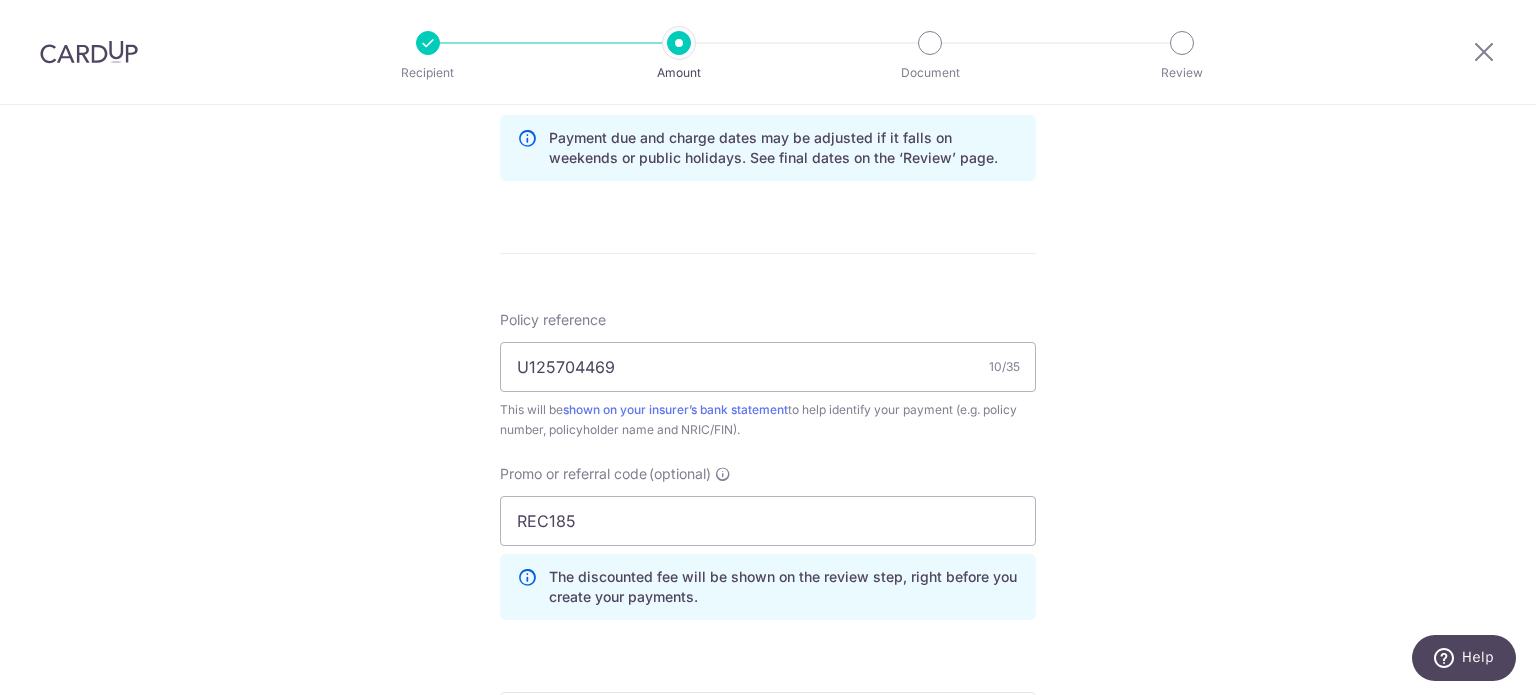 scroll, scrollTop: 700, scrollLeft: 0, axis: vertical 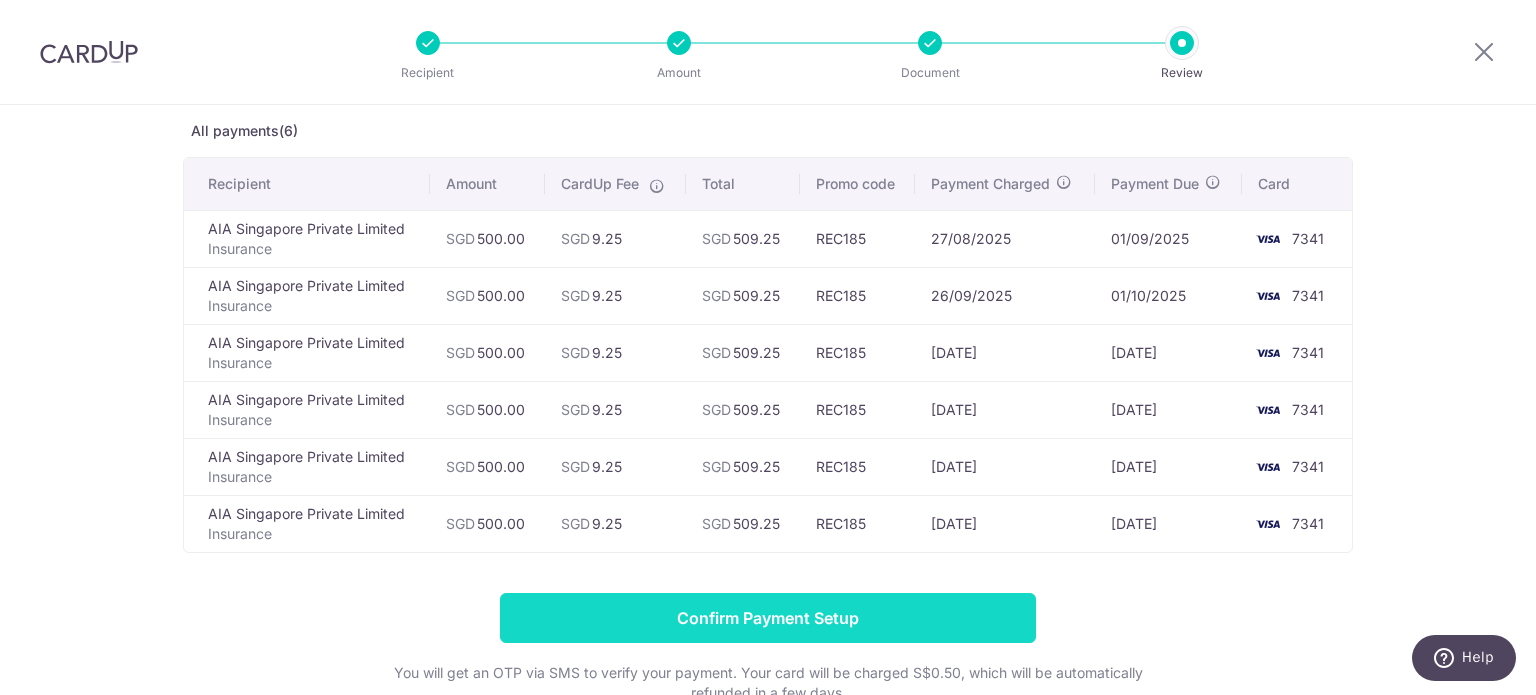 click on "Confirm Payment Setup" at bounding box center (768, 618) 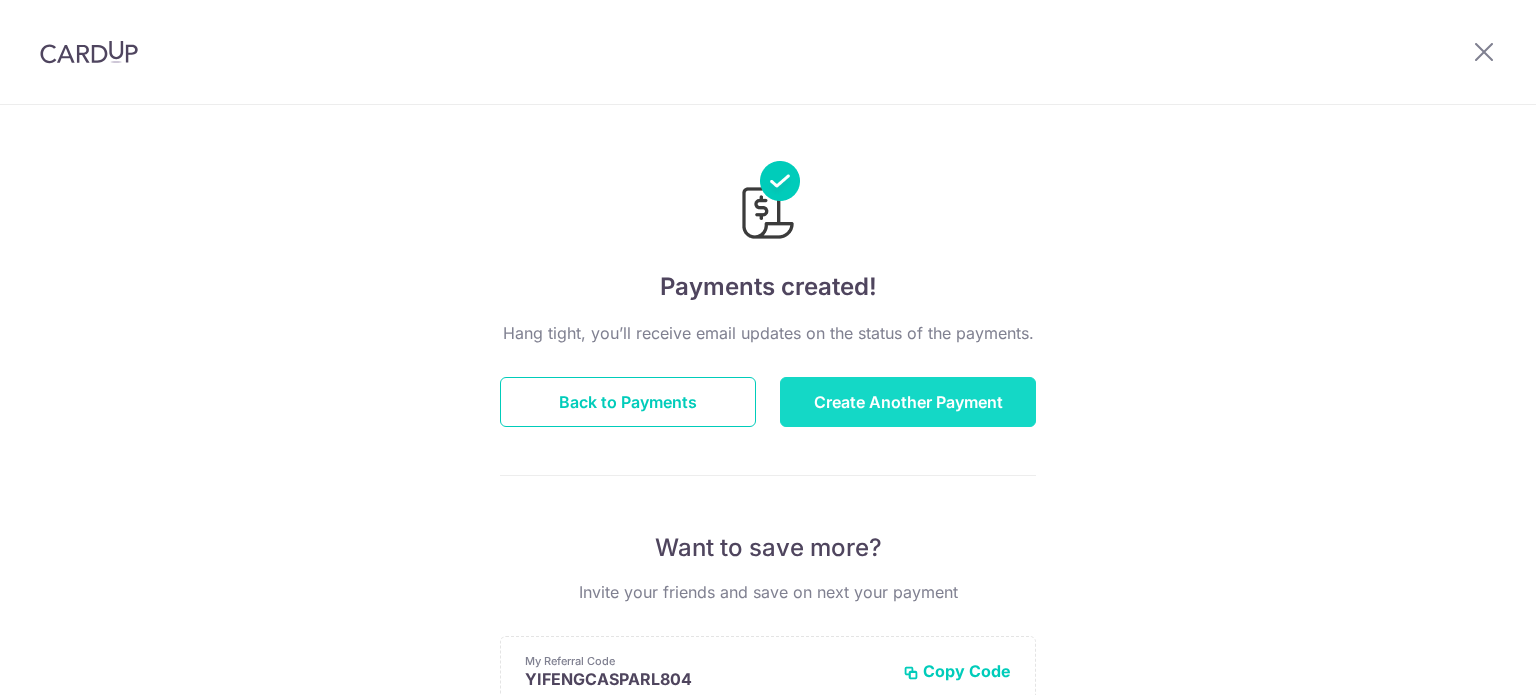 scroll, scrollTop: 0, scrollLeft: 0, axis: both 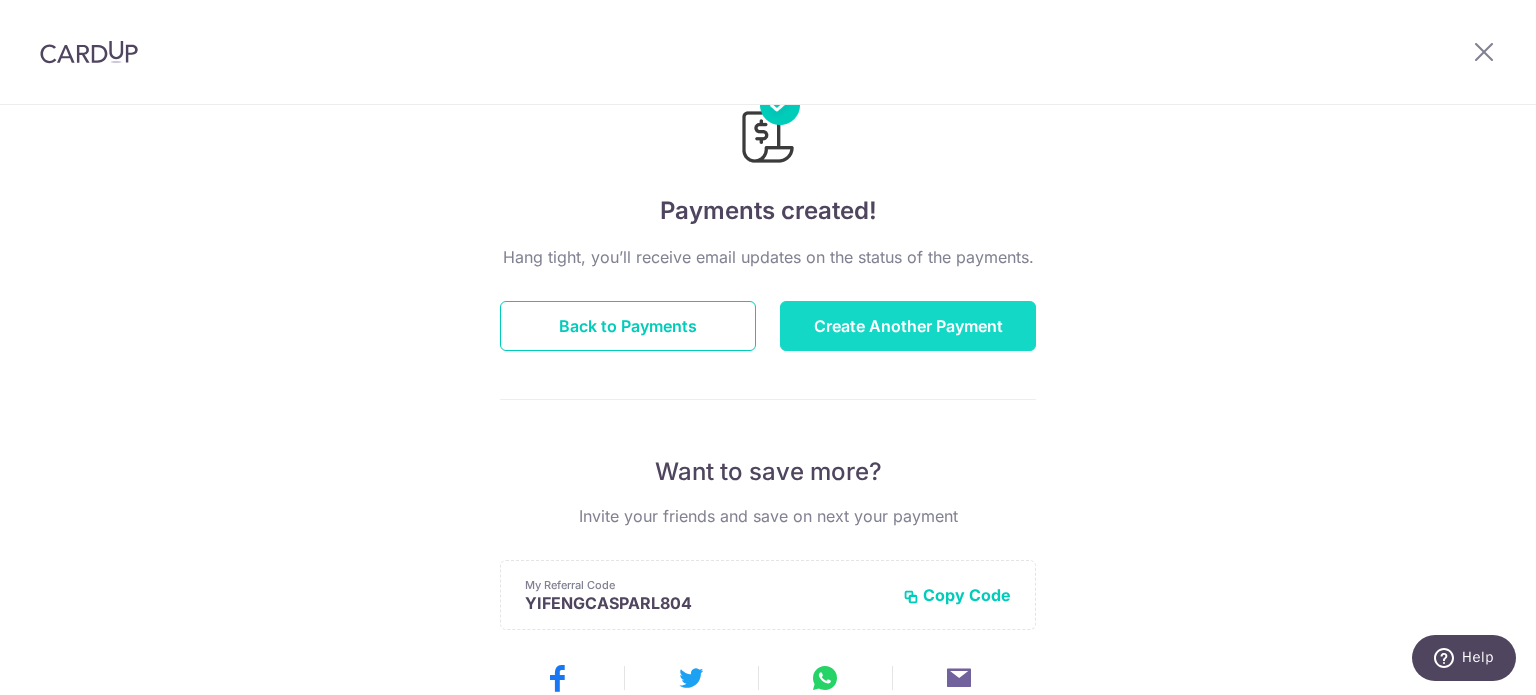 click on "Create Another Payment" at bounding box center [908, 326] 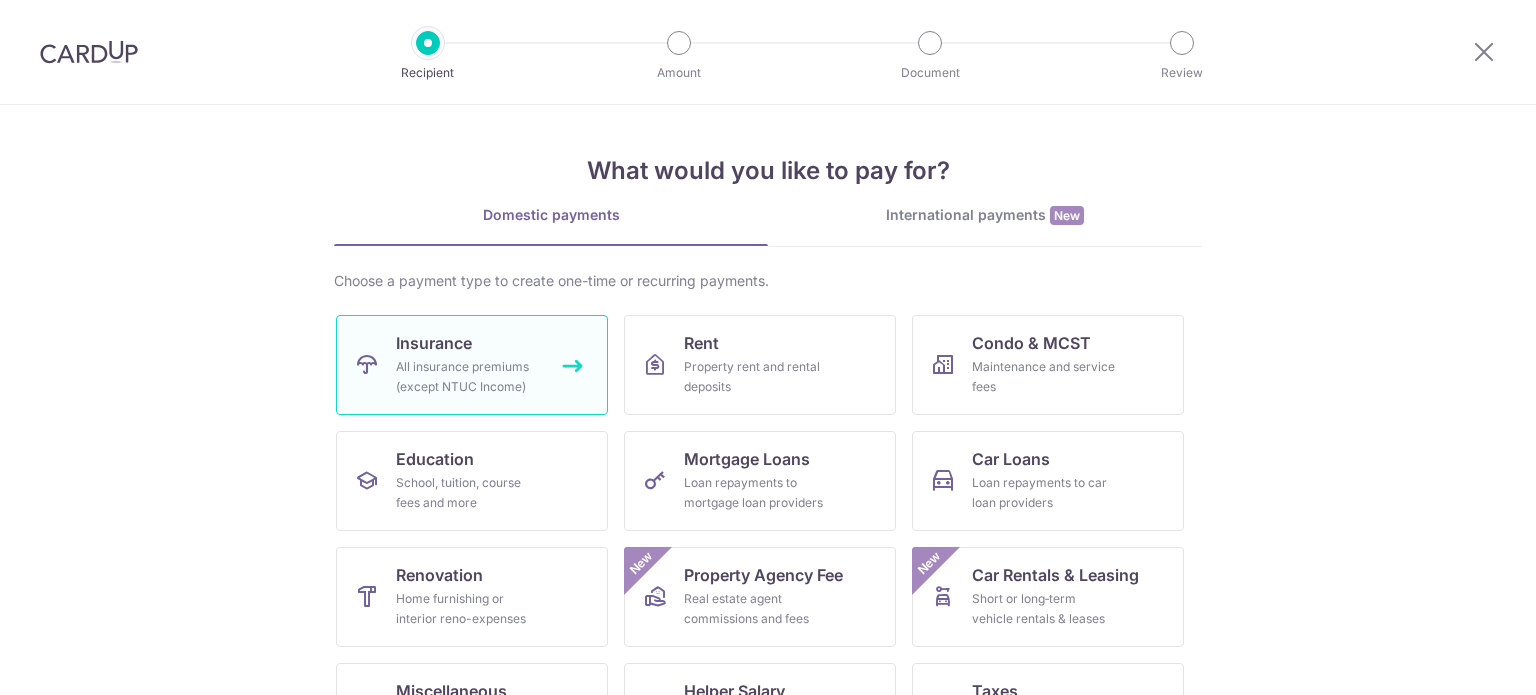 scroll, scrollTop: 0, scrollLeft: 0, axis: both 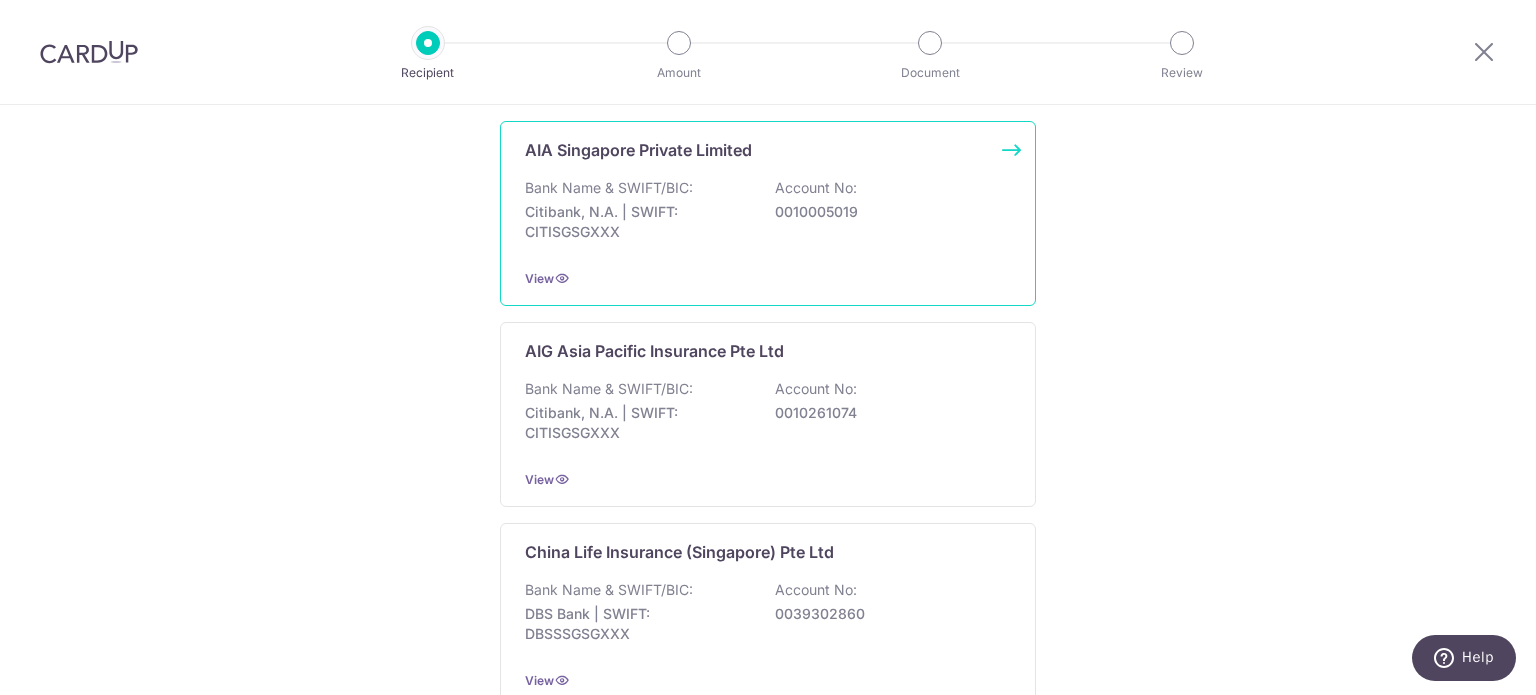 click on "Citibank, N.A. | SWIFT: CITISGSGXXX" at bounding box center [637, 222] 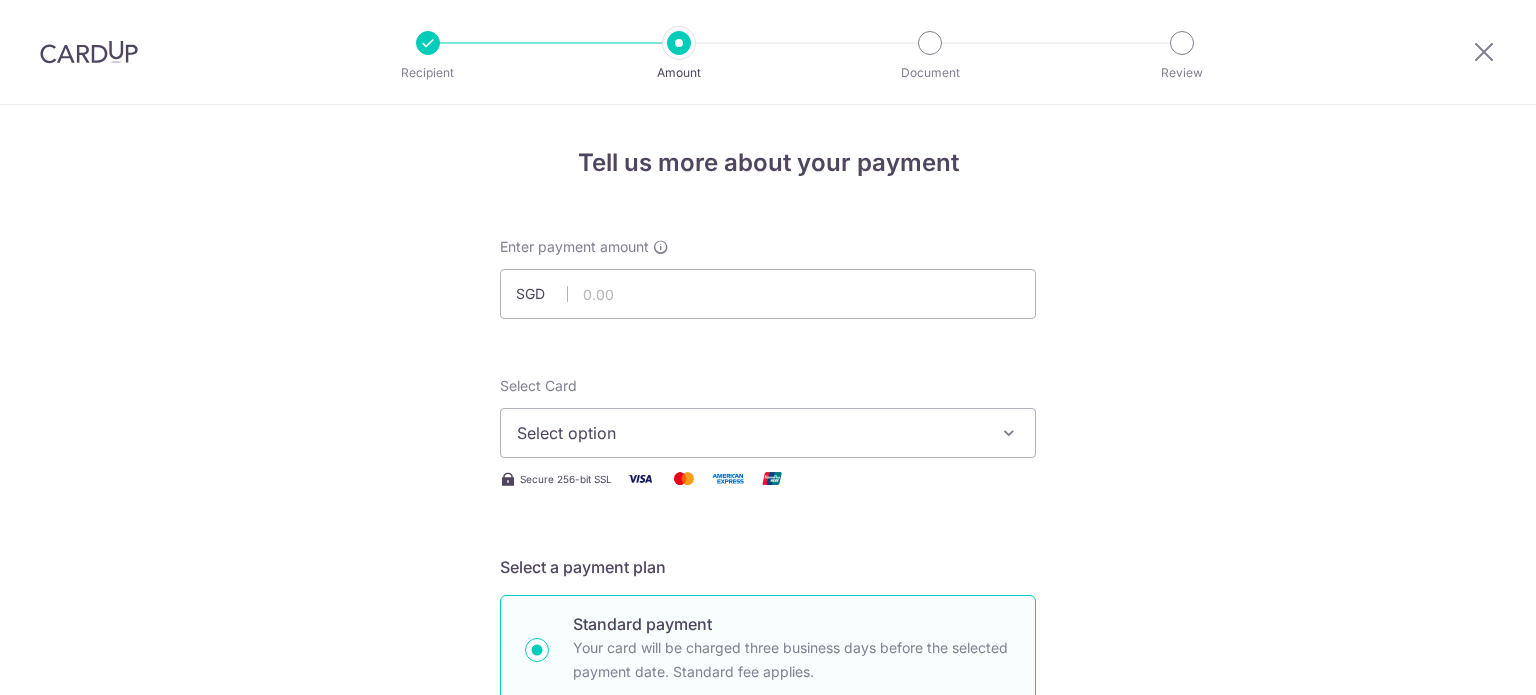 scroll, scrollTop: 0, scrollLeft: 0, axis: both 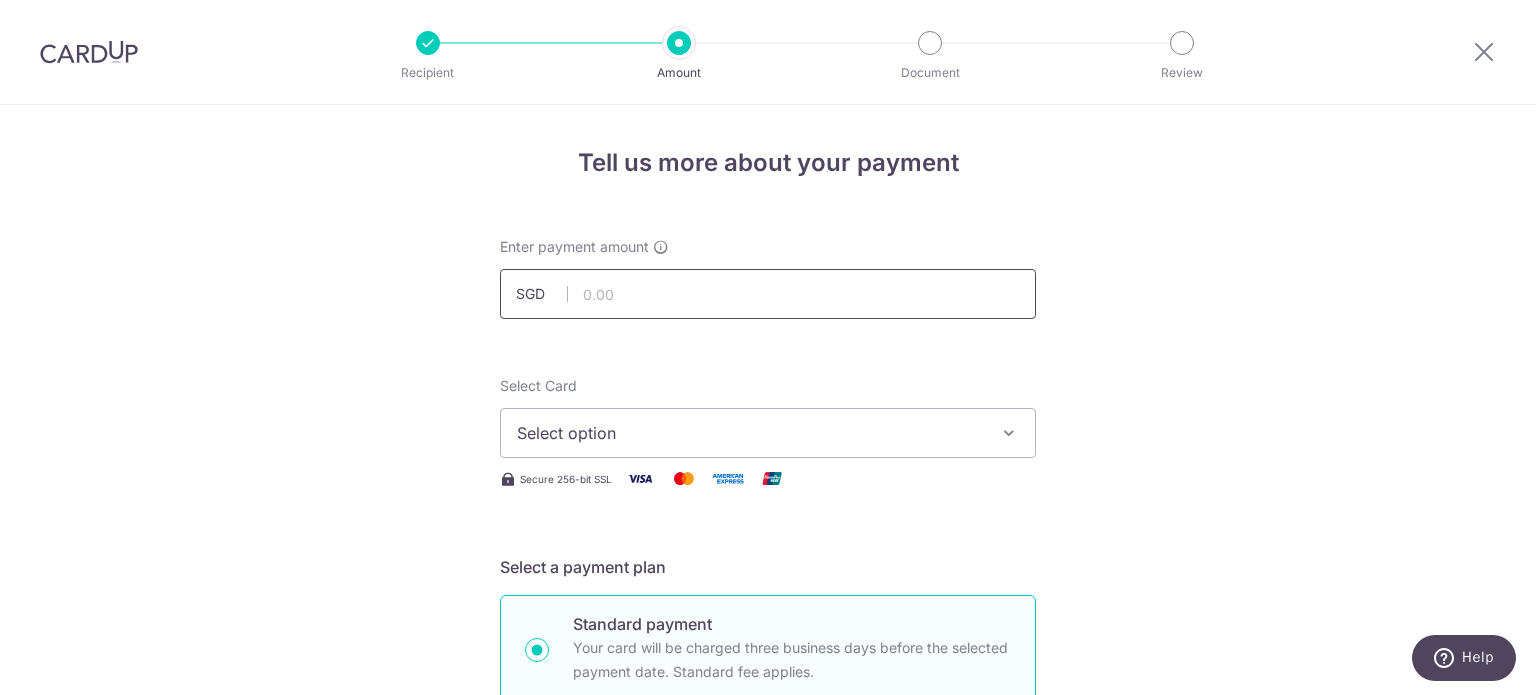 click at bounding box center [768, 294] 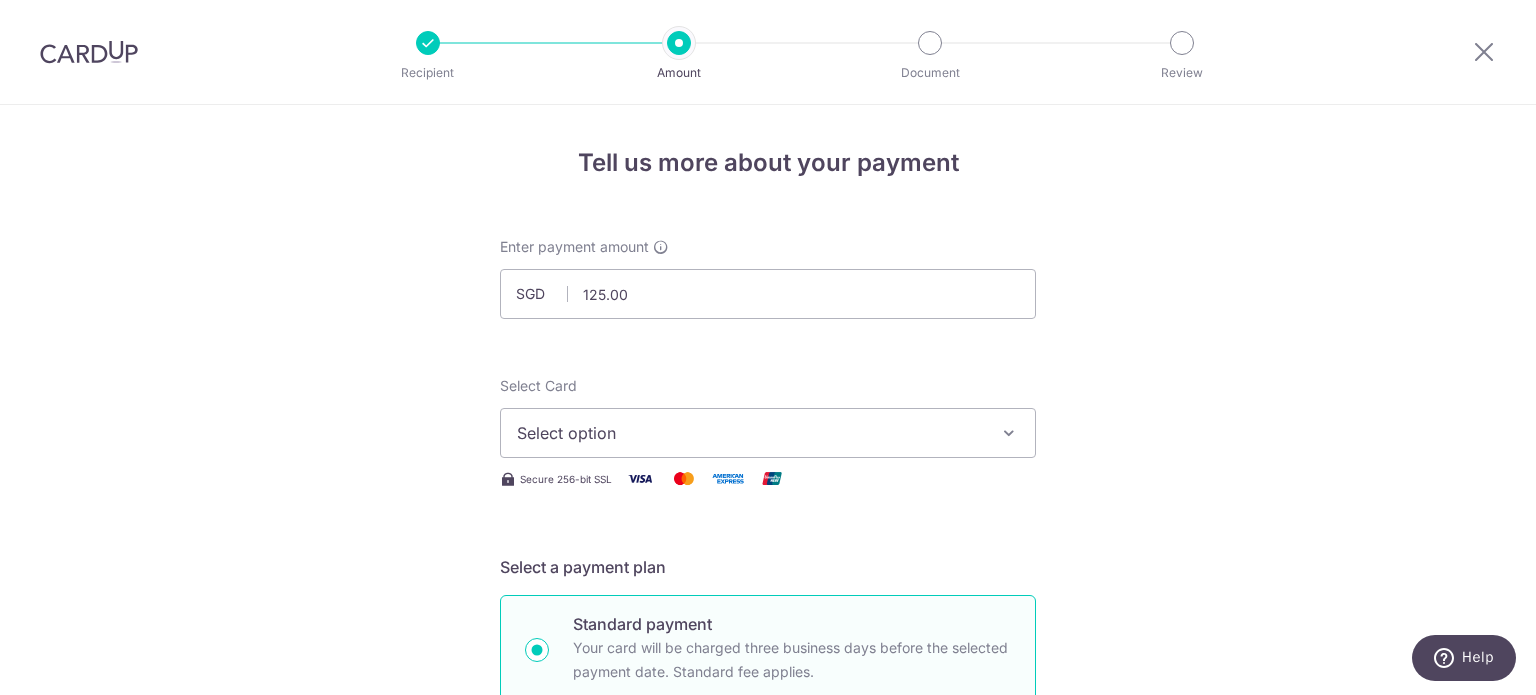 click on "Select option" at bounding box center [750, 433] 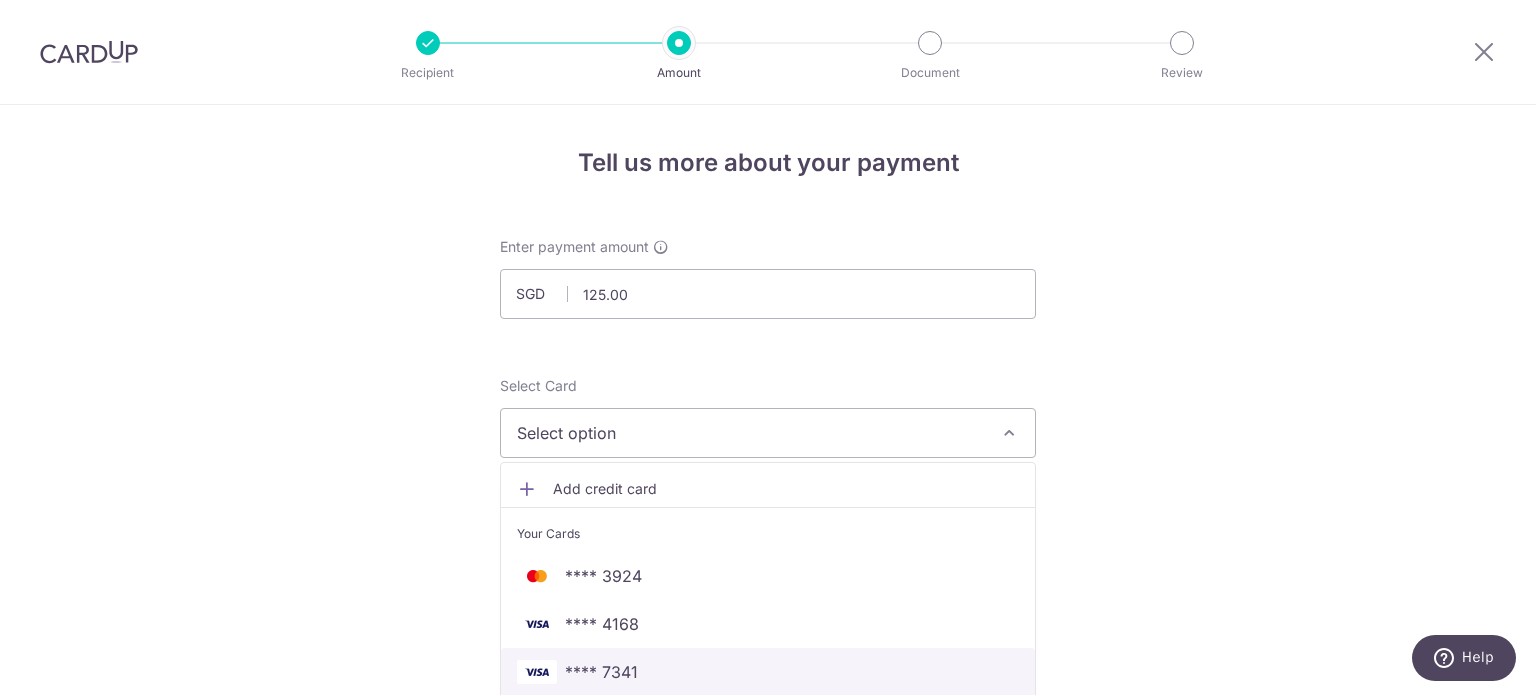 click on "**** 7341" at bounding box center (768, 672) 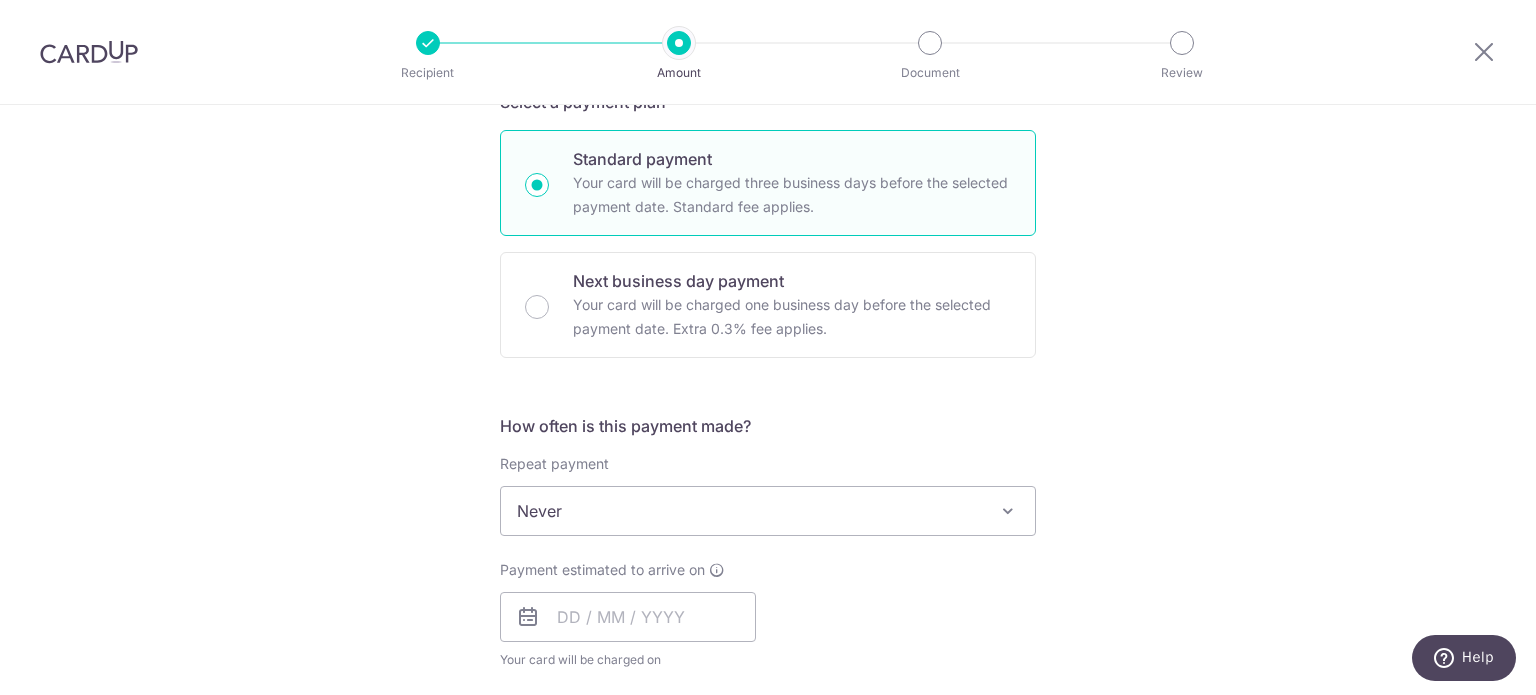 scroll, scrollTop: 500, scrollLeft: 0, axis: vertical 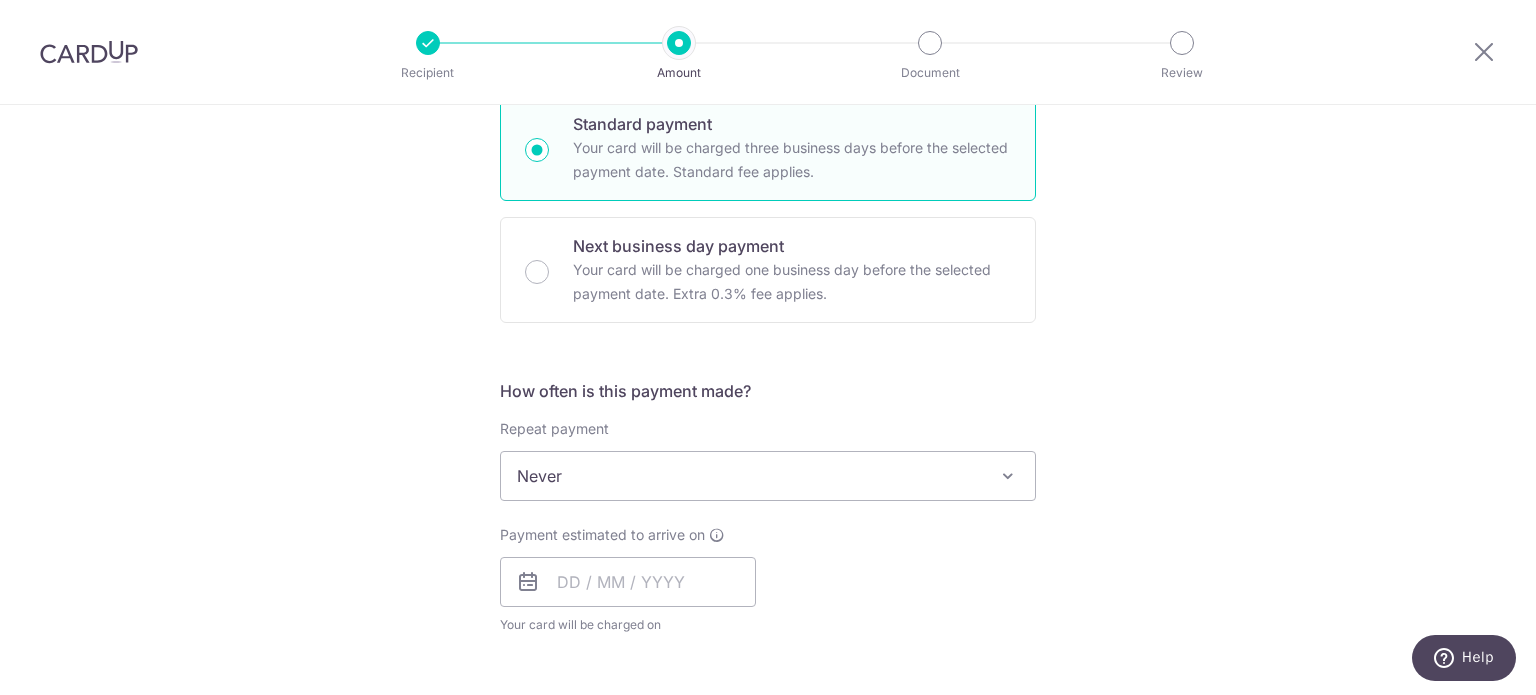 click on "Never" at bounding box center (768, 476) 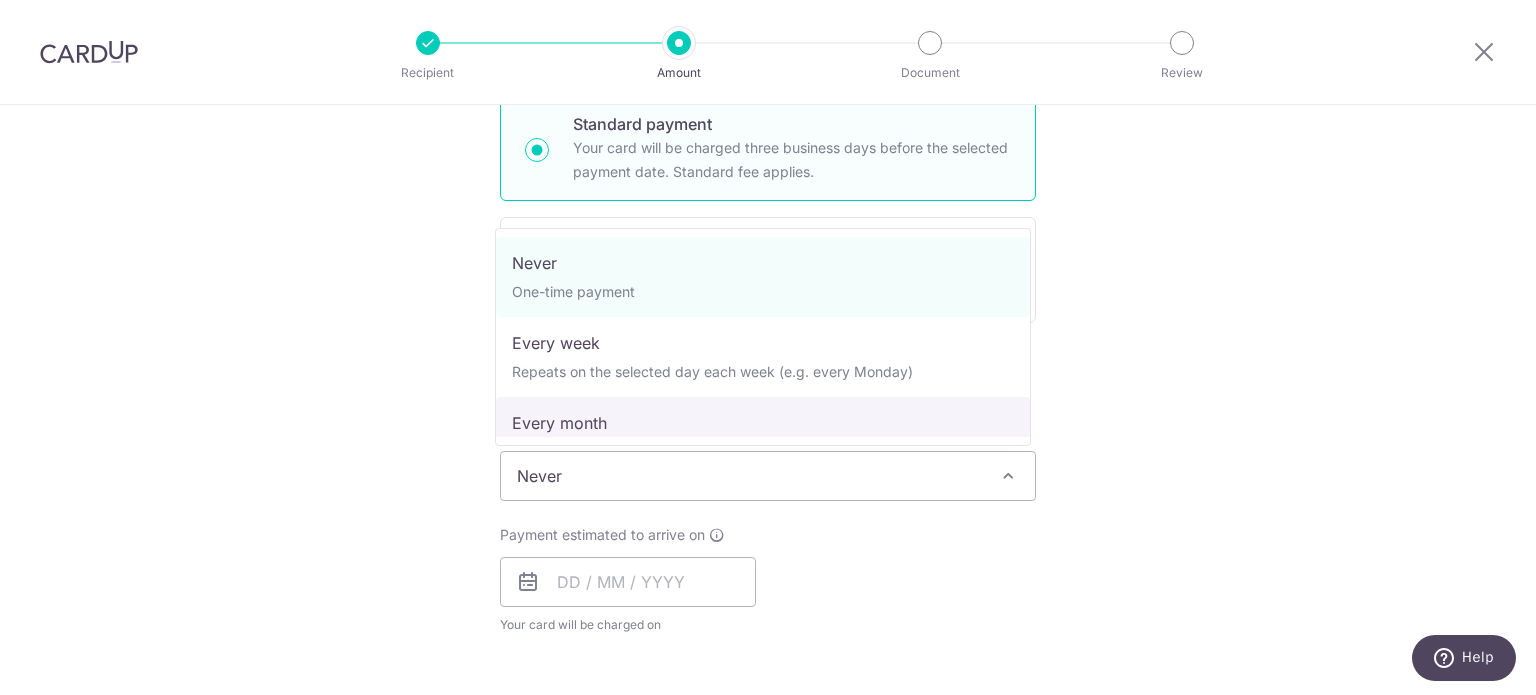 select on "3" 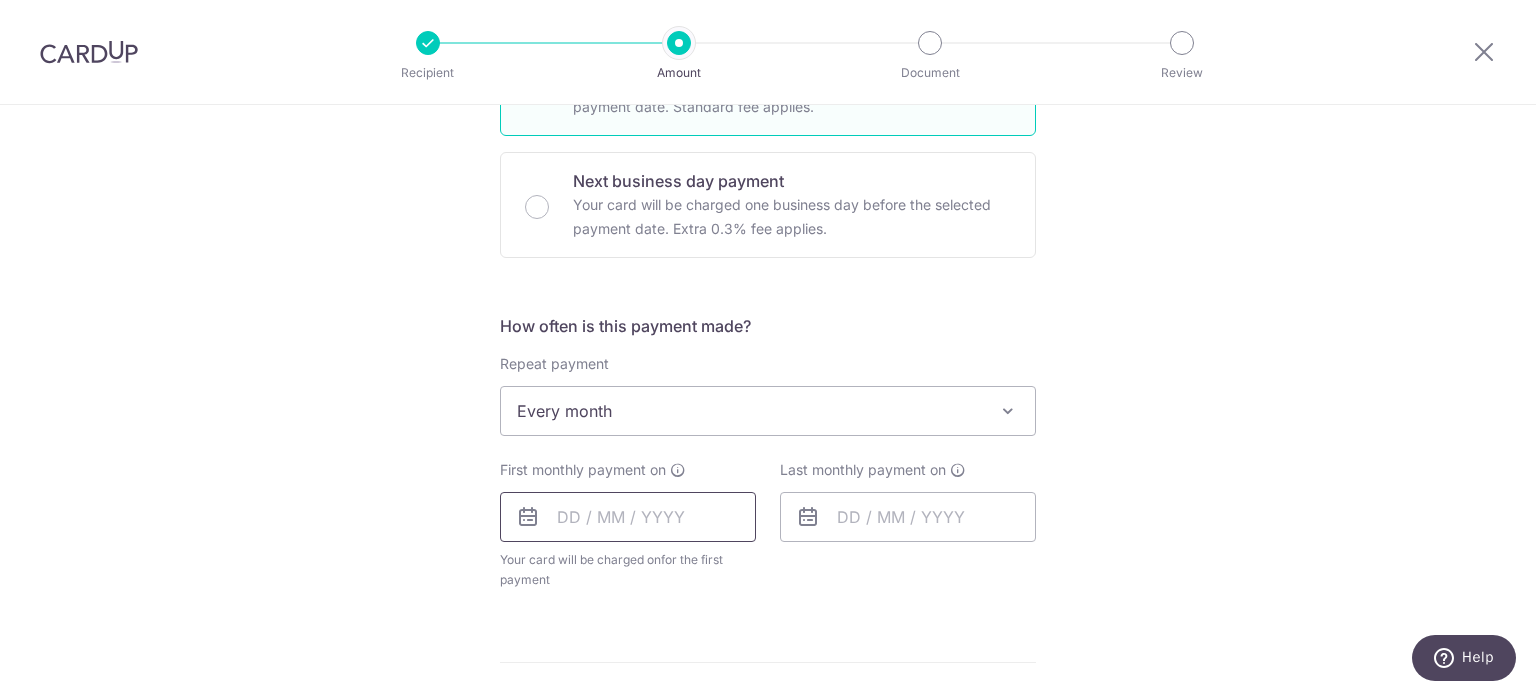 scroll, scrollTop: 600, scrollLeft: 0, axis: vertical 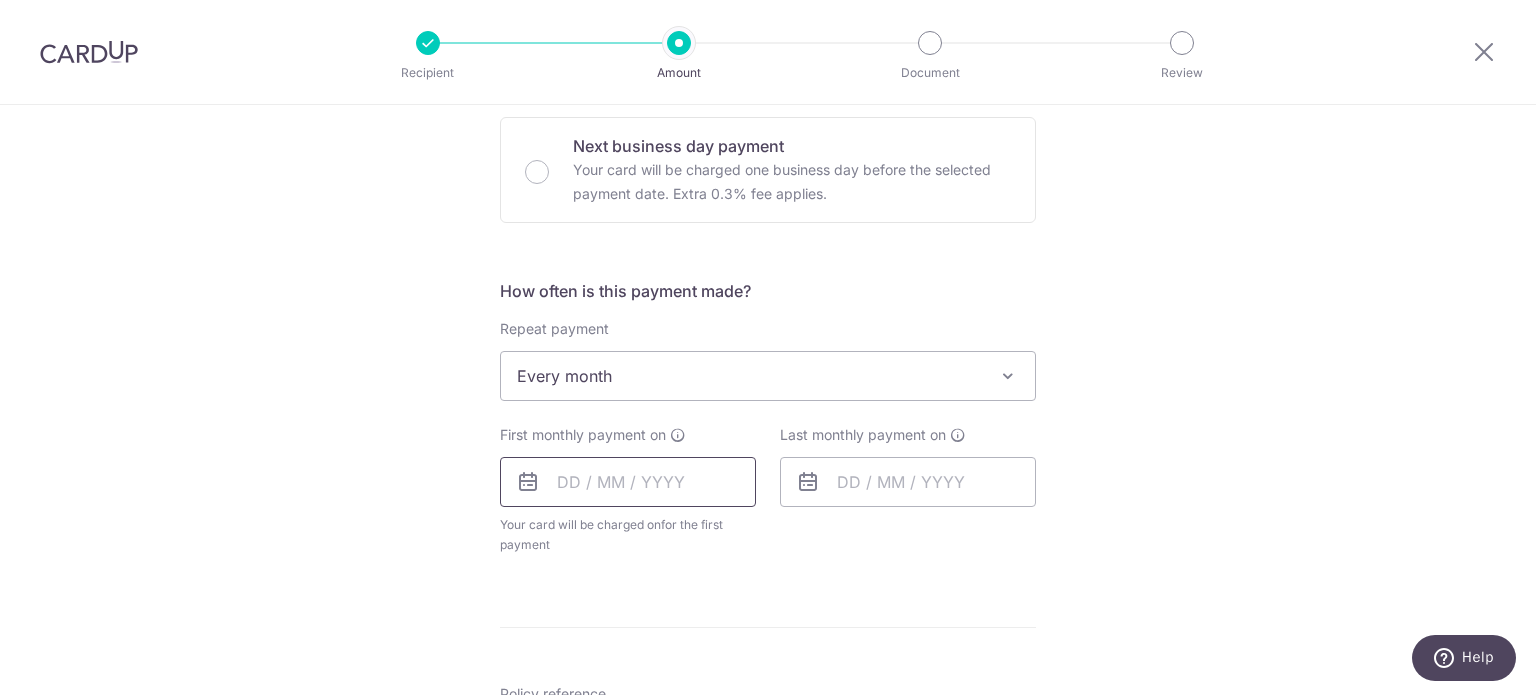 click at bounding box center [628, 482] 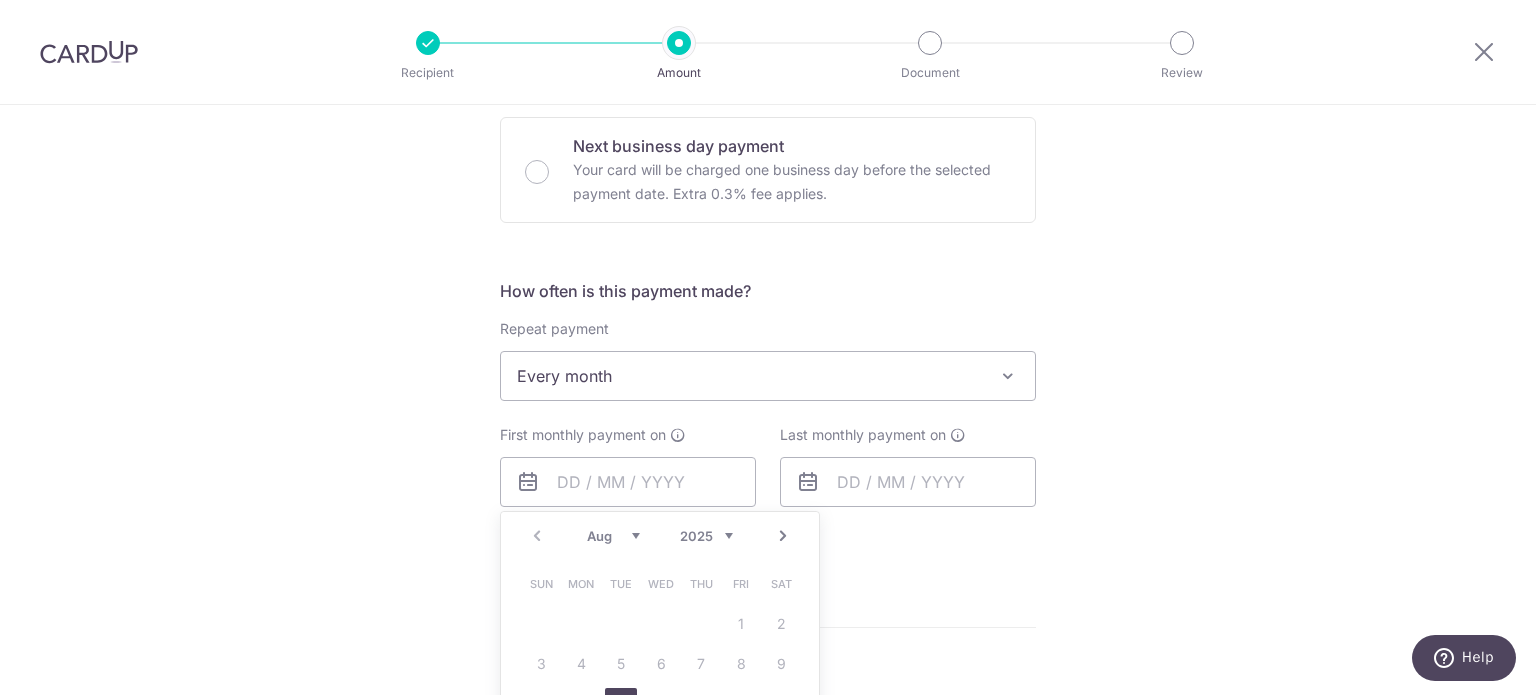 click on "Tell us more about your payment
Enter payment amount
SGD
125.00
125.00
Select Card
**** 7341
Add credit card
Your Cards
**** 3924
**** 4168
**** 7341
Secure 256-bit SSL
Text
New card details
Card" at bounding box center [768, 460] 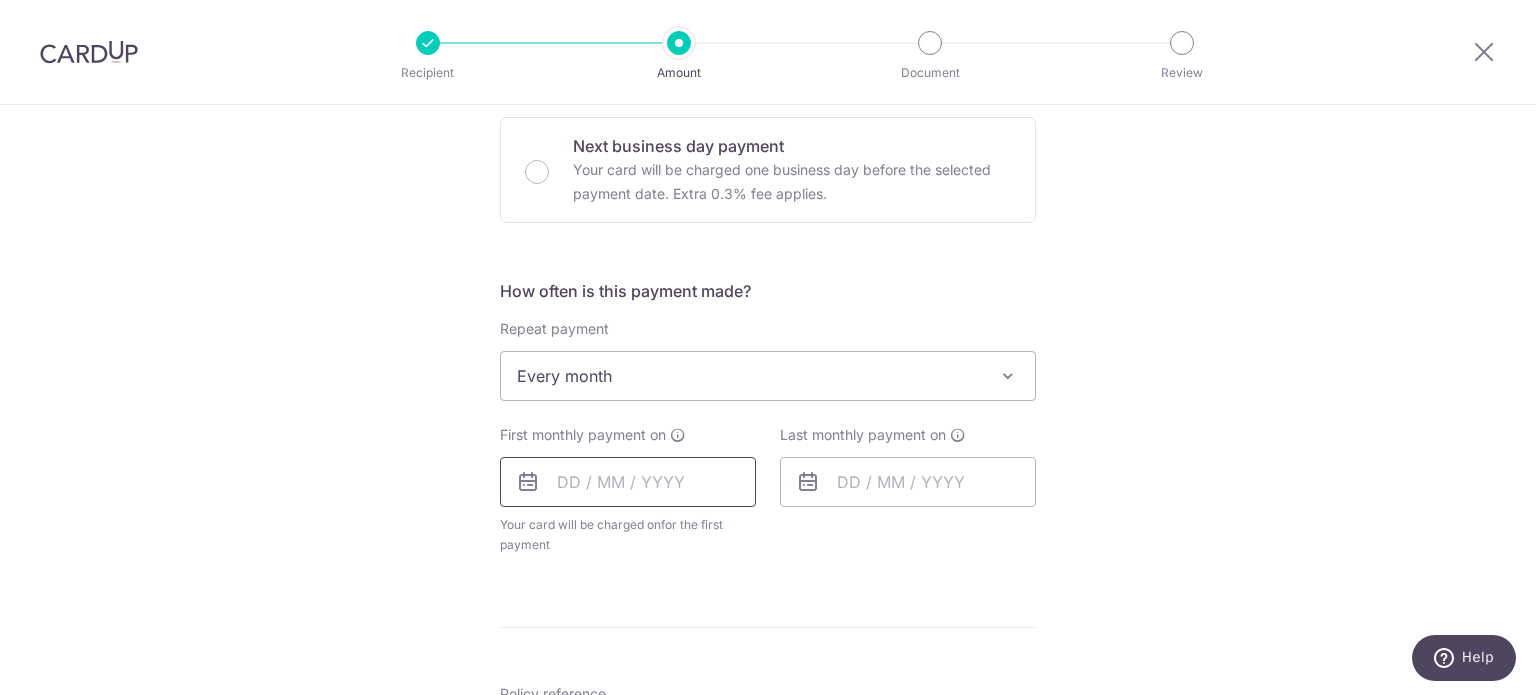 click at bounding box center (628, 482) 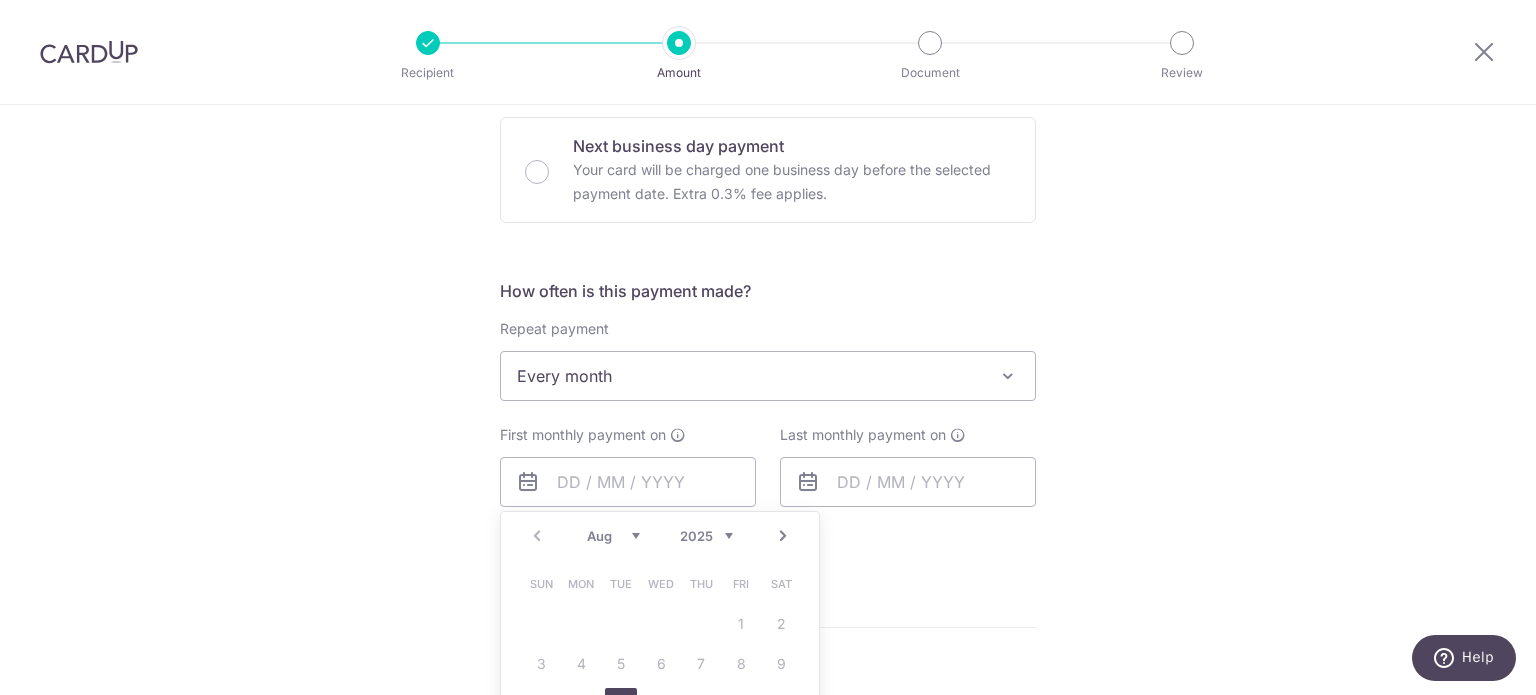 click on "Next" at bounding box center (783, 536) 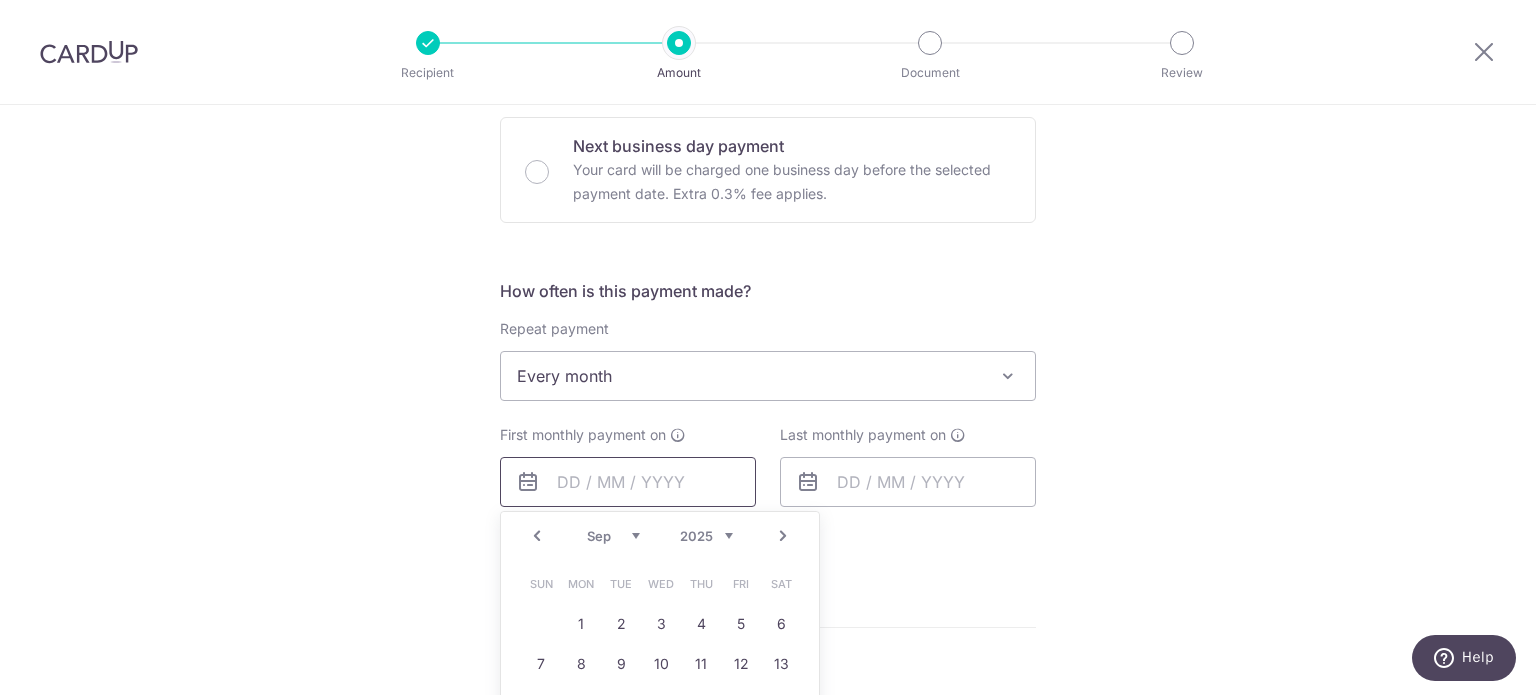 scroll, scrollTop: 700, scrollLeft: 0, axis: vertical 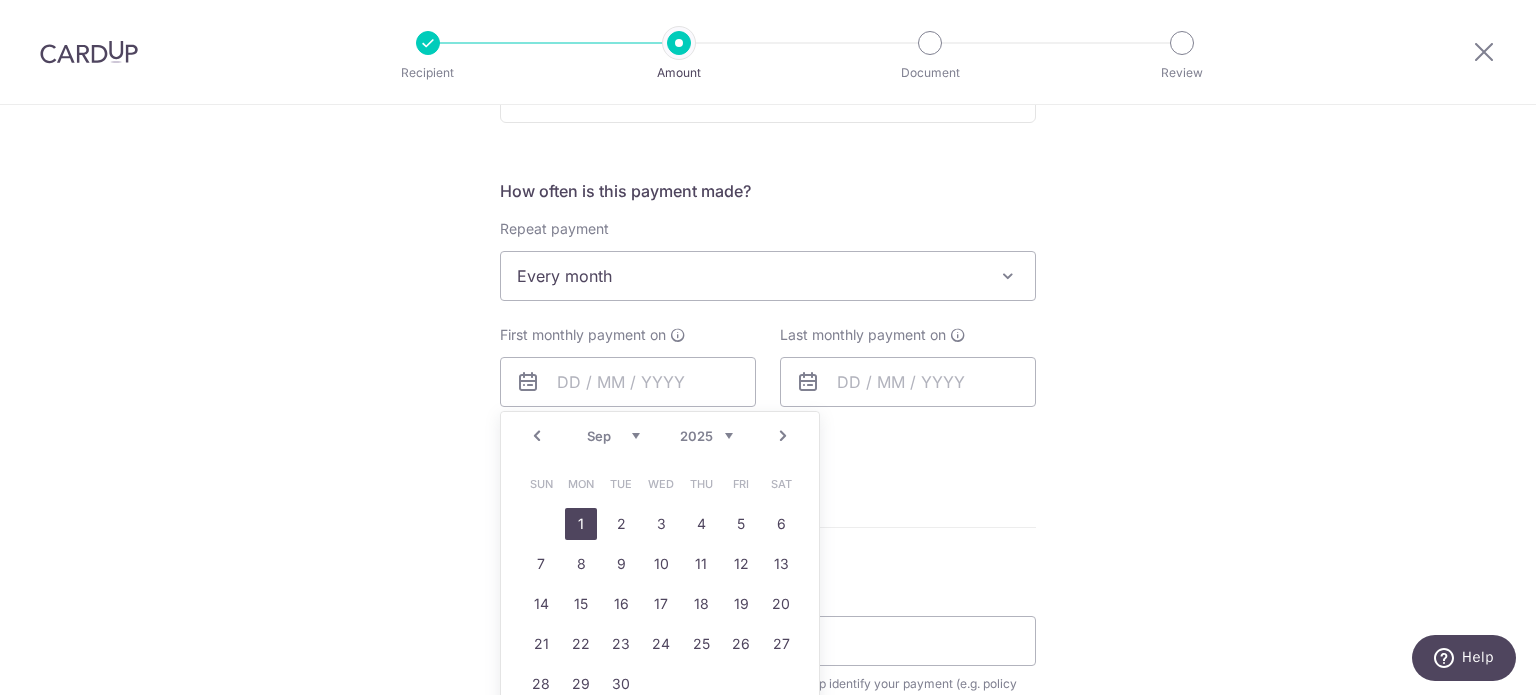 click on "1" at bounding box center (581, 524) 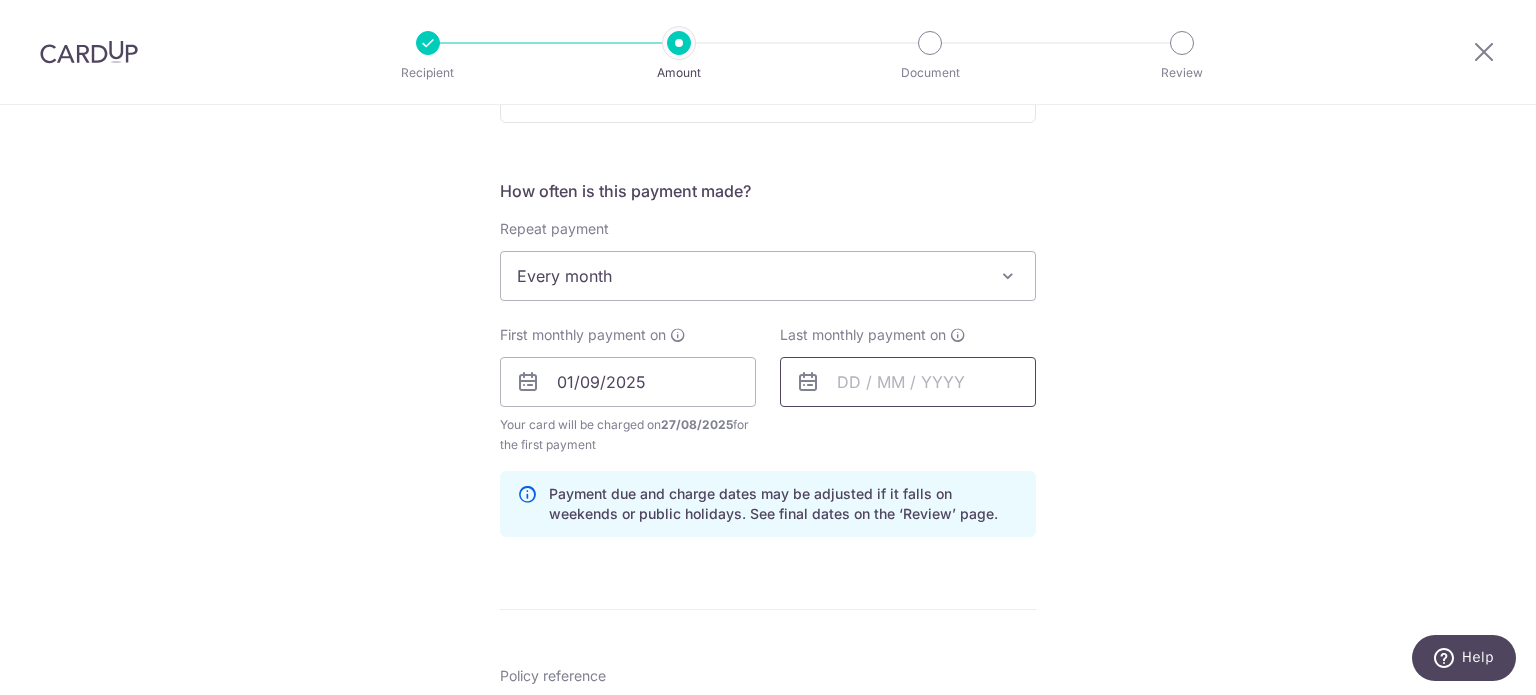 click at bounding box center [908, 382] 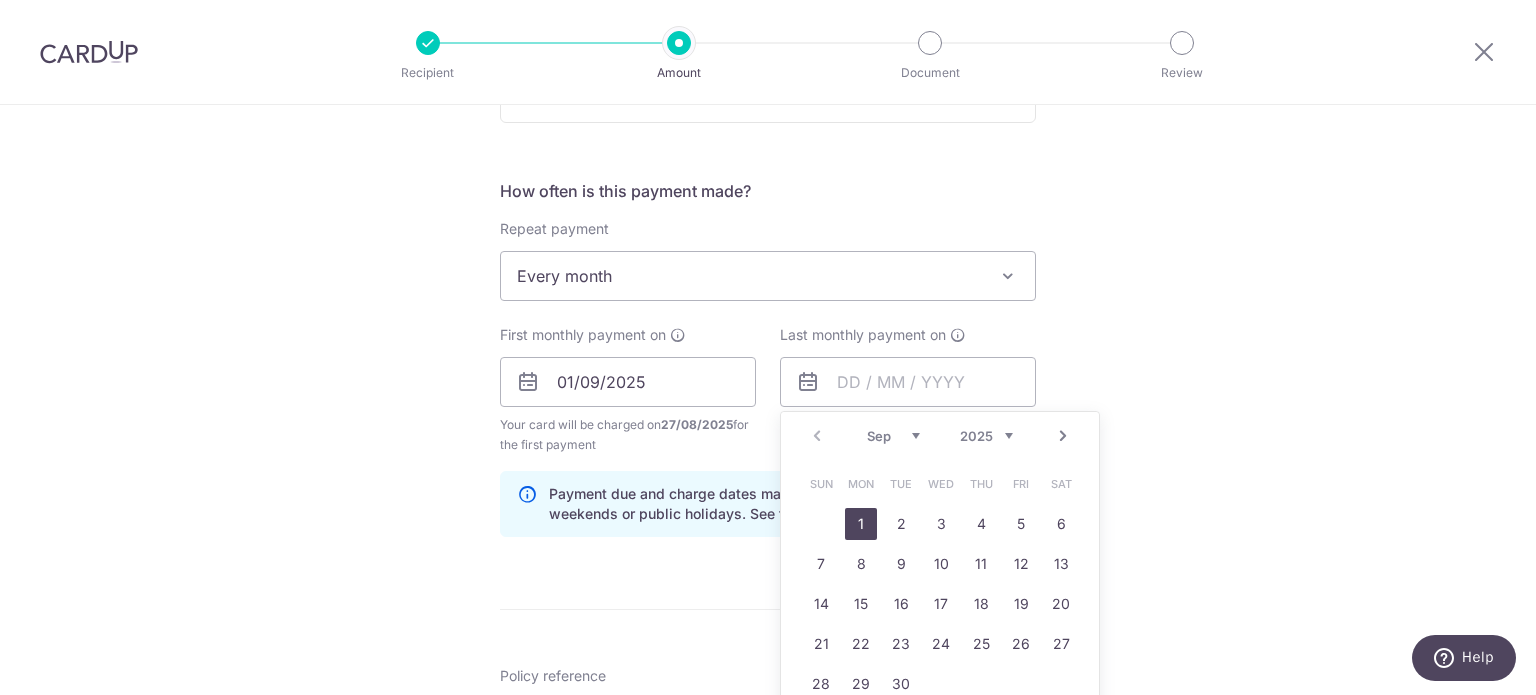 click on "Next" at bounding box center [1063, 436] 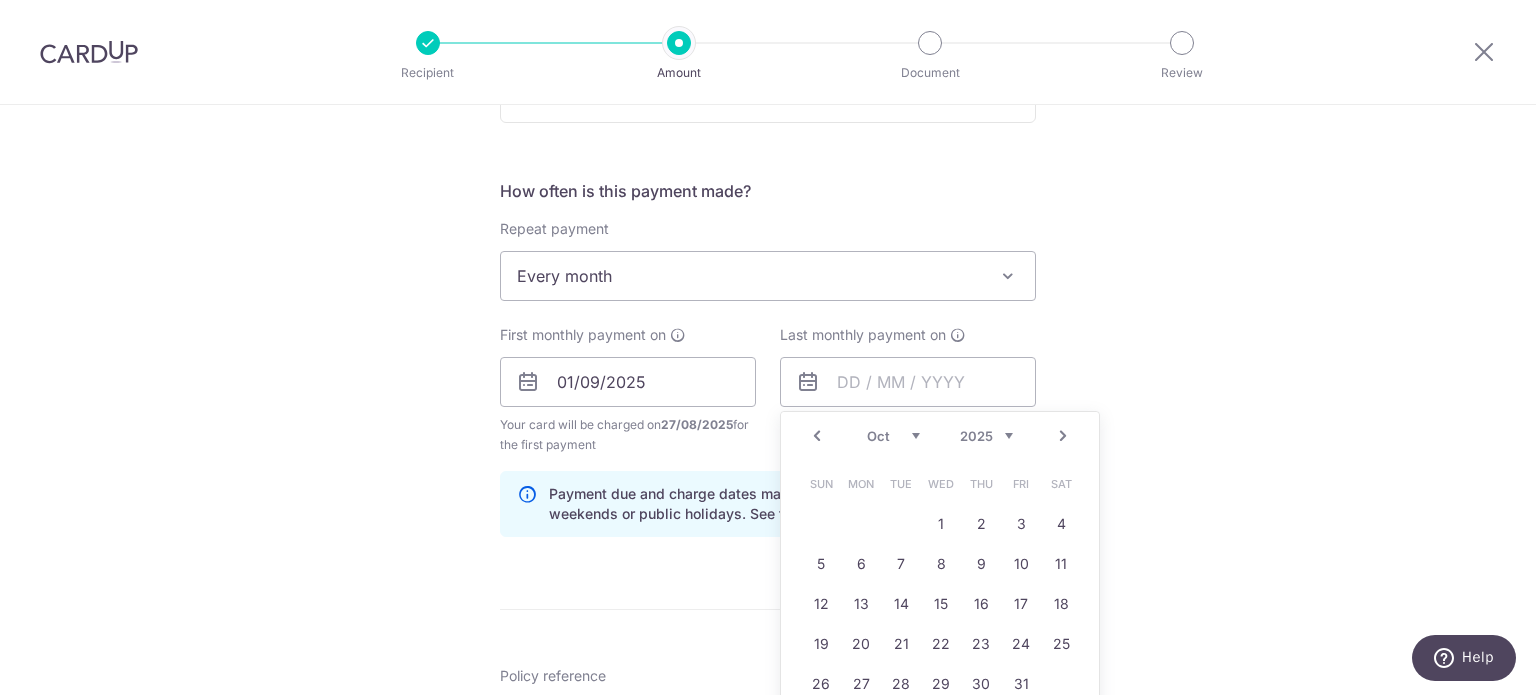 click on "Next" at bounding box center [1063, 436] 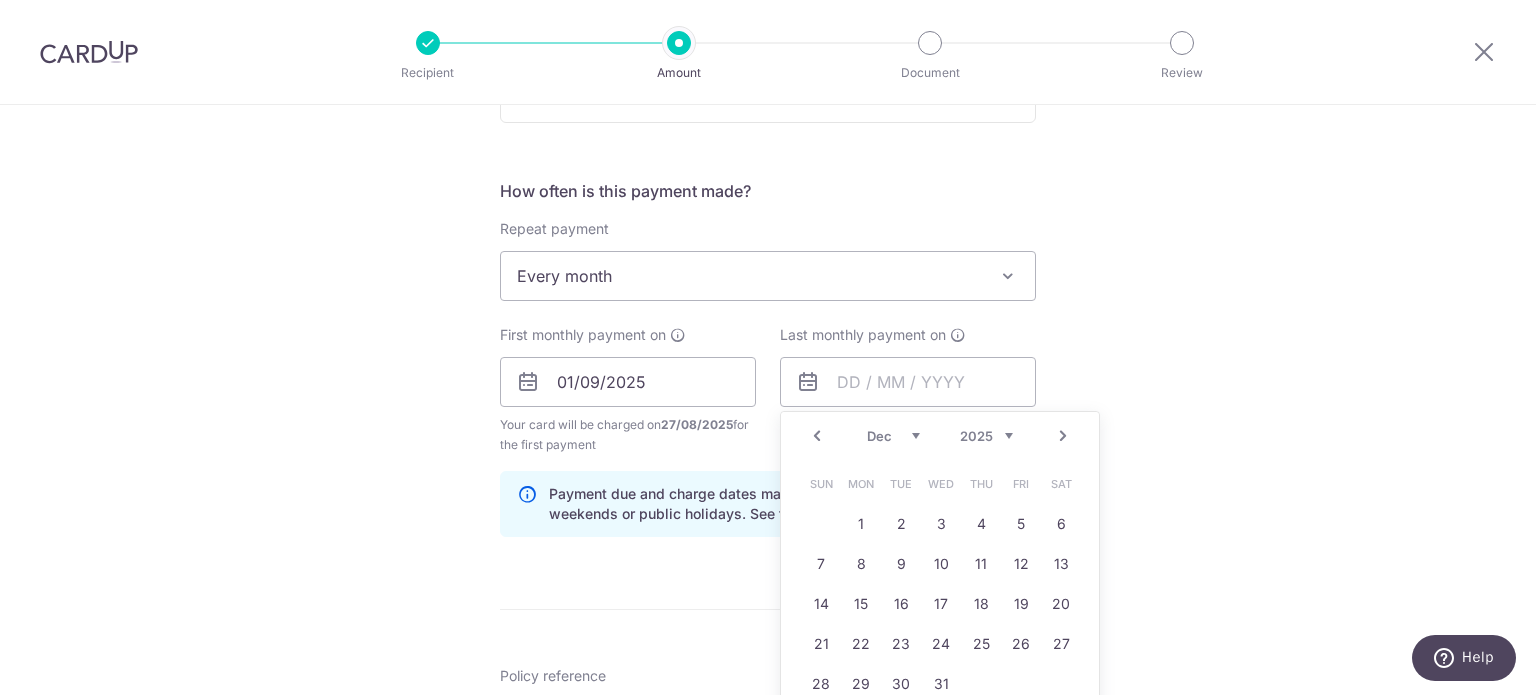 click on "Next" at bounding box center [1063, 436] 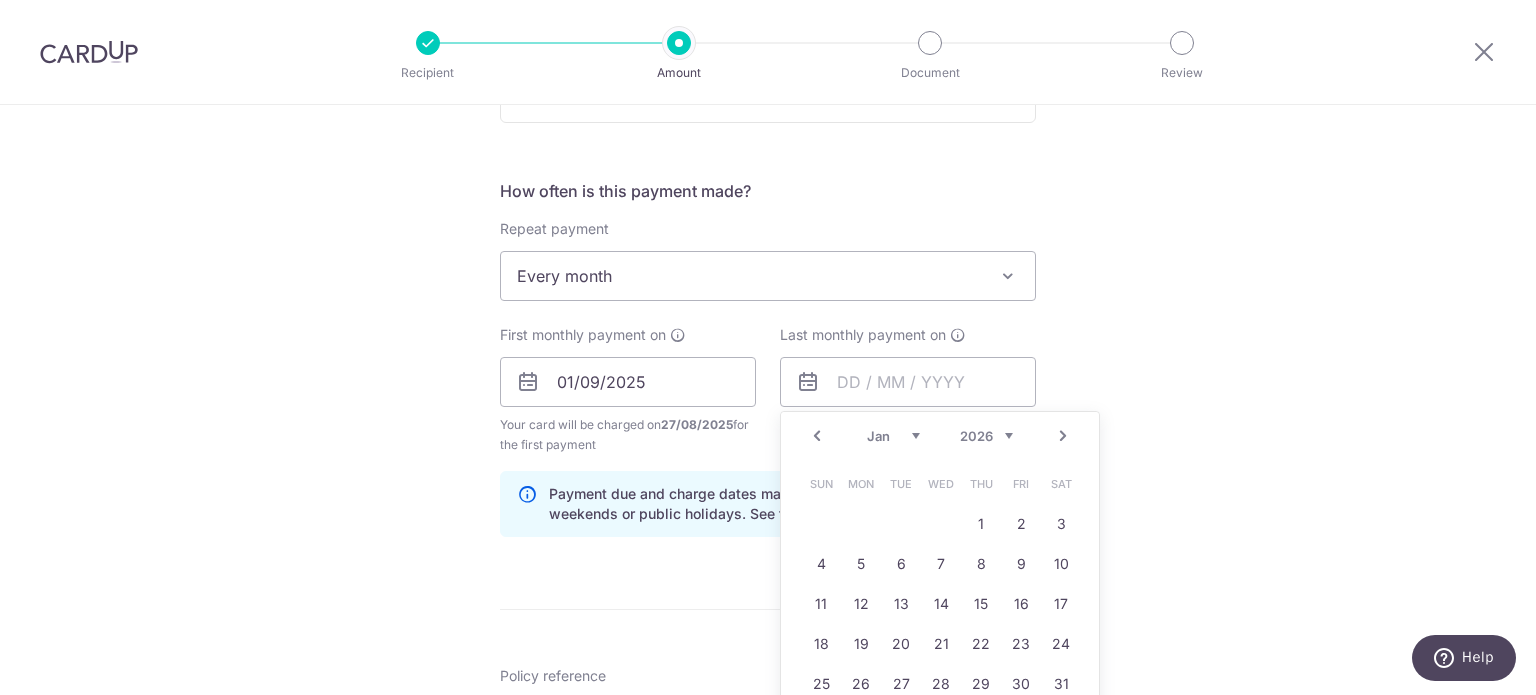 click on "Next" at bounding box center [1063, 436] 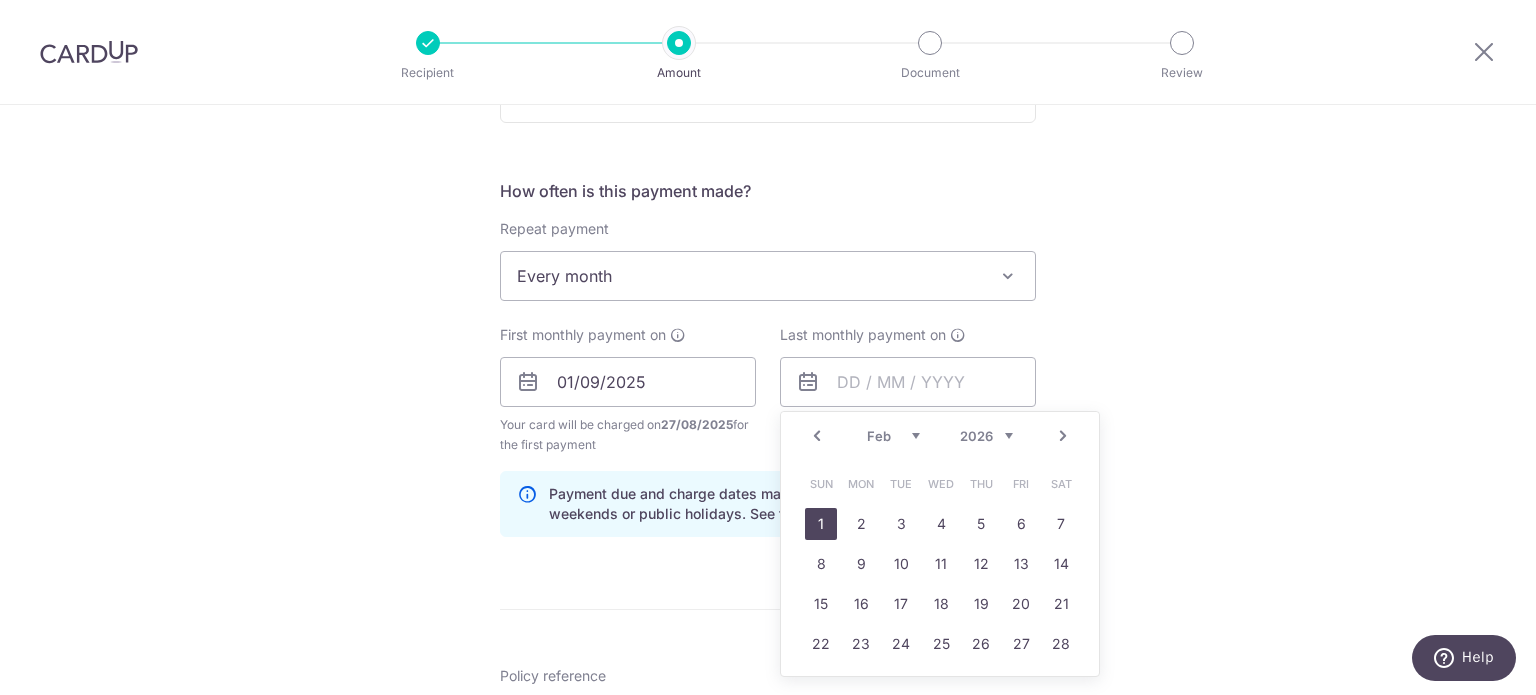 click on "1" at bounding box center [821, 524] 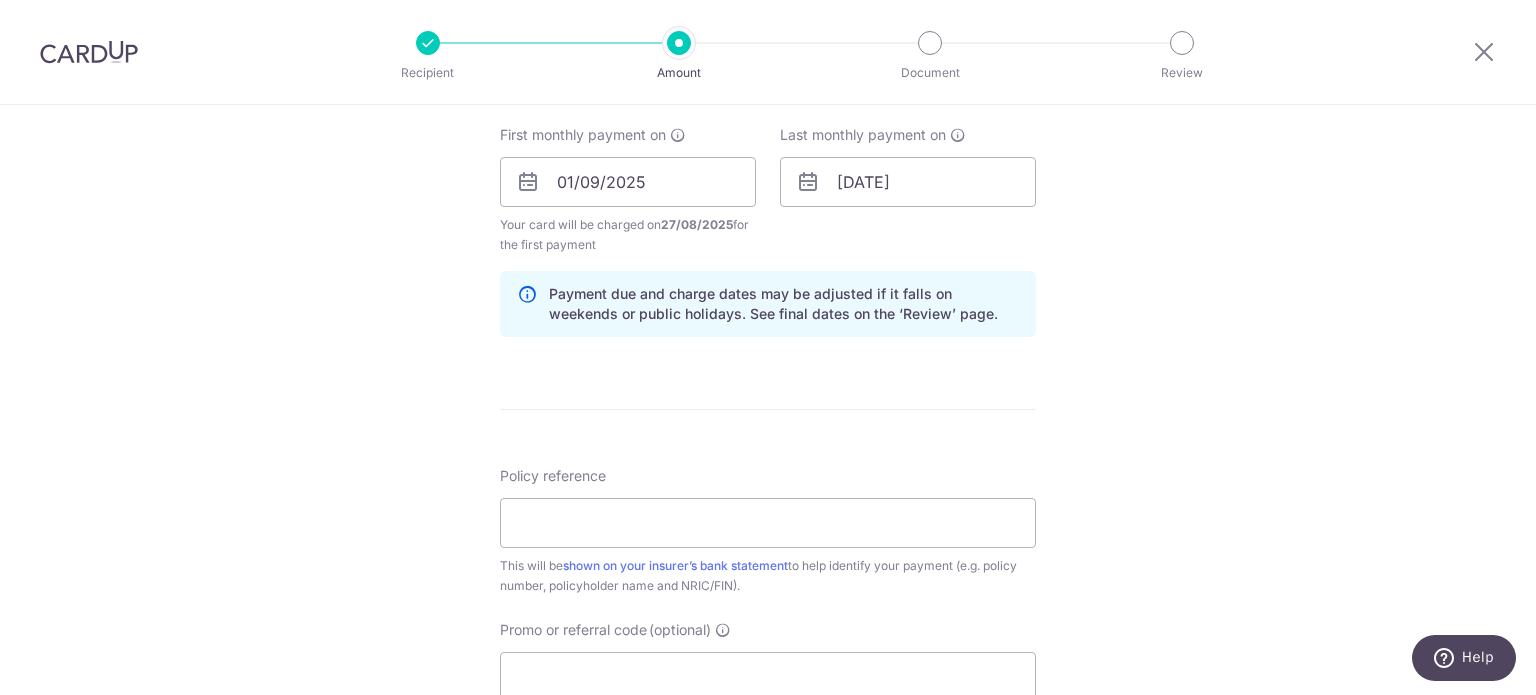 scroll, scrollTop: 1000, scrollLeft: 0, axis: vertical 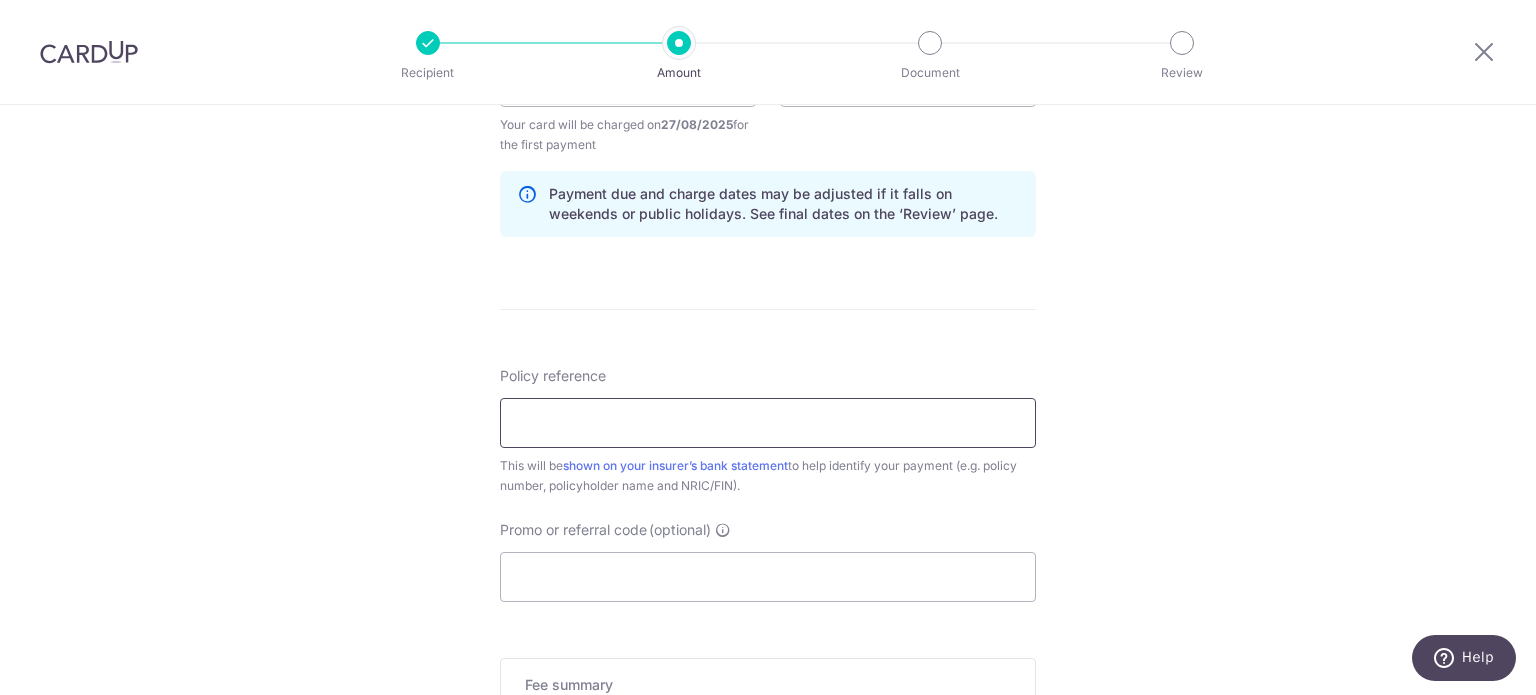 click on "Policy reference" at bounding box center (768, 423) 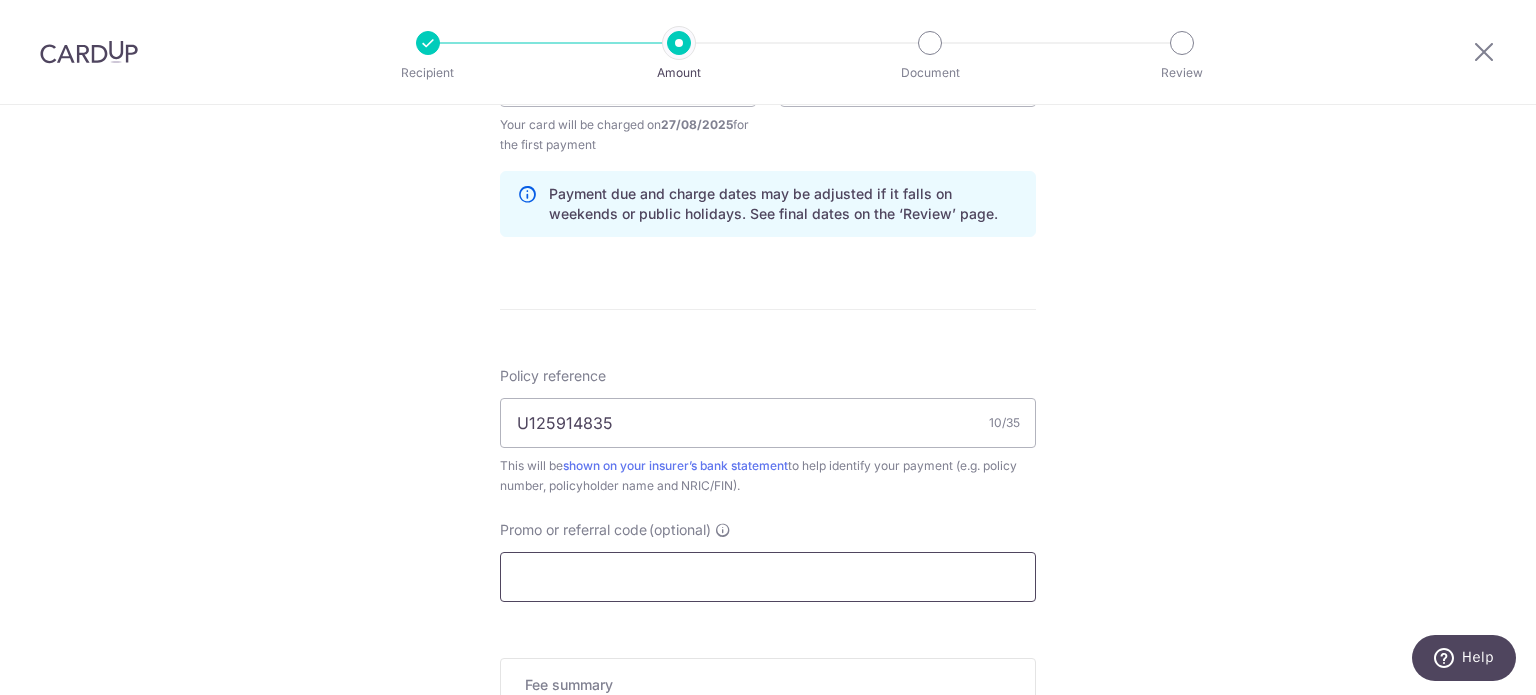 click on "Promo or referral code
(optional)" at bounding box center [768, 577] 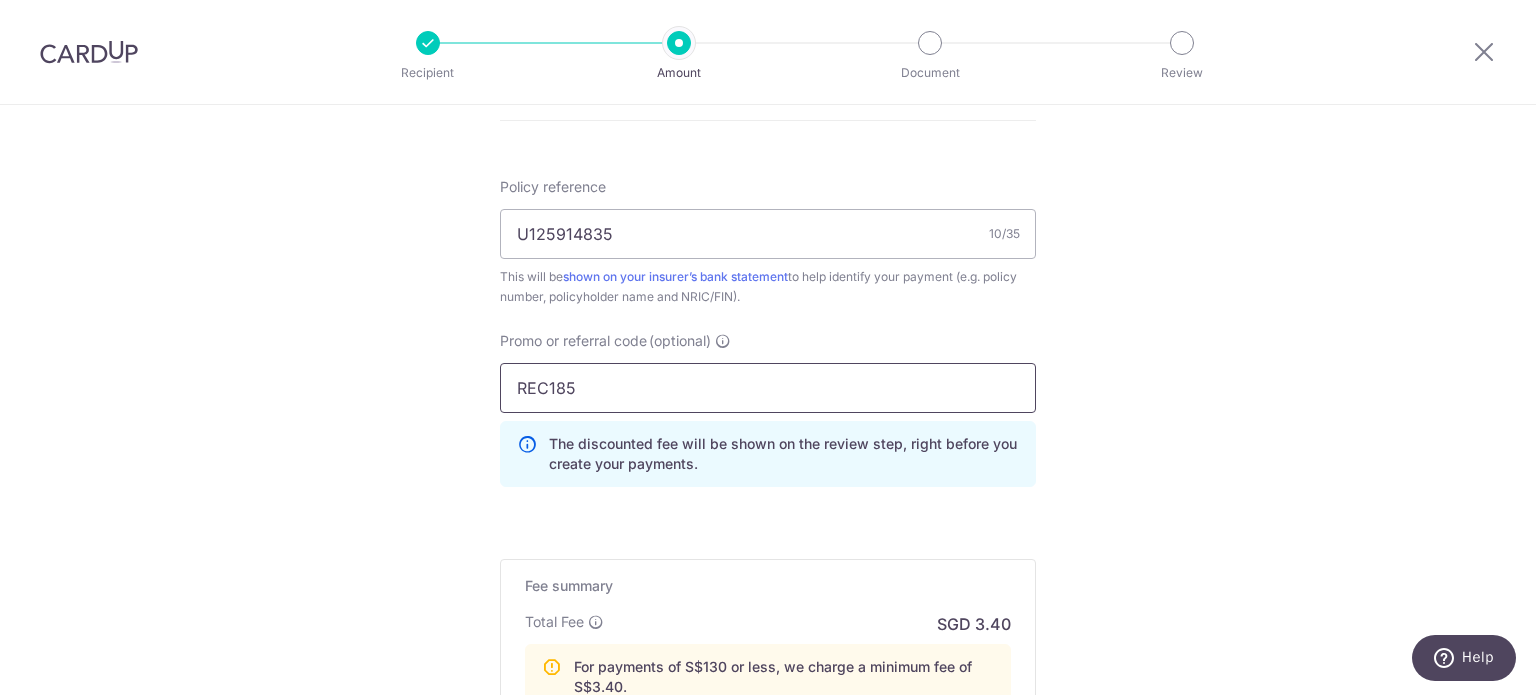 scroll, scrollTop: 1489, scrollLeft: 0, axis: vertical 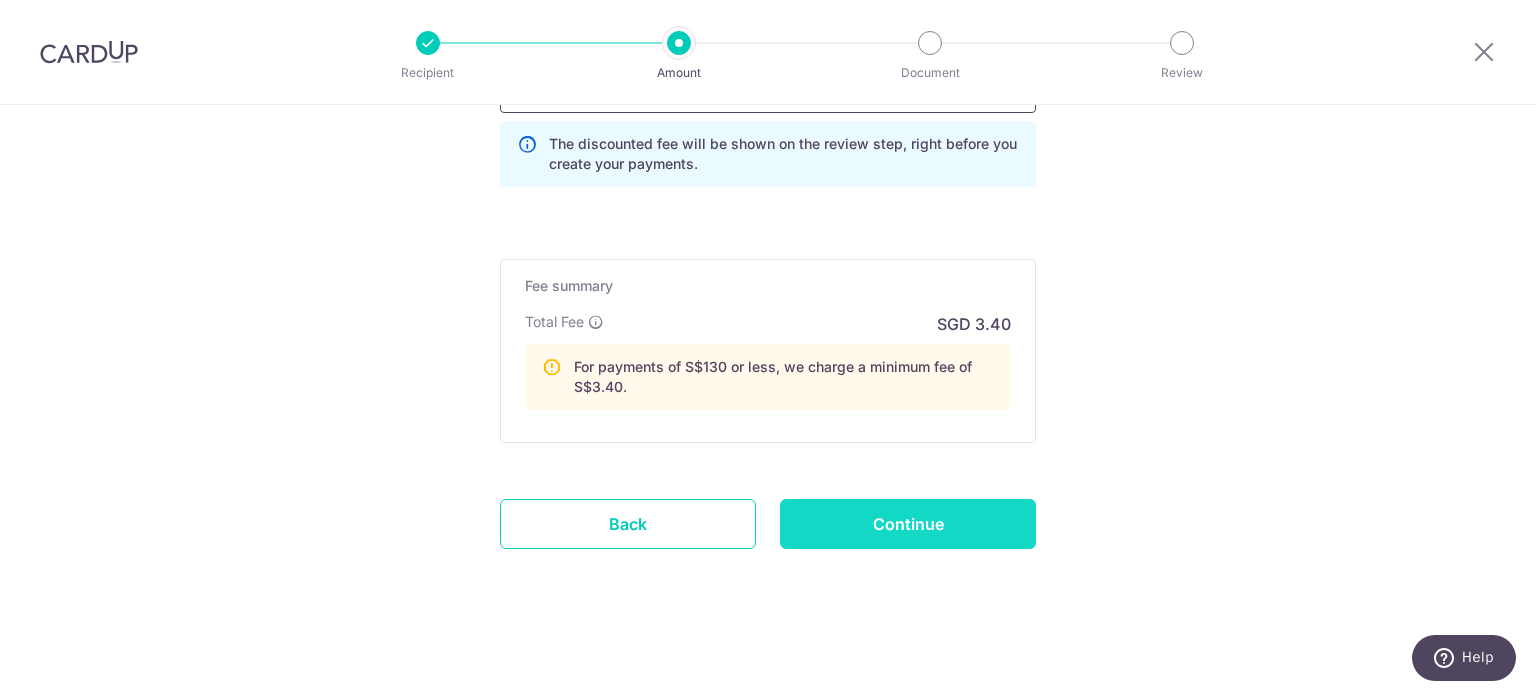 type on "REC185" 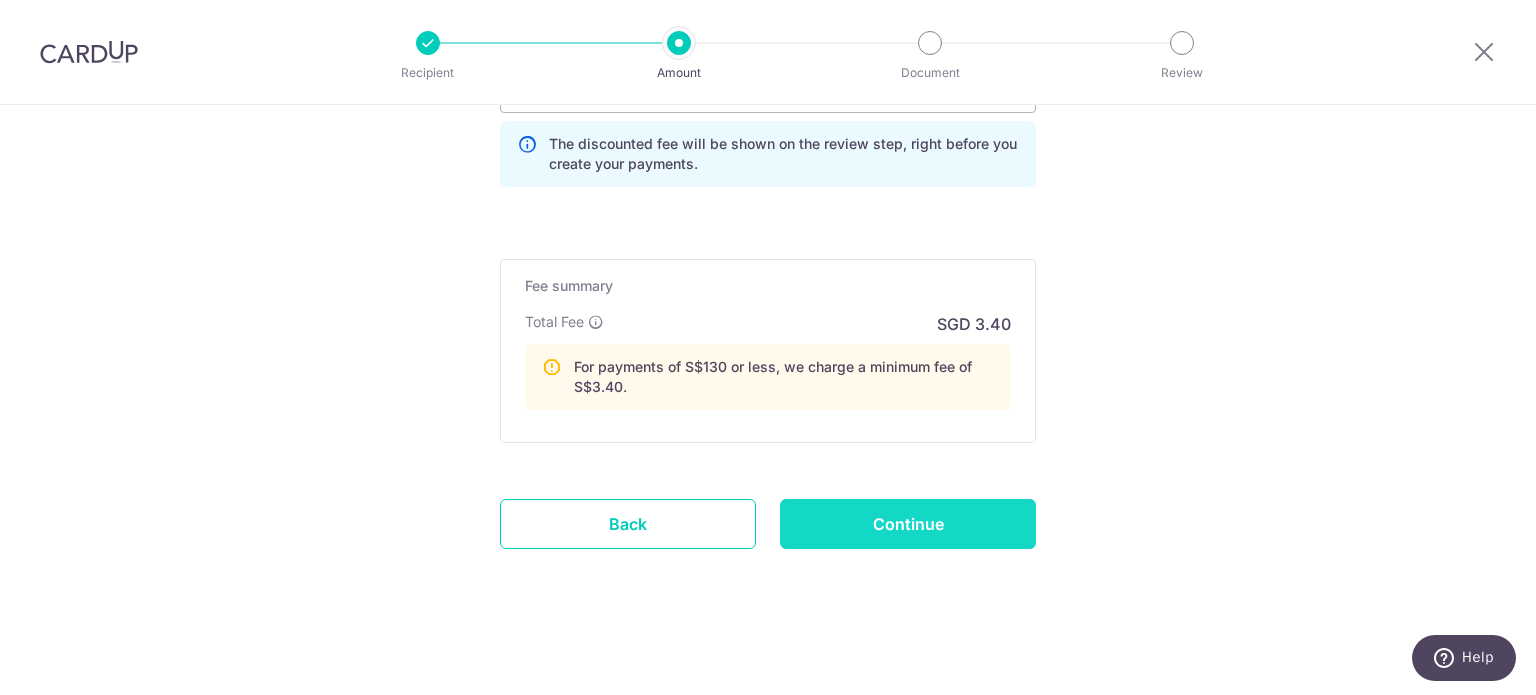 click on "Continue" at bounding box center (908, 524) 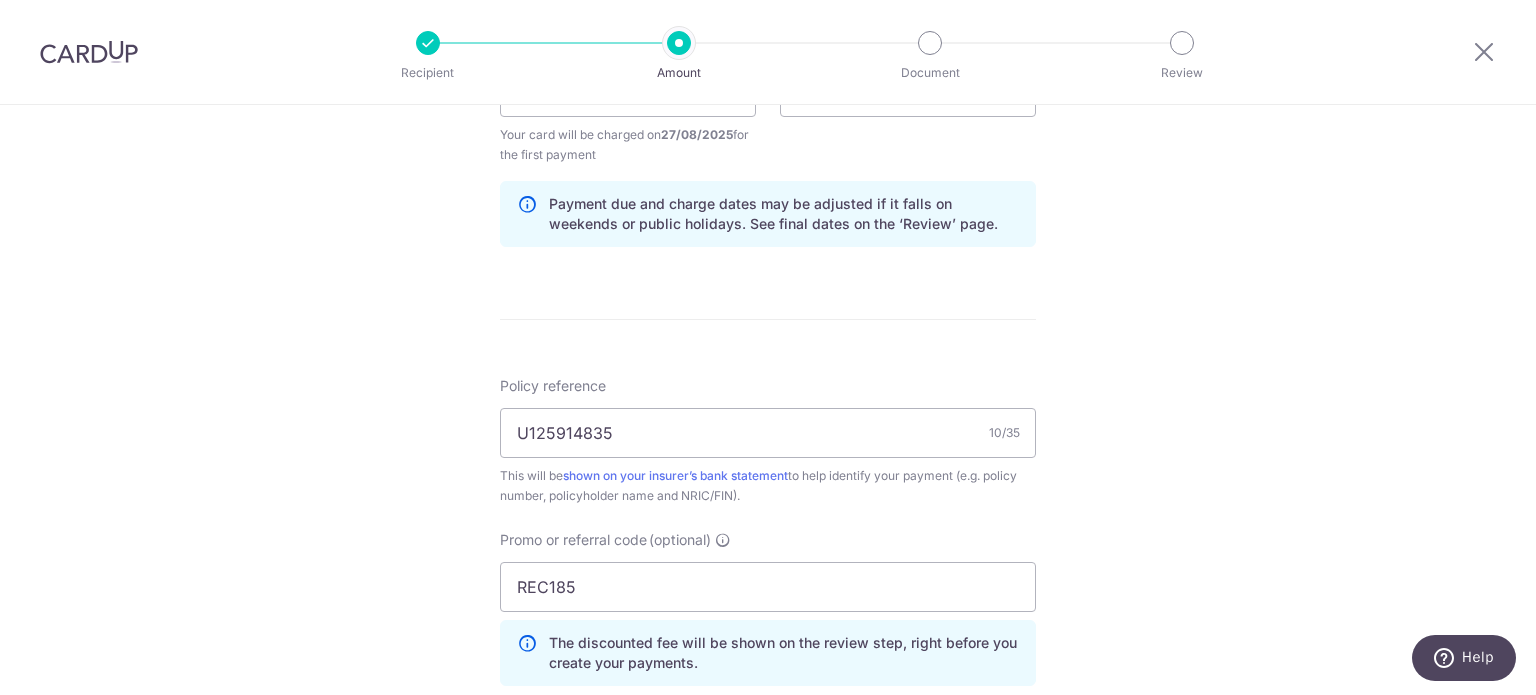 scroll, scrollTop: 989, scrollLeft: 0, axis: vertical 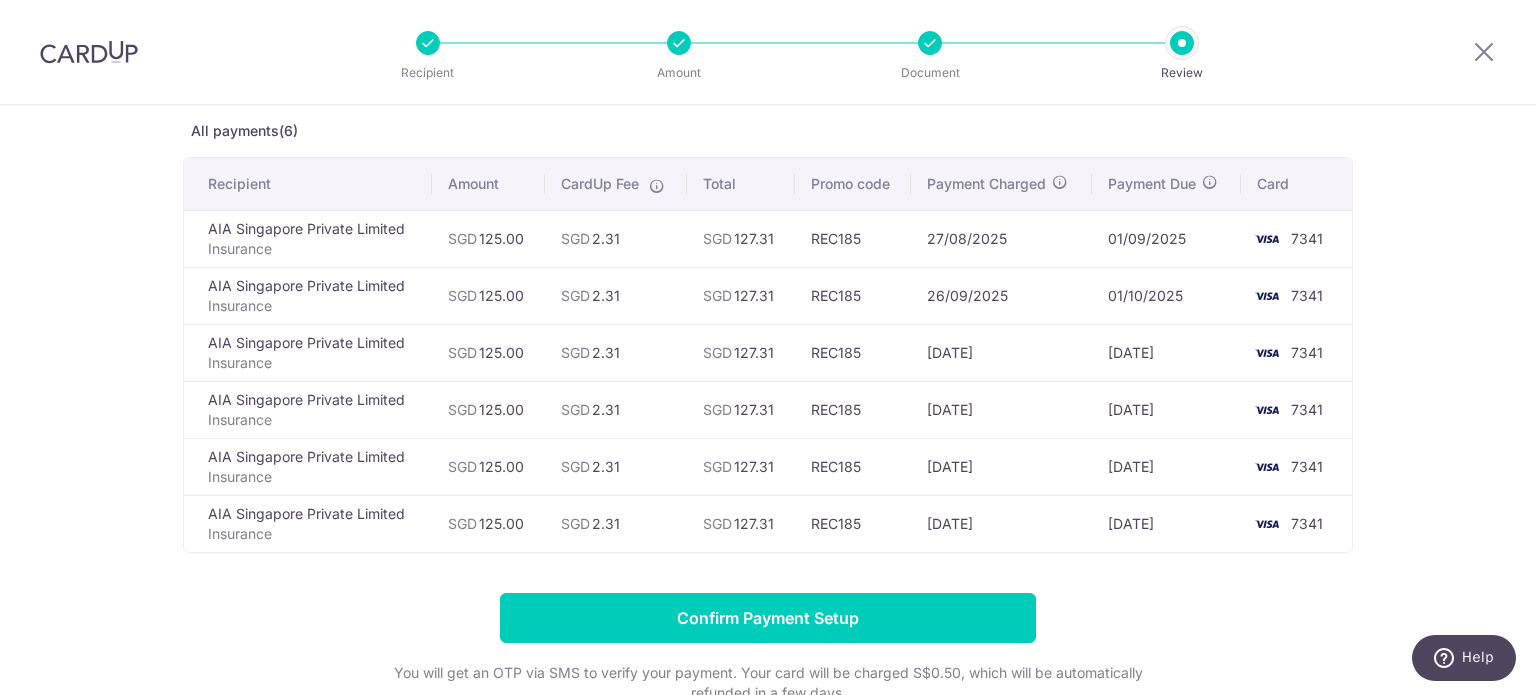 click on "Review payment details
All payments(6)
Recipient
Amount
CardUp Fee
Total
Promo code
Payment Charged
Payment Due
Card
AIA Singapore Private Limited
Insurance
SGD   125.00
SGD   2.31" at bounding box center [768, 408] 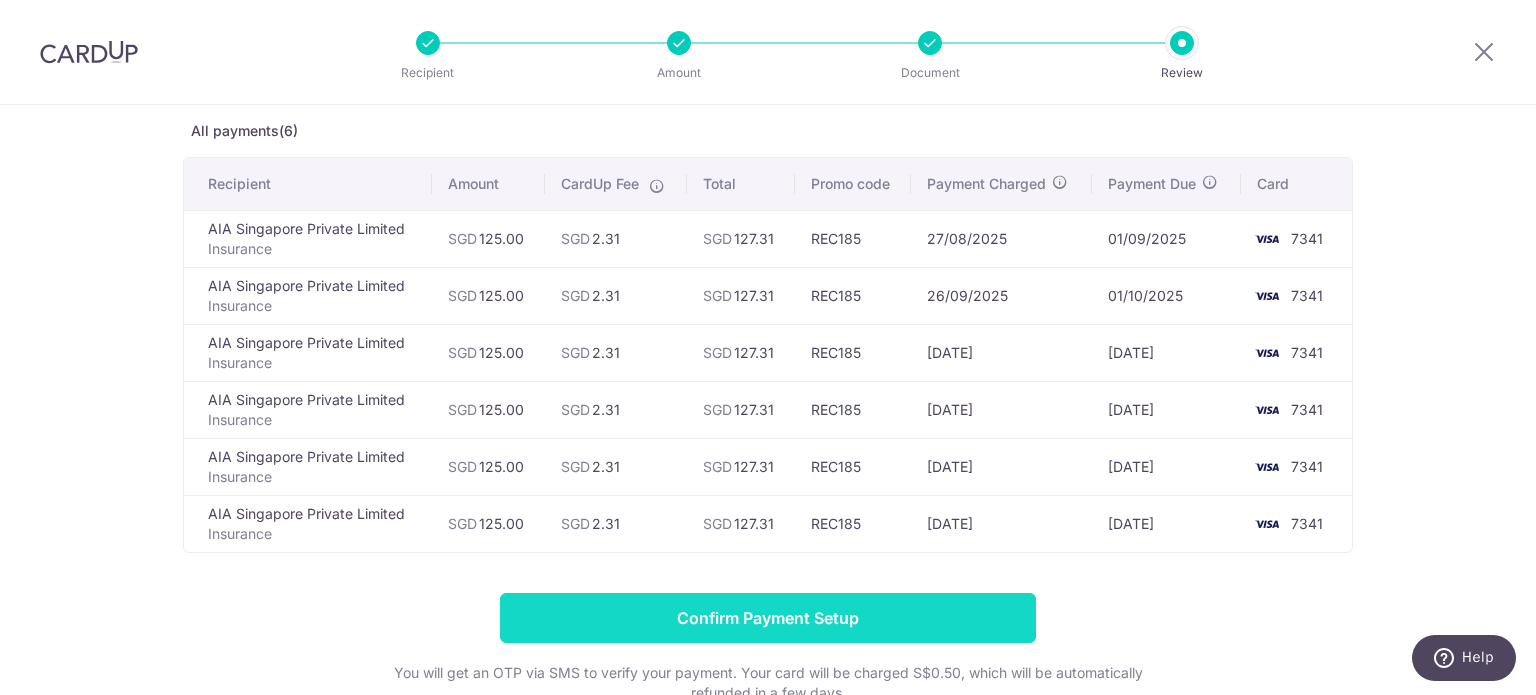 click on "Confirm Payment Setup" at bounding box center (768, 618) 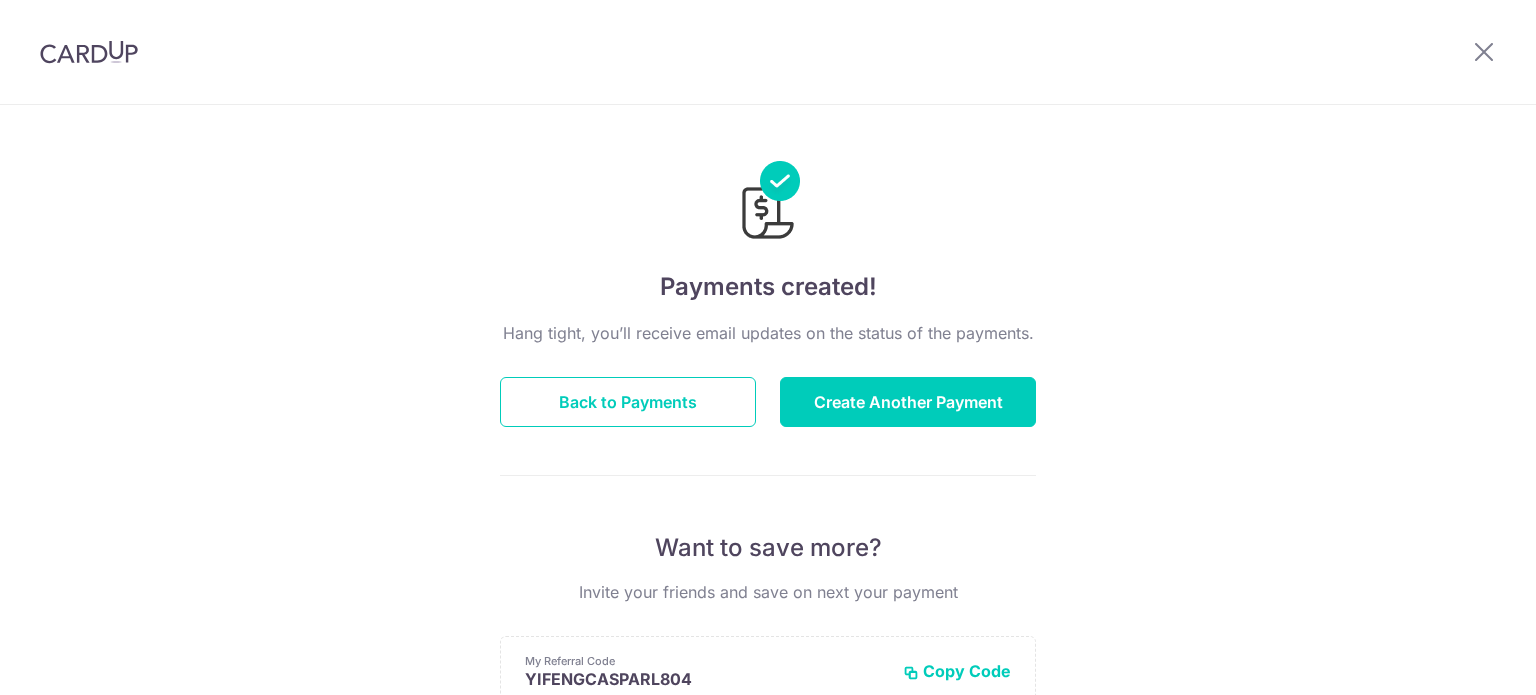 scroll, scrollTop: 0, scrollLeft: 0, axis: both 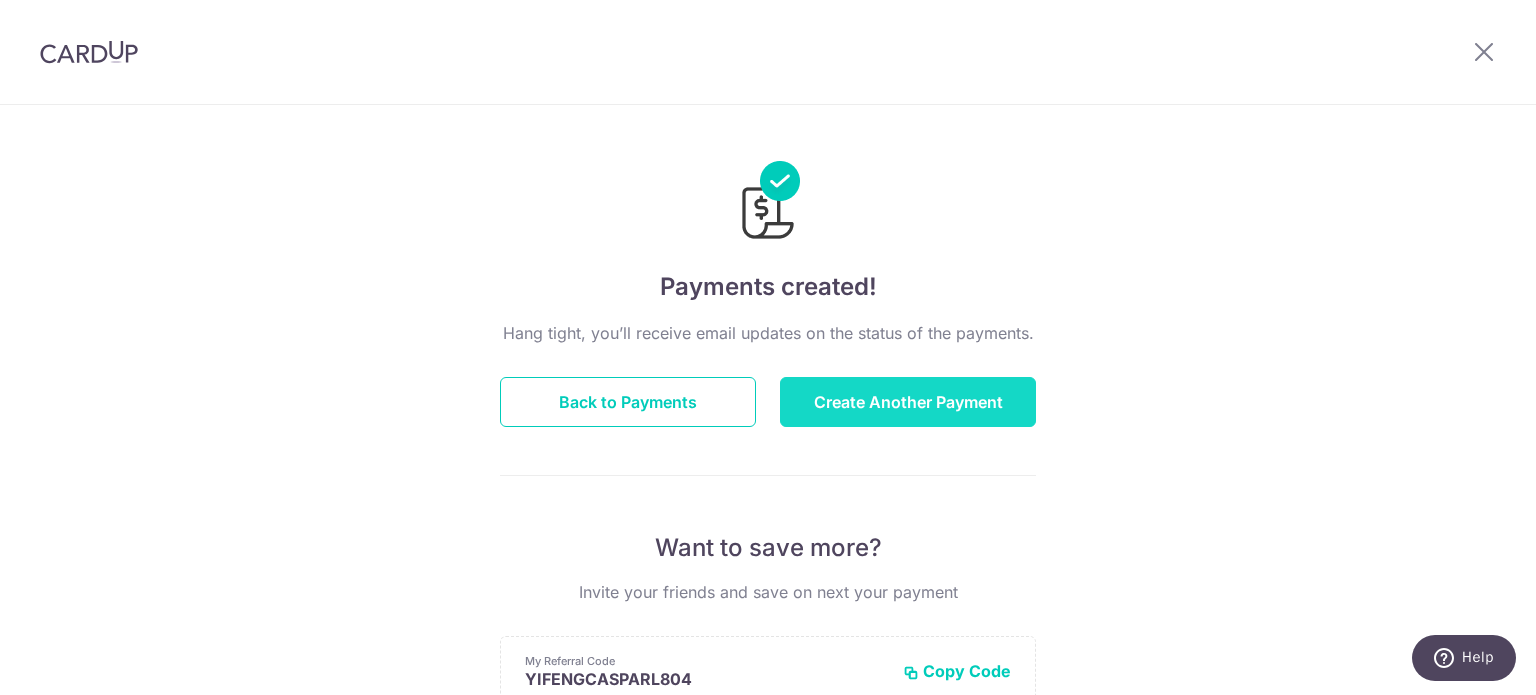 click on "Create Another Payment" at bounding box center [908, 402] 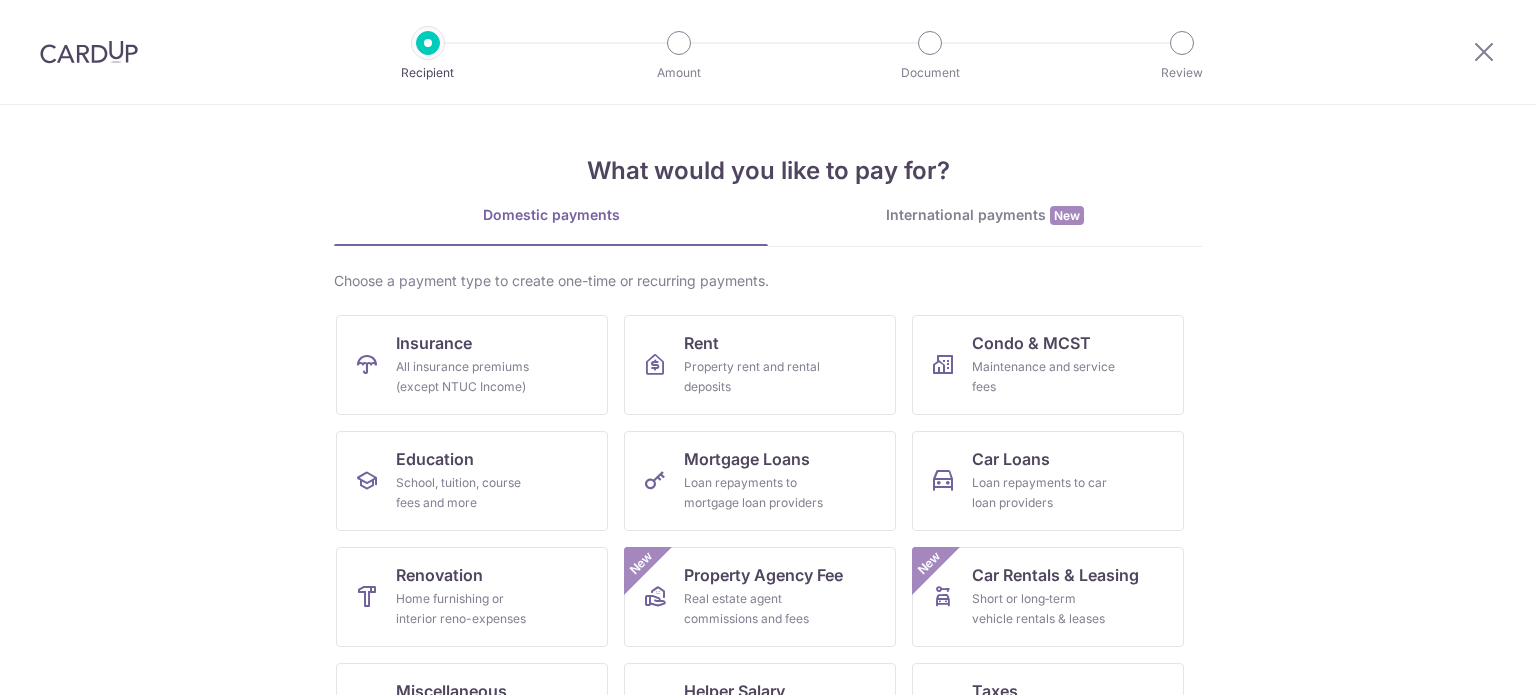 click on "Insurance All insurance premiums (except NTUC Income)" at bounding box center [472, 365] 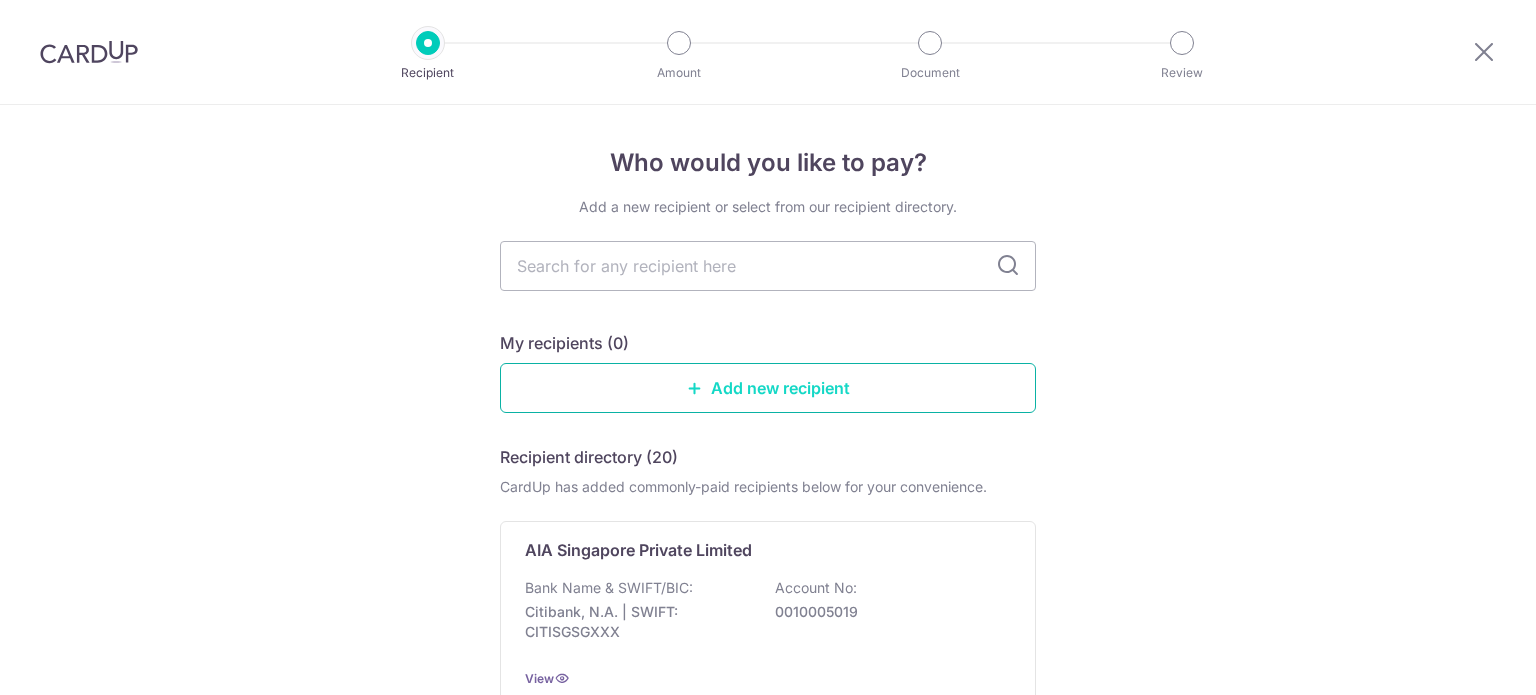 scroll, scrollTop: 0, scrollLeft: 0, axis: both 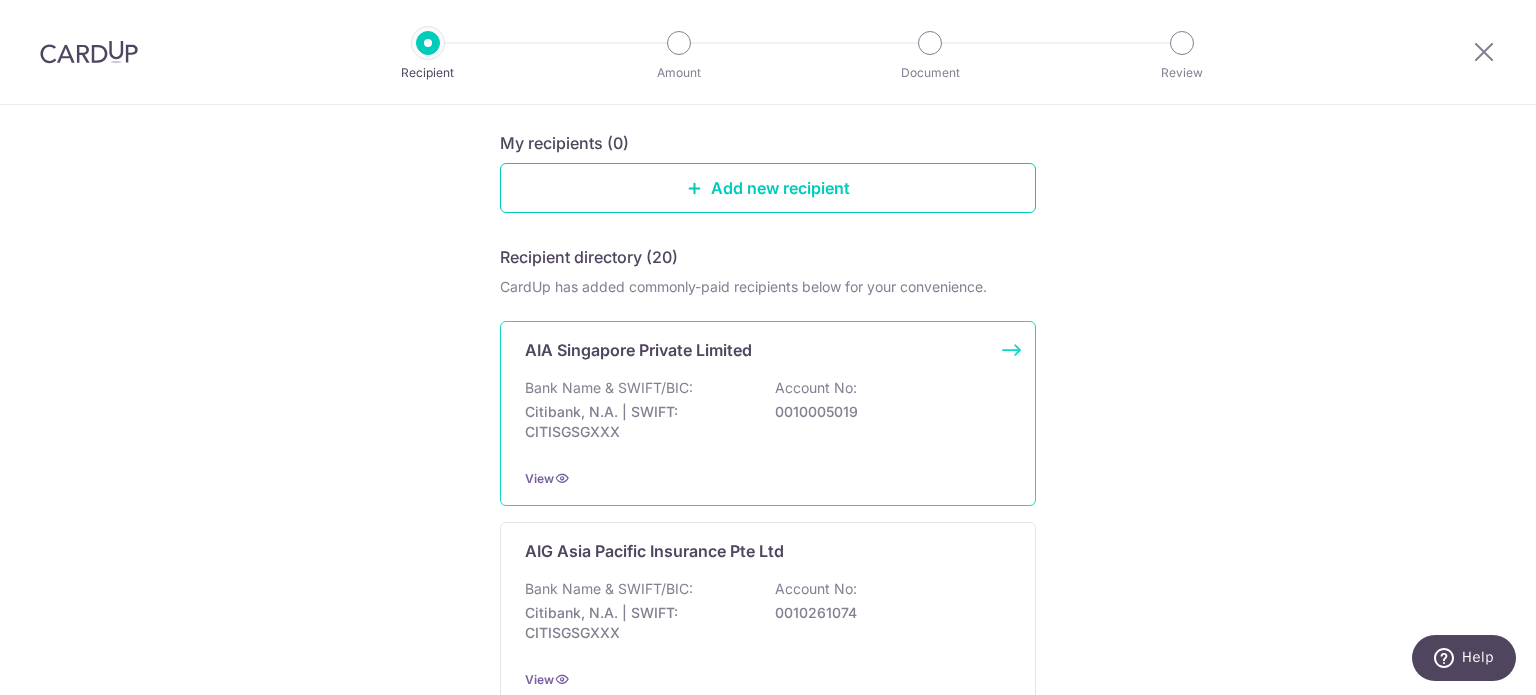 click on "Citibank, N.A. | SWIFT: CITISGSGXXX" at bounding box center (637, 422) 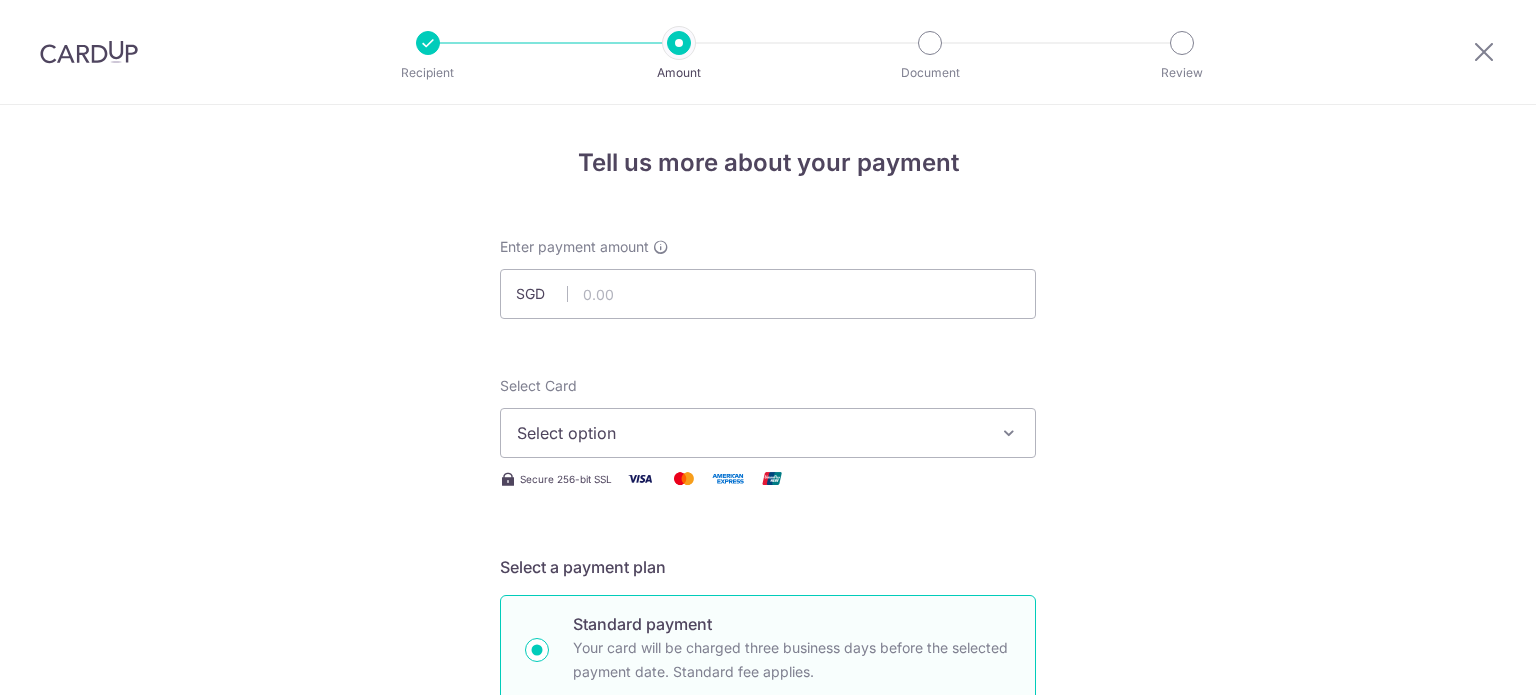 click at bounding box center (768, 294) 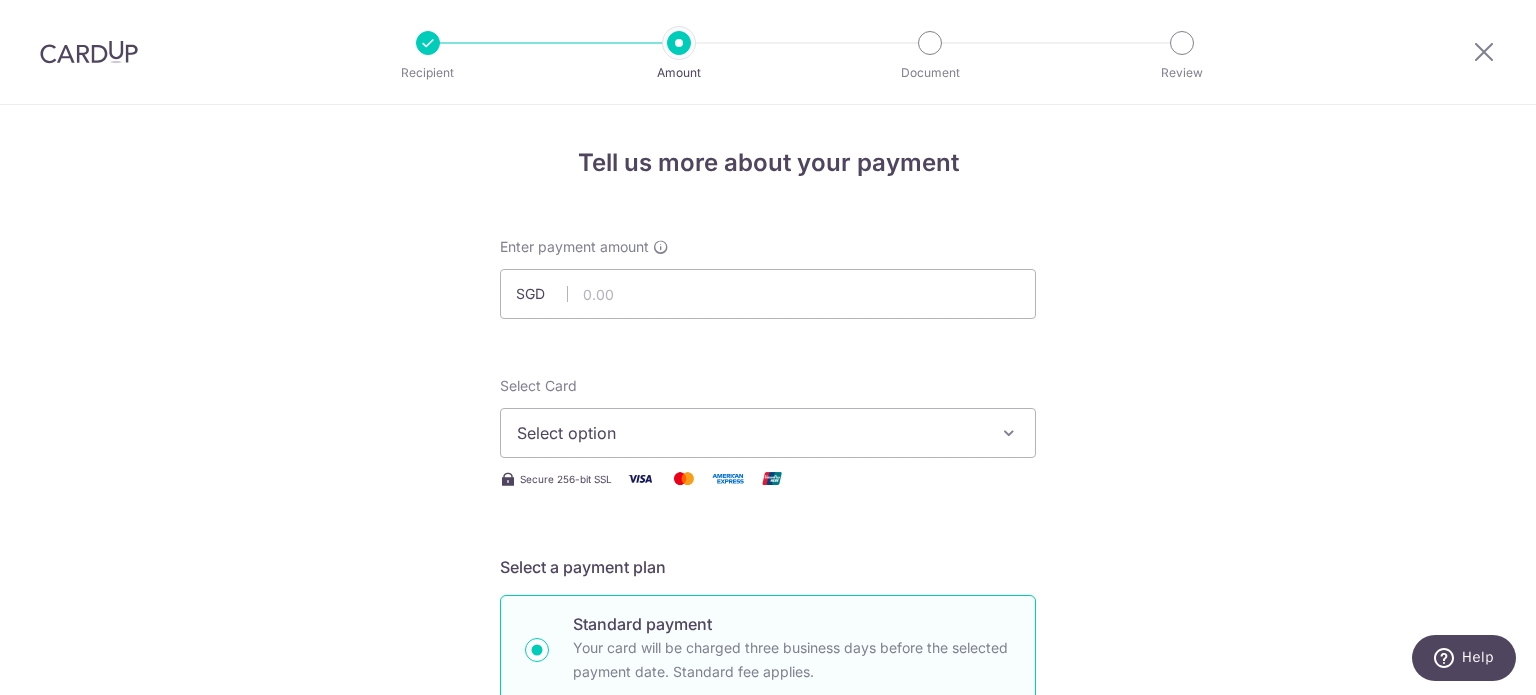 scroll, scrollTop: 0, scrollLeft: 0, axis: both 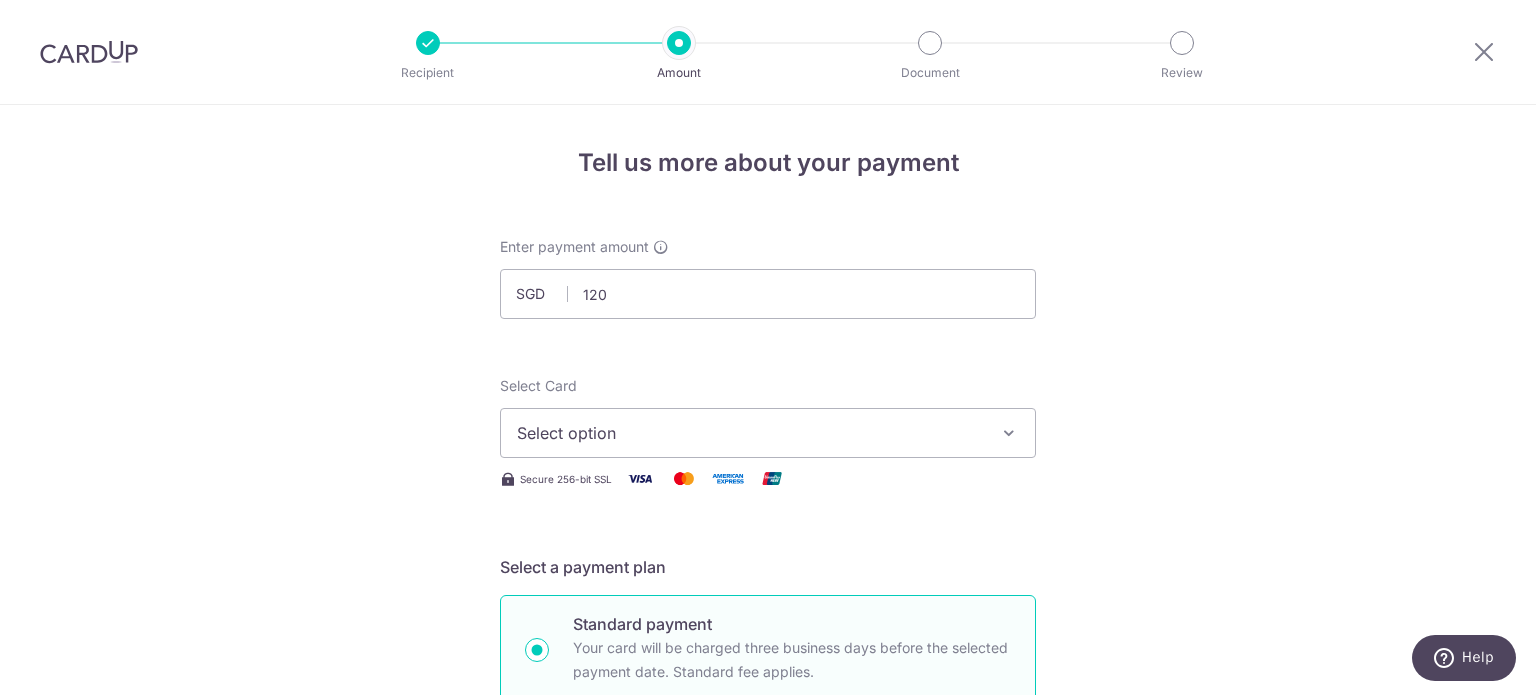 type on "120.00" 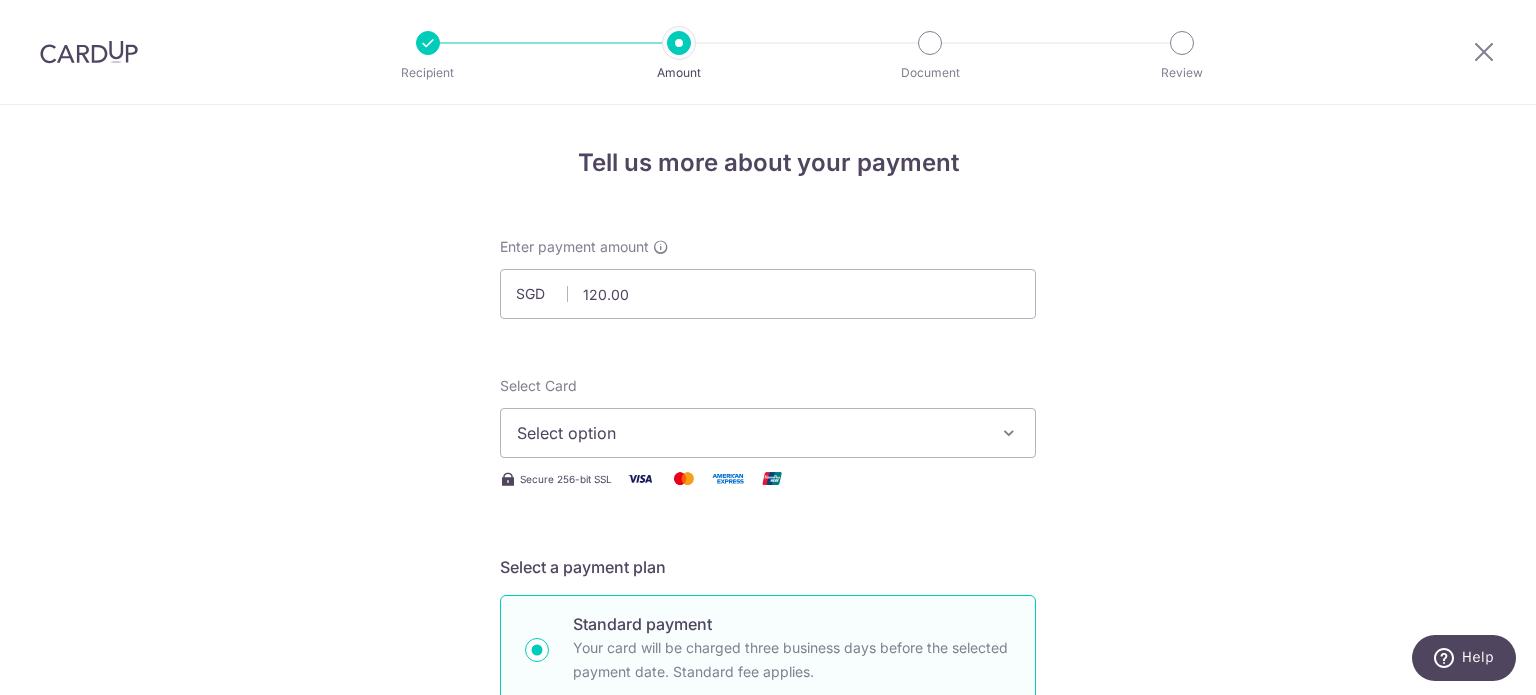click on "Enter payment amount
SGD
120.00
120.00
Select Card
Select option
Add credit card
Your Cards
**** 3924
**** 4168
**** 7341
Secure 256-bit SSL
Text
New card details
Card" at bounding box center [768, 1028] 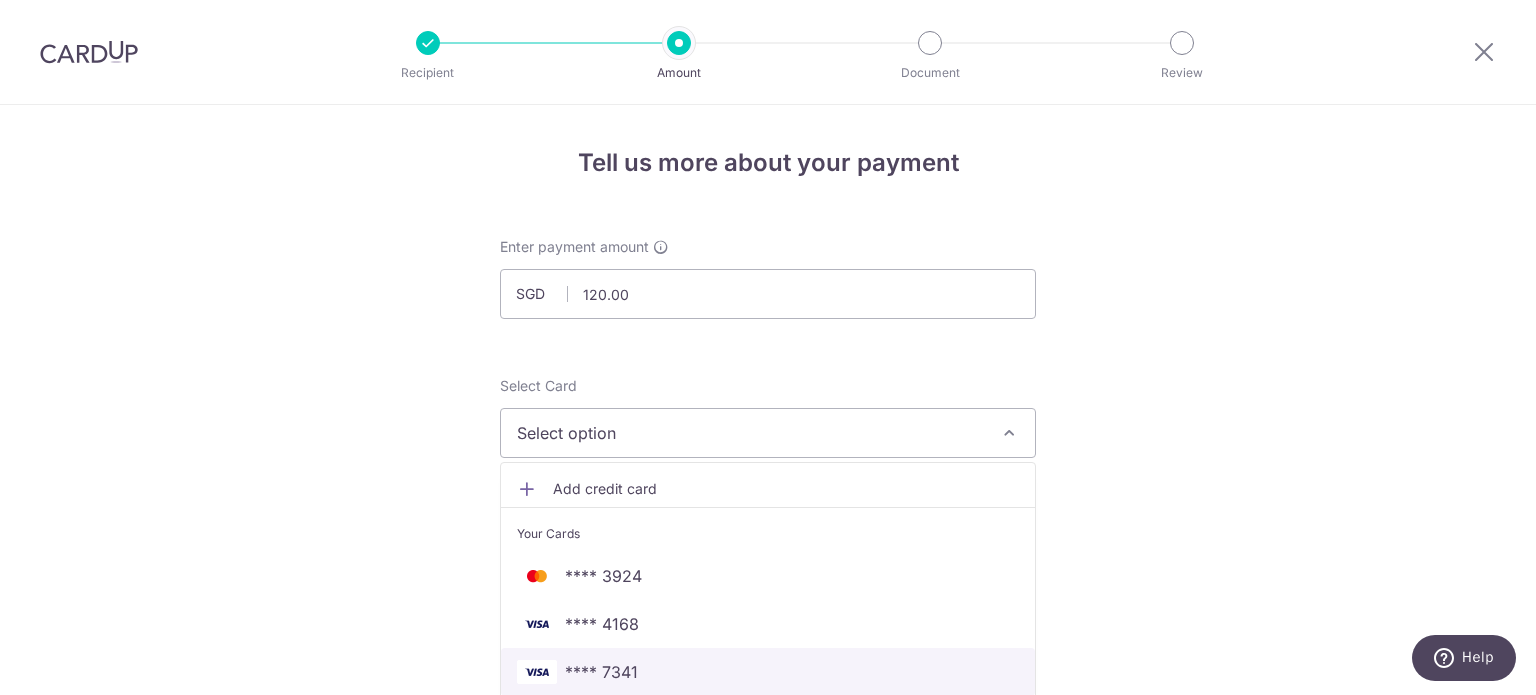 drag, startPoint x: 696, startPoint y: 667, endPoint x: 692, endPoint y: 639, distance: 28.284271 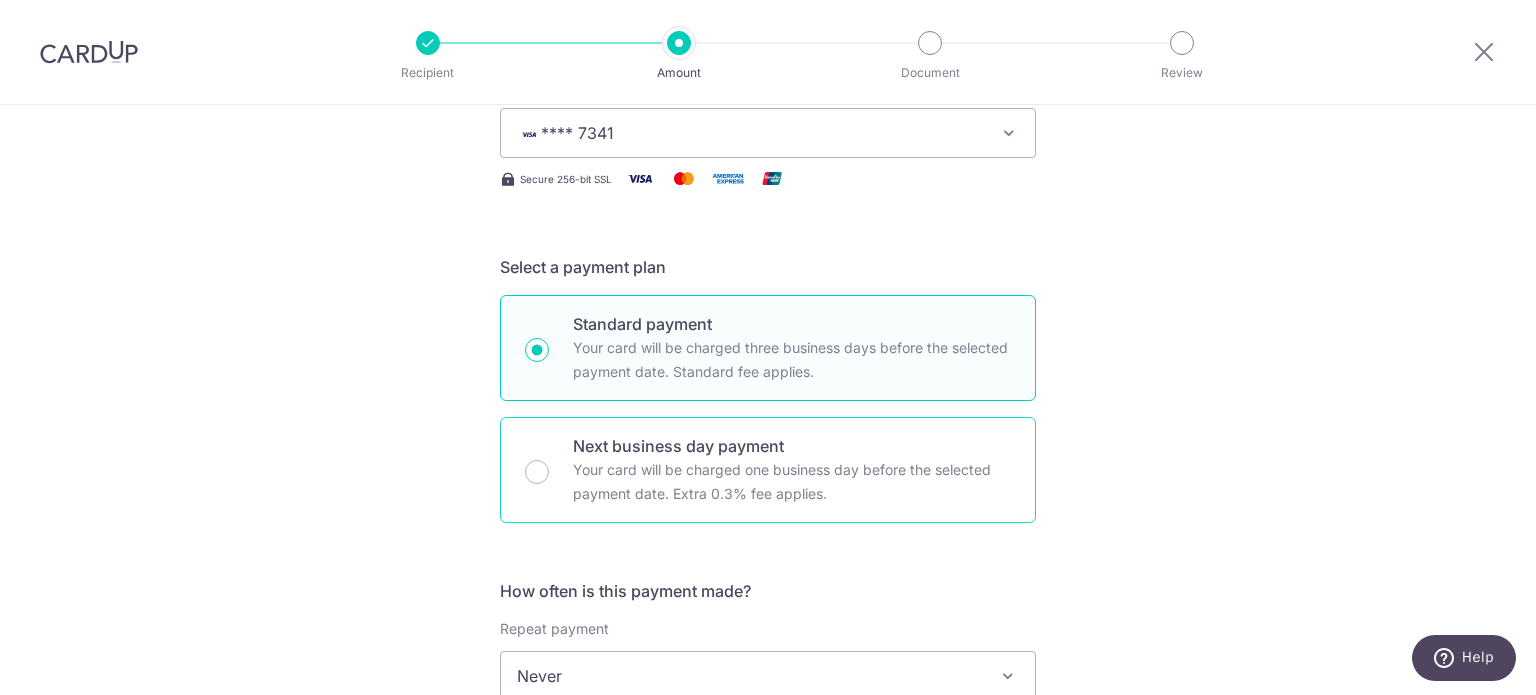 scroll, scrollTop: 500, scrollLeft: 0, axis: vertical 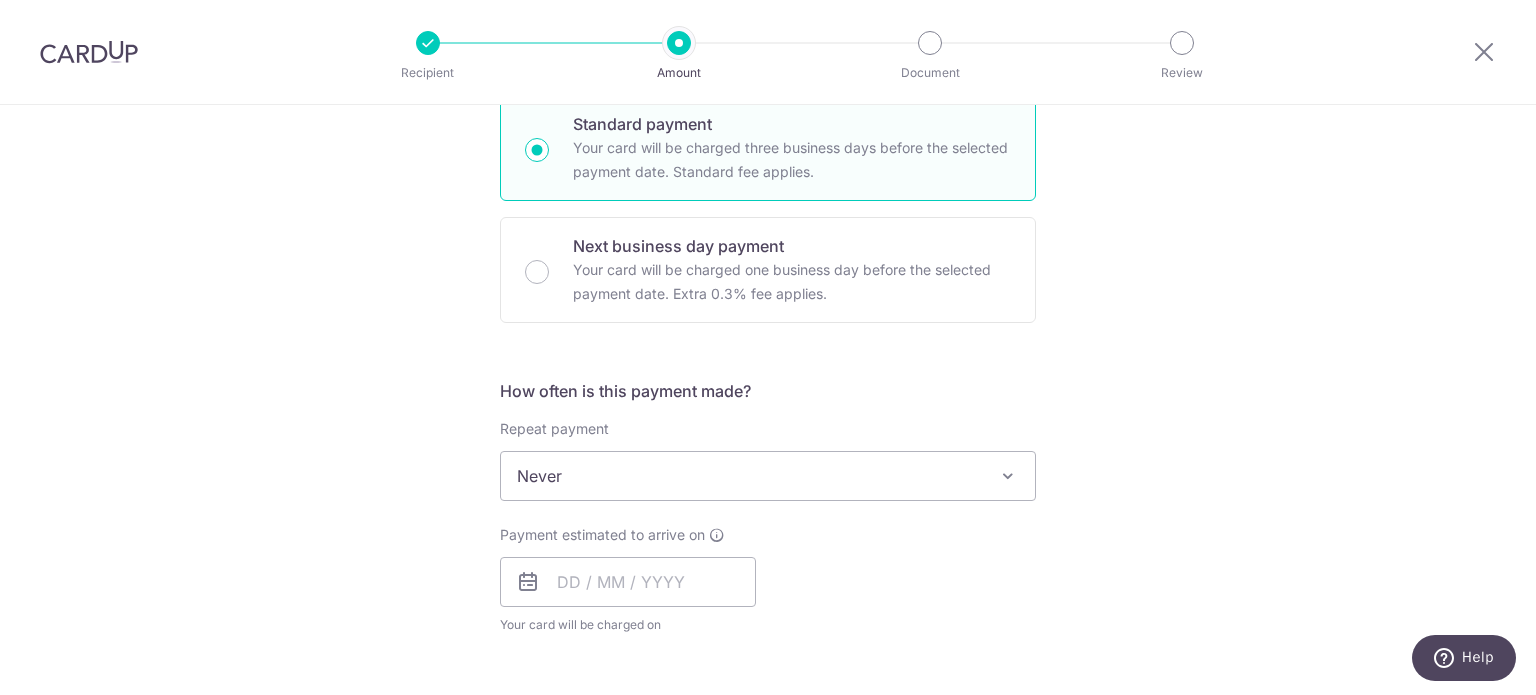 click on "Never" at bounding box center (768, 476) 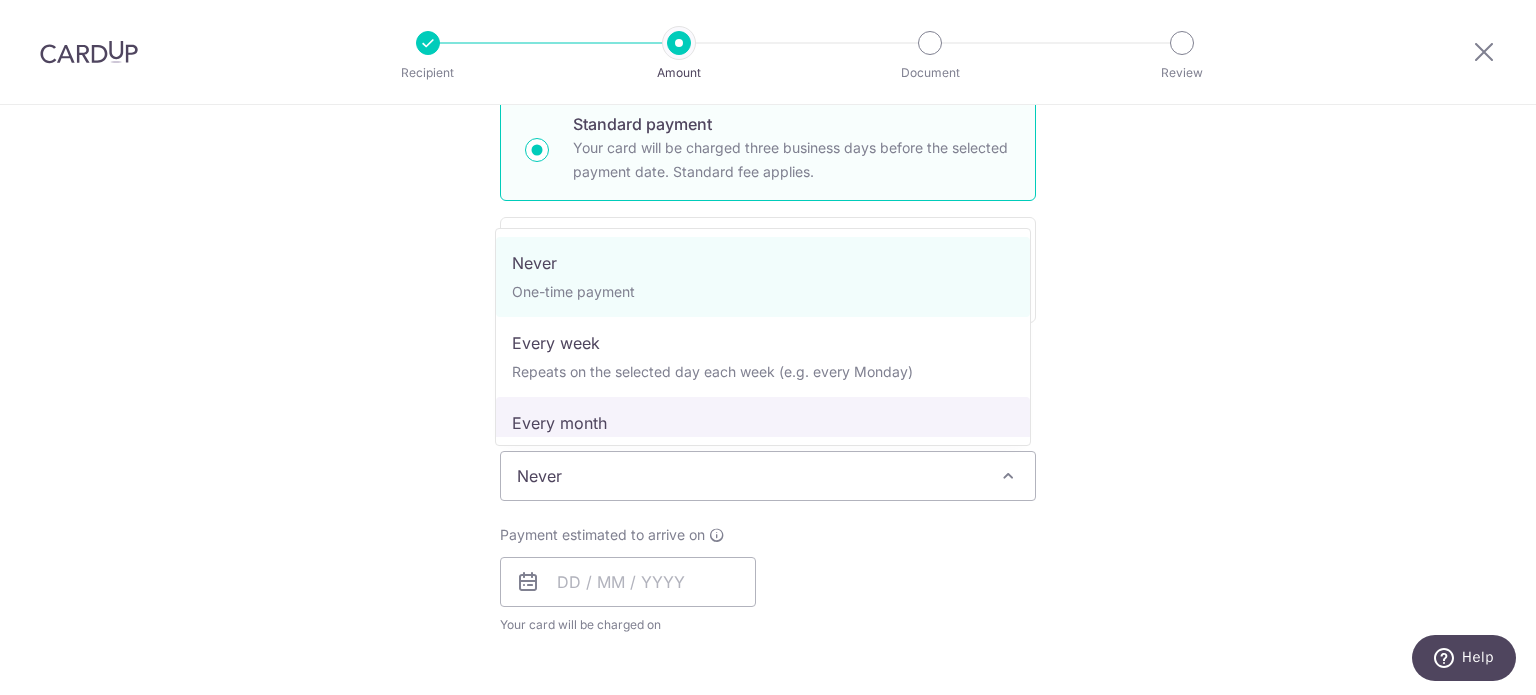 select on "3" 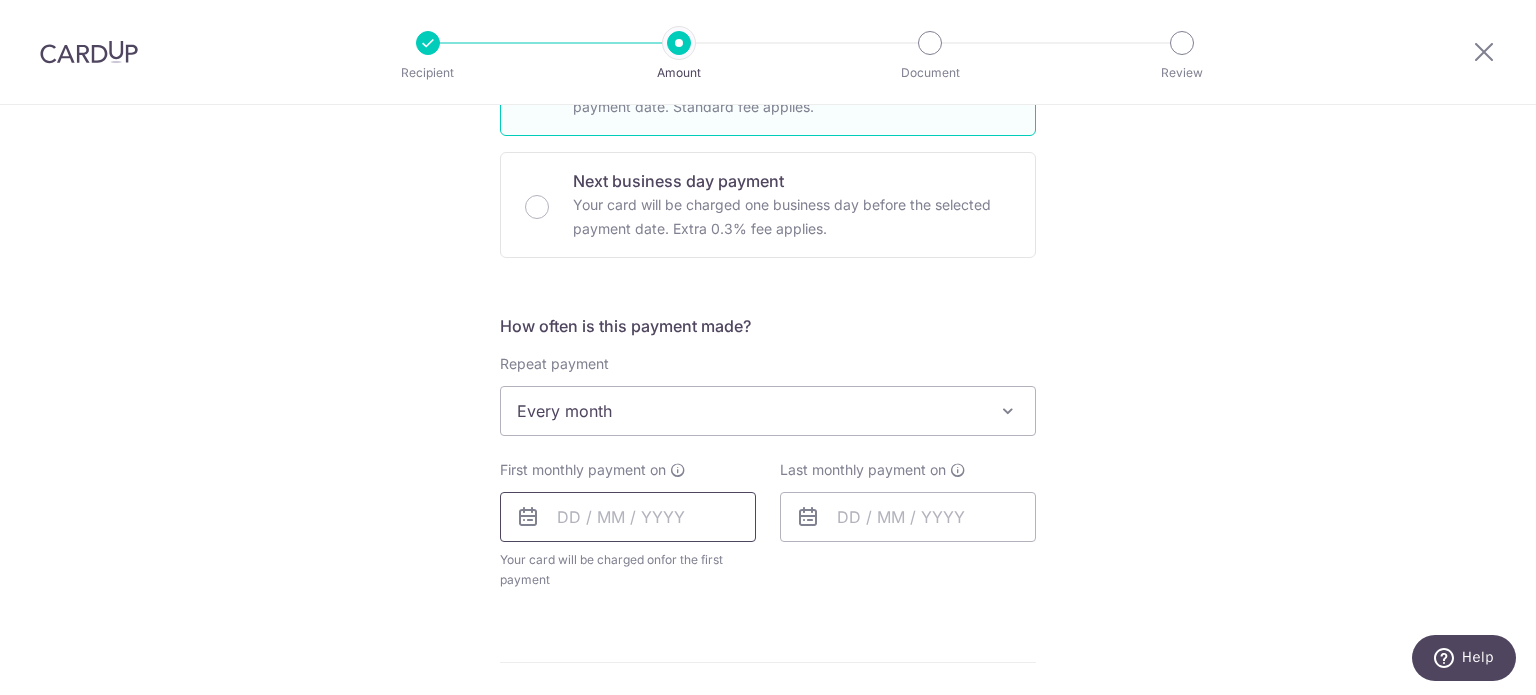 scroll, scrollTop: 600, scrollLeft: 0, axis: vertical 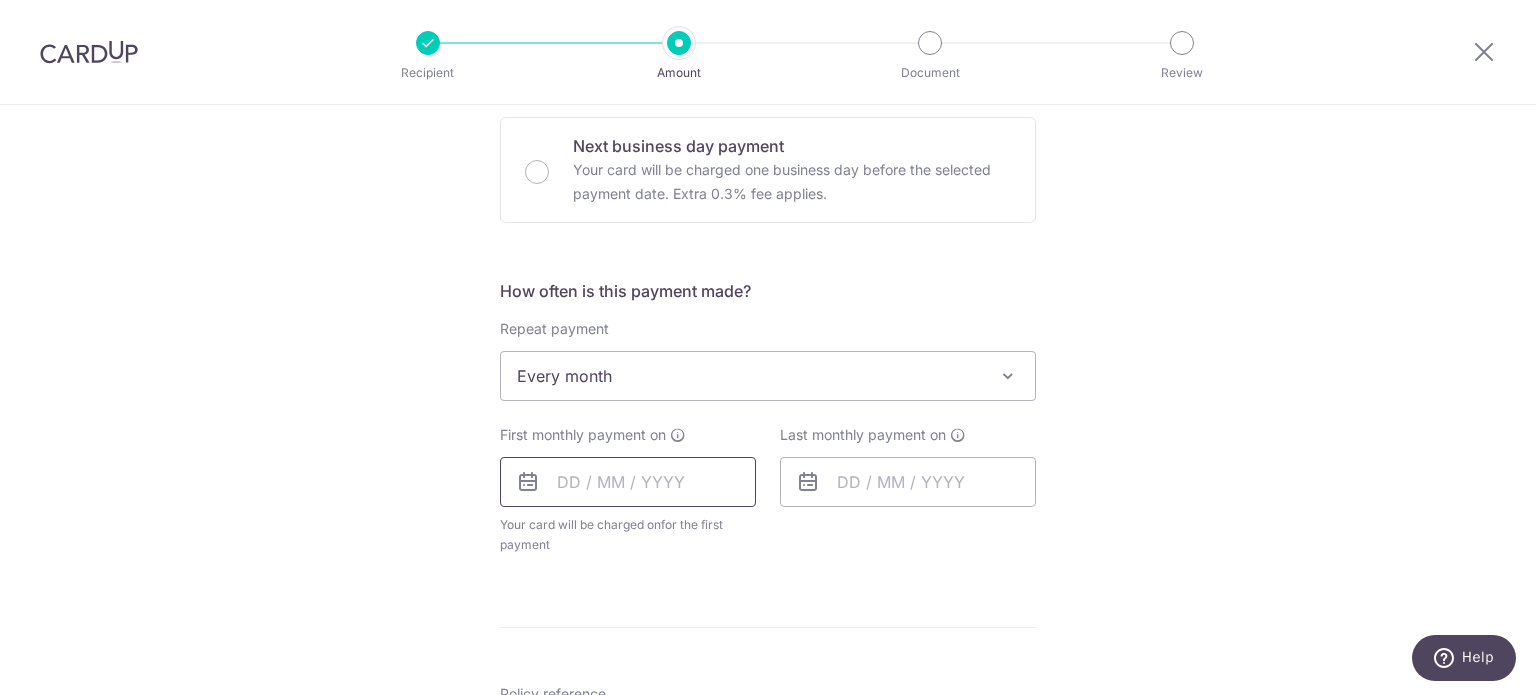 click at bounding box center [628, 482] 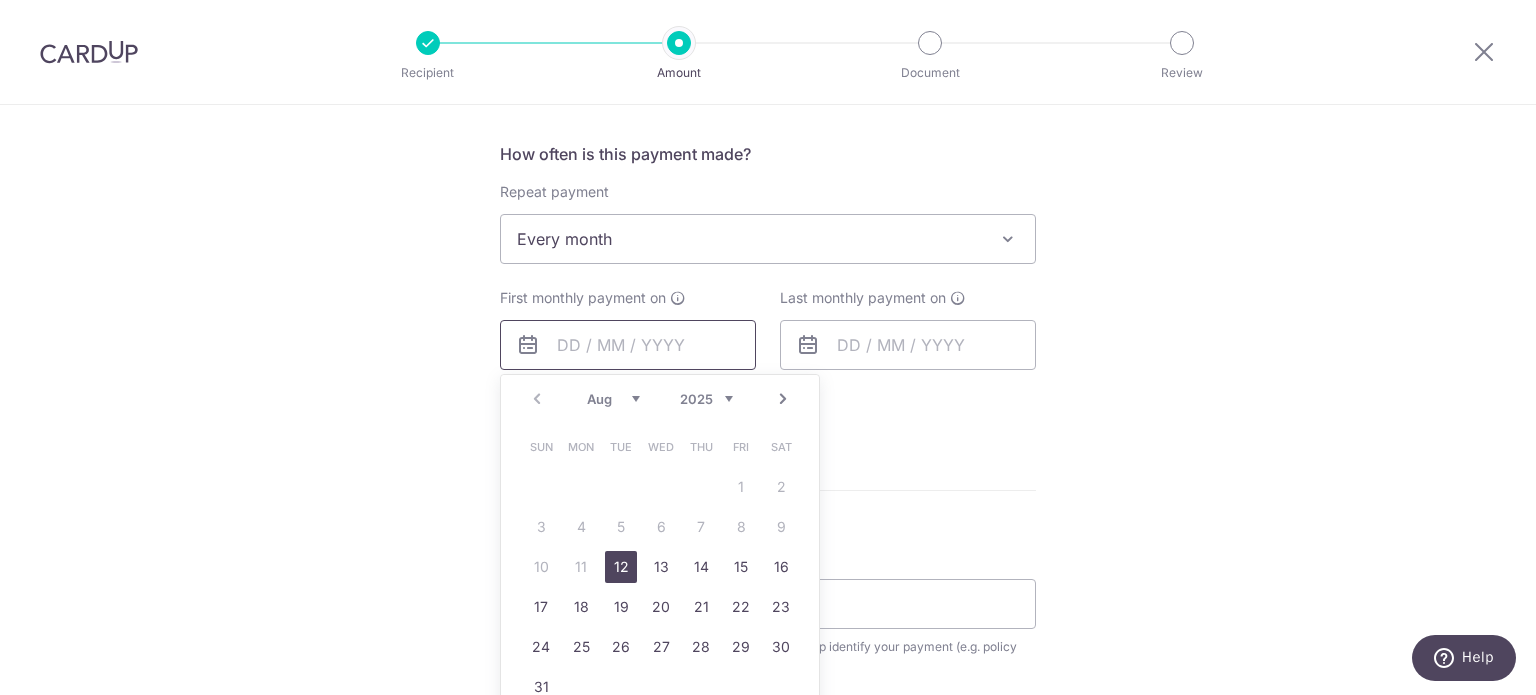 scroll, scrollTop: 800, scrollLeft: 0, axis: vertical 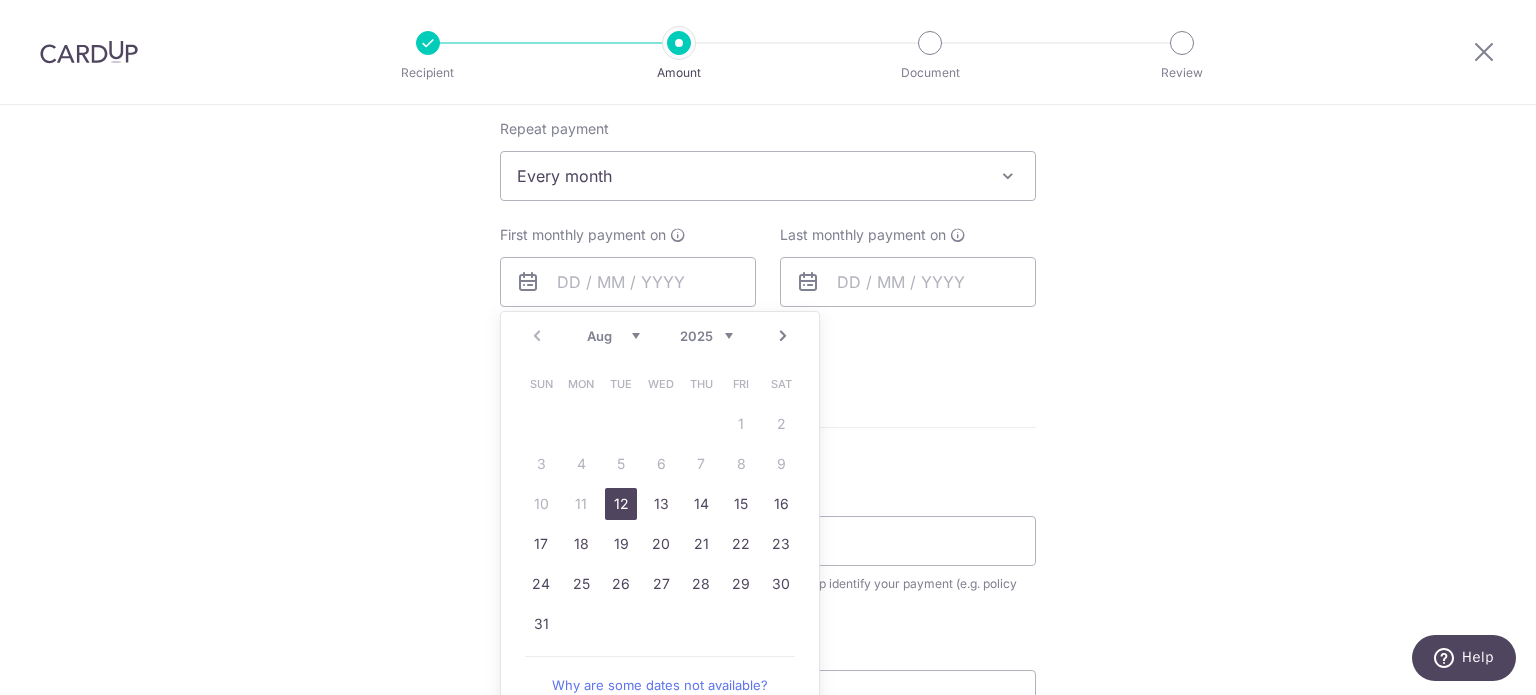 drag, startPoint x: 1200, startPoint y: 307, endPoint x: 1164, endPoint y: 313, distance: 36.496574 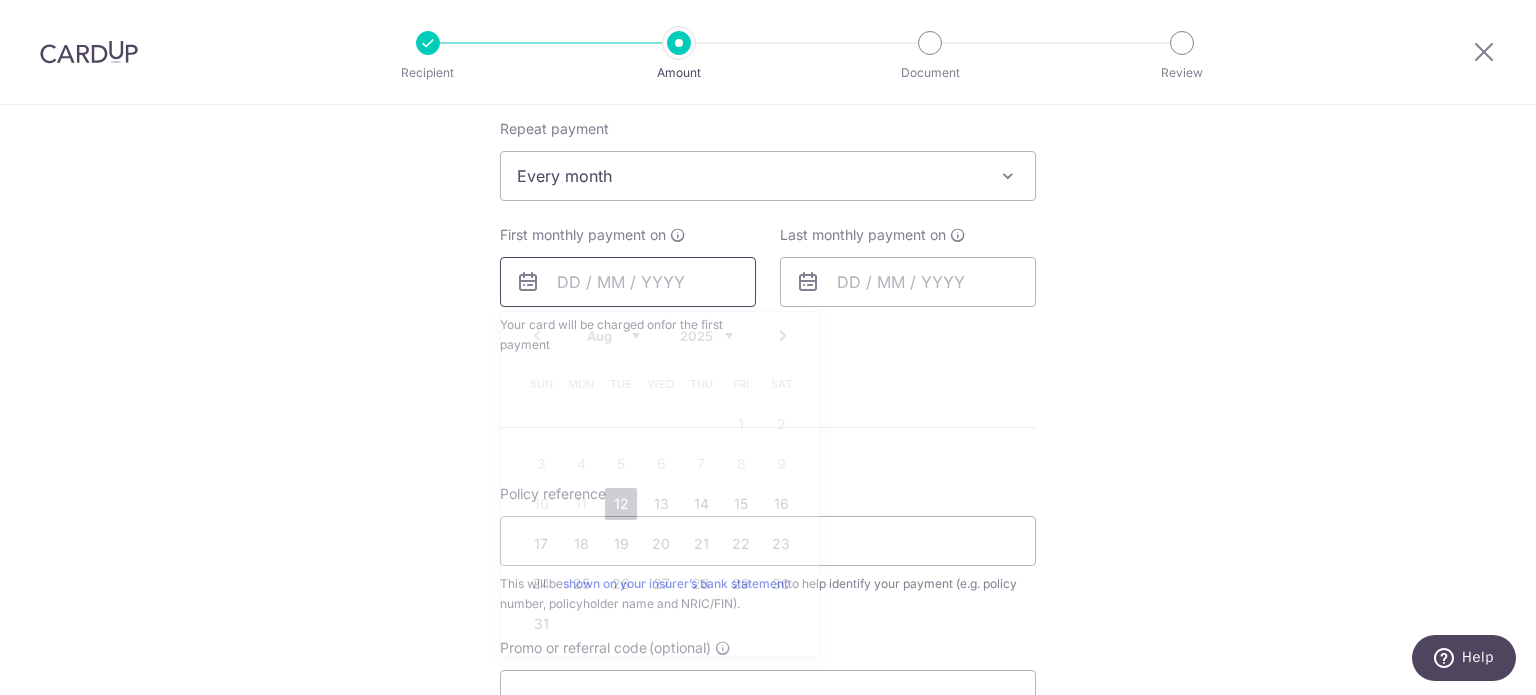 click at bounding box center [628, 282] 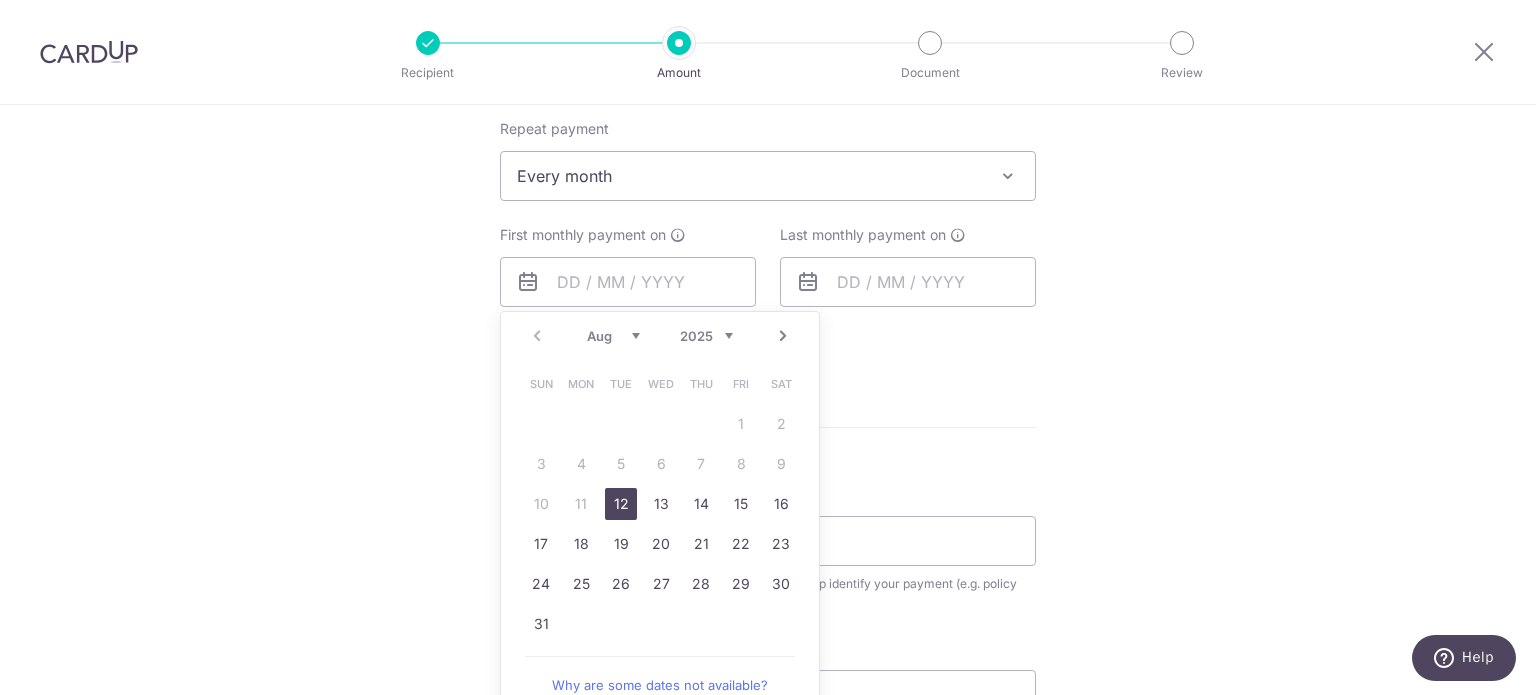 click on "Next" at bounding box center [783, 336] 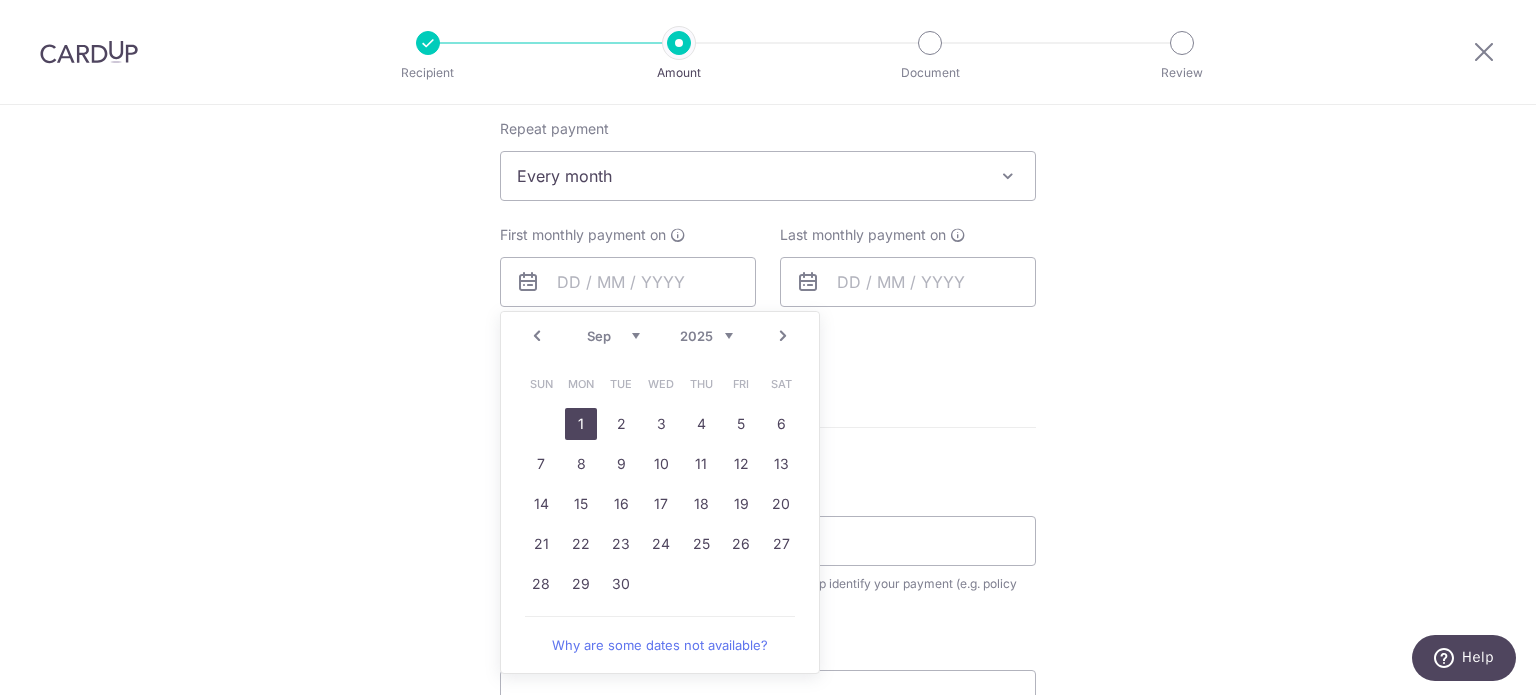 click on "1" at bounding box center (581, 424) 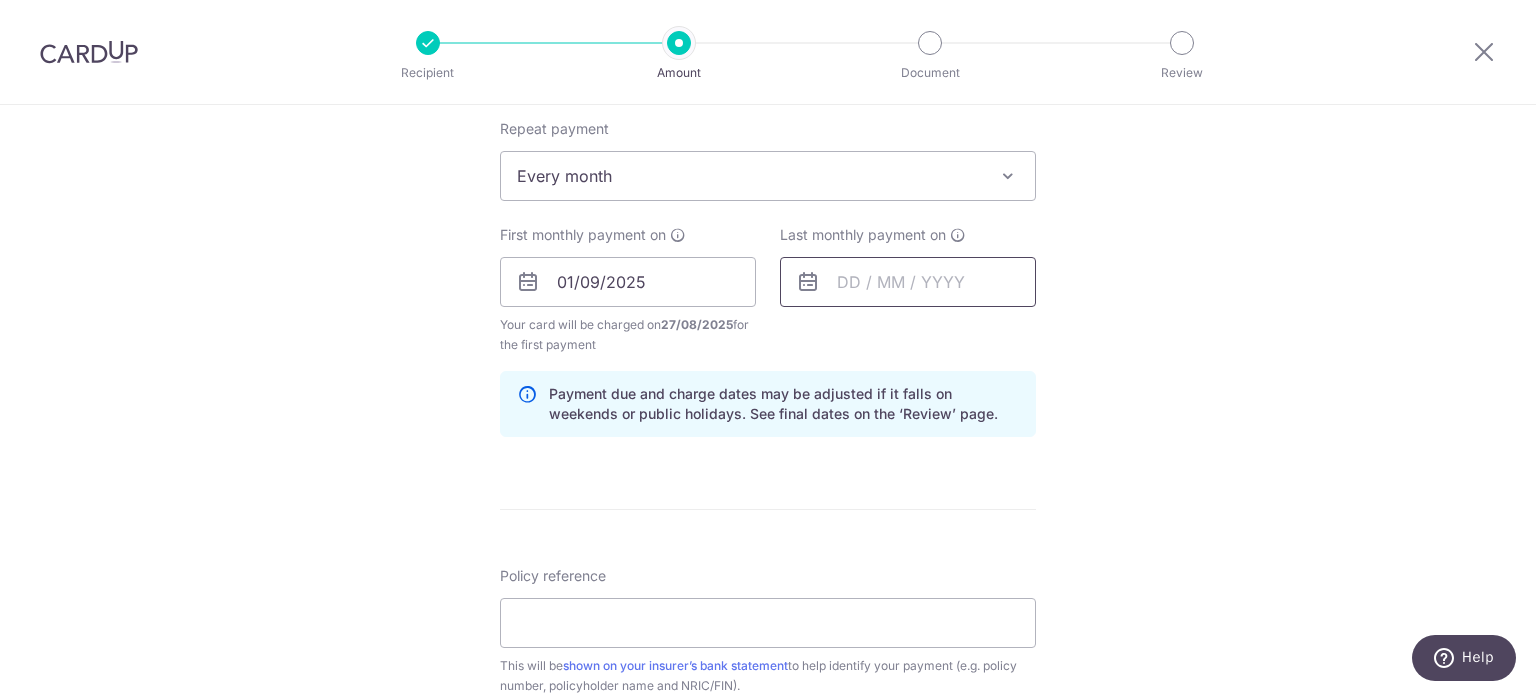 click at bounding box center (908, 282) 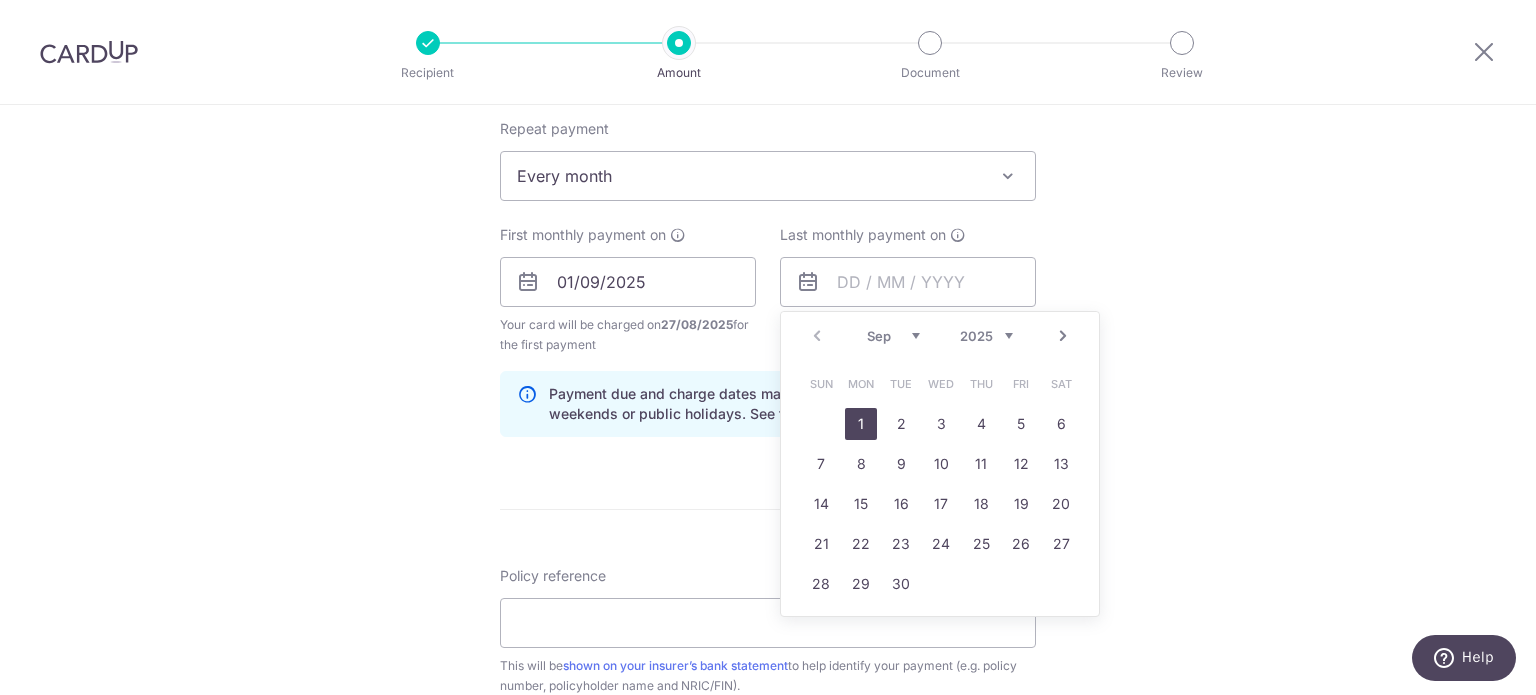 click on "Next" at bounding box center (1063, 336) 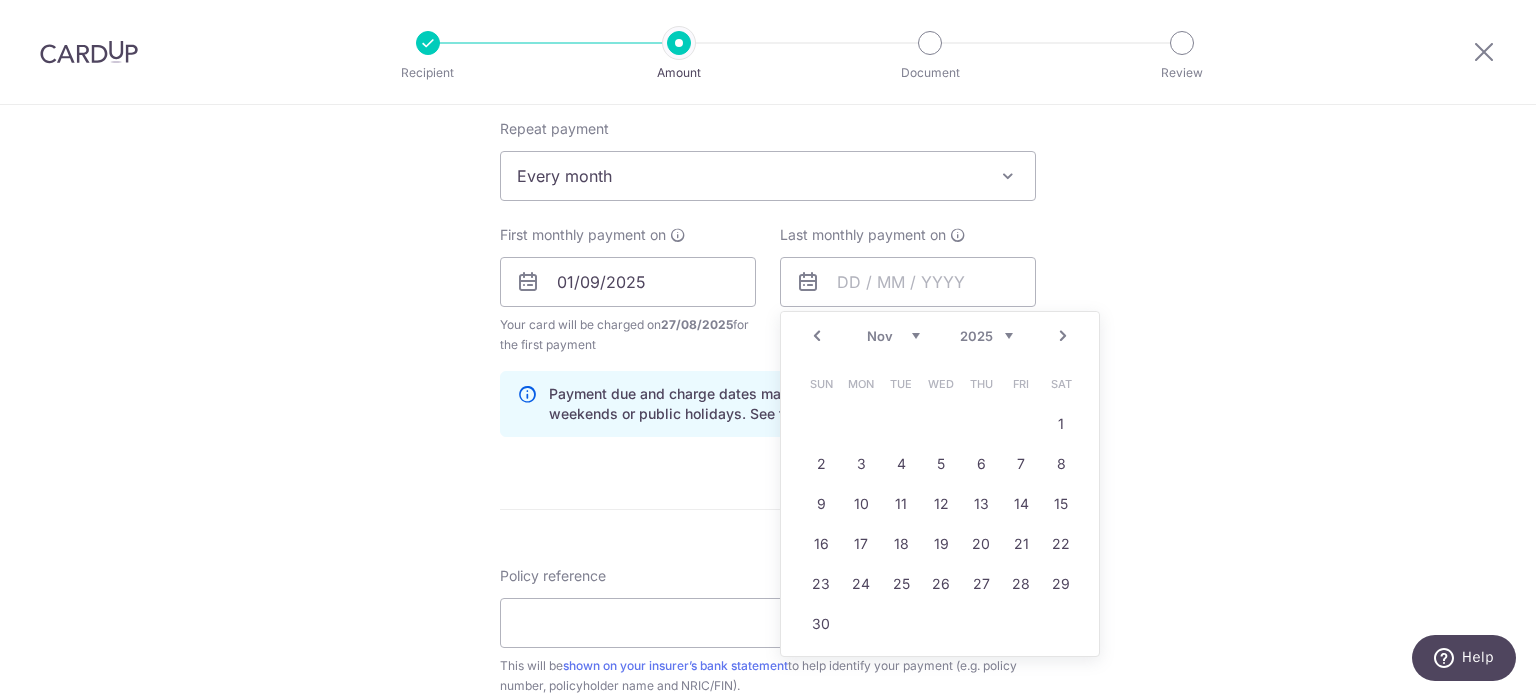 click on "Next" at bounding box center [1063, 336] 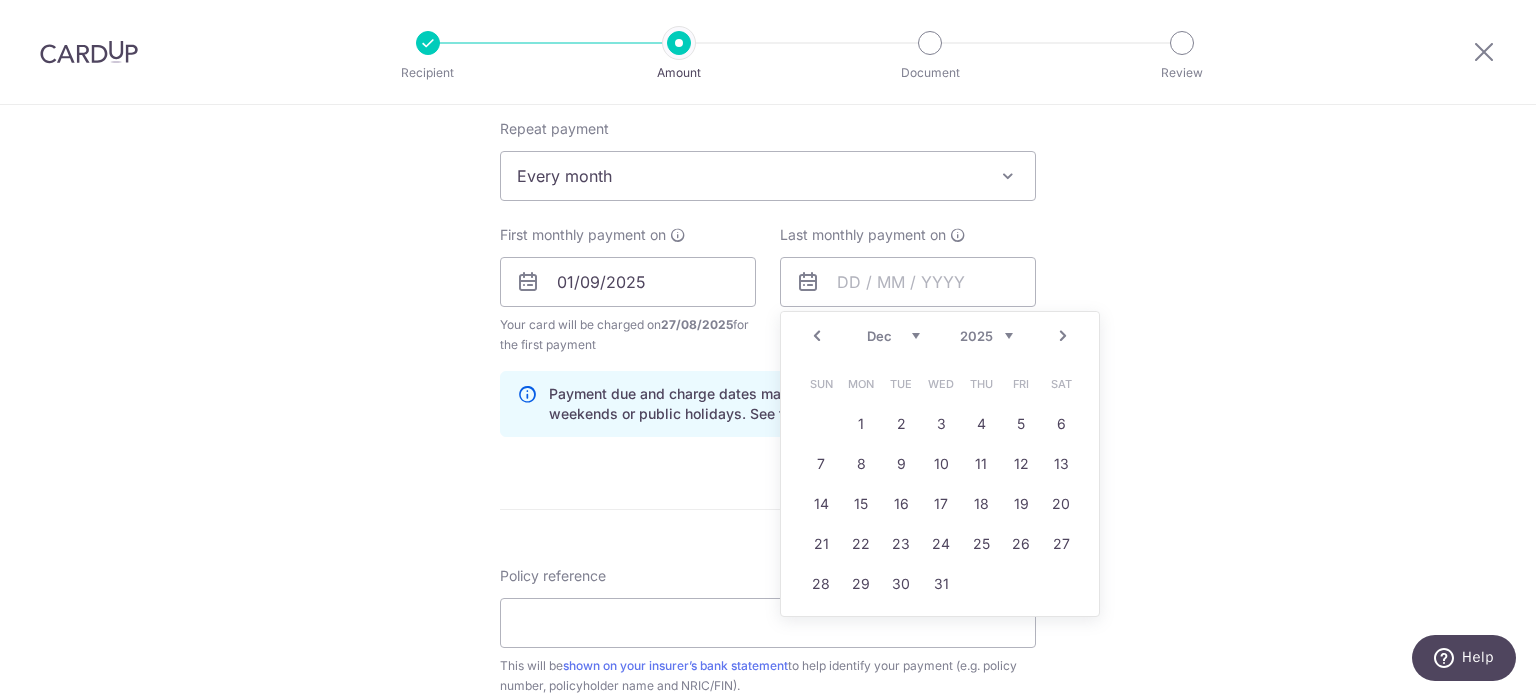 click on "Next" at bounding box center (1063, 336) 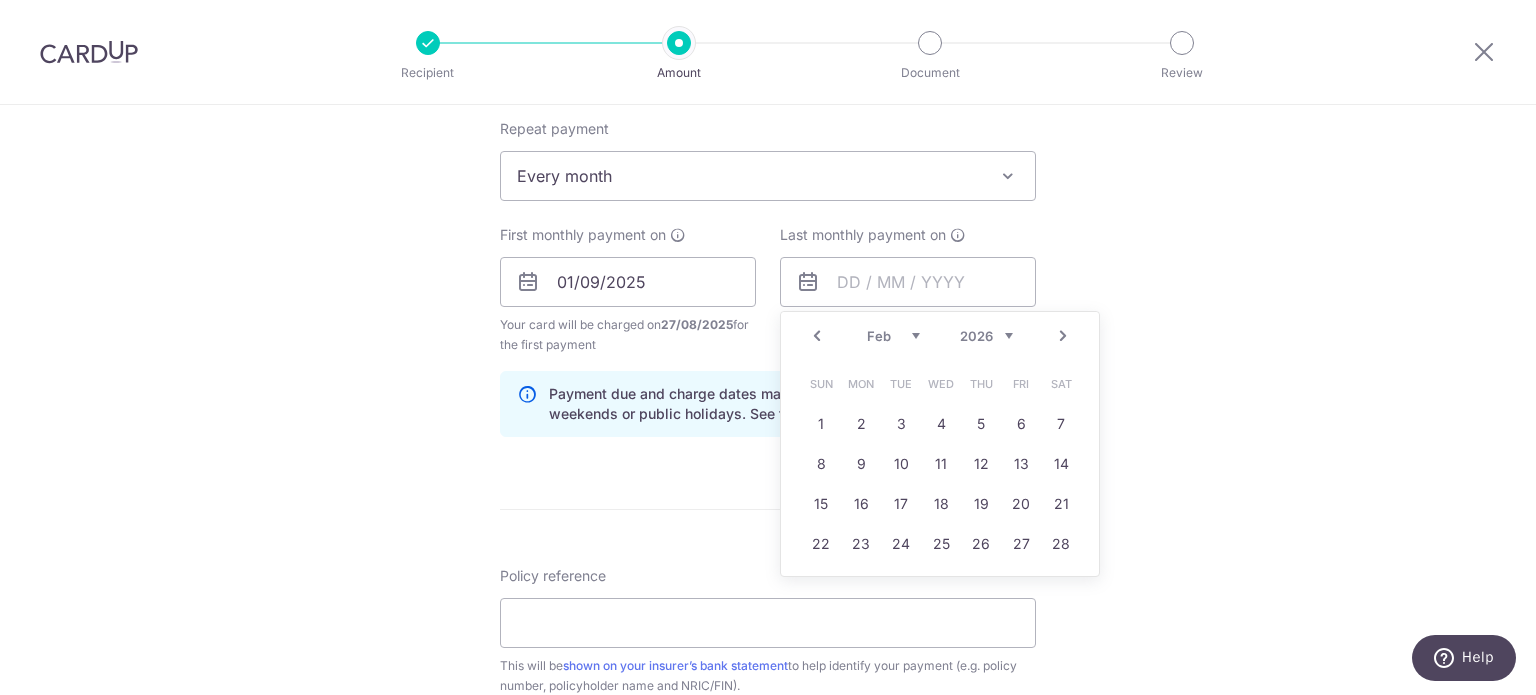 click on "Next" at bounding box center (1063, 336) 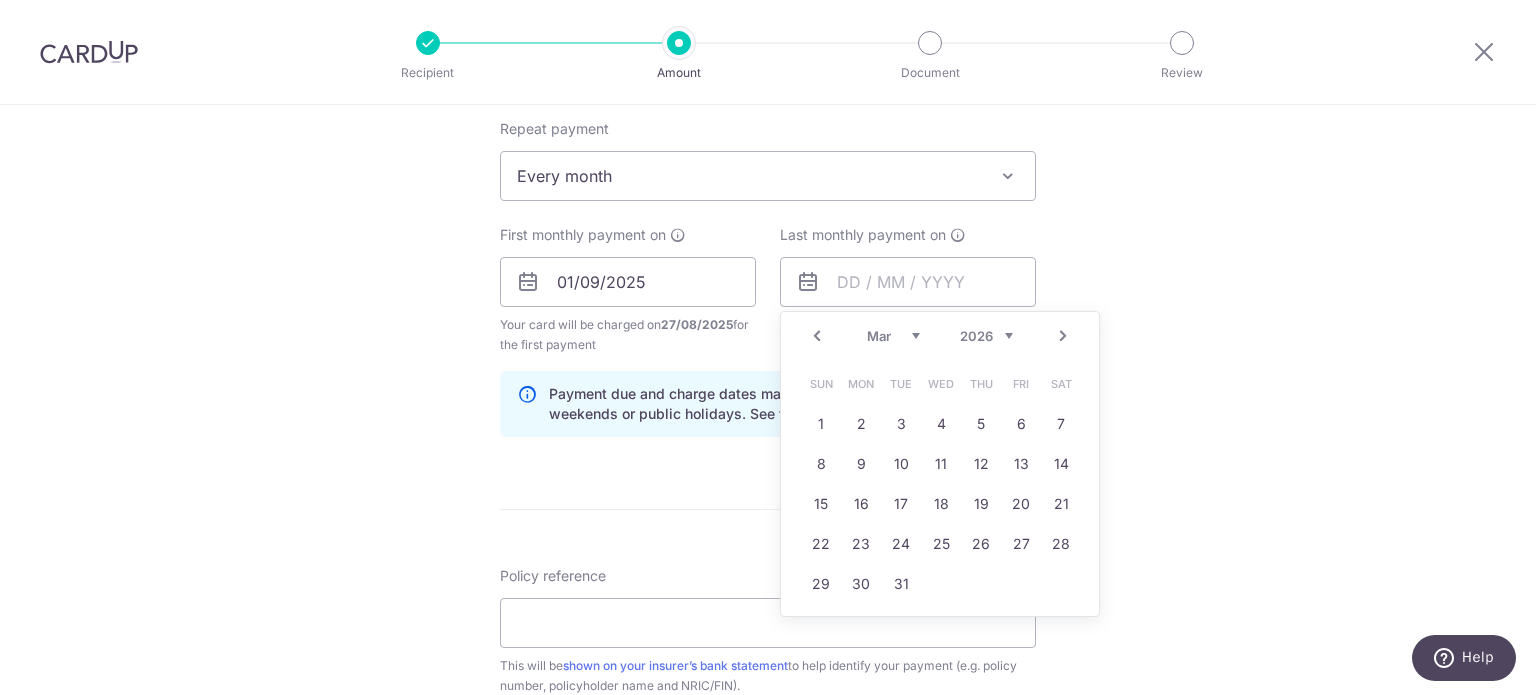 click on "Prev" at bounding box center [817, 336] 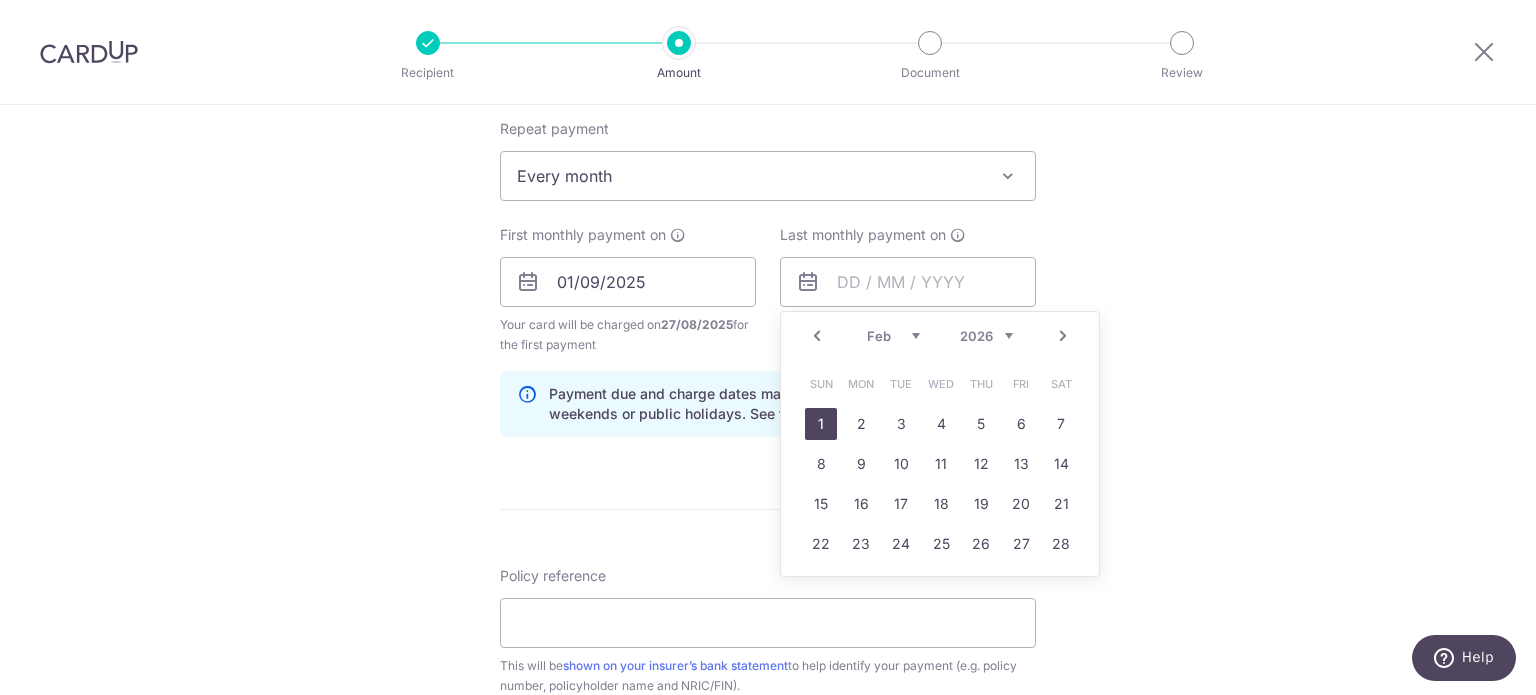 click on "1" at bounding box center [821, 424] 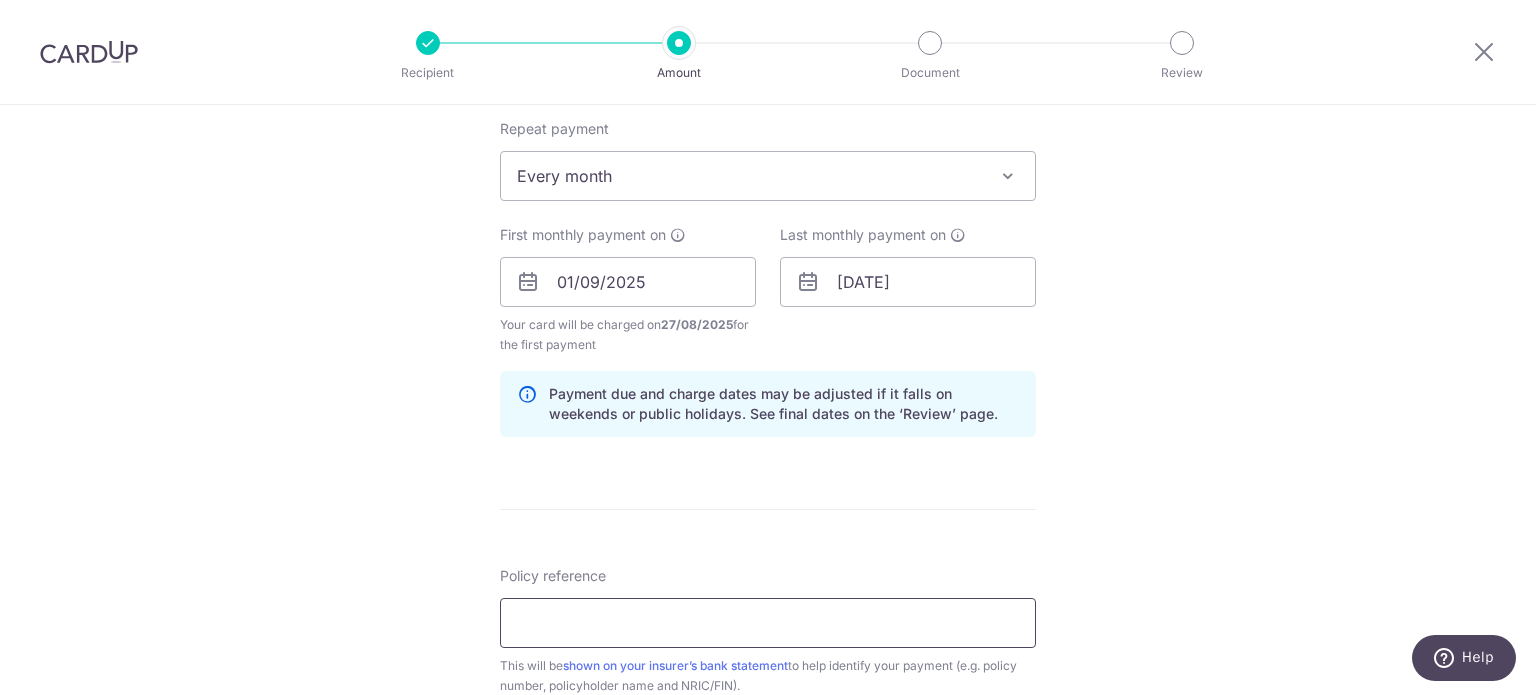 click on "Policy reference" at bounding box center (768, 623) 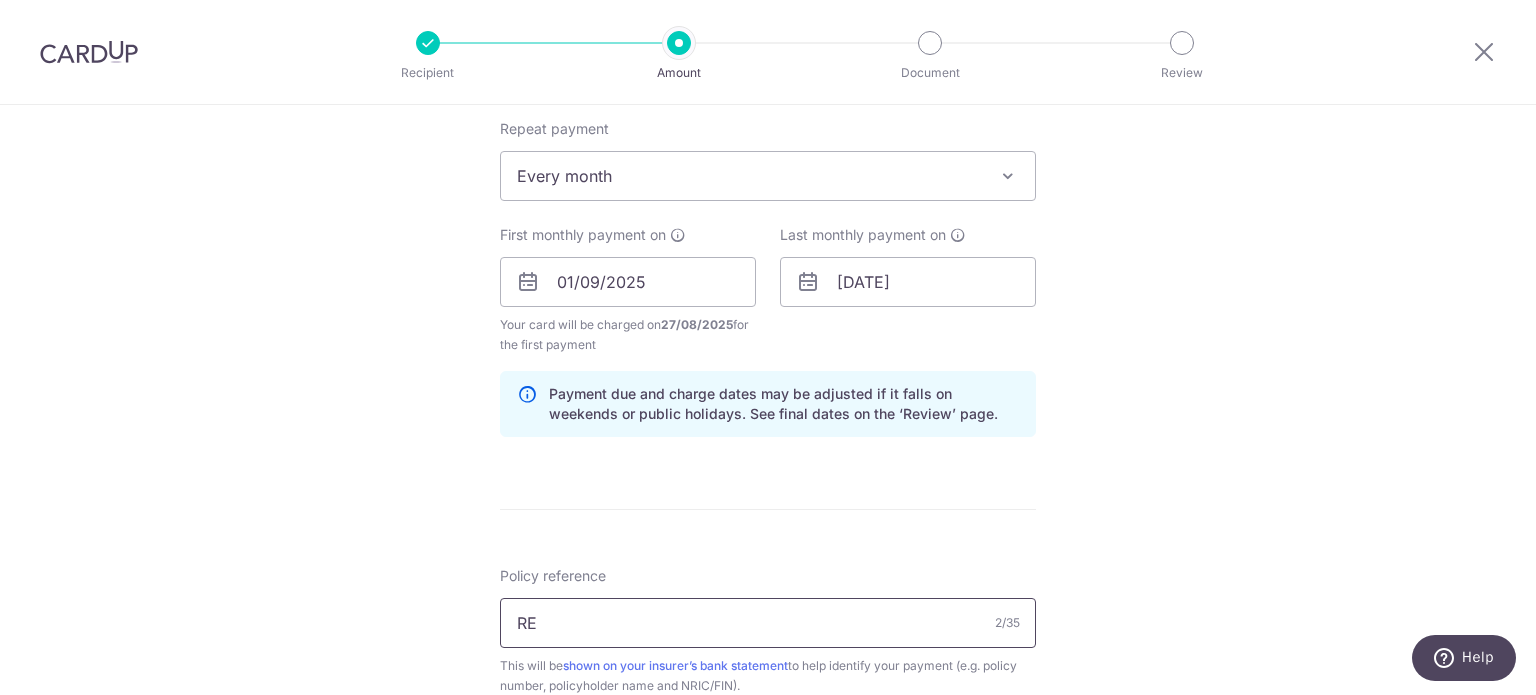 type on "R" 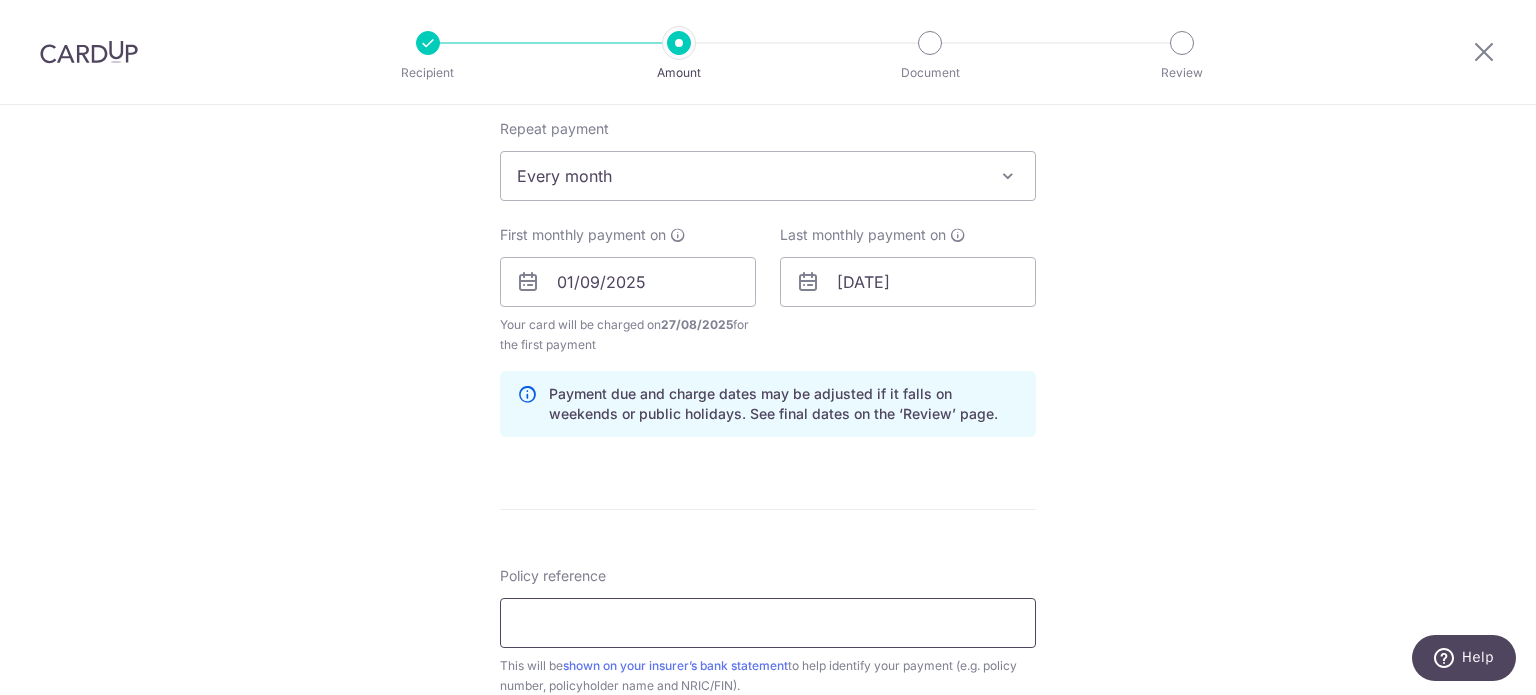 click on "Policy reference" at bounding box center [768, 623] 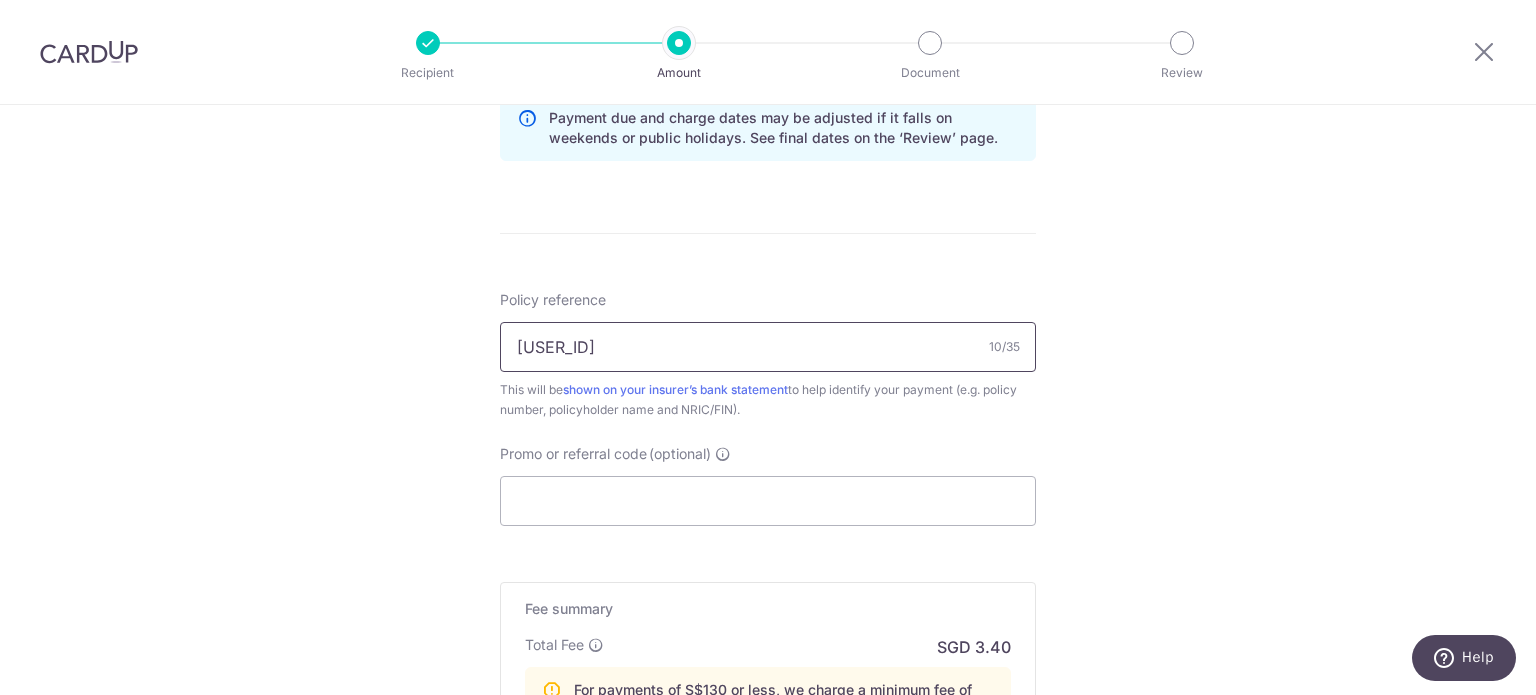 scroll, scrollTop: 1100, scrollLeft: 0, axis: vertical 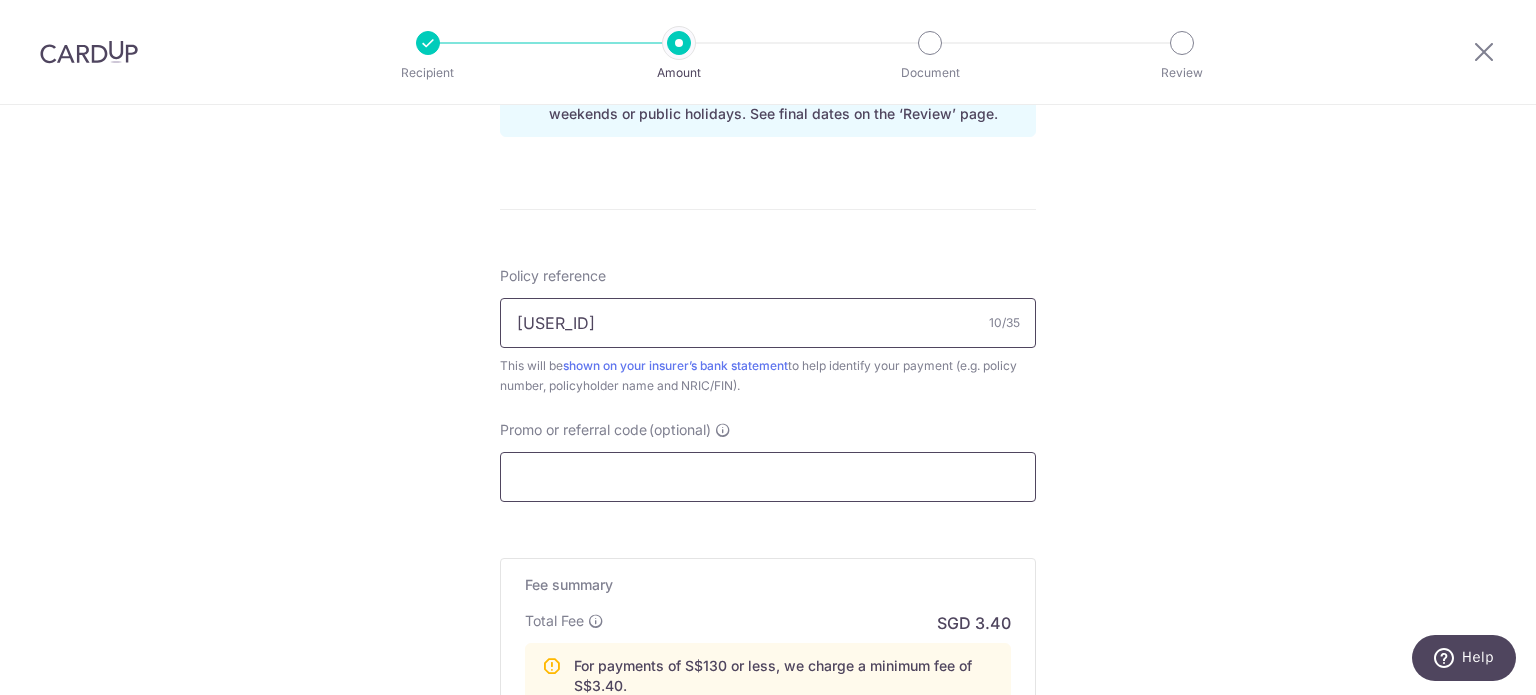 type on "U127297796" 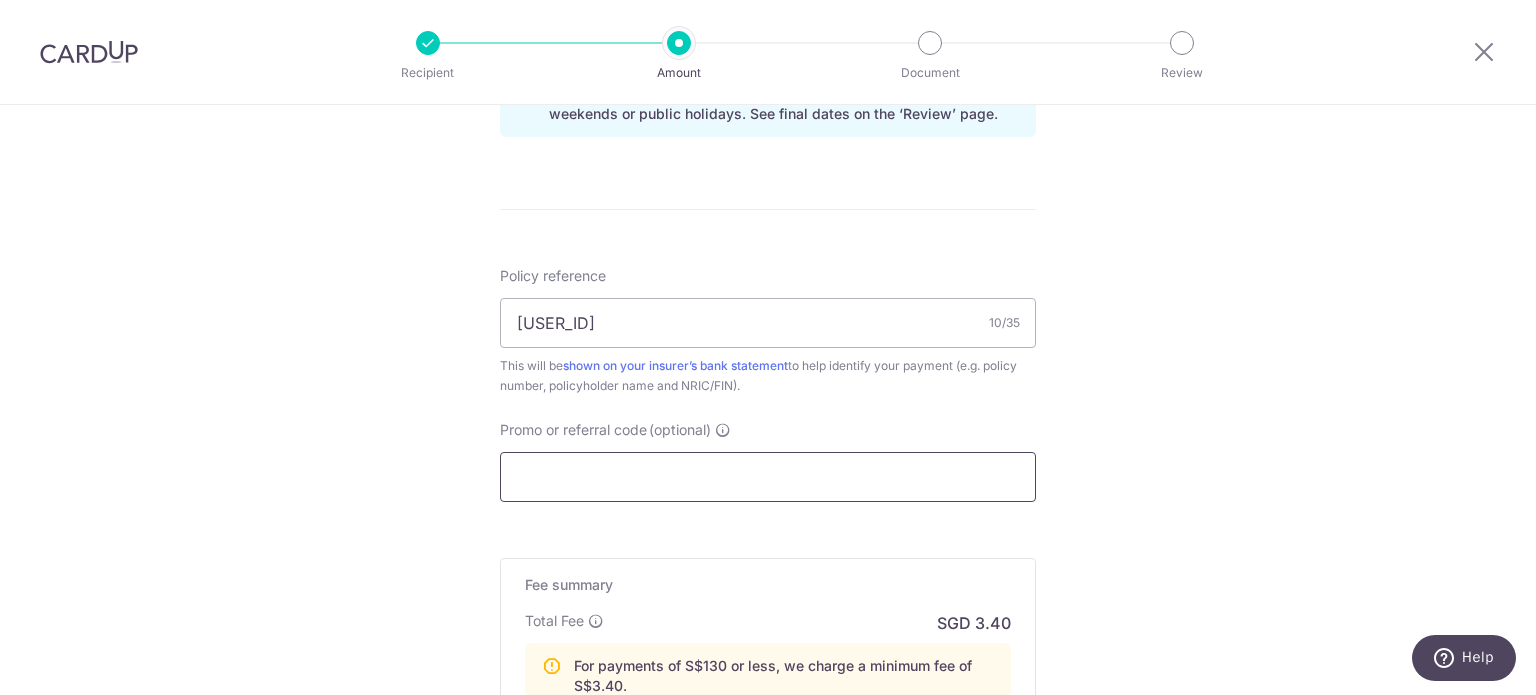 click on "Promo or referral code
(optional)" at bounding box center [768, 477] 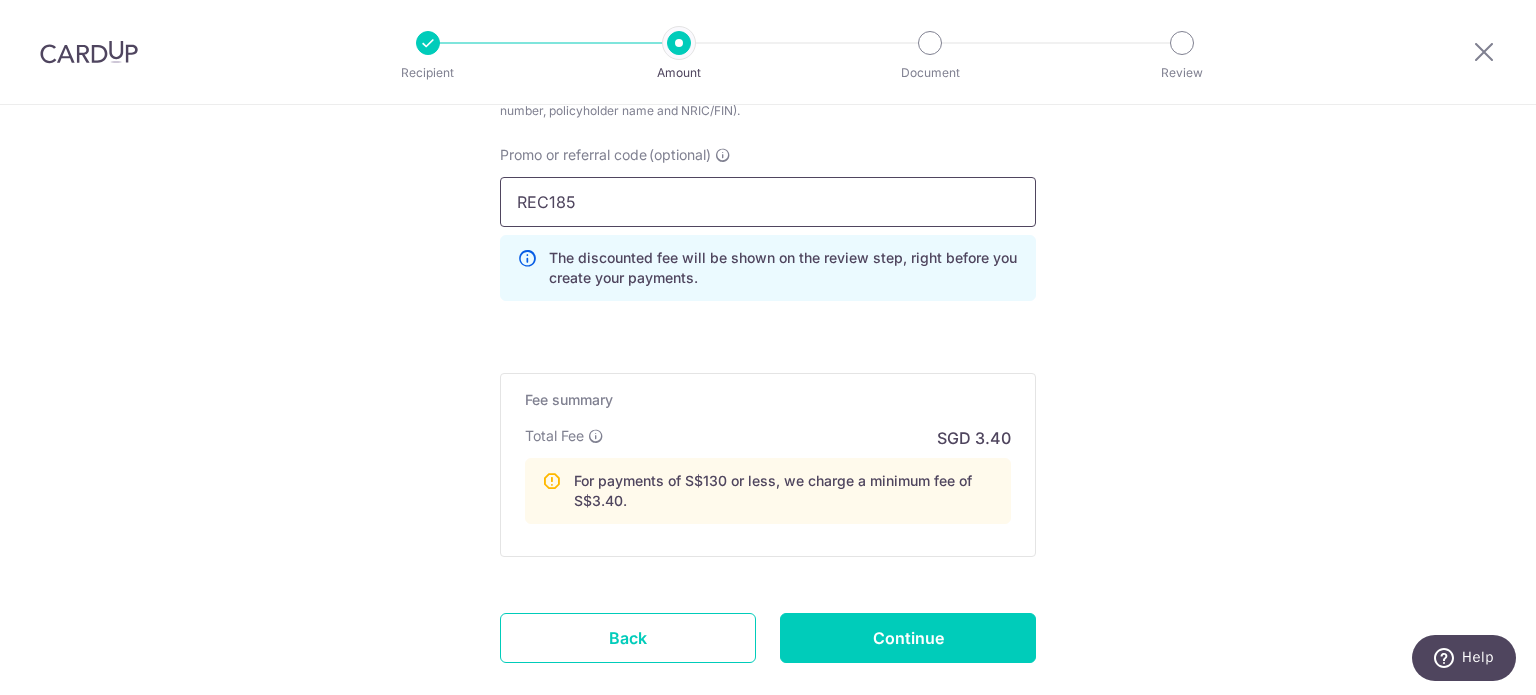 scroll, scrollTop: 1400, scrollLeft: 0, axis: vertical 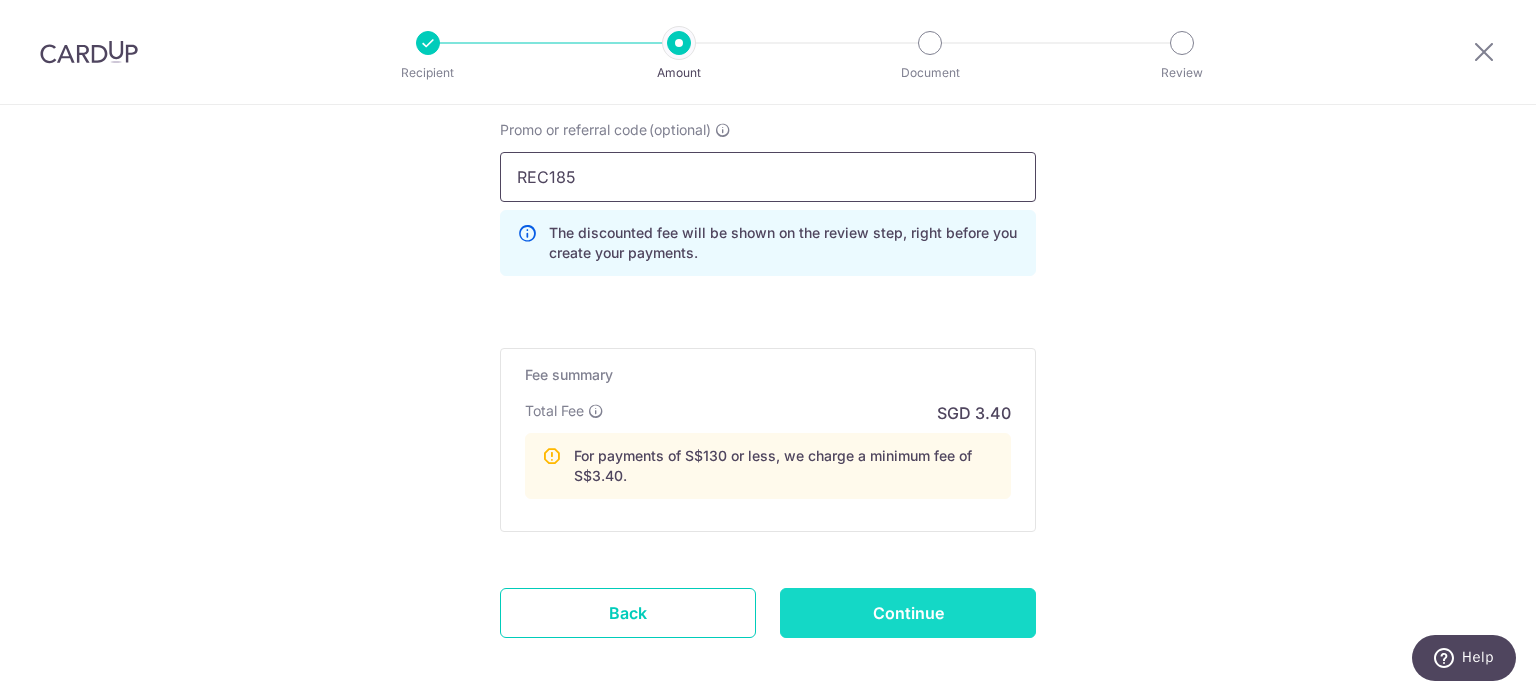 type on "REC185" 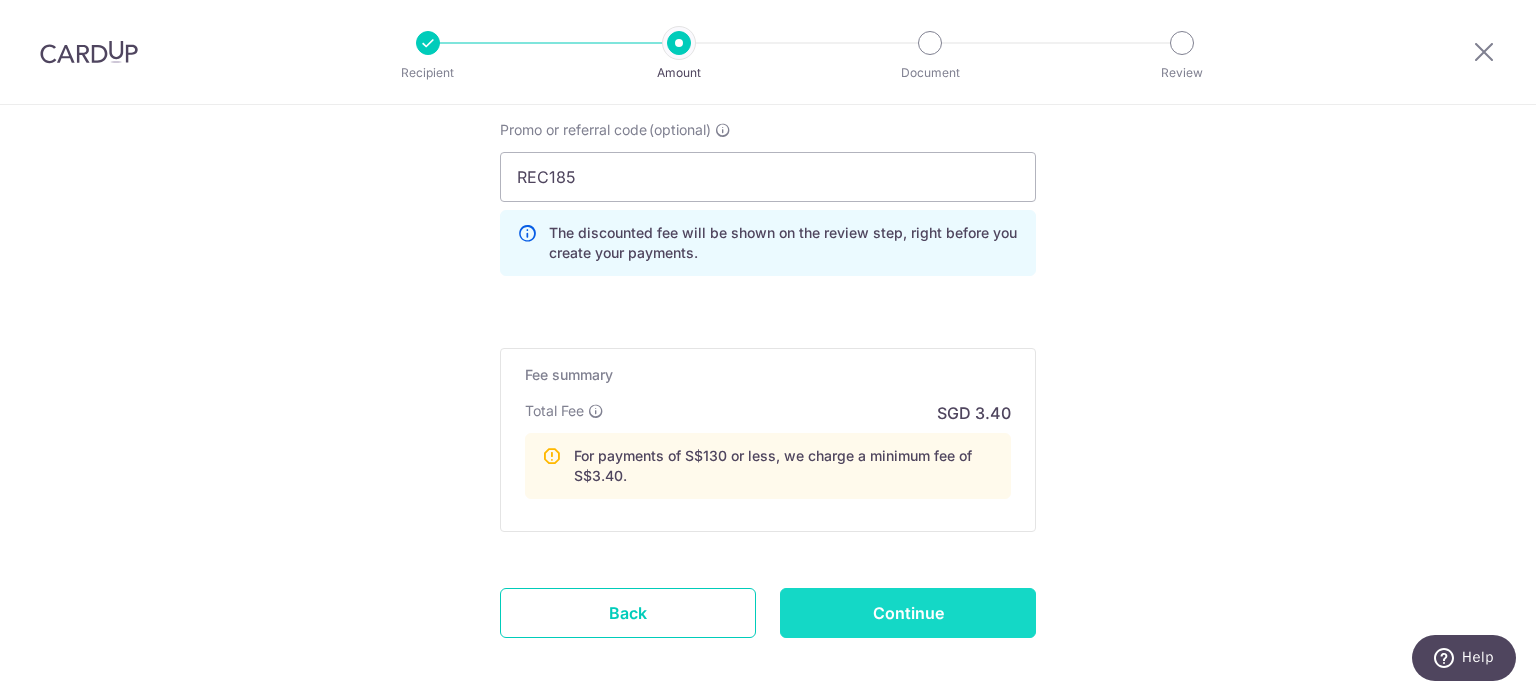 click on "Continue" at bounding box center (908, 613) 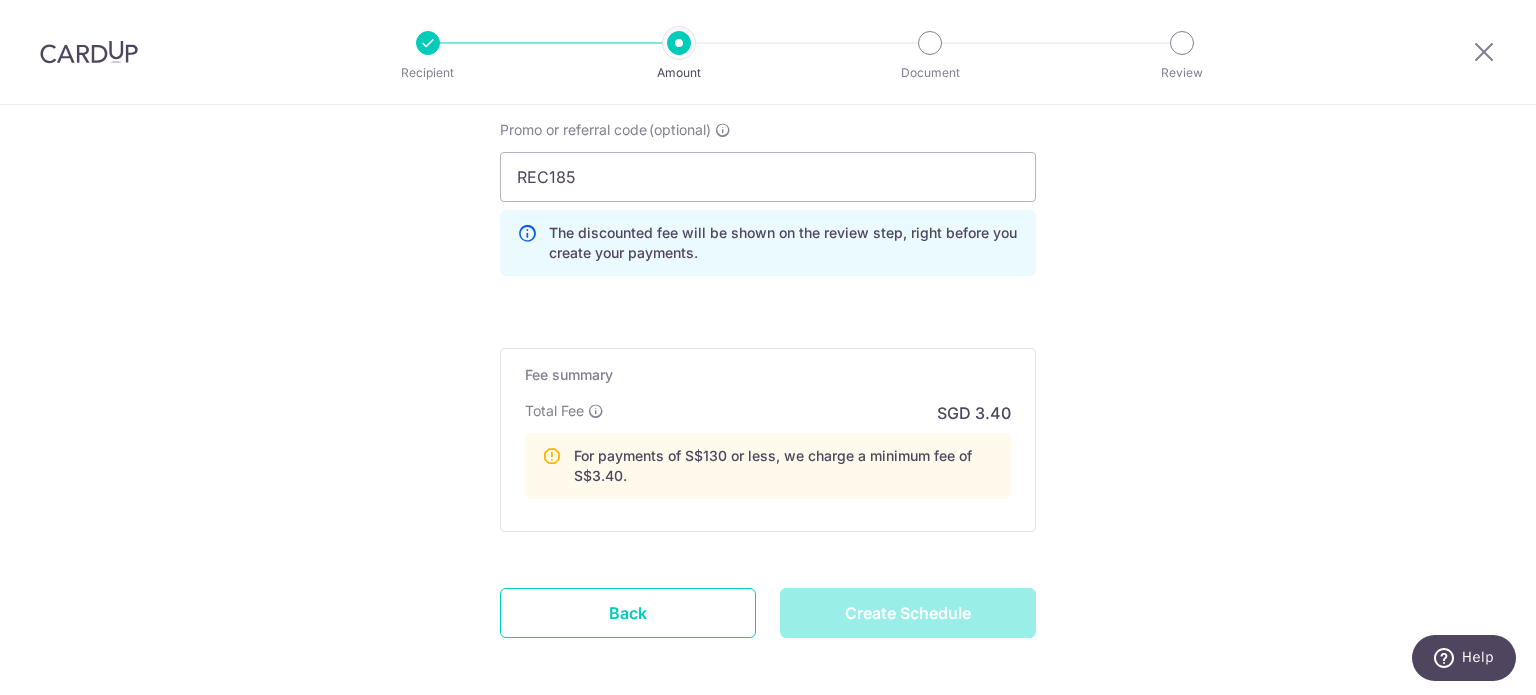 type on "Create Schedule" 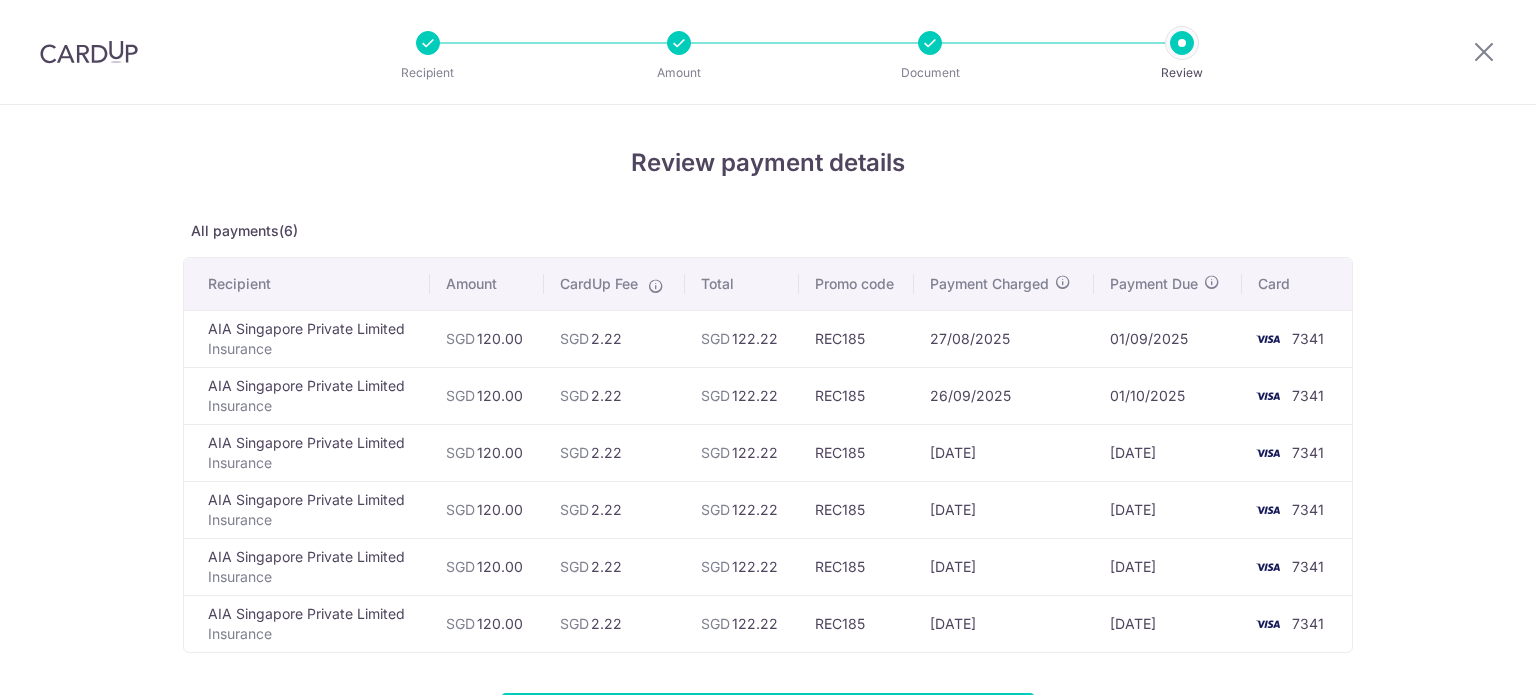 scroll, scrollTop: 0, scrollLeft: 0, axis: both 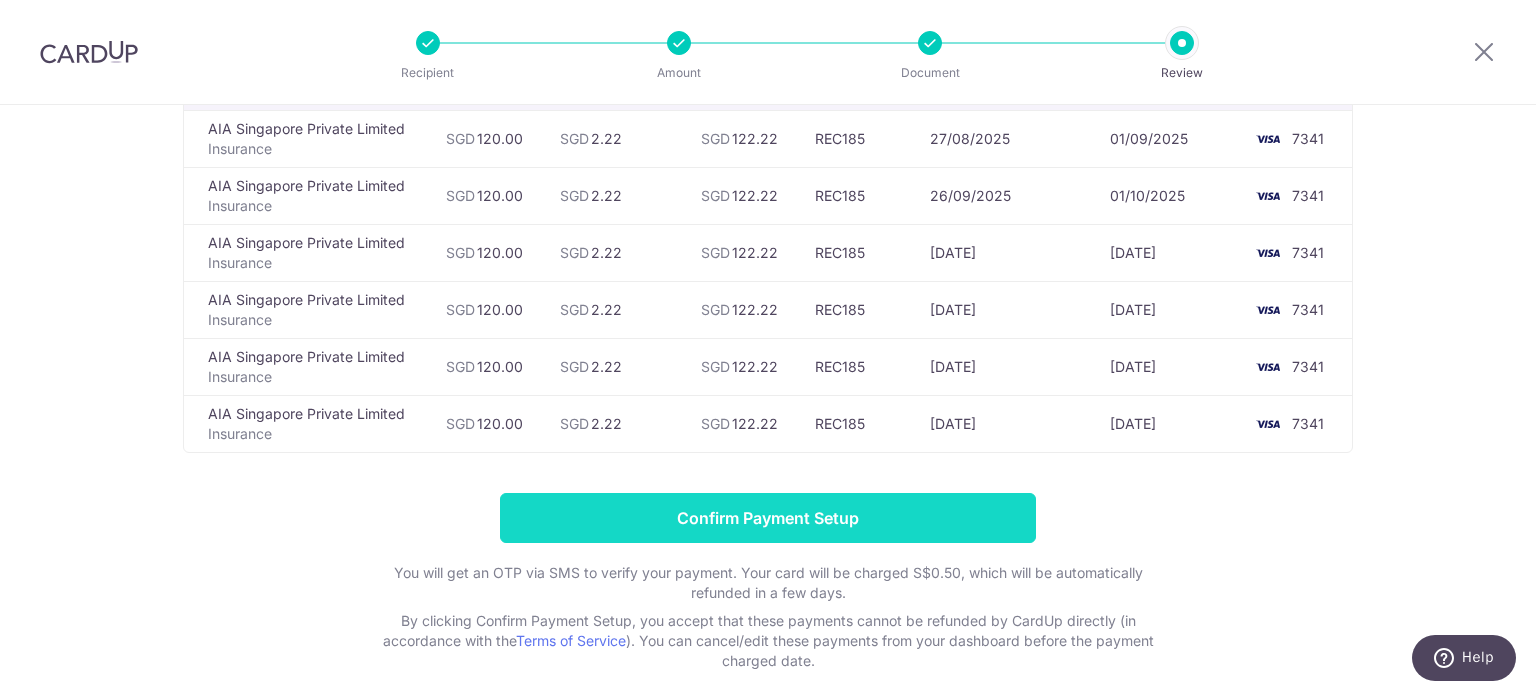 click on "Confirm Payment Setup" at bounding box center (768, 518) 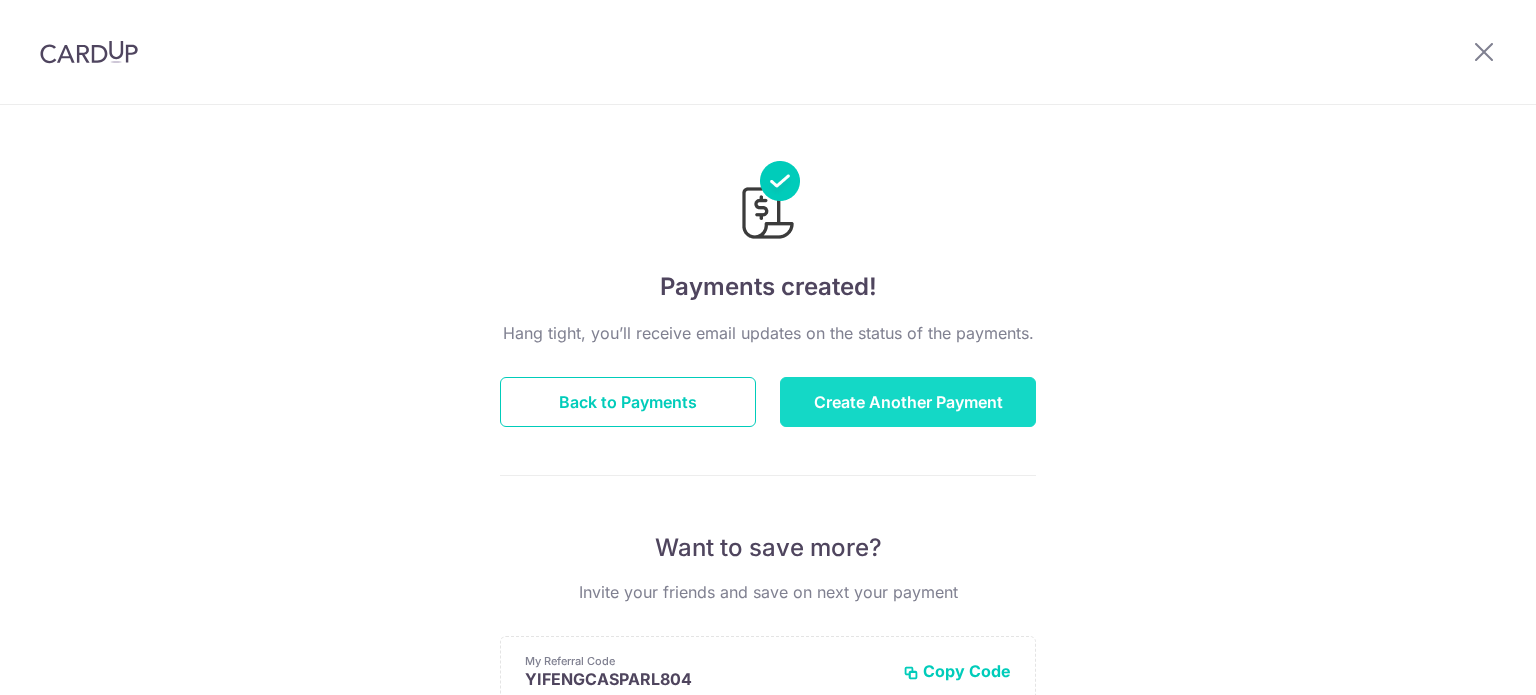 scroll, scrollTop: 0, scrollLeft: 0, axis: both 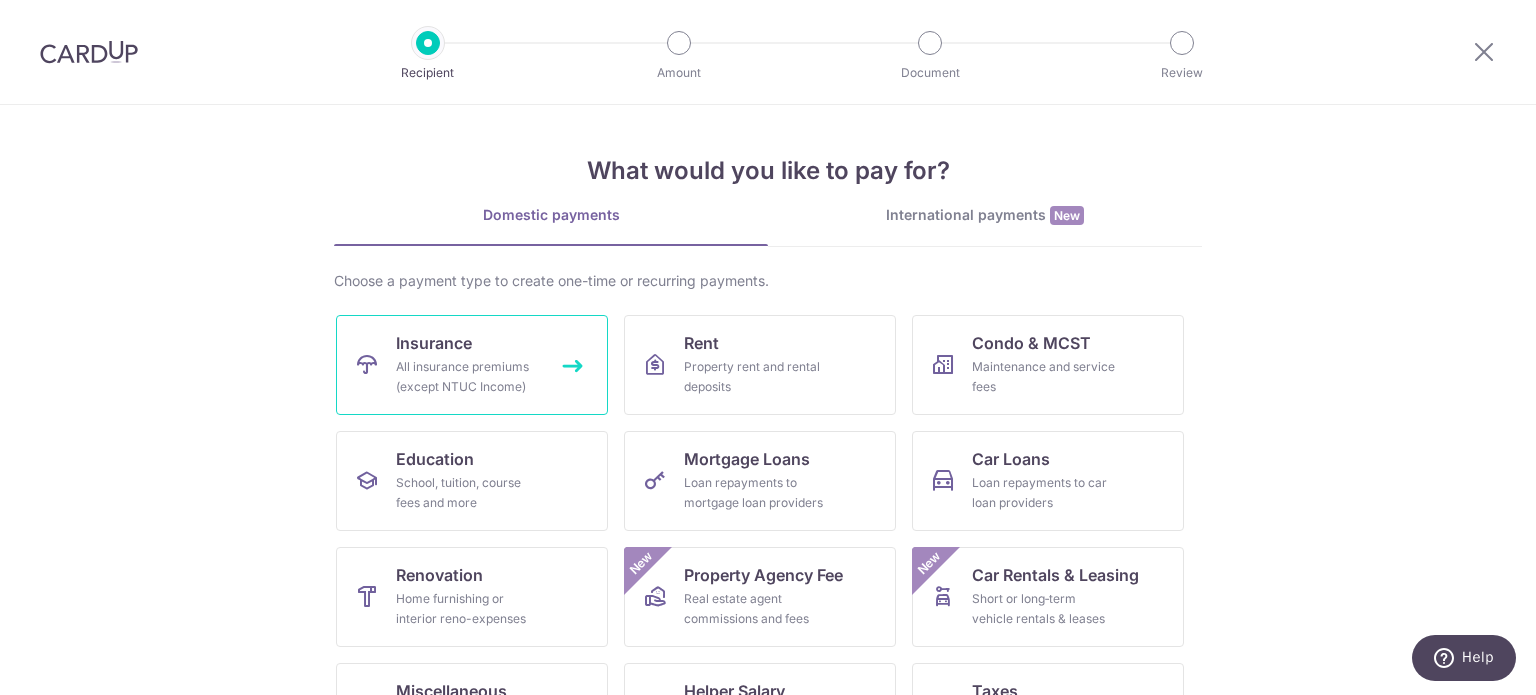 drag, startPoint x: 0, startPoint y: 0, endPoint x: 541, endPoint y: 399, distance: 672.2217 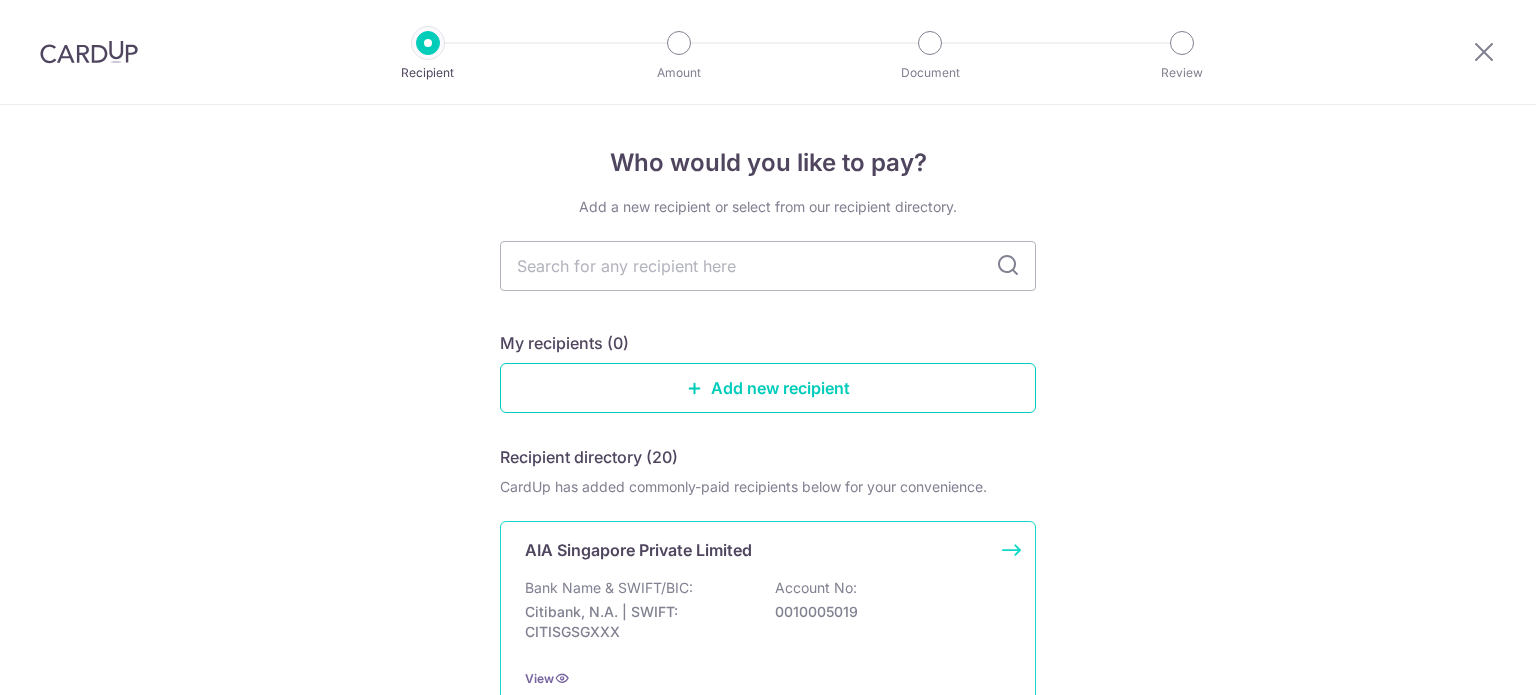 scroll, scrollTop: 0, scrollLeft: 0, axis: both 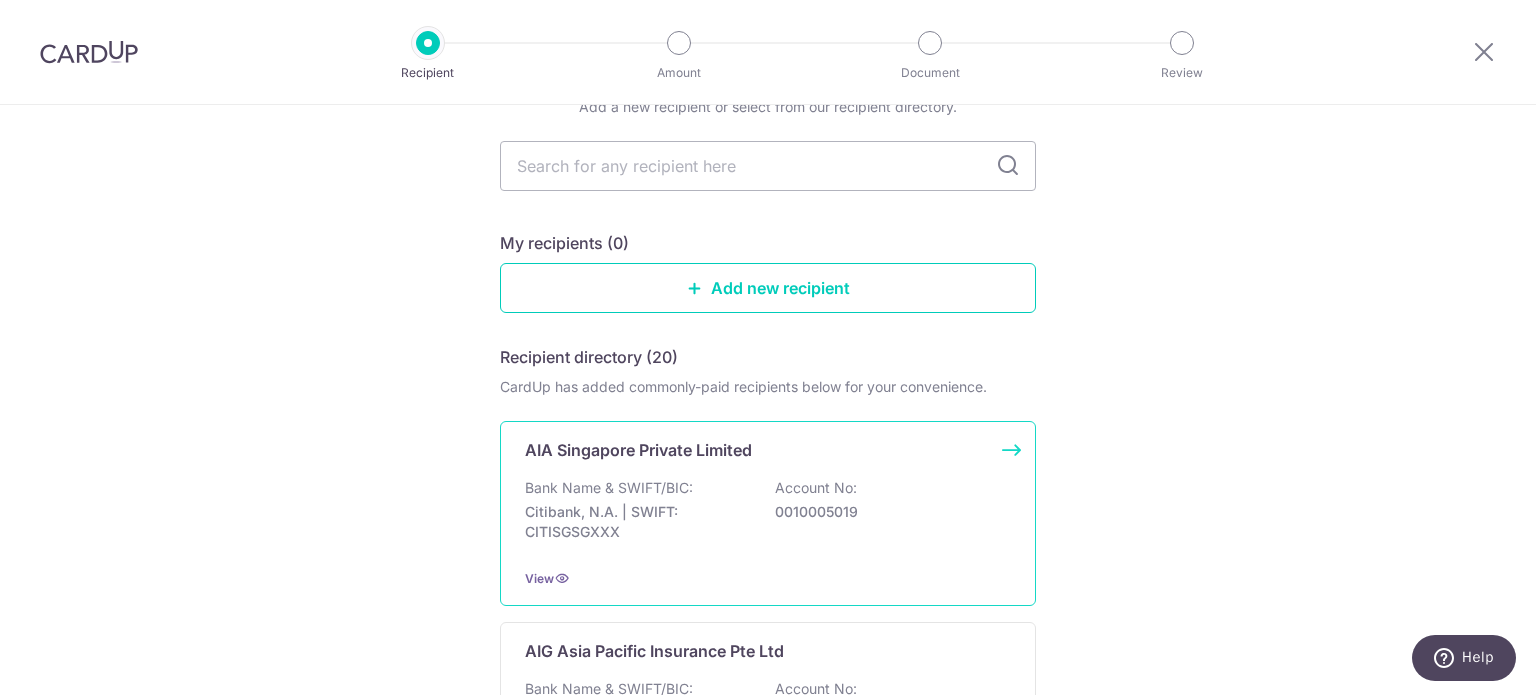 click on "AIA Singapore Private Limited
Bank Name & SWIFT/BIC:
Citibank, N.A. | SWIFT: CITISGSGXXX
Account No:
0010005019
View" at bounding box center [768, 513] 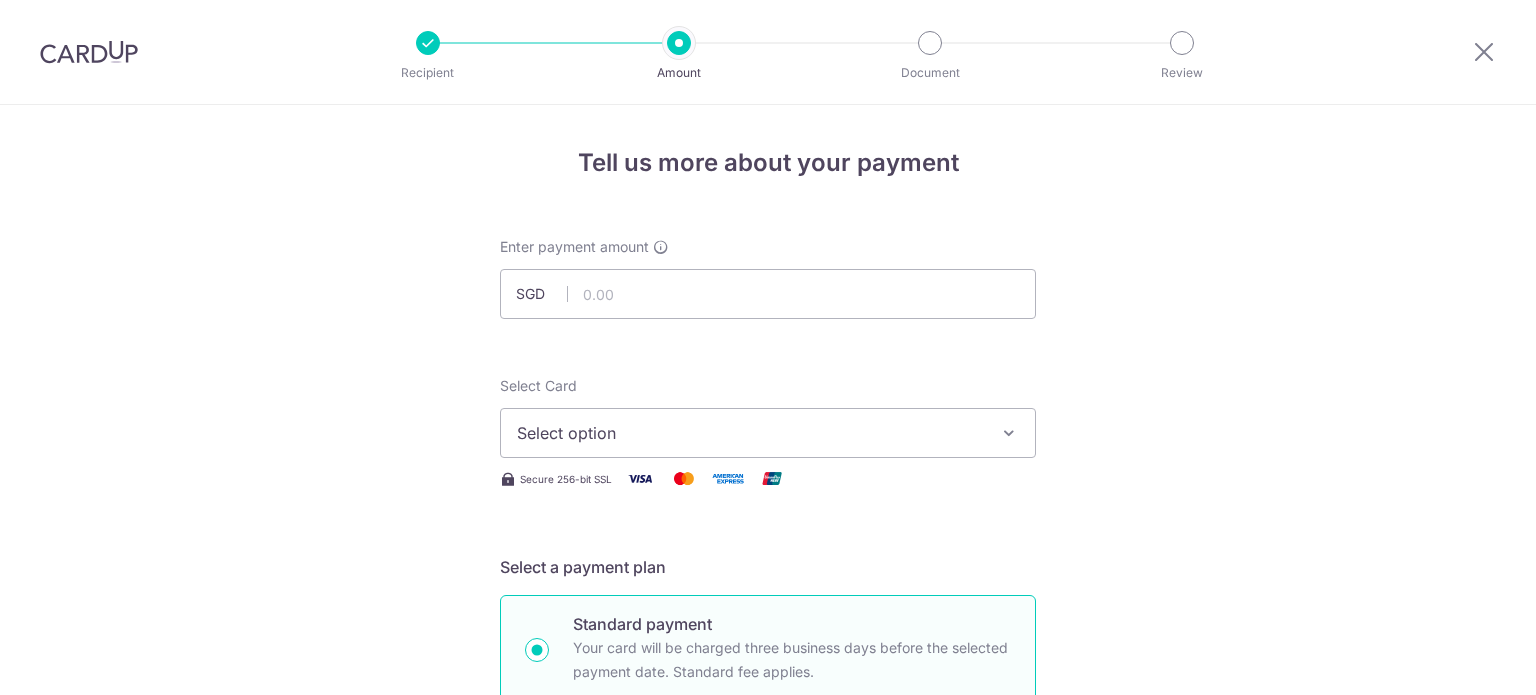 scroll, scrollTop: 0, scrollLeft: 0, axis: both 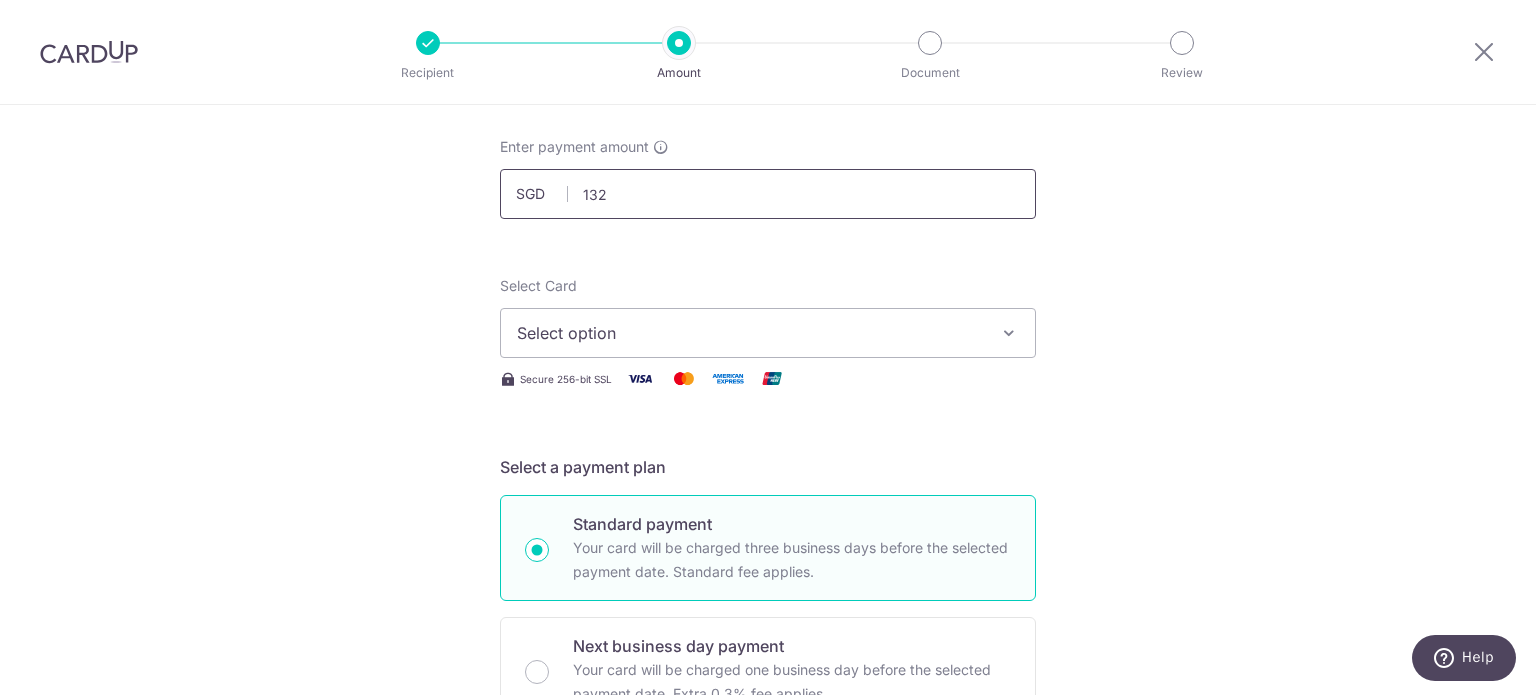 type on "132.64" 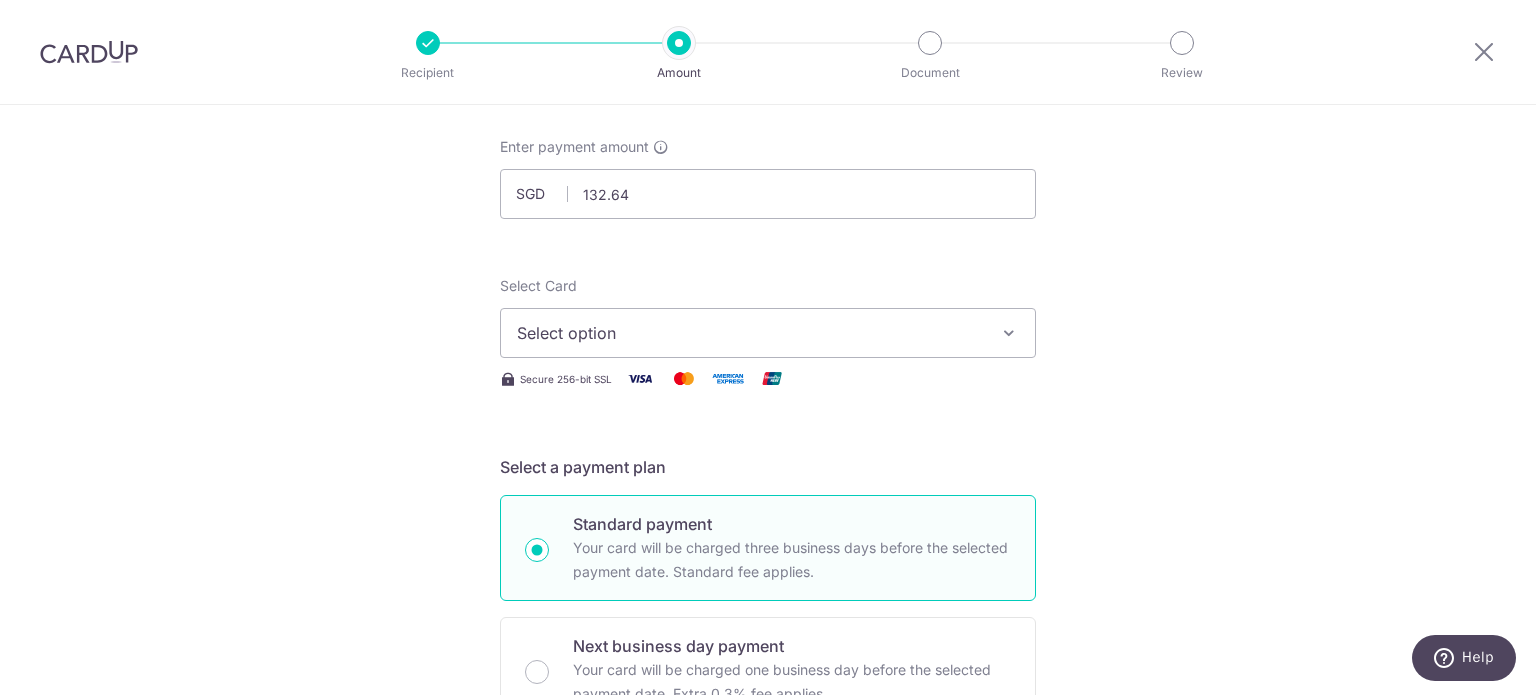 click on "Select option" at bounding box center [768, 333] 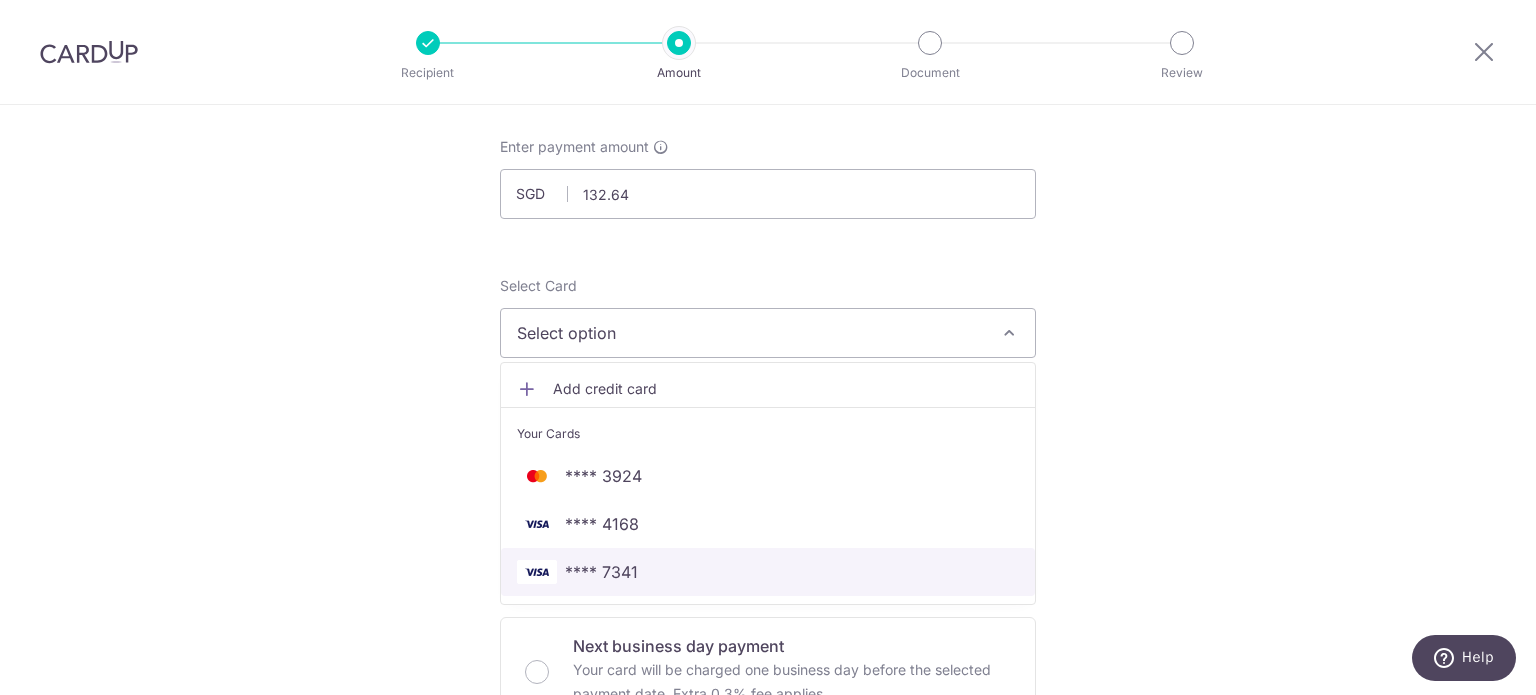 click on "**** 7341" at bounding box center [768, 572] 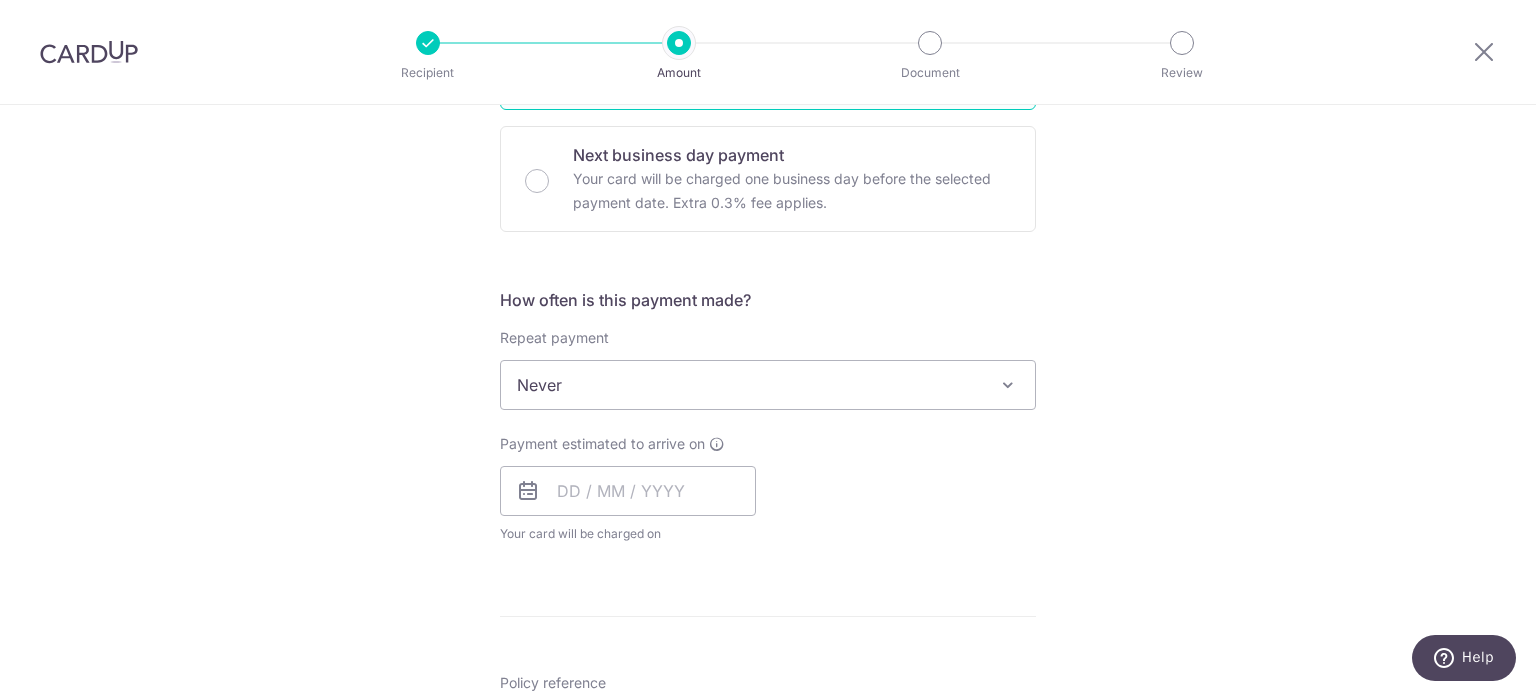 scroll, scrollTop: 600, scrollLeft: 0, axis: vertical 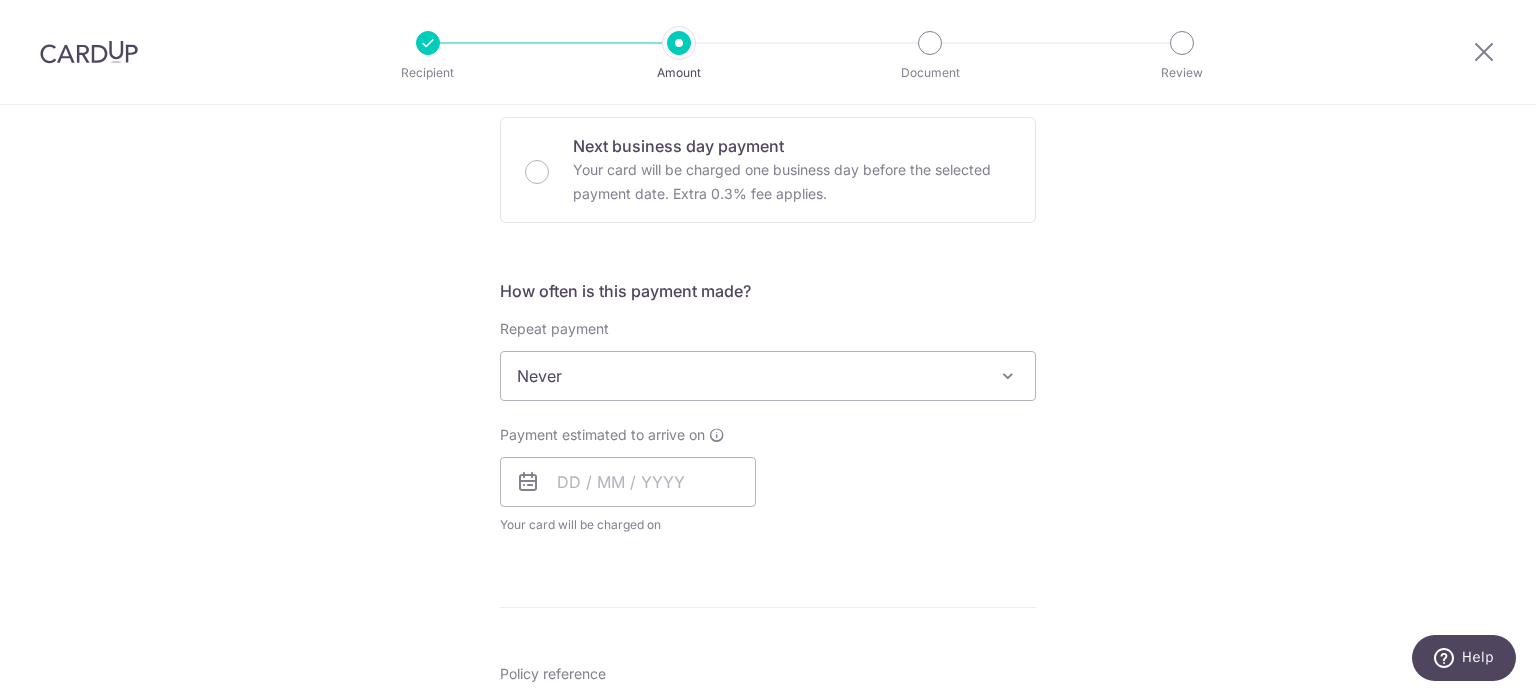 click on "Never" at bounding box center (768, 376) 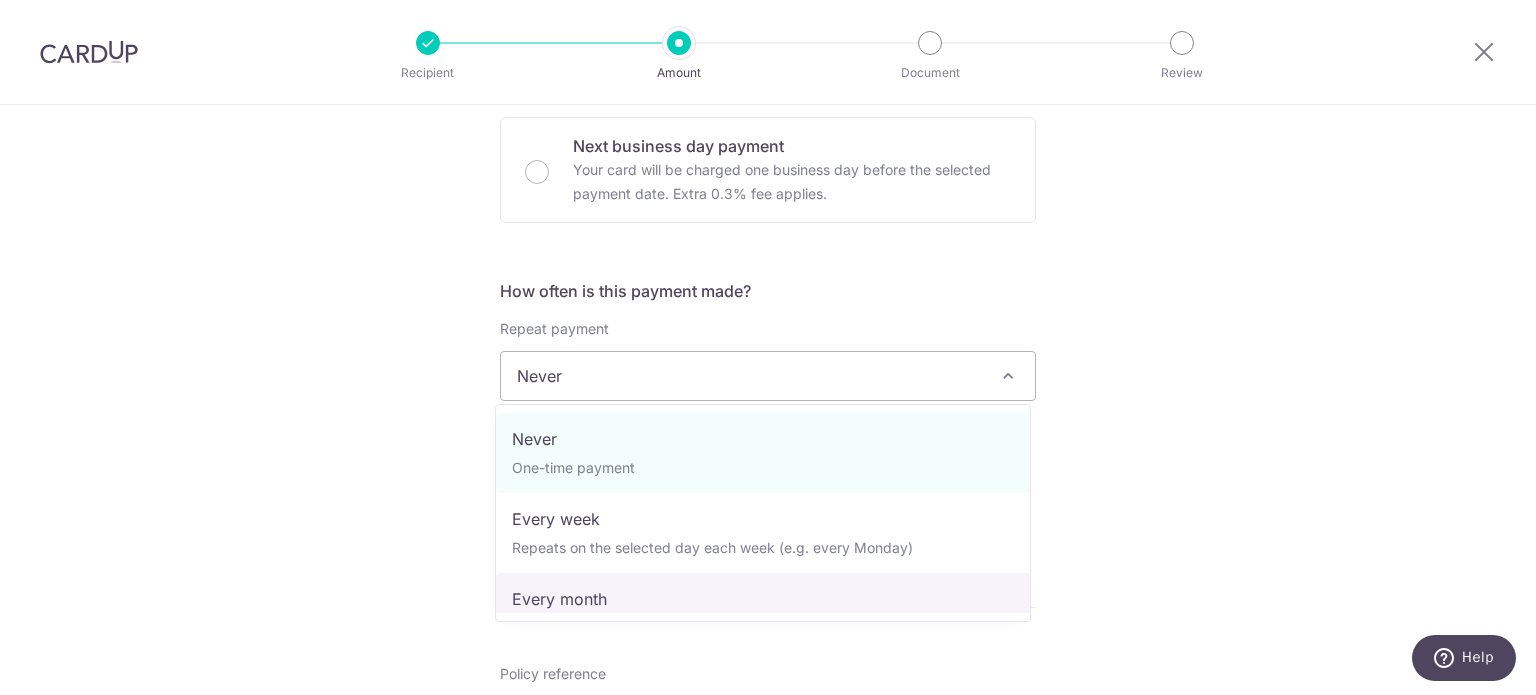 select on "3" 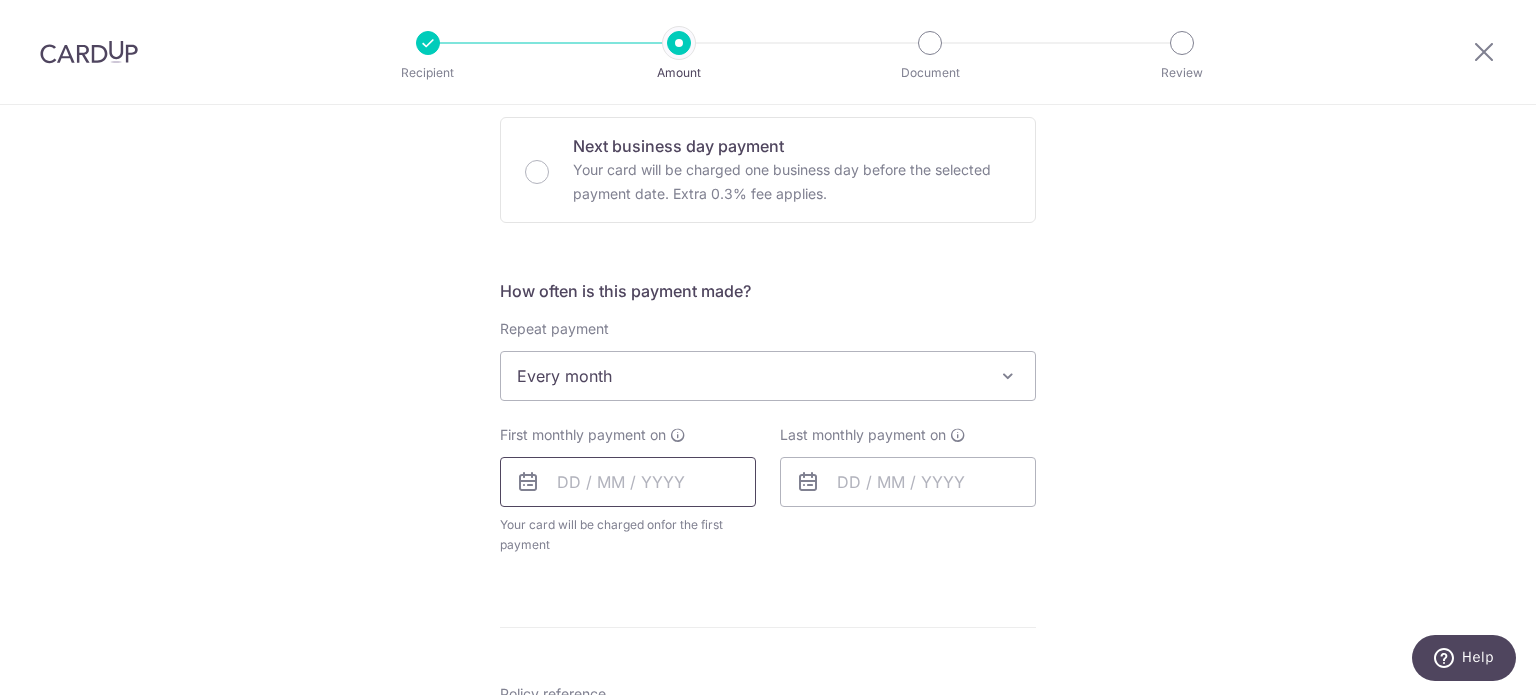 click at bounding box center (628, 482) 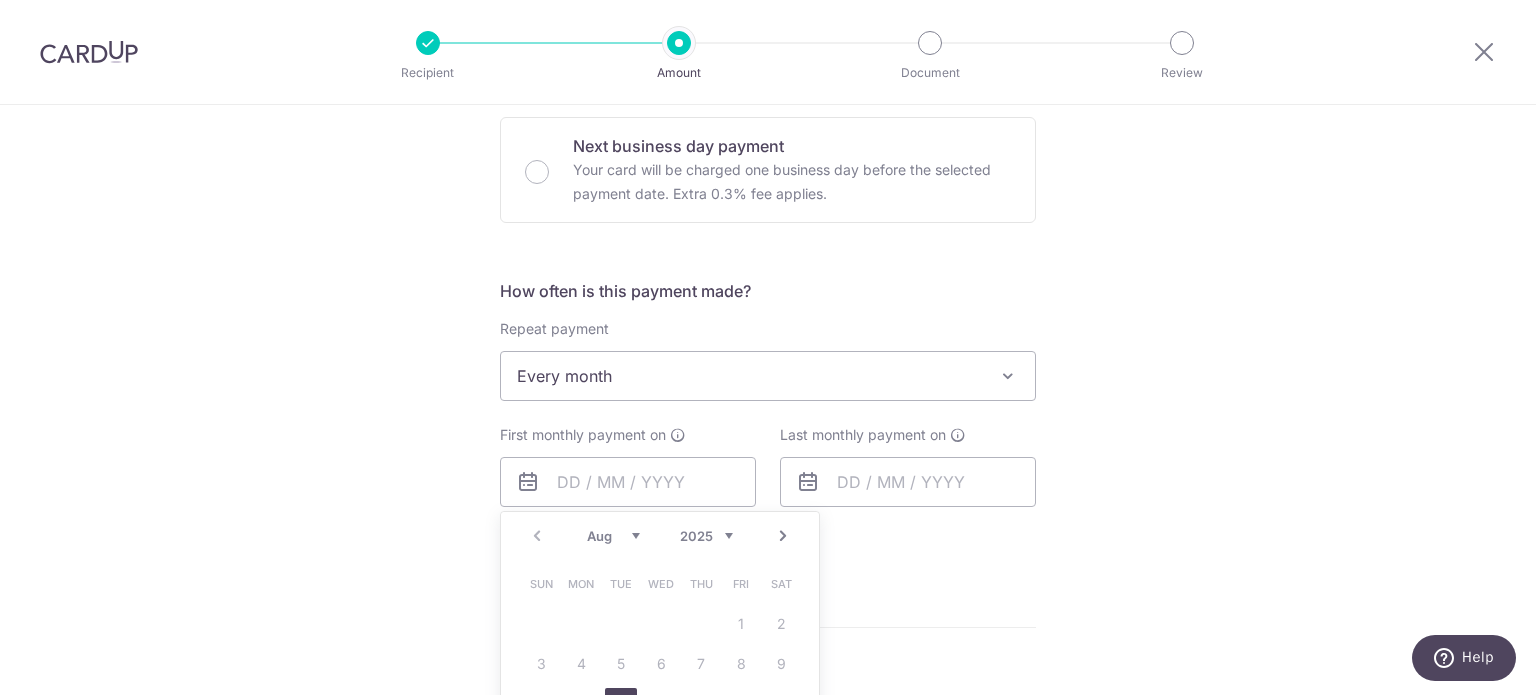 click on "How often is this payment made?
Repeat payment
Never
Every week
Every month
Every quarter
Every half a year
Every year Every month
To set up monthly income tax payments on CardUp, please ensure the following:     Keep GIRO active   First payment through GIRO   Limit of 11 months scheduling   Upload Notice of Assessment    For more details, refer to this guide:  CardUp Help - Monthly Income Tax Payments
First monthly payment on
Prev Next Aug Sep Oct Nov Dec 2025 2026 2027 2028 2029 2030 2031 2032 2033 2034 2035 Sun Mon Tue Wed Thu Fri Sat           1 2 3 4 5 6 7 8 9 10 11 12 13 14 15 16 17 18 19 20 21 22 23 24 25 26 27 28 29 30 31             Why are some dates not available?
Your card will be charged on   for the first payment" at bounding box center [768, 425] 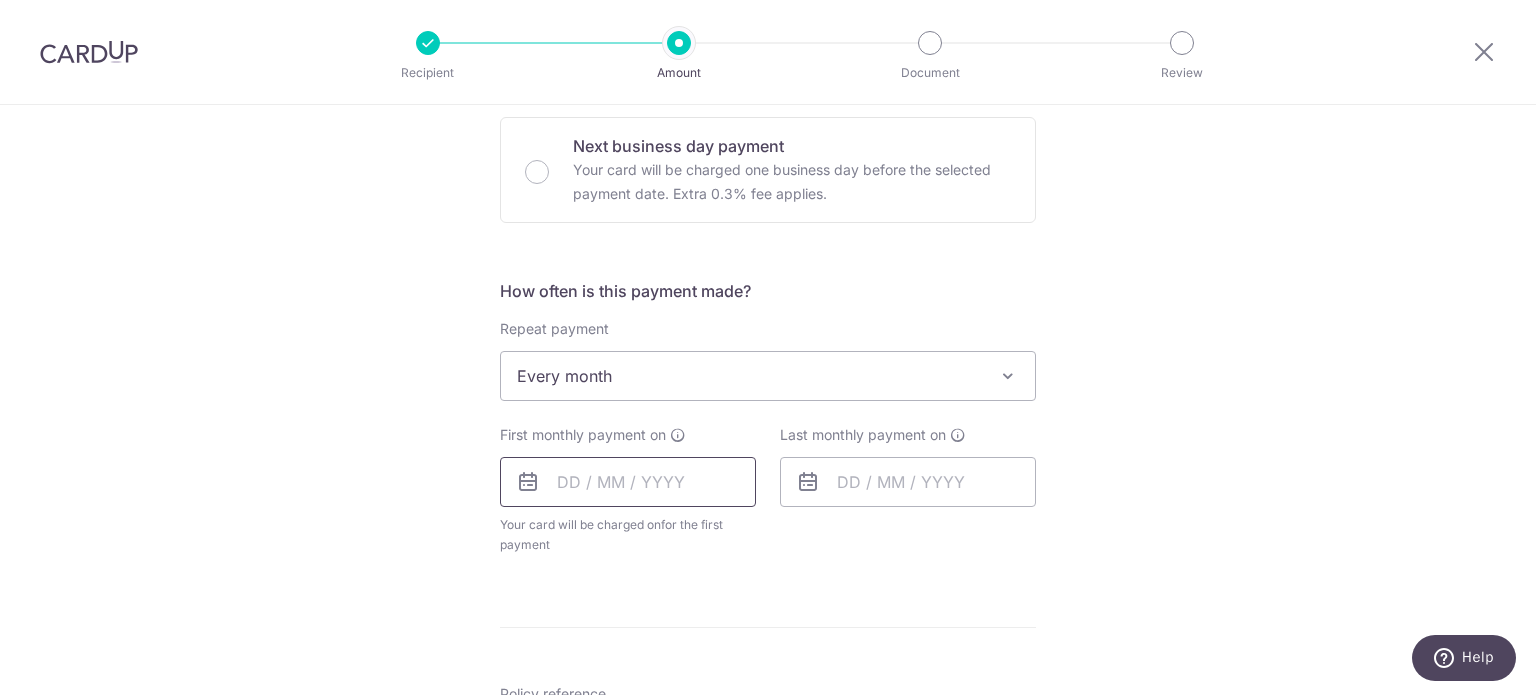 click at bounding box center (628, 482) 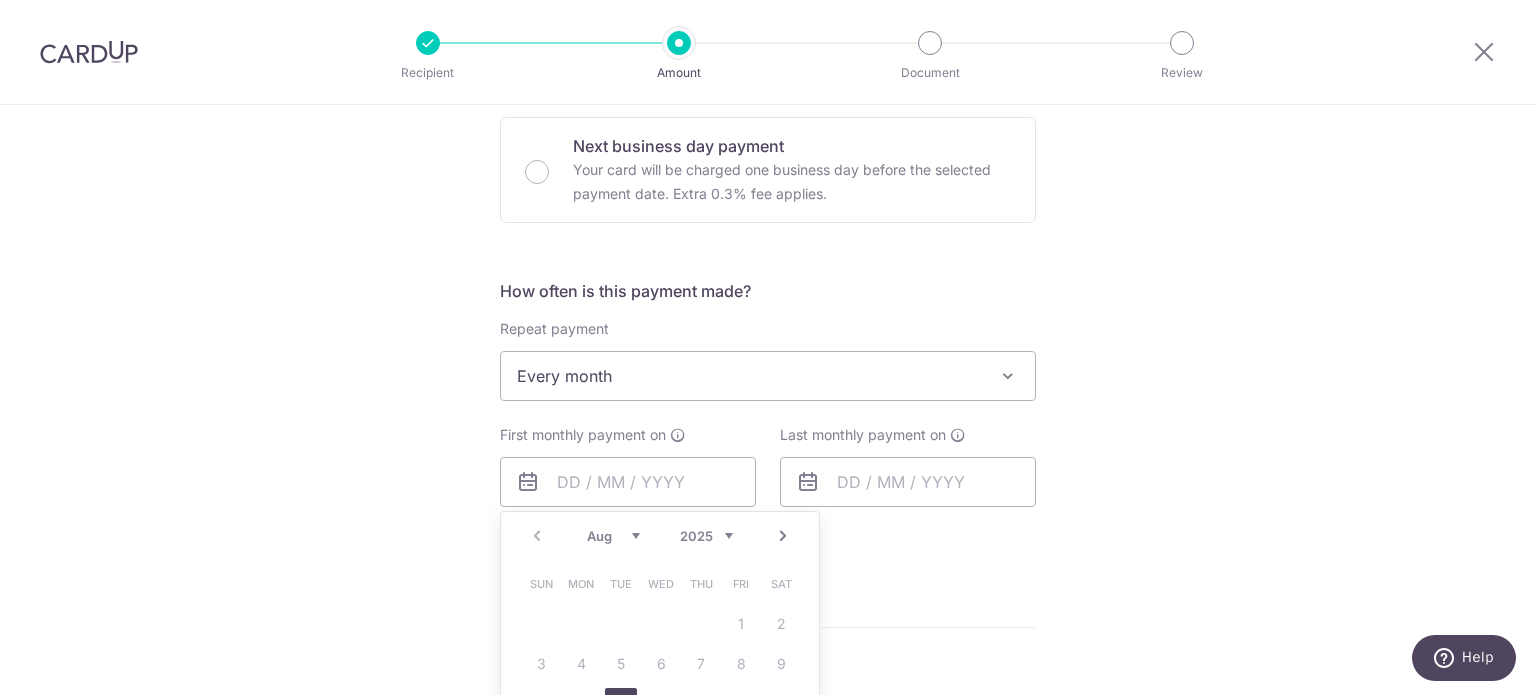 click on "Next" at bounding box center (783, 536) 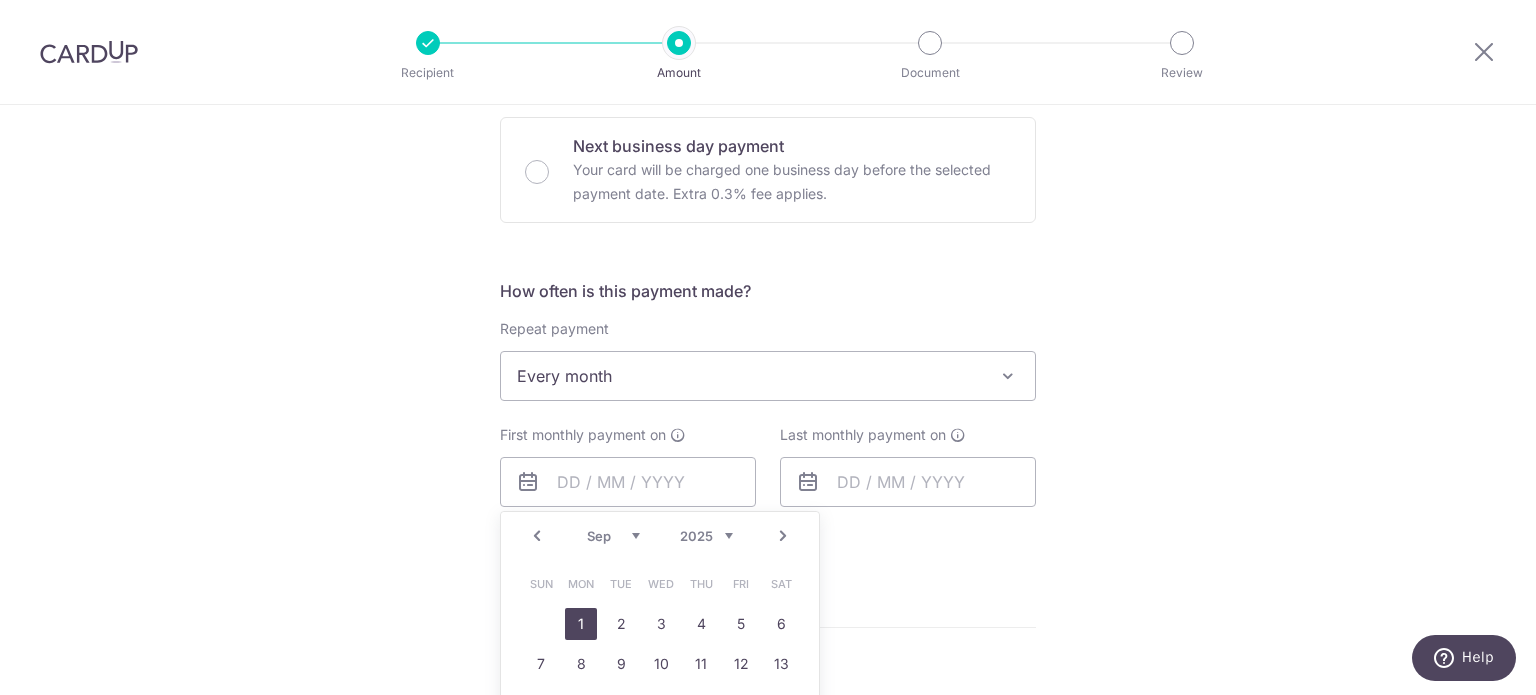 click on "1" at bounding box center (581, 624) 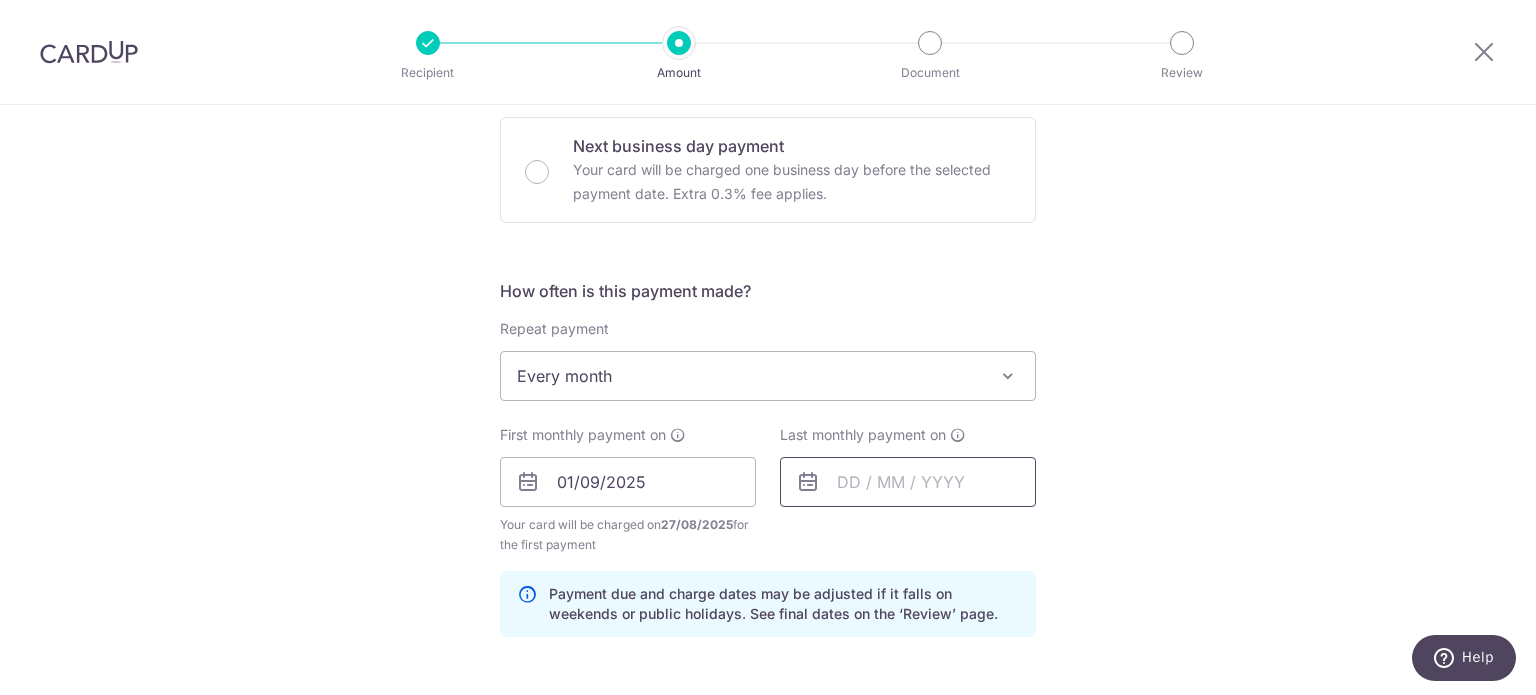 click at bounding box center [908, 482] 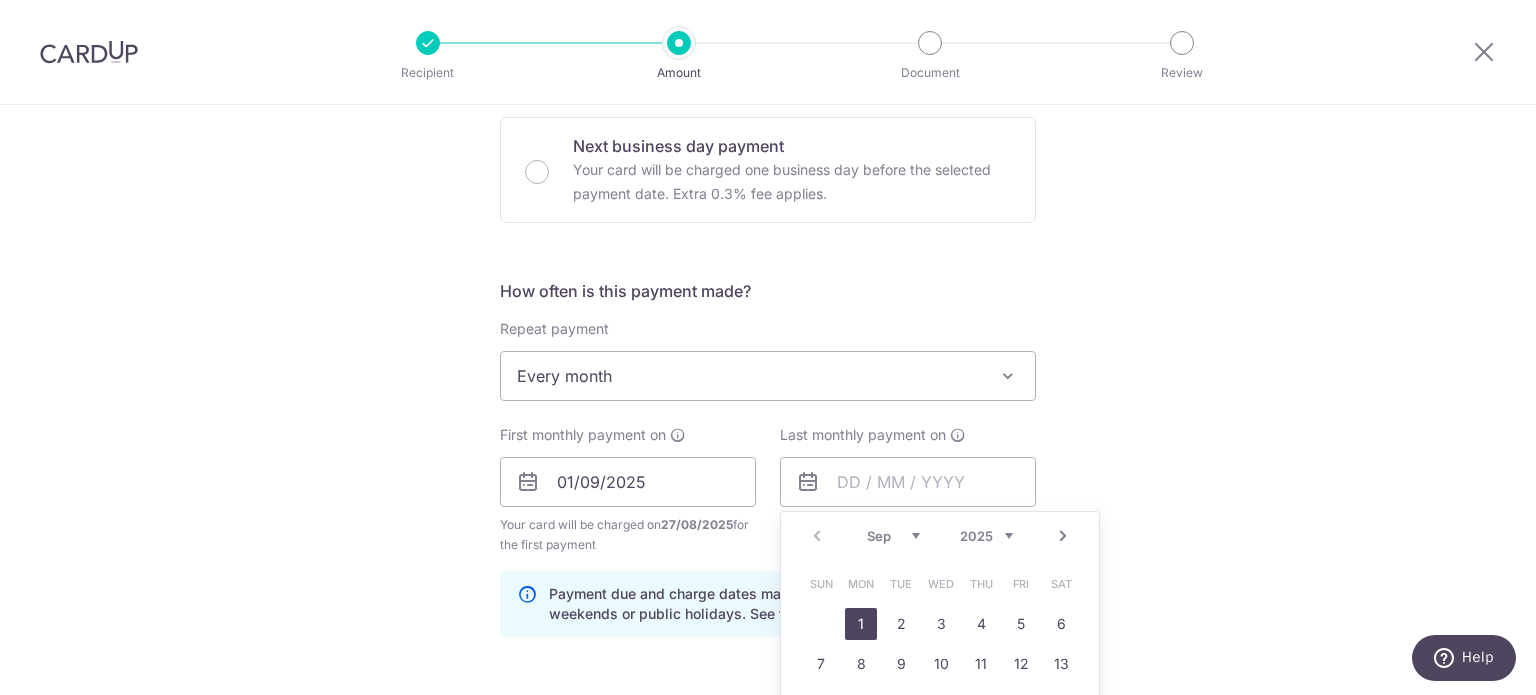 click on "Next" at bounding box center (1063, 536) 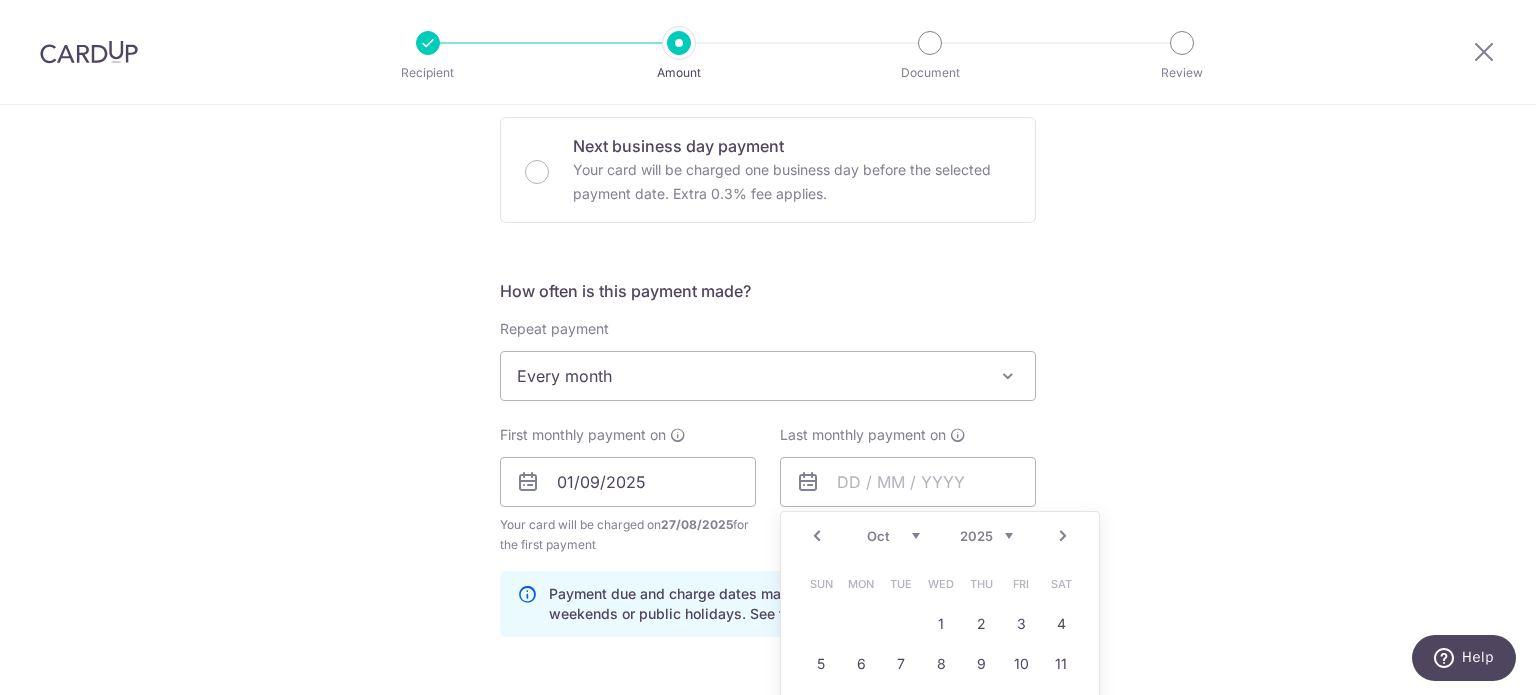 click on "Next" at bounding box center (1063, 536) 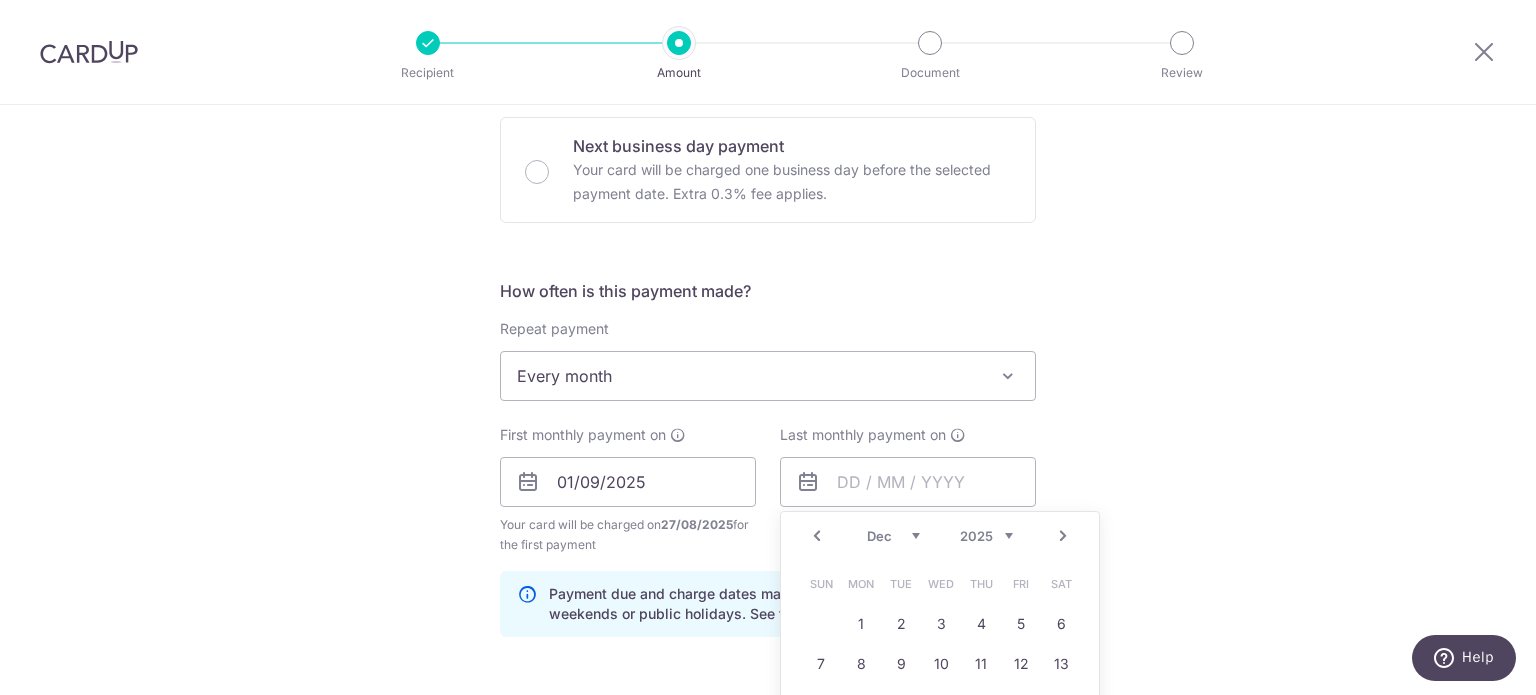 click on "Next" at bounding box center (1063, 536) 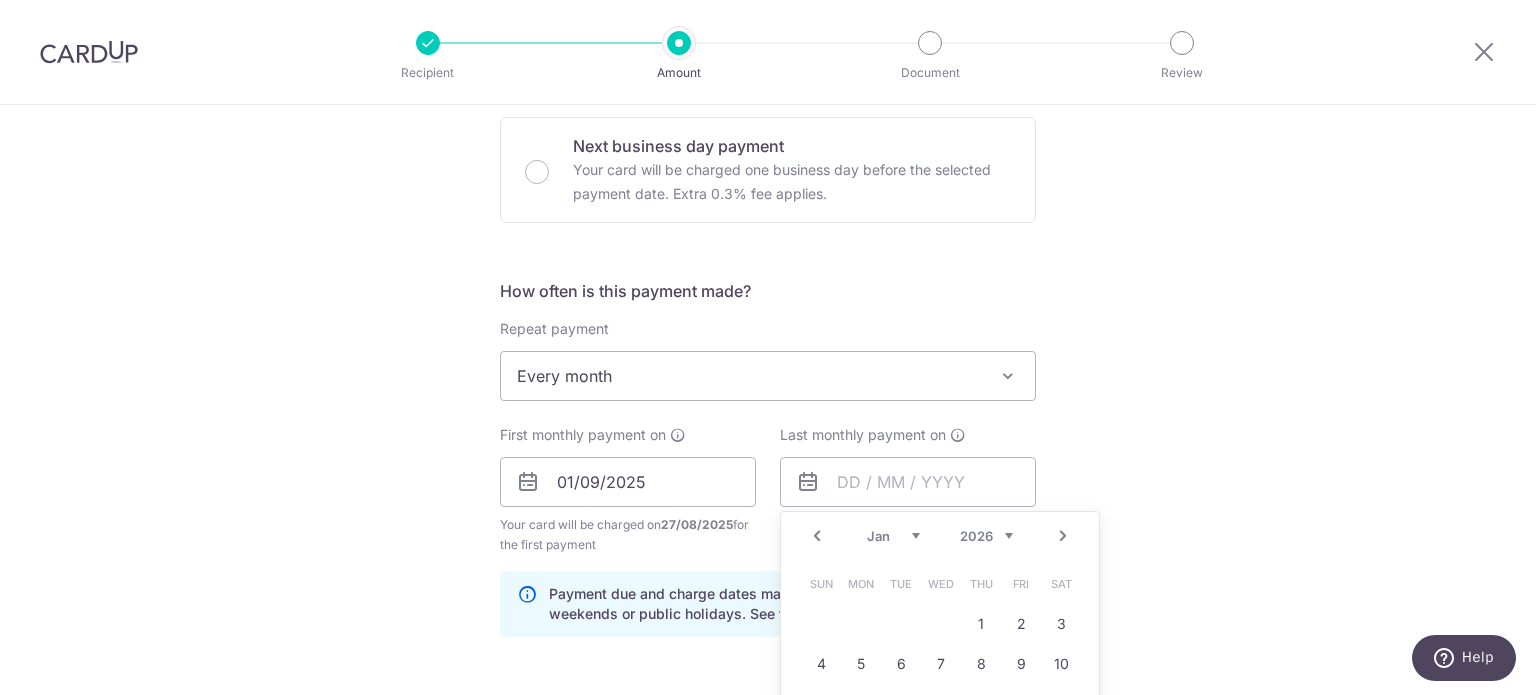 click on "Next" at bounding box center (1063, 536) 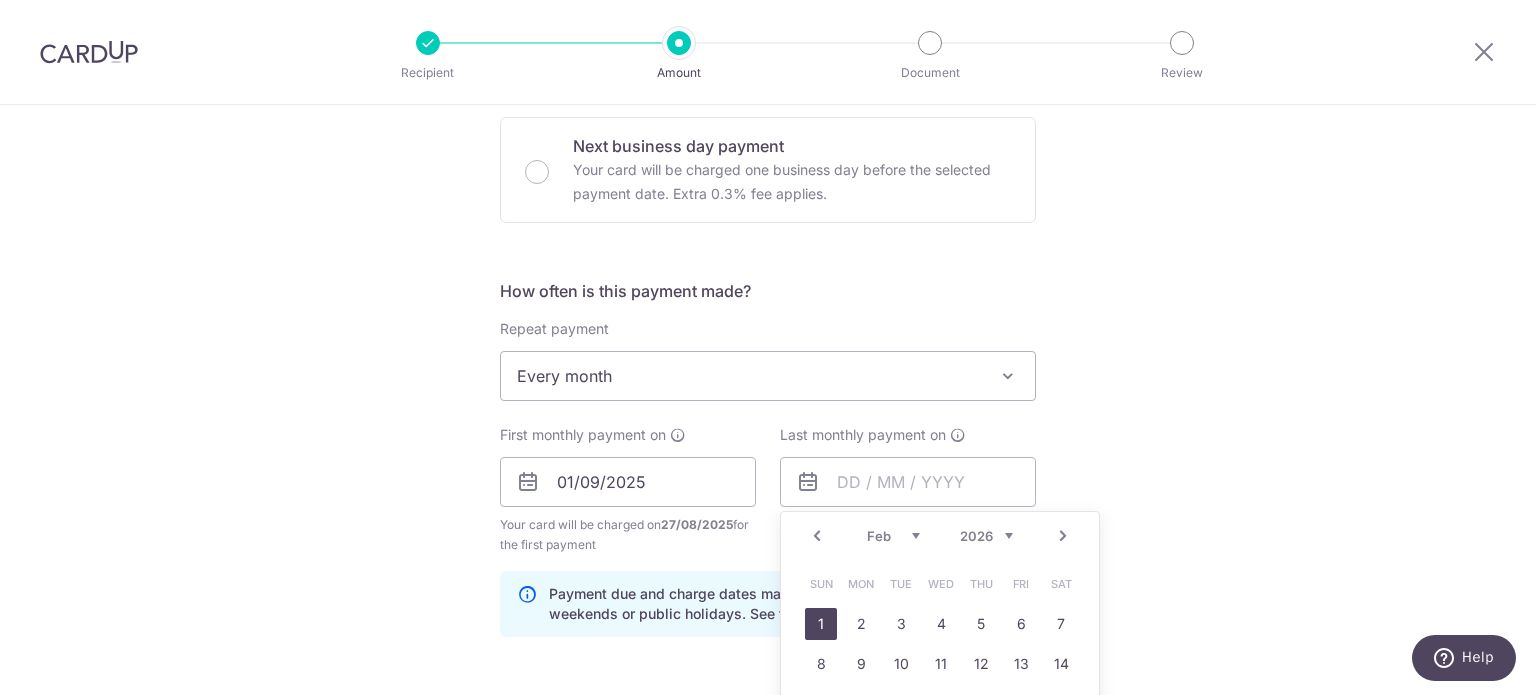 click on "1" at bounding box center (821, 624) 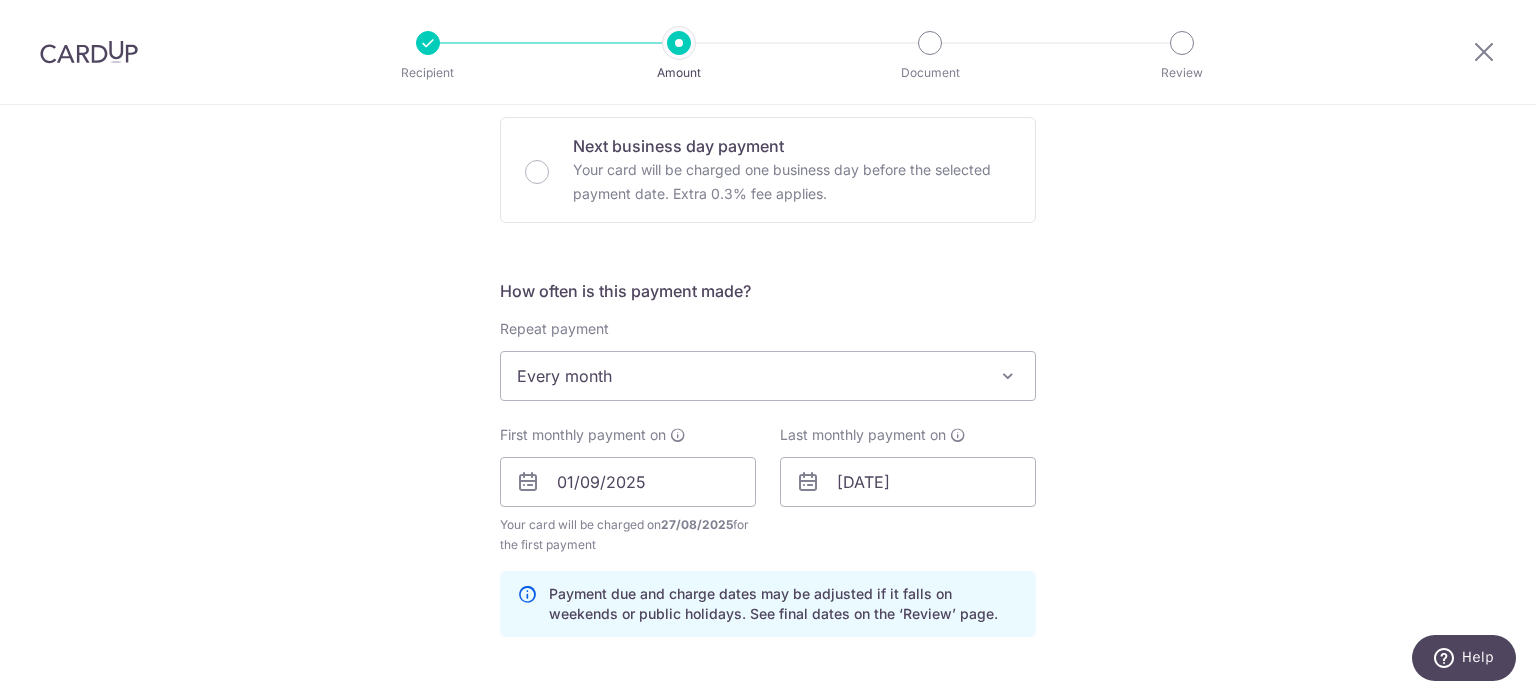 click on "Tell us more about your payment
Enter payment amount
SGD
132.64
132.64
Select Card
**** 7341
Add credit card
Your Cards
**** 3924
**** 4168
**** 7341
Secure 256-bit SSL
Text
New card details
Card" at bounding box center [768, 460] 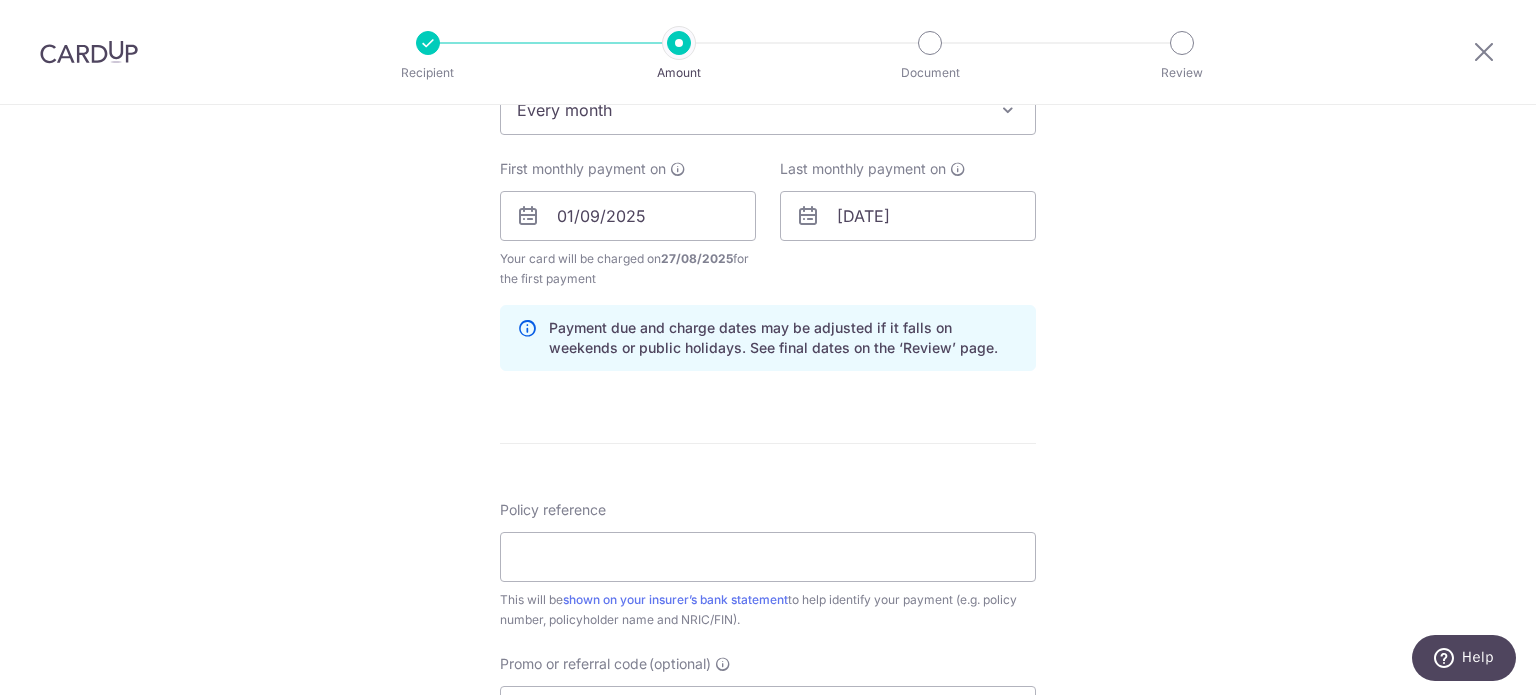 scroll, scrollTop: 900, scrollLeft: 0, axis: vertical 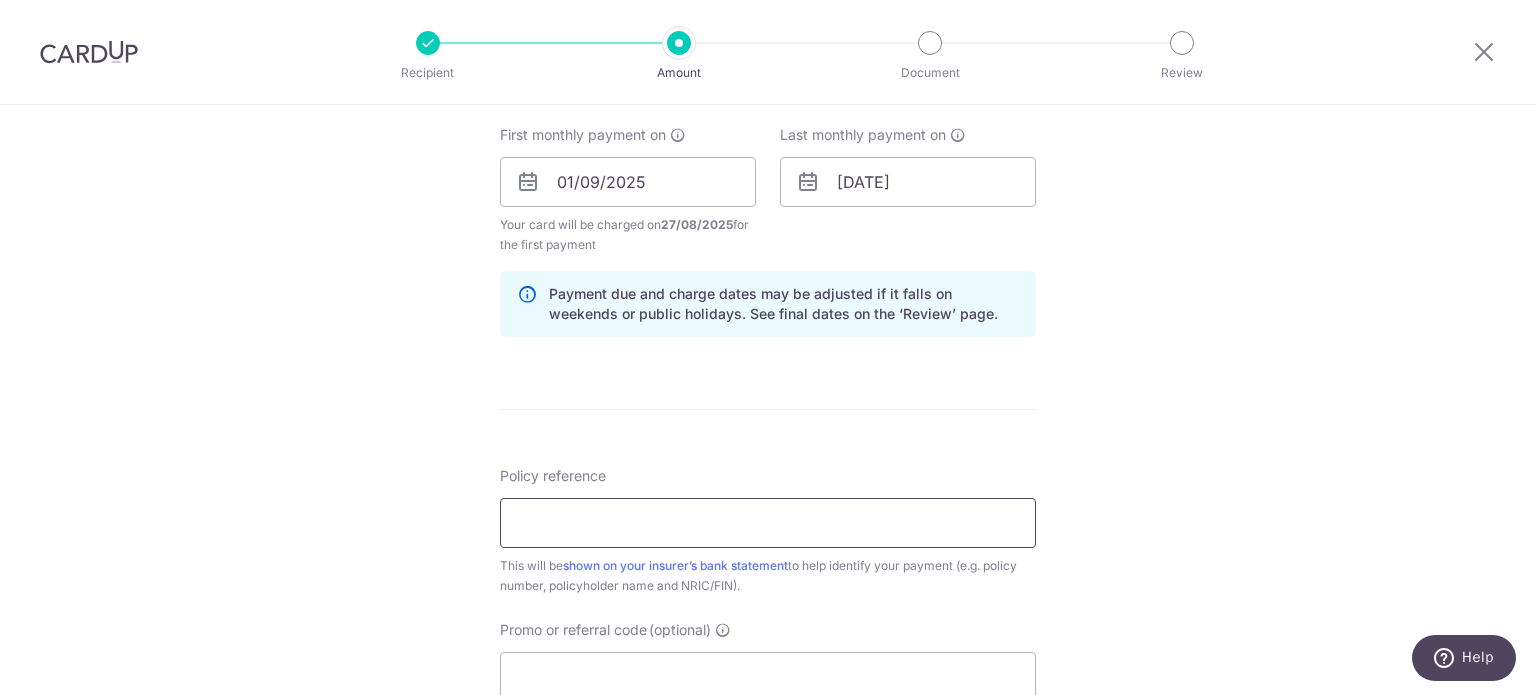 click on "Policy reference" at bounding box center (768, 523) 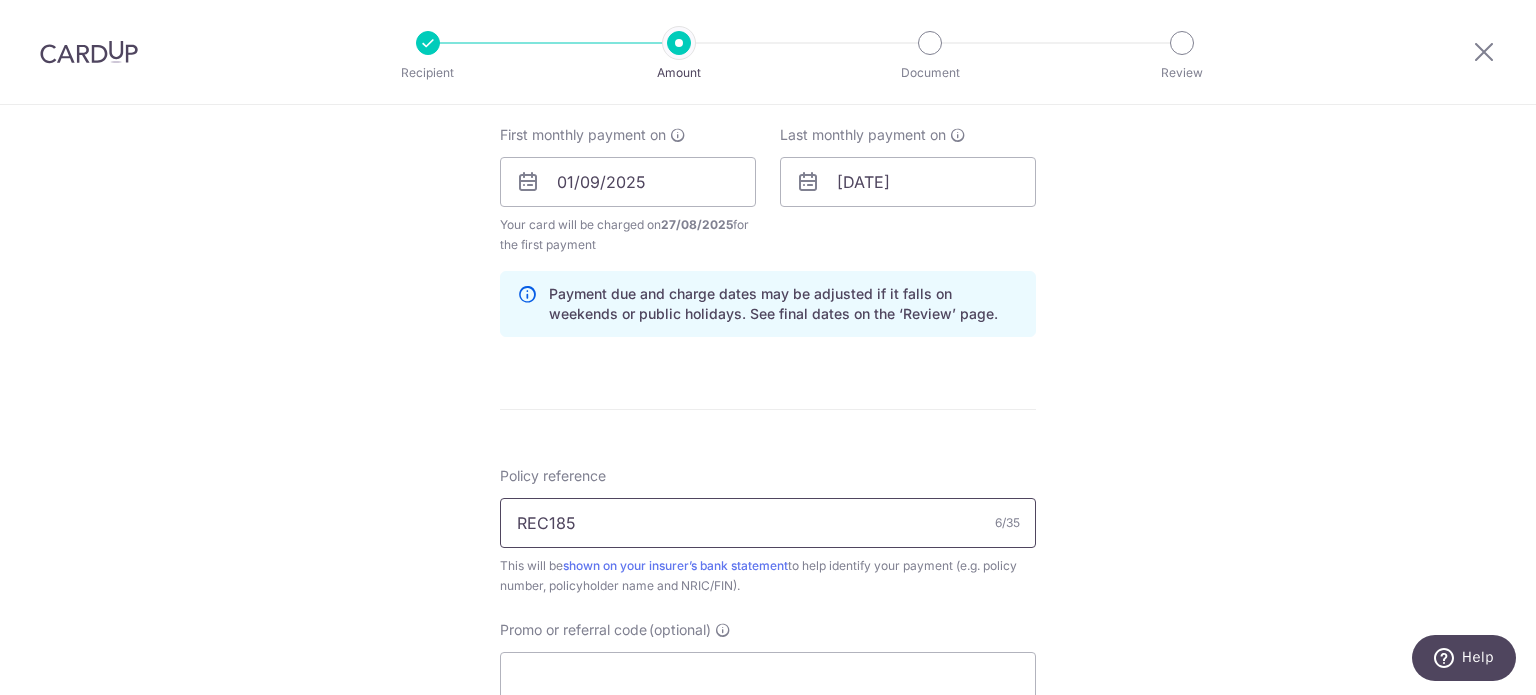 type on "REC185" 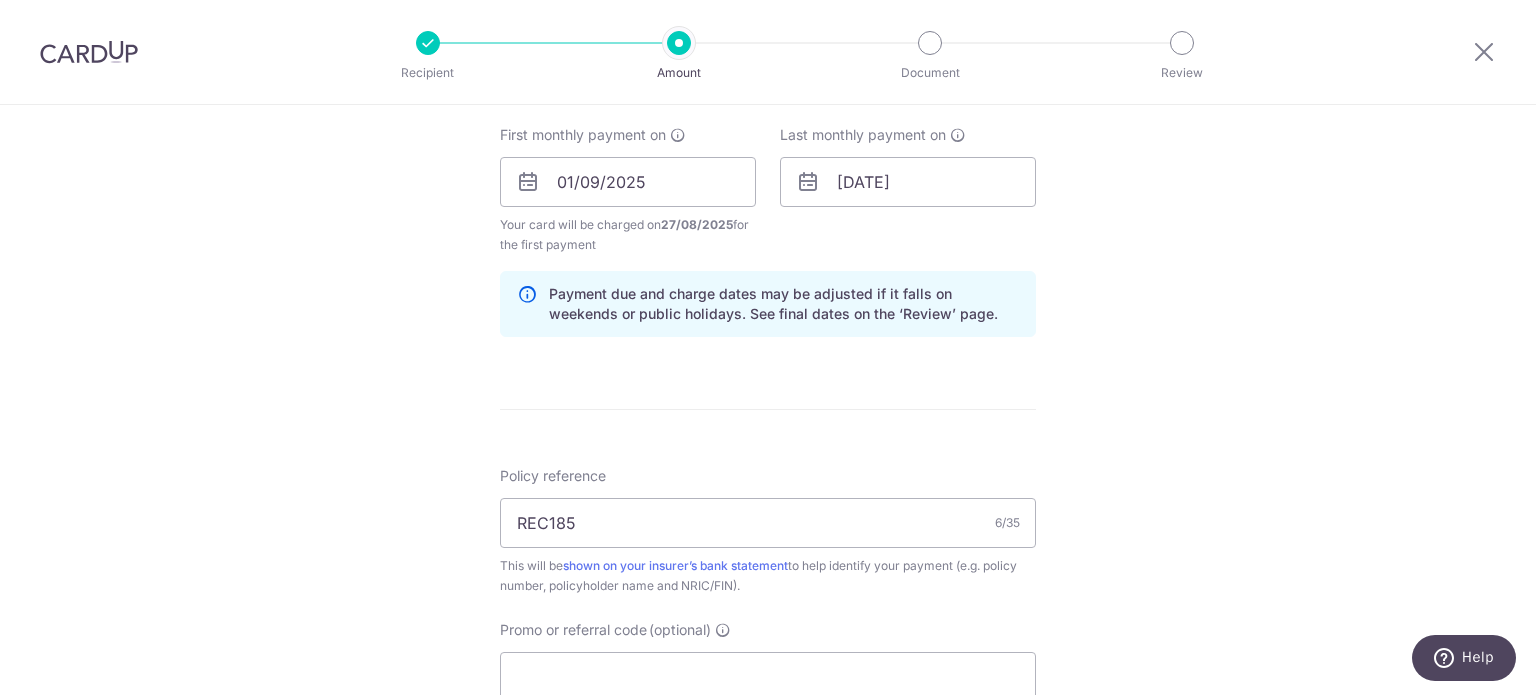click on "Tell us more about your payment
Enter payment amount
SGD
132.64
132.64
Select Card
**** 7341
Add credit card
Your Cards
**** 3924
**** 4168
**** 7341
Secure 256-bit SSL
Text
New card details
Card" at bounding box center [768, 160] 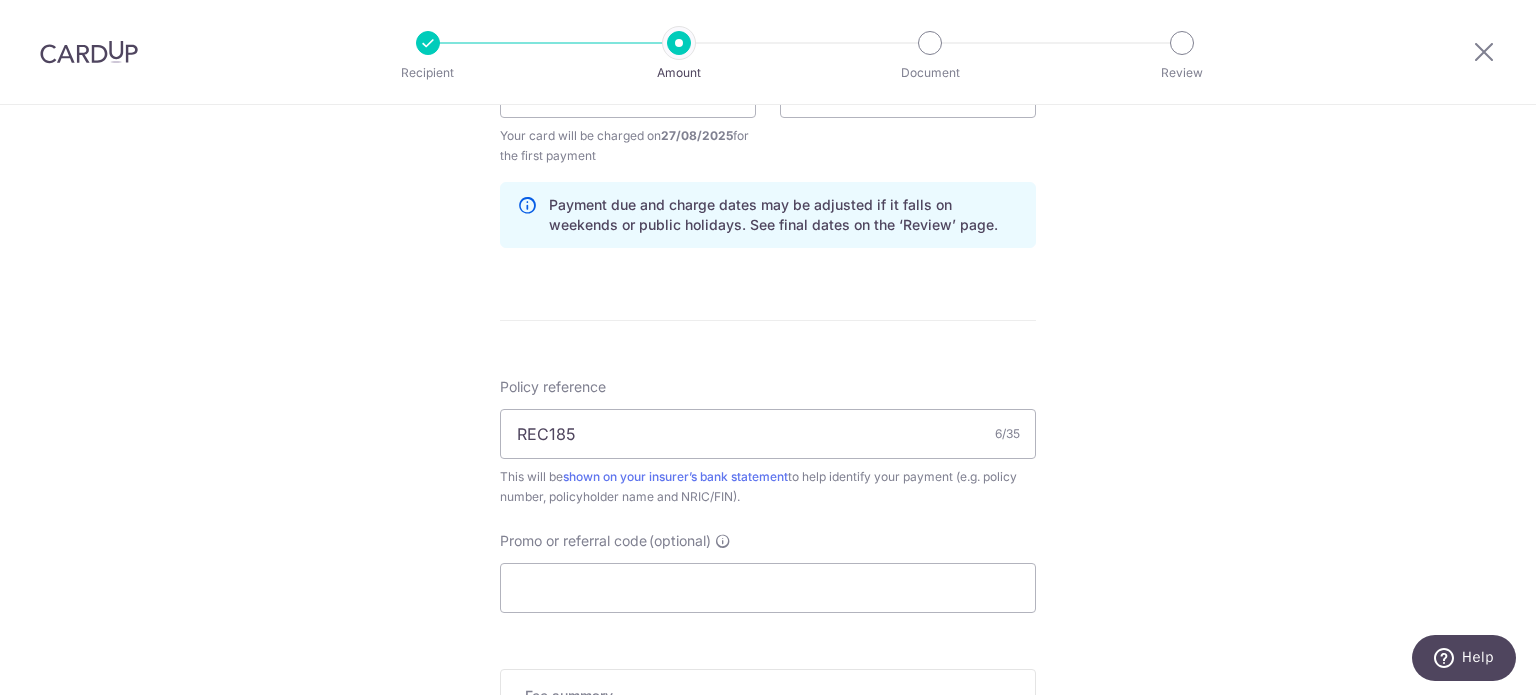 scroll, scrollTop: 1100, scrollLeft: 0, axis: vertical 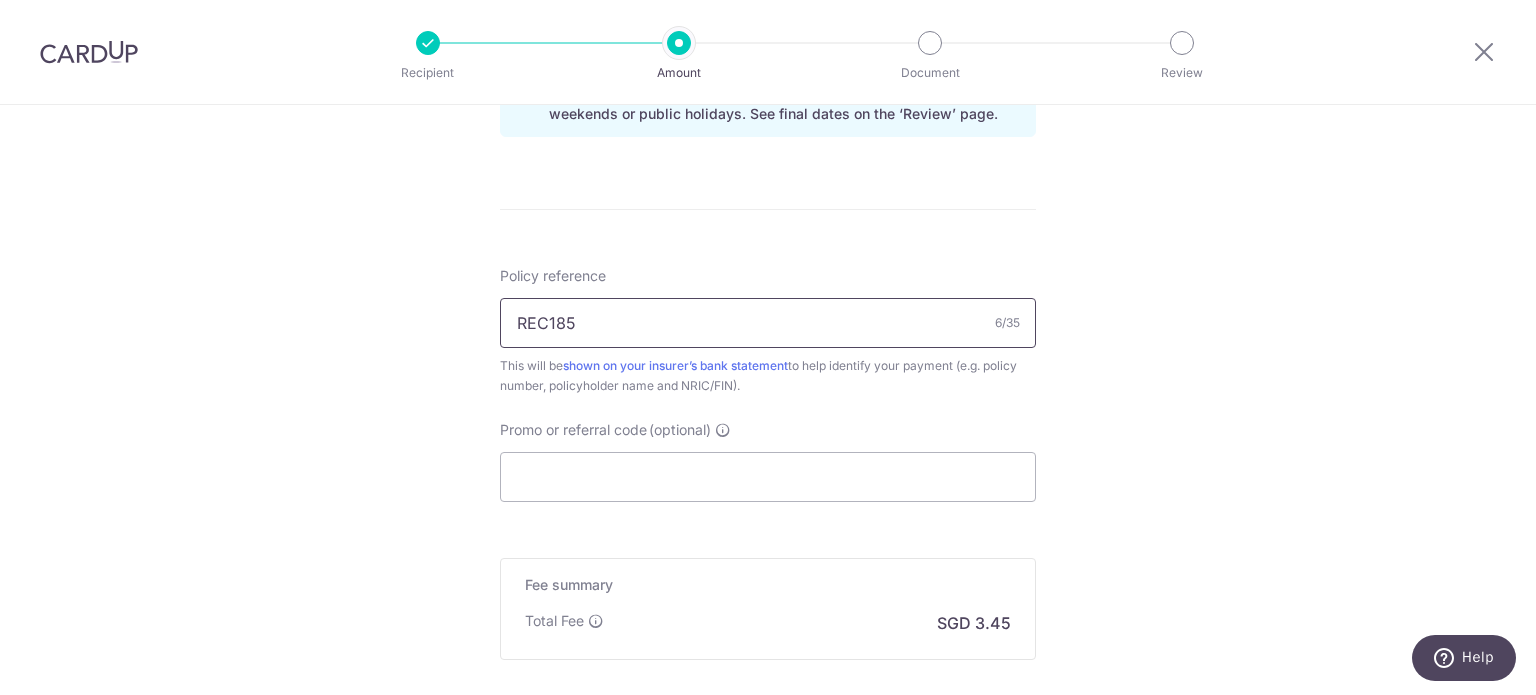 drag, startPoint x: 608, startPoint y: 316, endPoint x: 440, endPoint y: 315, distance: 168.00298 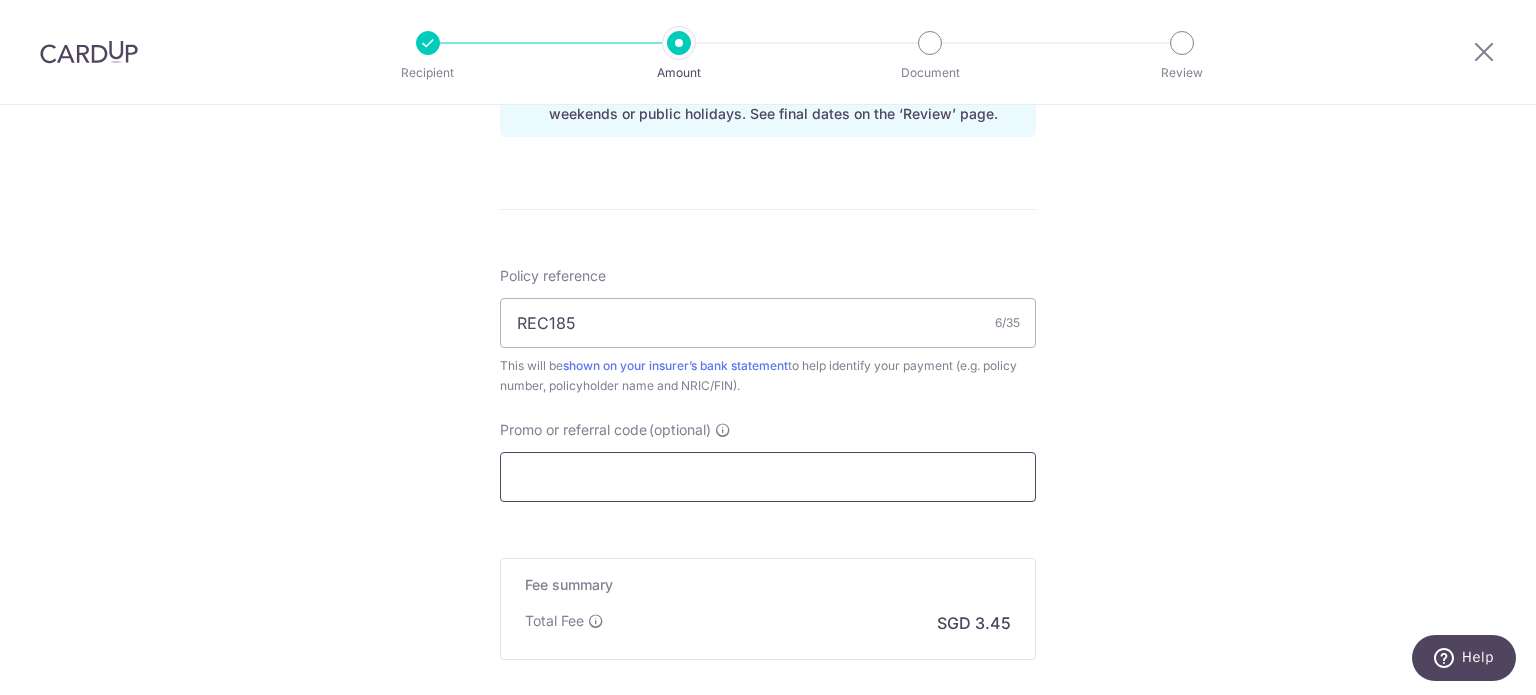 click on "Promo or referral code
(optional)" at bounding box center (768, 477) 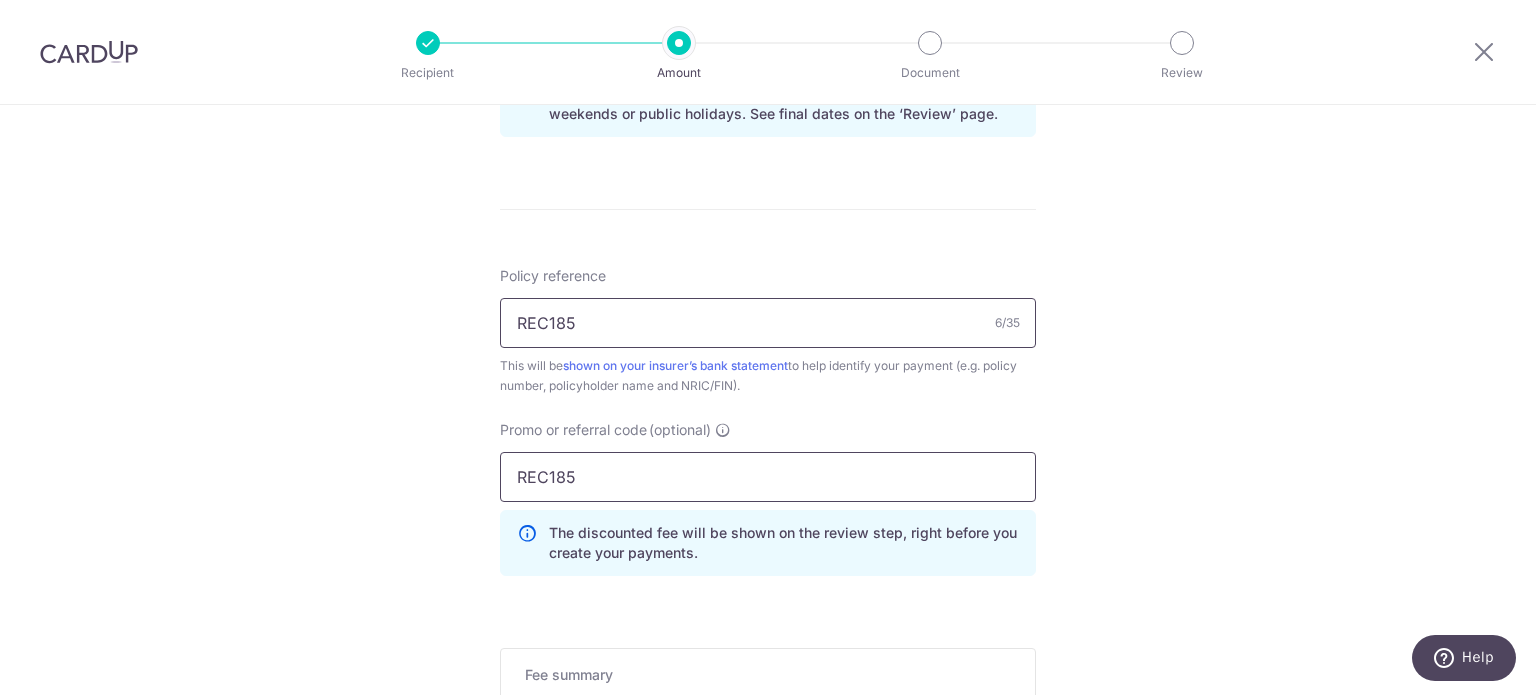 type on "REC185" 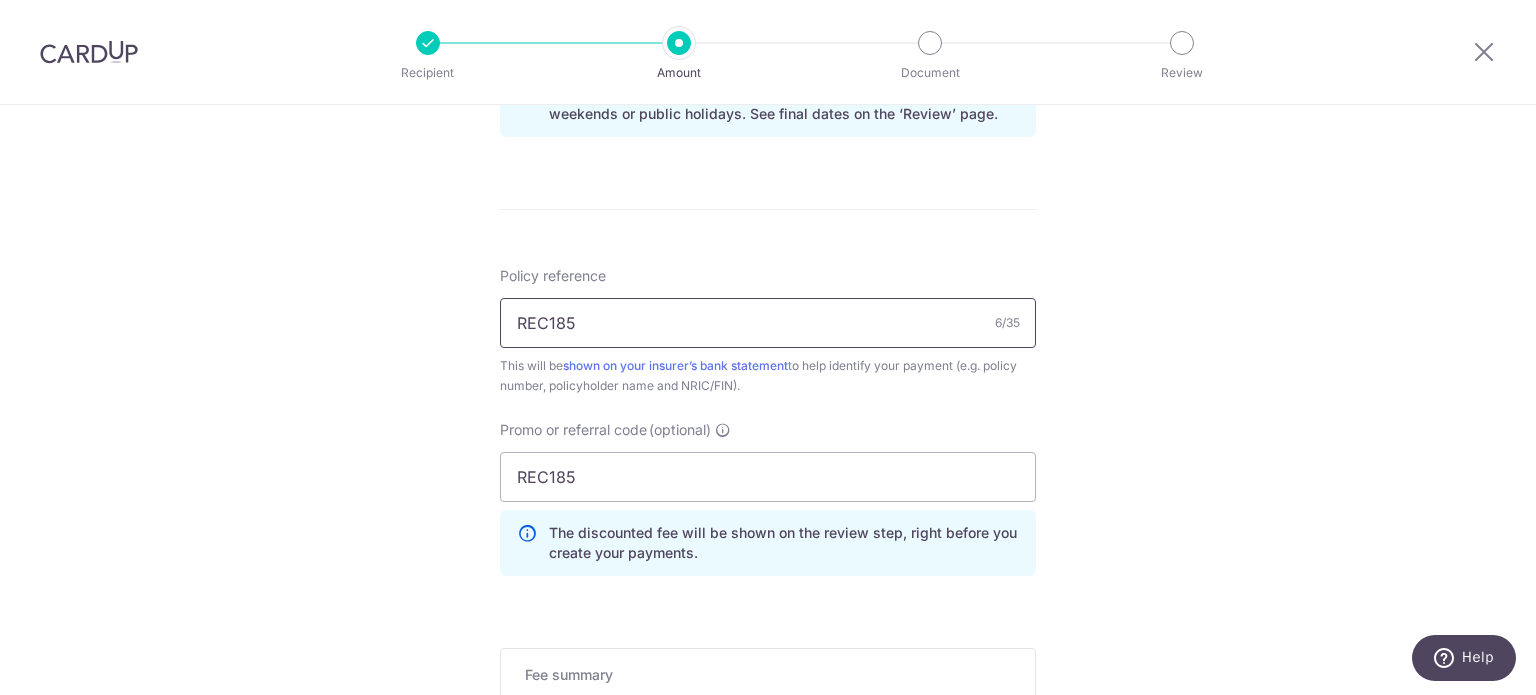 drag, startPoint x: 641, startPoint y: 316, endPoint x: 446, endPoint y: 316, distance: 195 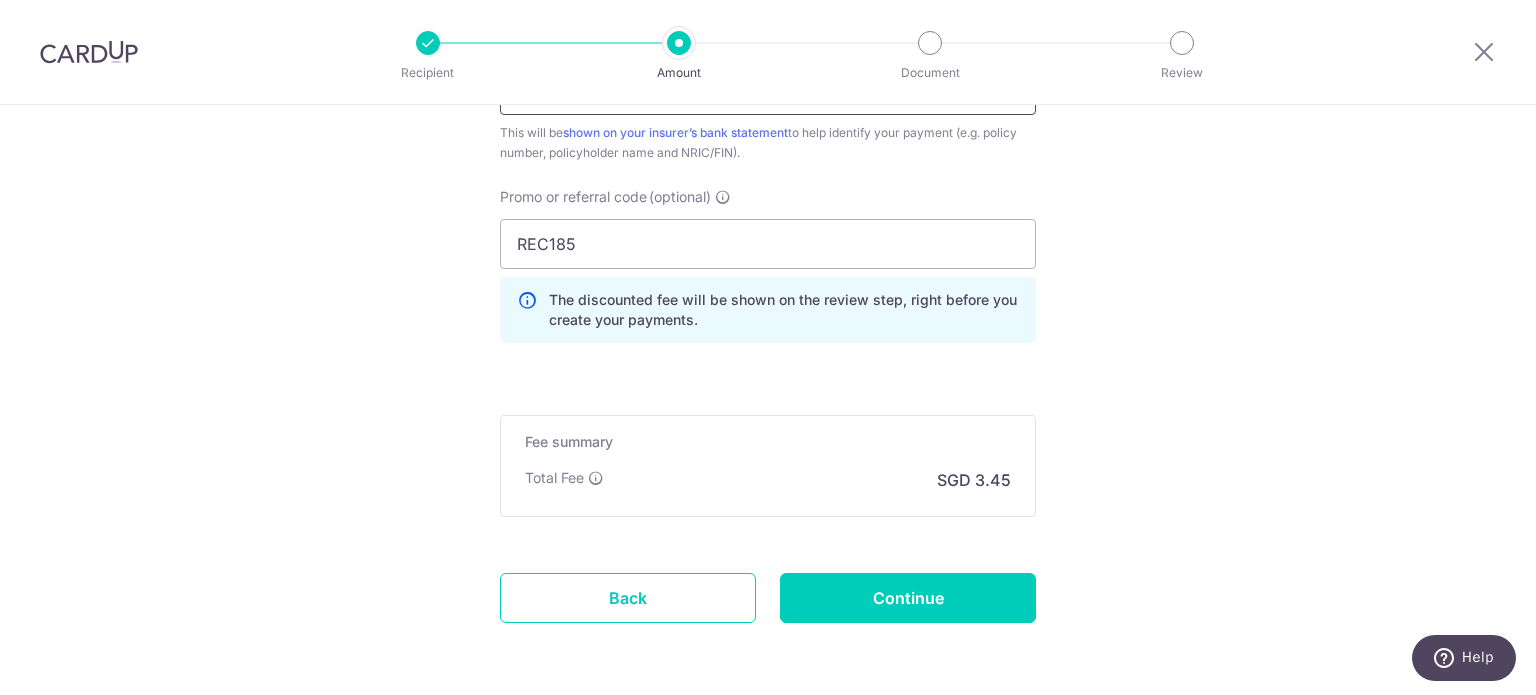 scroll, scrollTop: 1400, scrollLeft: 0, axis: vertical 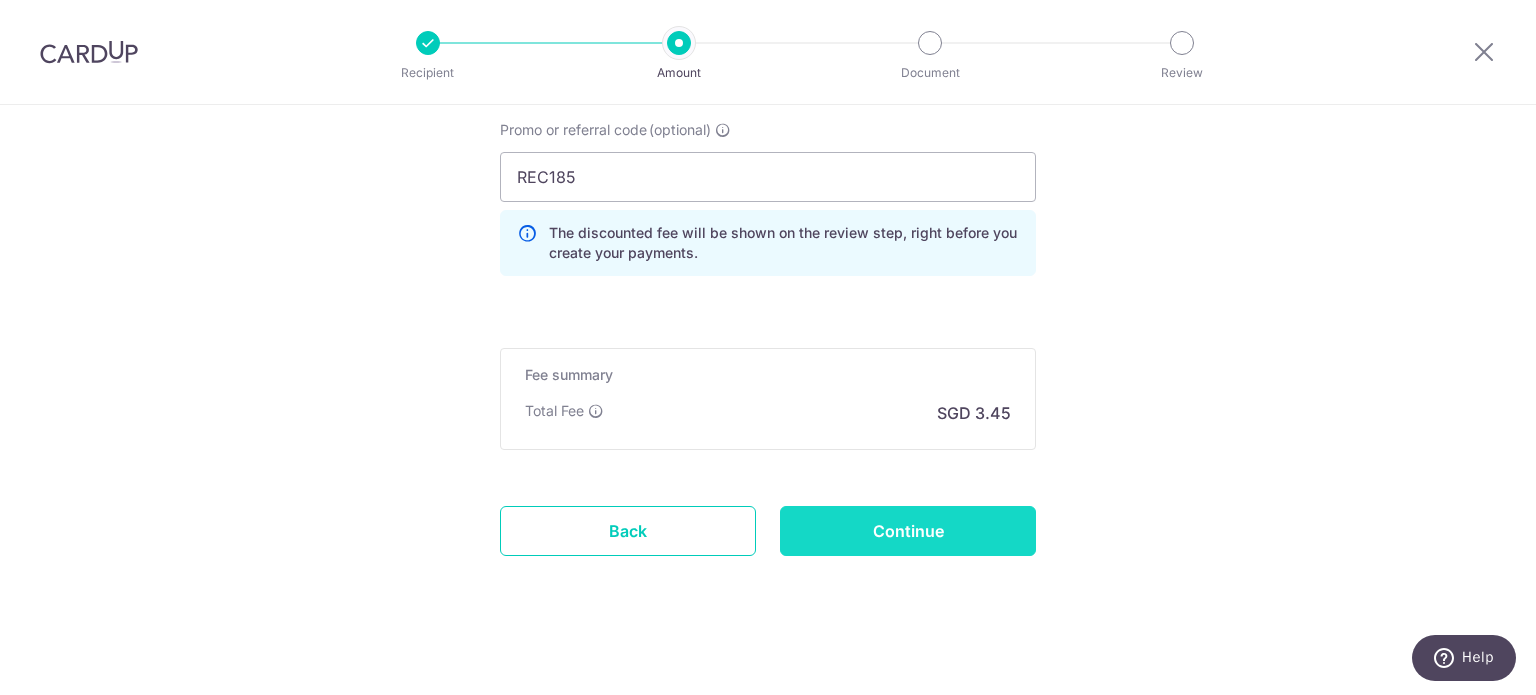 type on "U125088583" 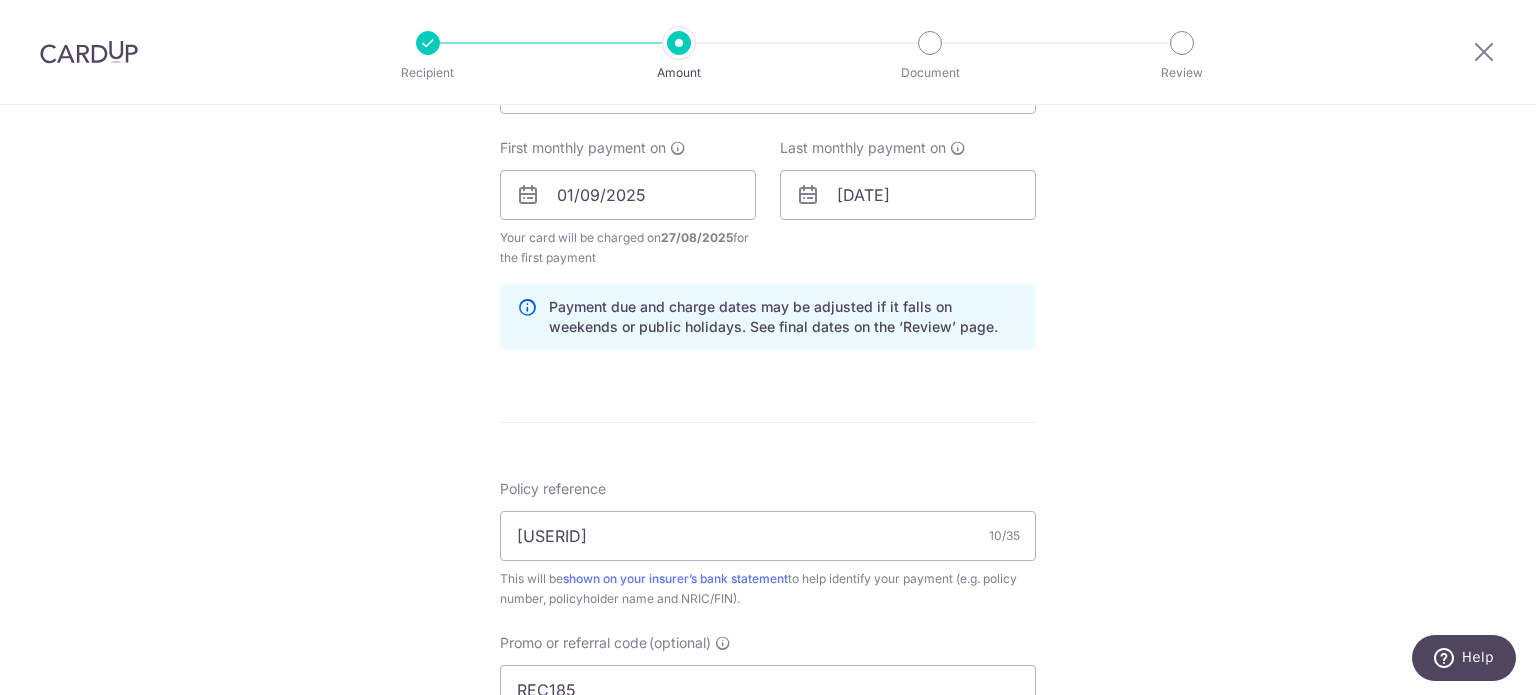 scroll, scrollTop: 900, scrollLeft: 0, axis: vertical 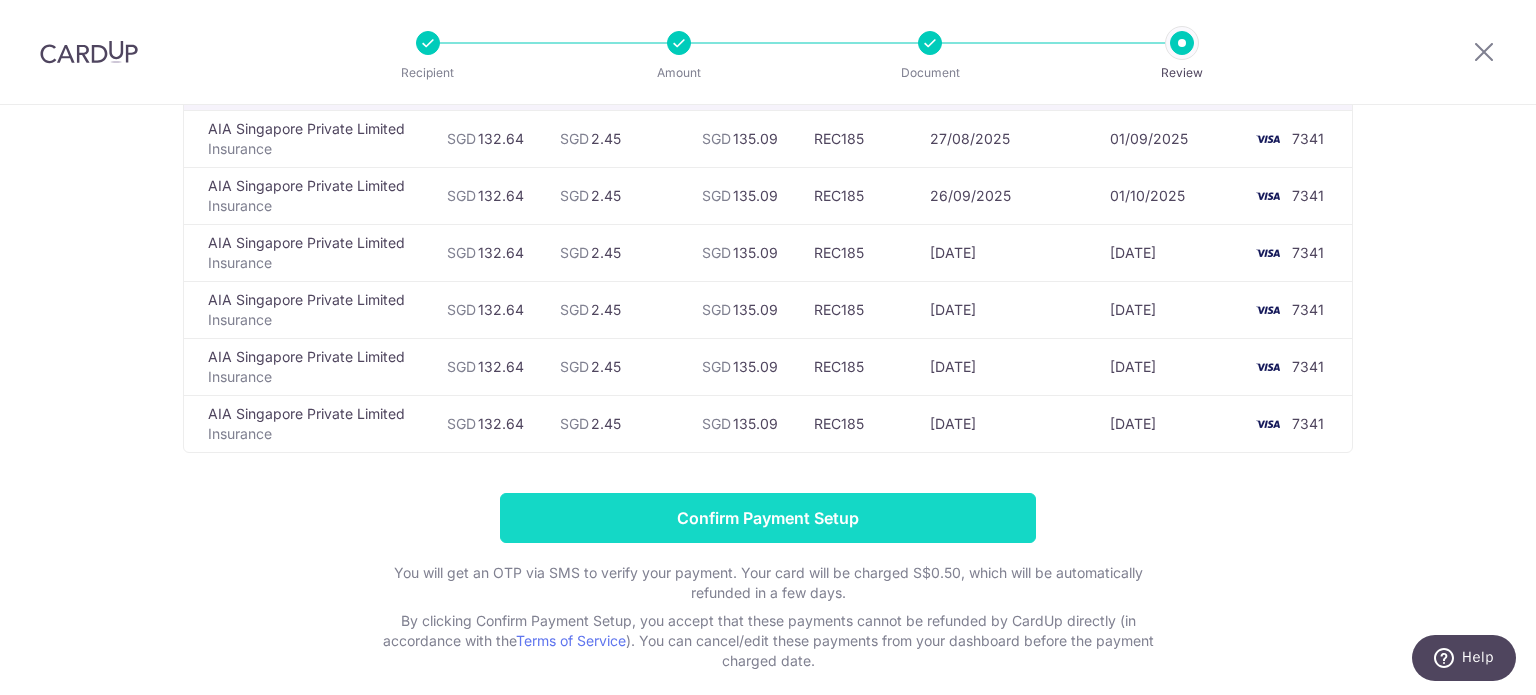click on "Confirm Payment Setup" at bounding box center (768, 518) 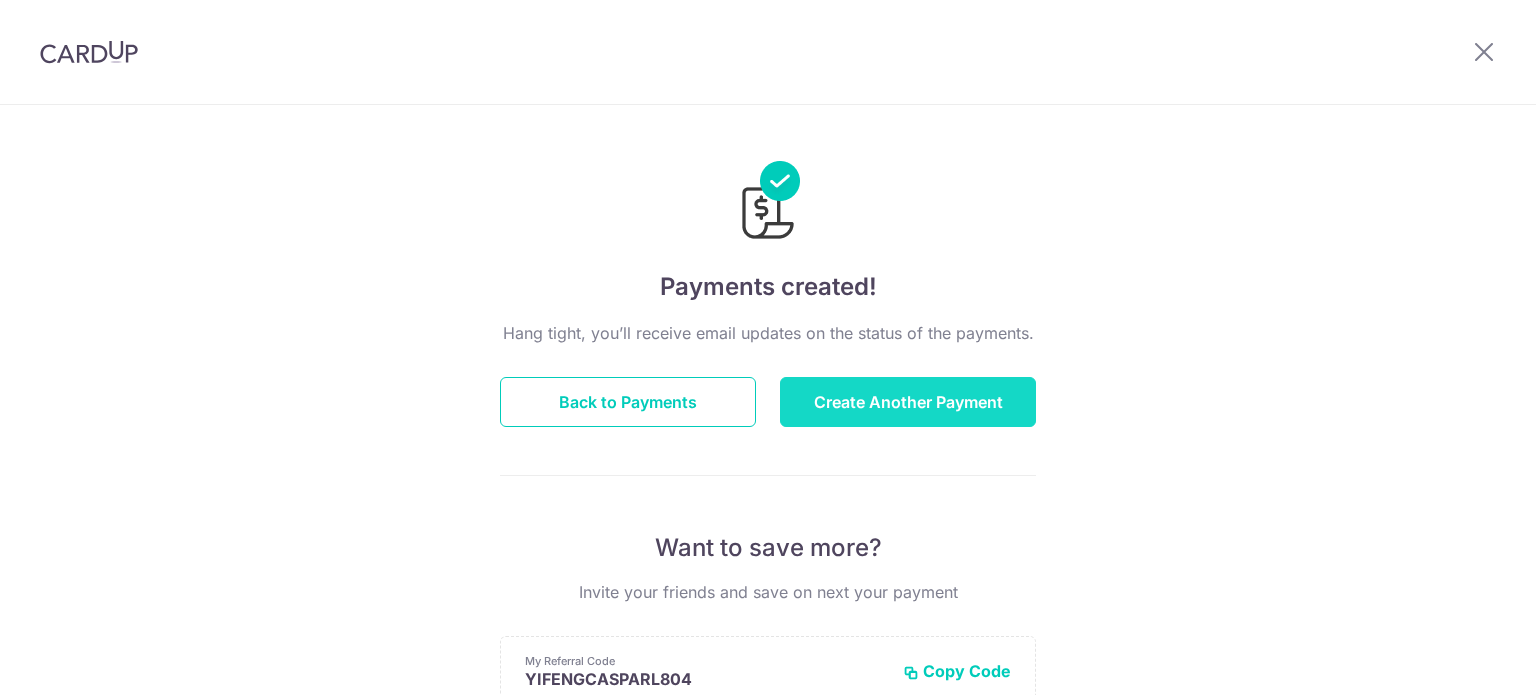 scroll, scrollTop: 0, scrollLeft: 0, axis: both 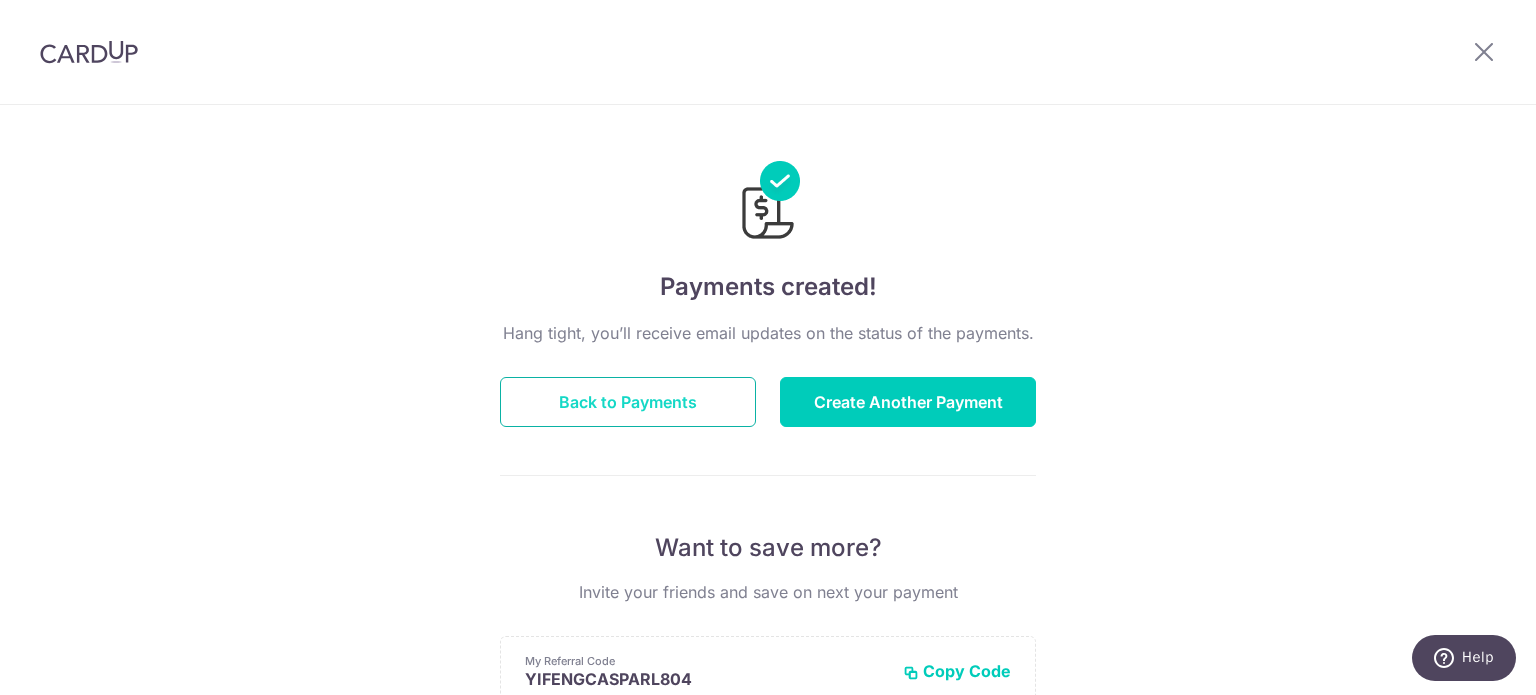 click on "Back to Payments" at bounding box center [628, 402] 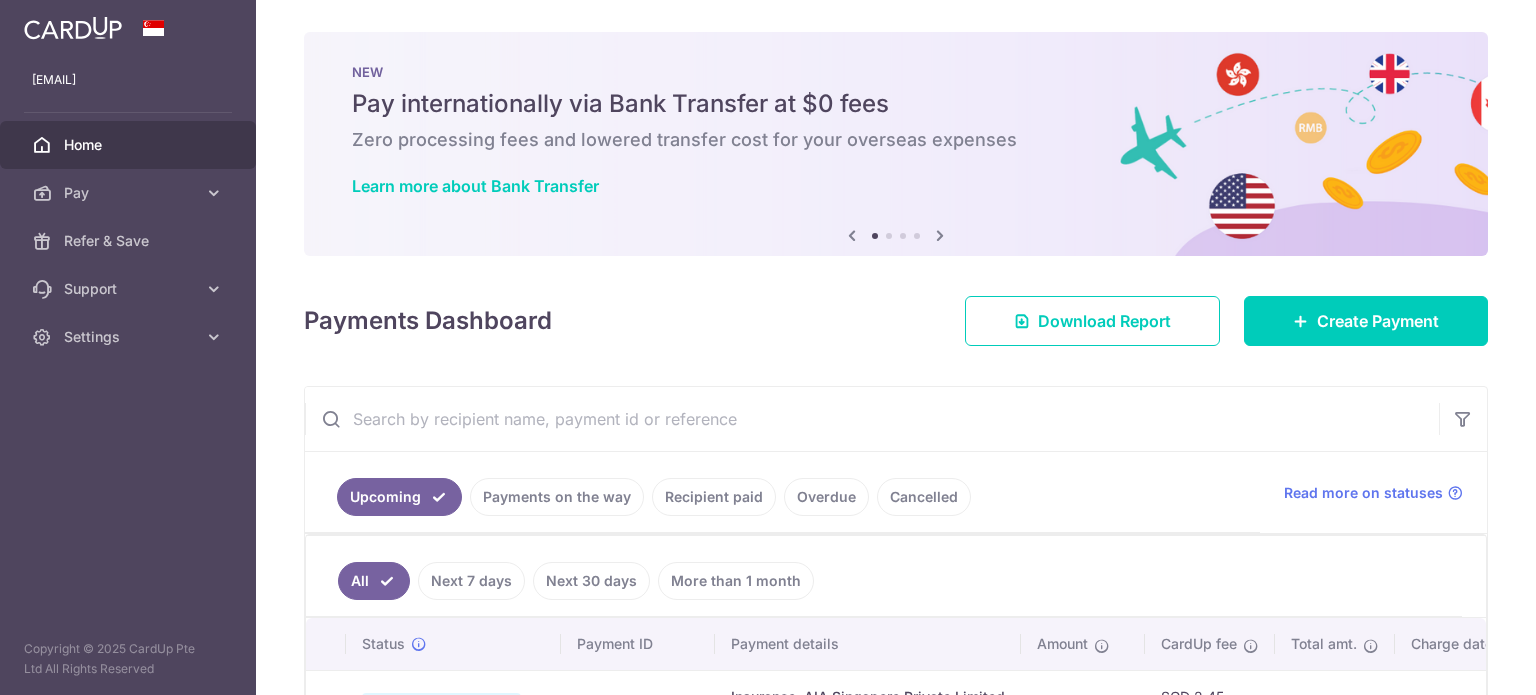 scroll, scrollTop: 0, scrollLeft: 0, axis: both 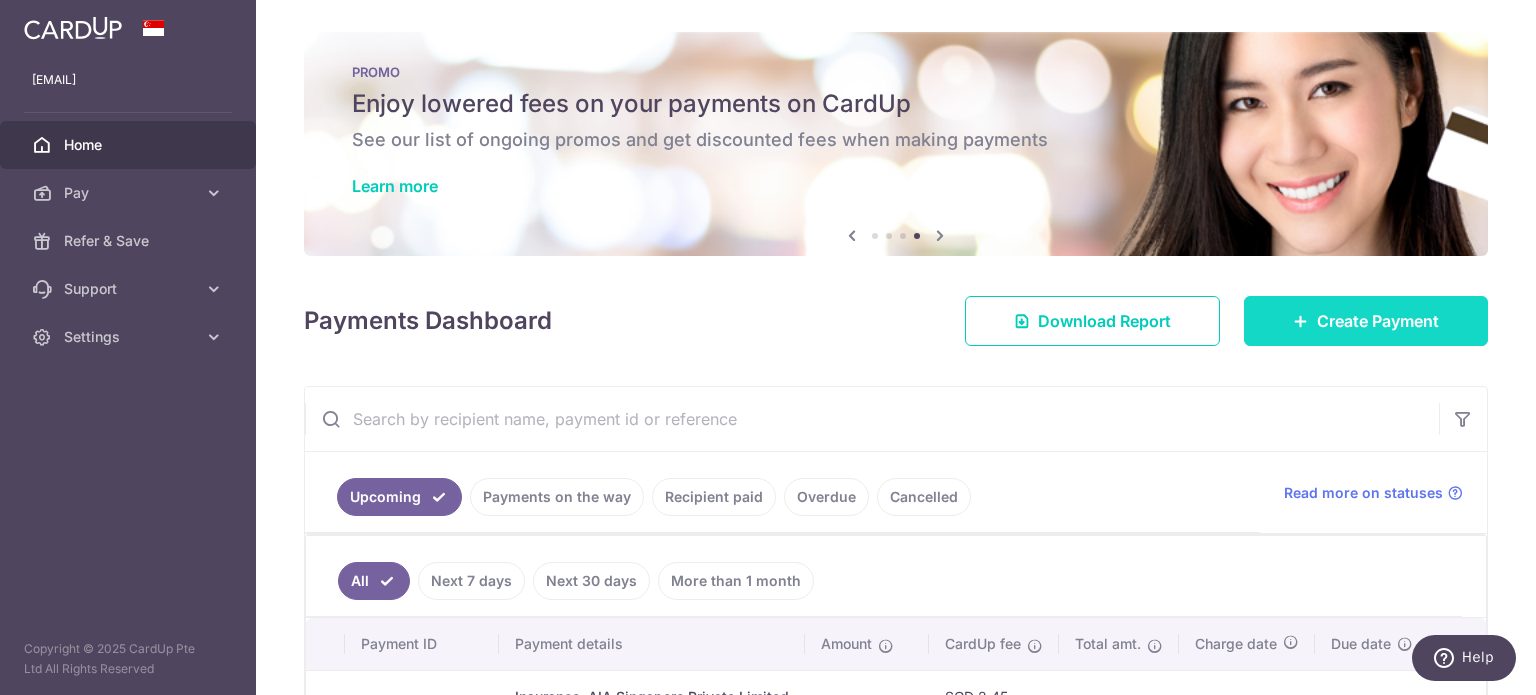 click on "Create Payment" at bounding box center (1378, 321) 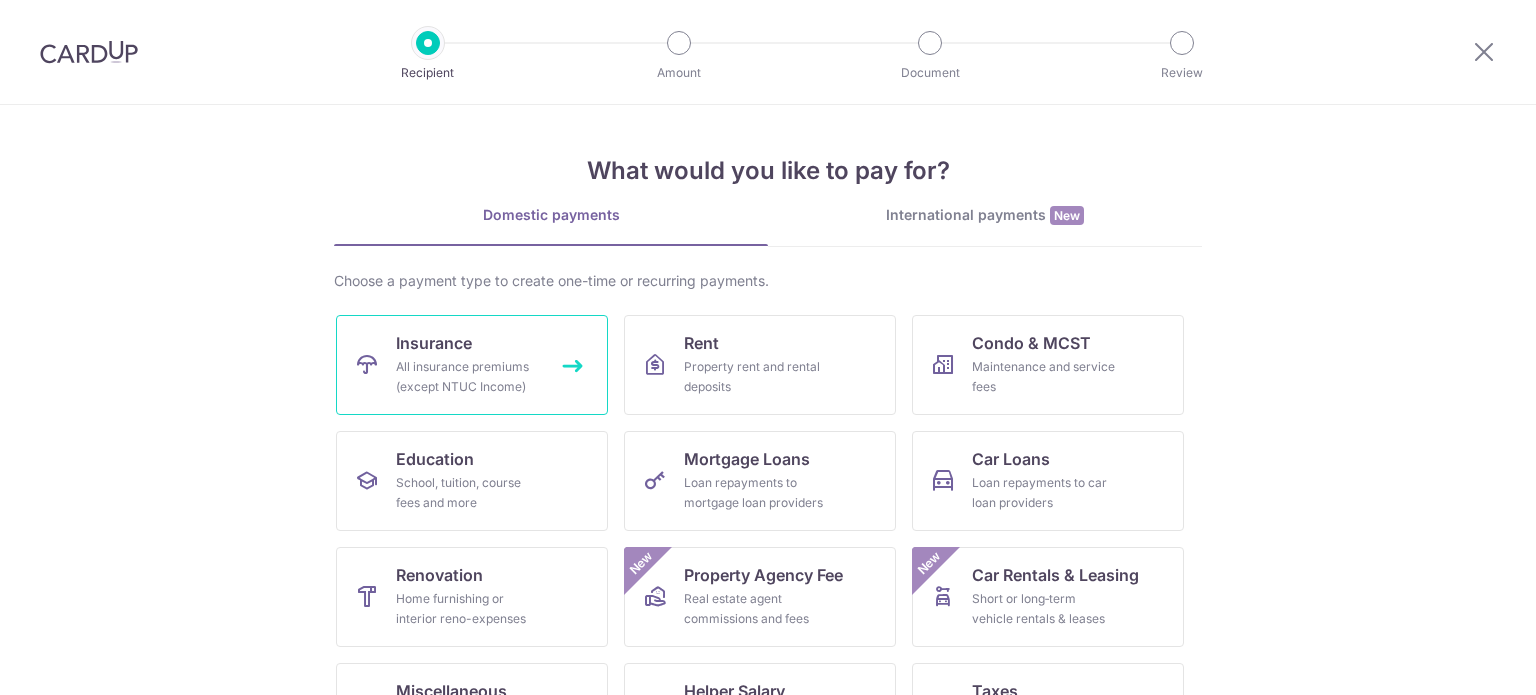 scroll, scrollTop: 0, scrollLeft: 0, axis: both 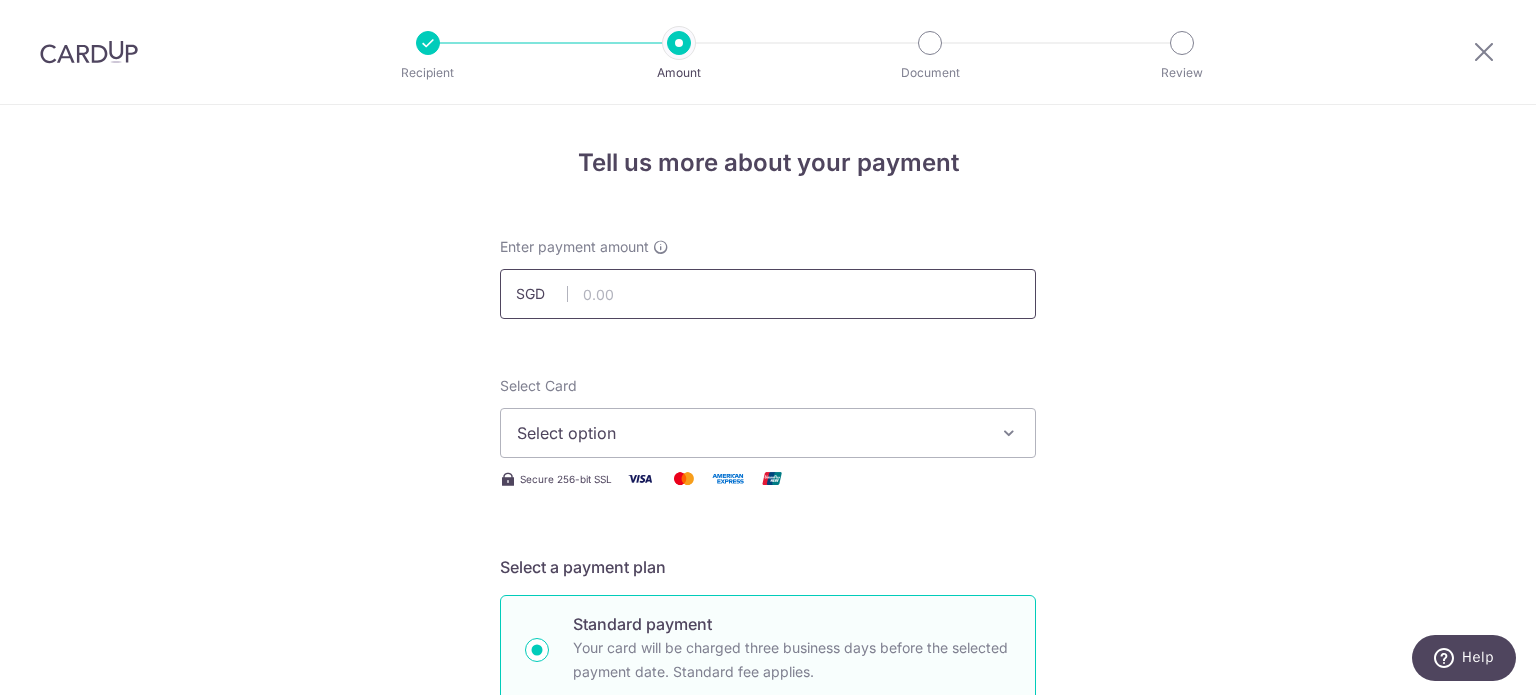 click at bounding box center [768, 294] 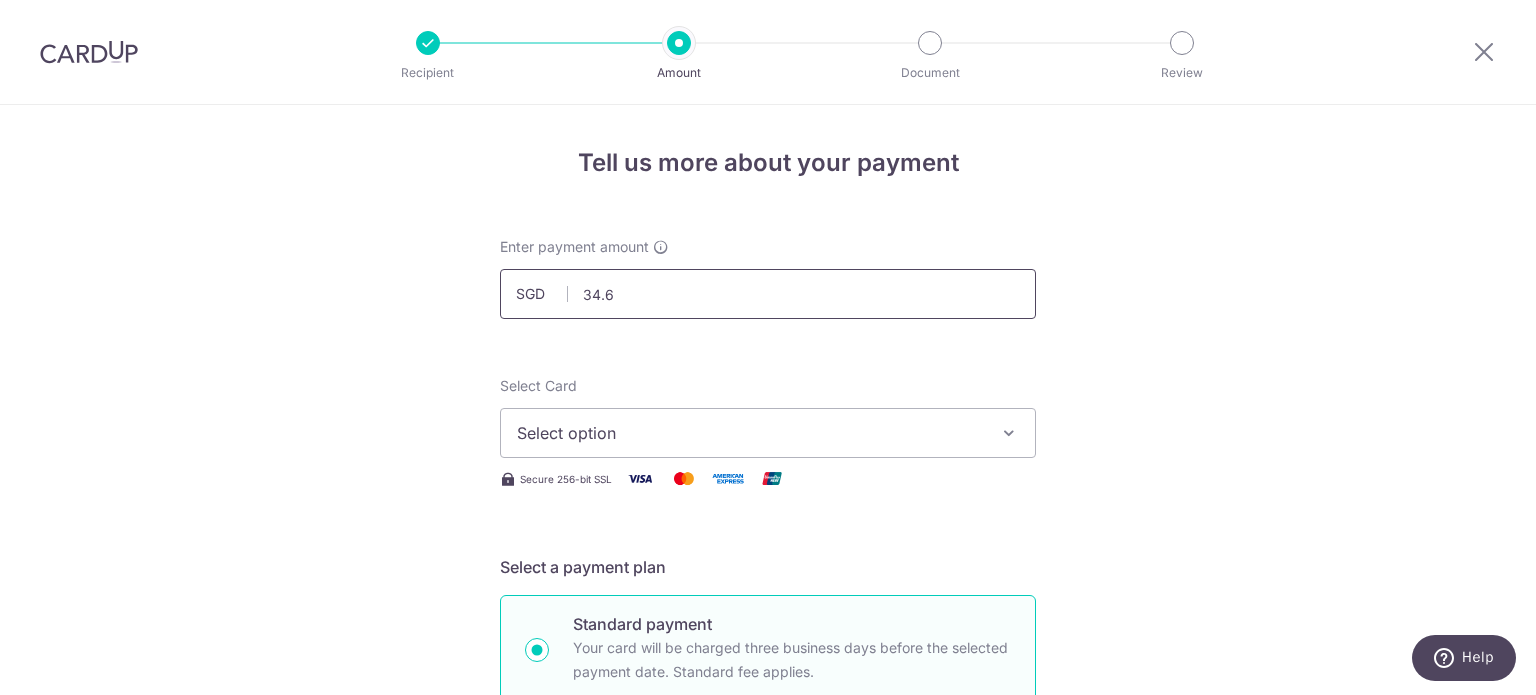 type on "34.69" 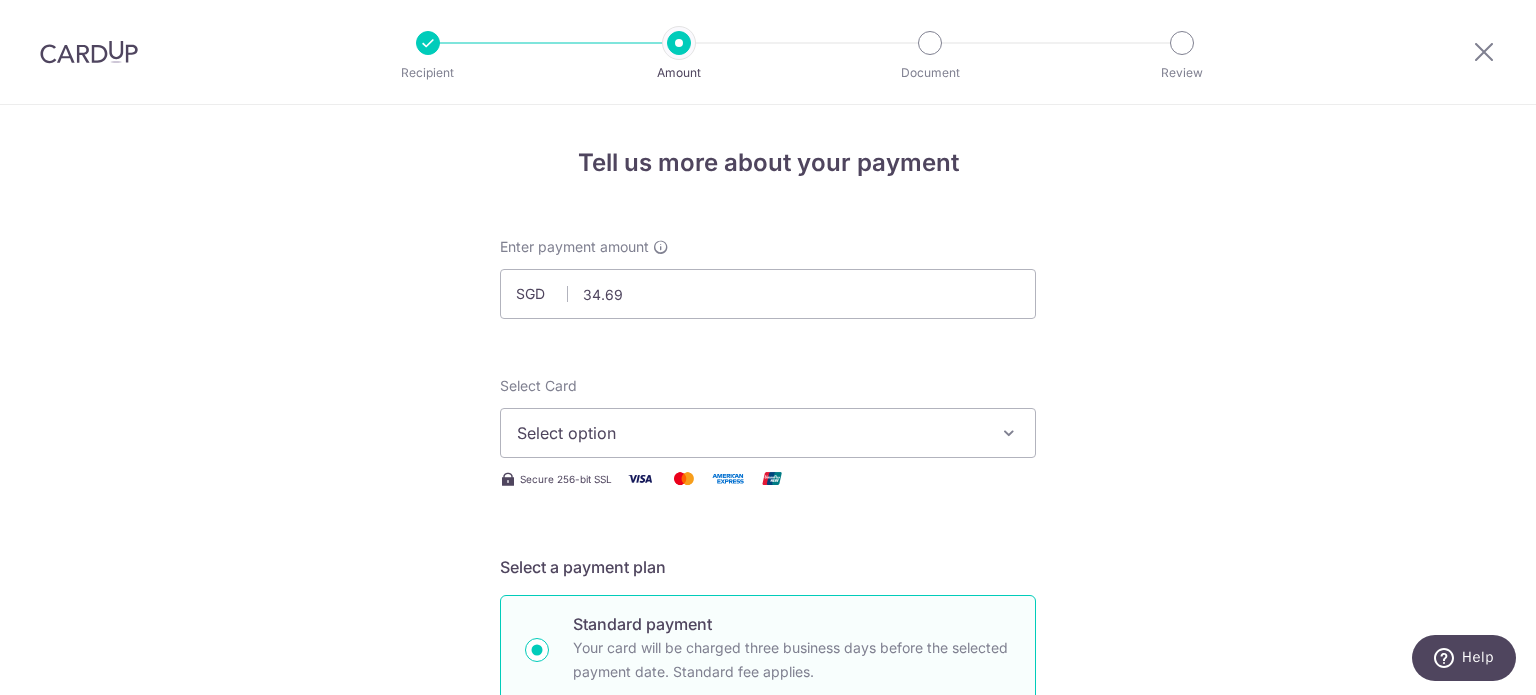 click on "Select option" at bounding box center [750, 433] 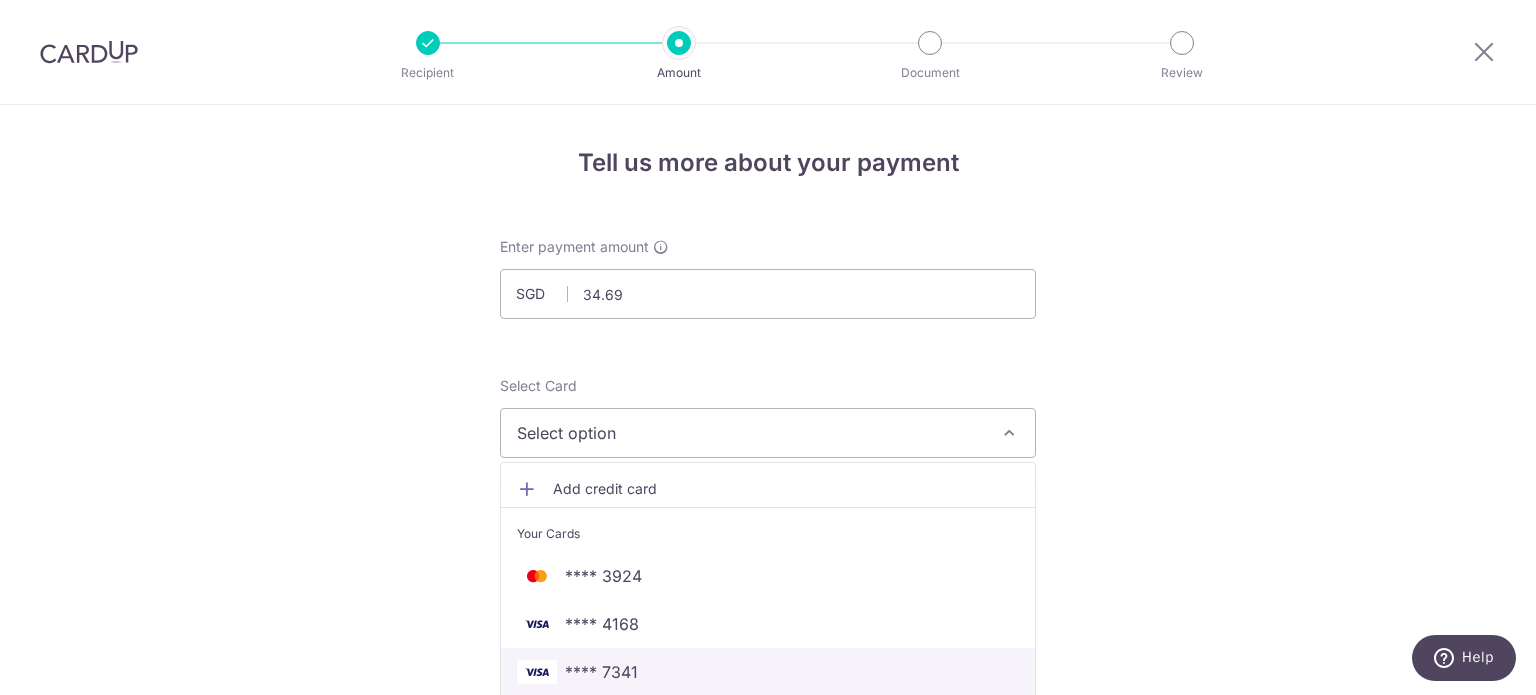 click on "**** 7341" at bounding box center (768, 672) 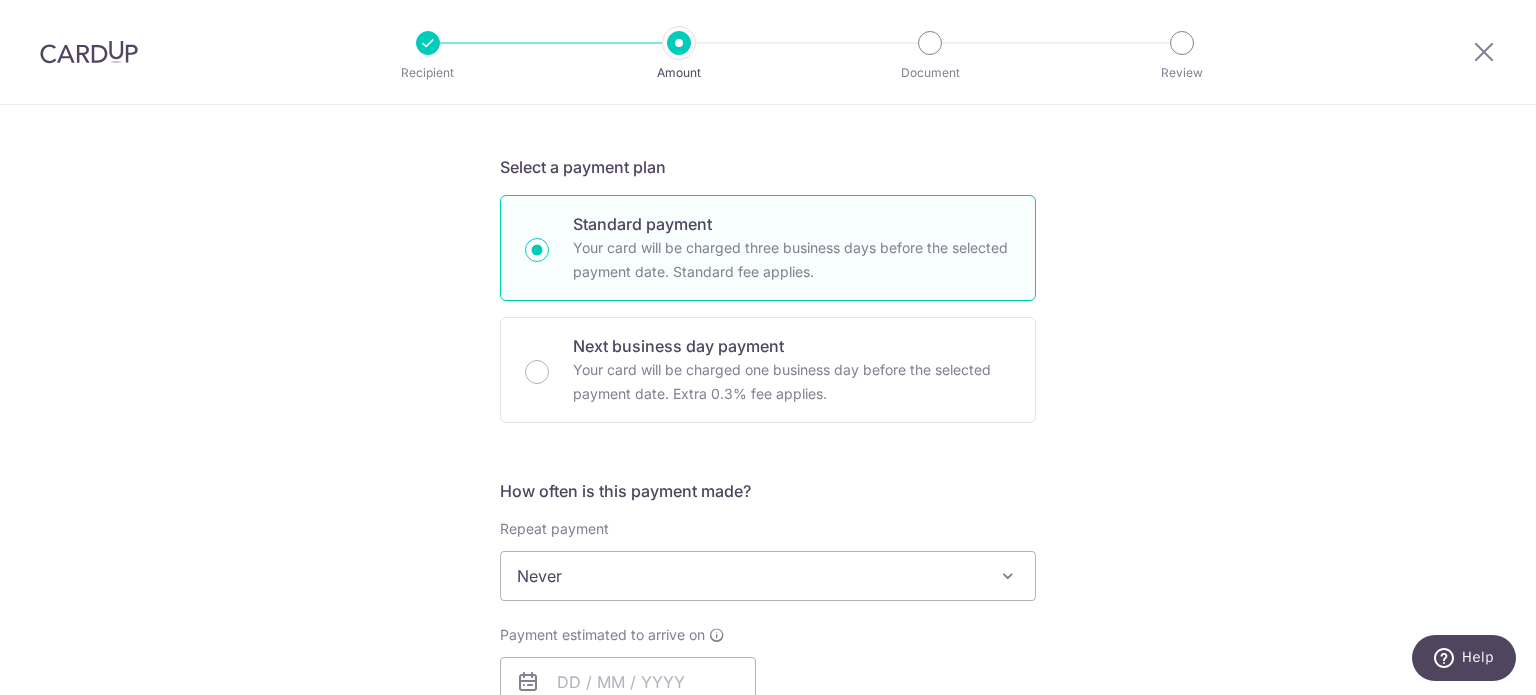 scroll, scrollTop: 500, scrollLeft: 0, axis: vertical 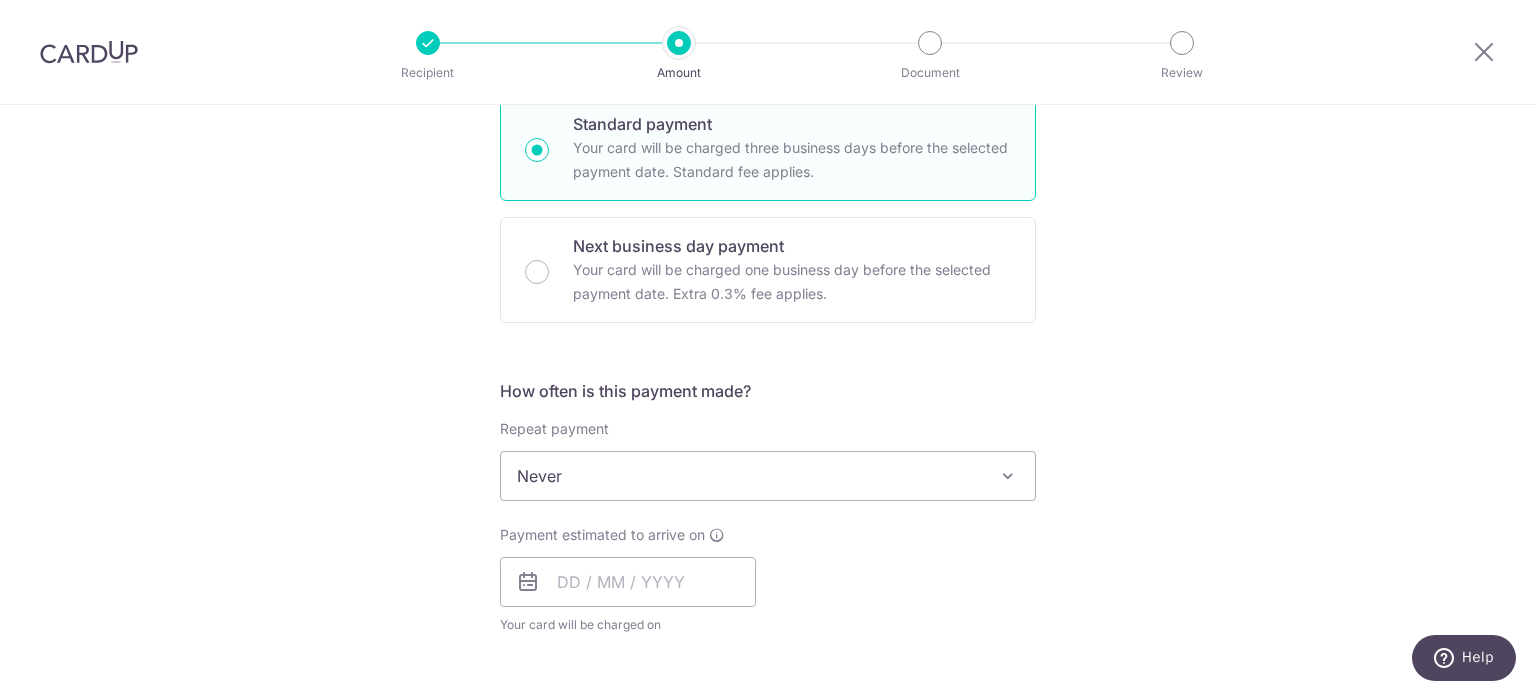 click on "Never" at bounding box center (768, 476) 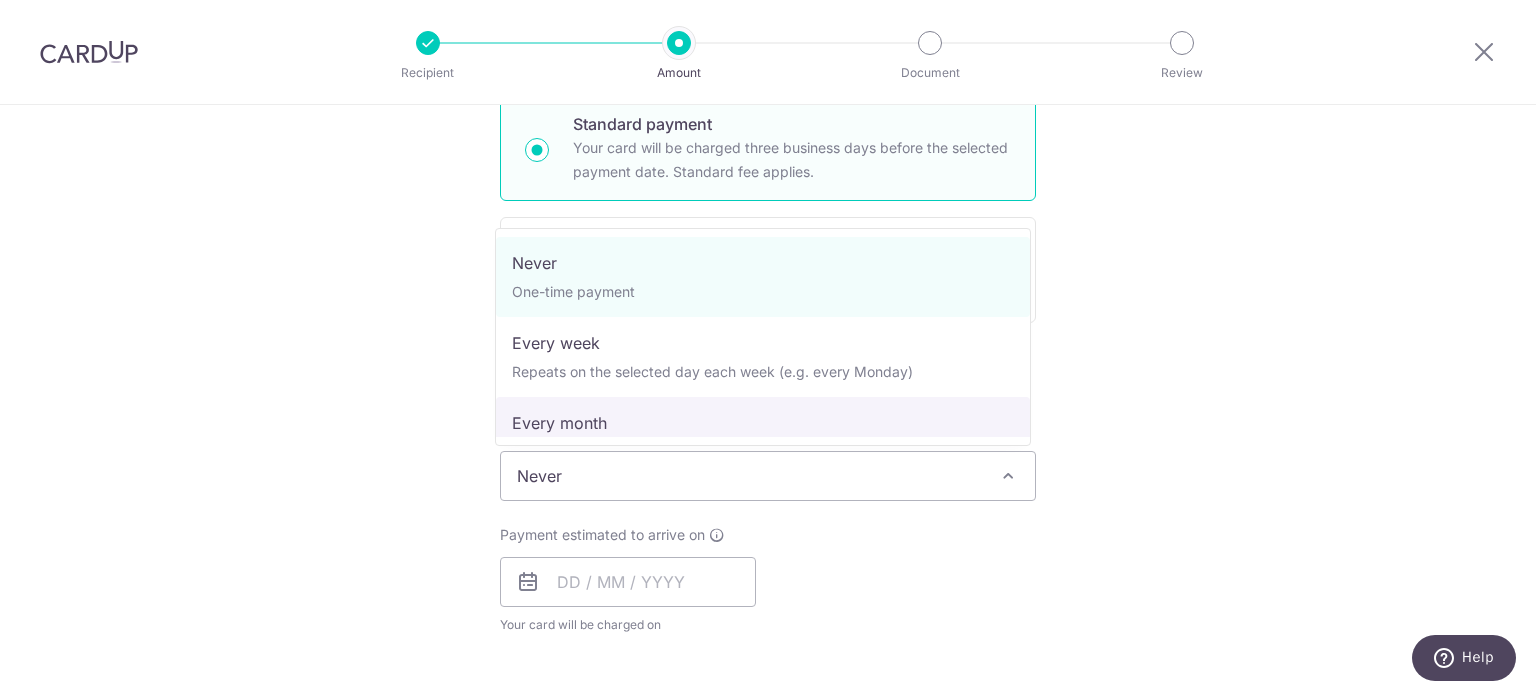 select on "3" 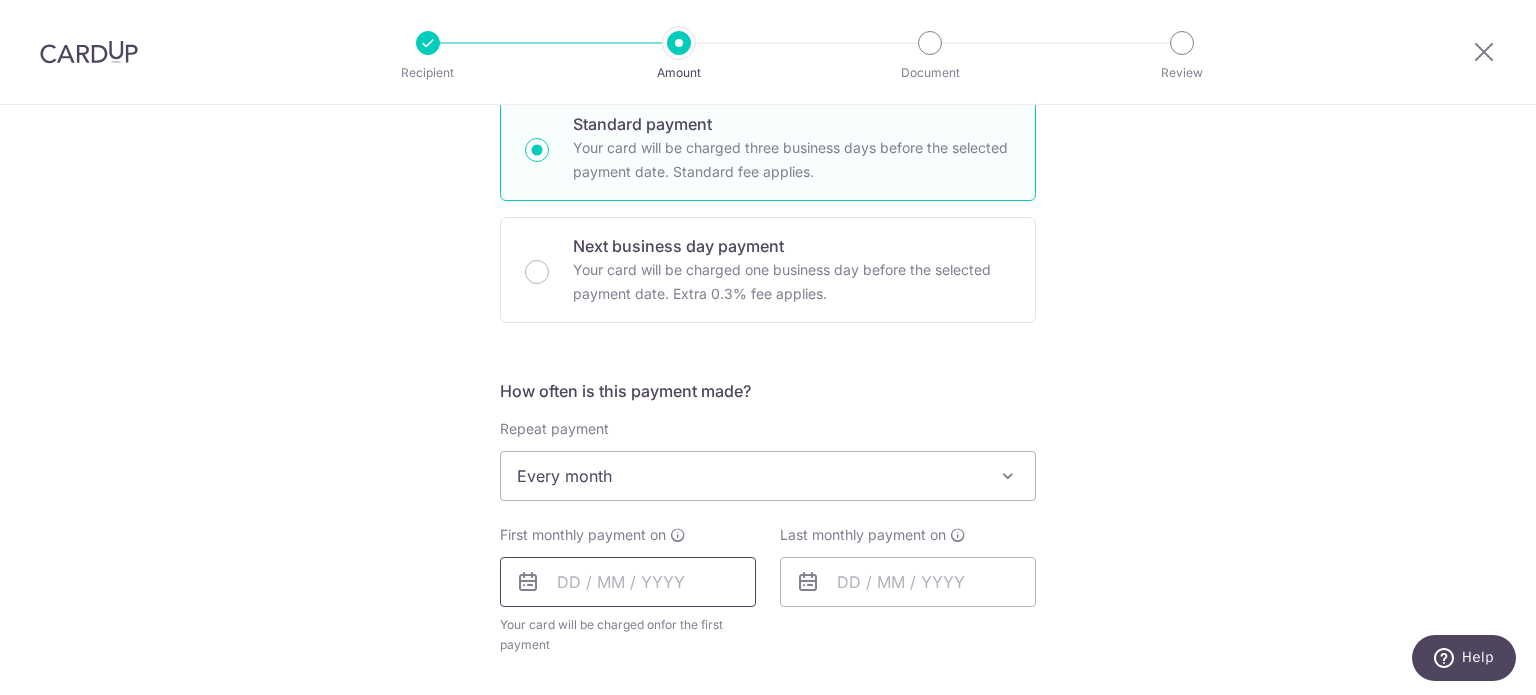 click at bounding box center [628, 582] 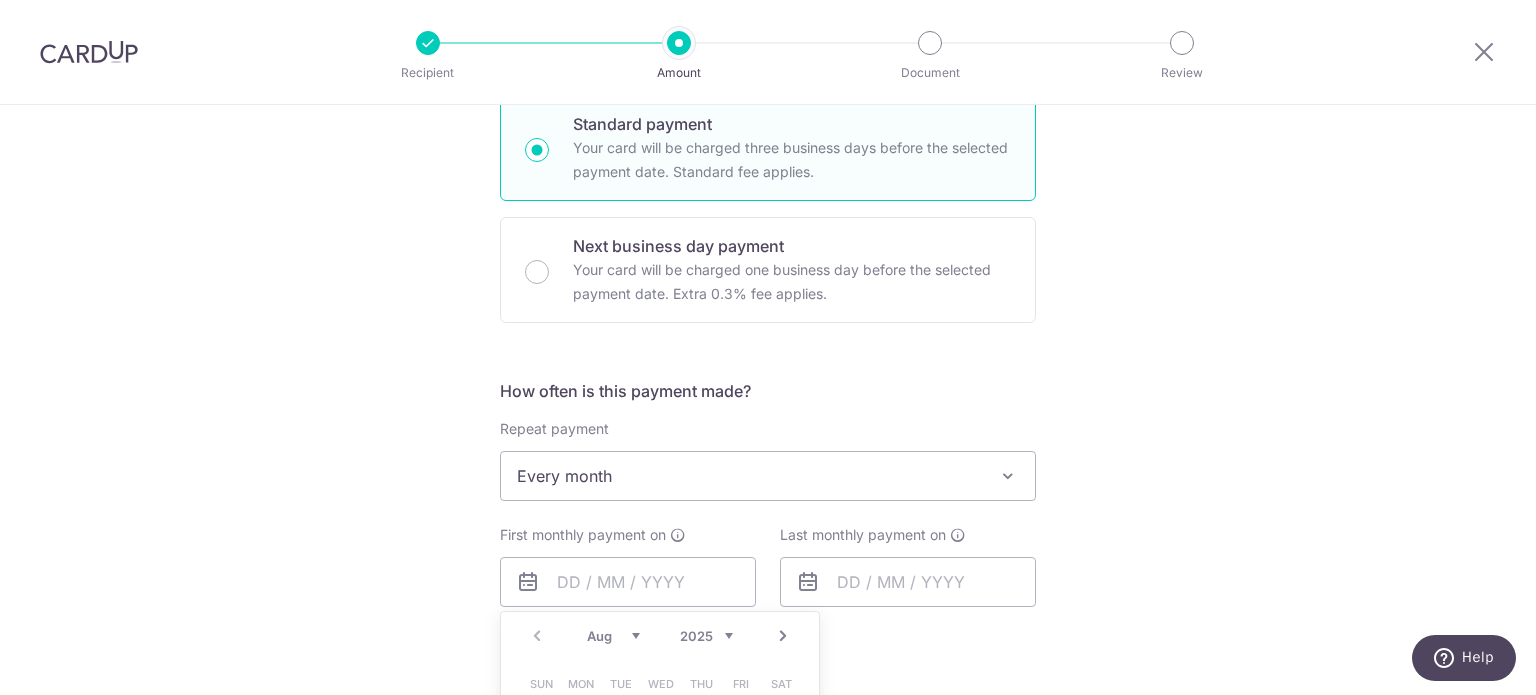 click on "Tell us more about your payment
Enter payment amount
SGD
34.69
34.69
Select Card
**** 7341
Add credit card
Your Cards
**** 3924
**** 4168
**** 7341
Secure 256-bit SSL
Text
New card details
Card" at bounding box center [768, 560] 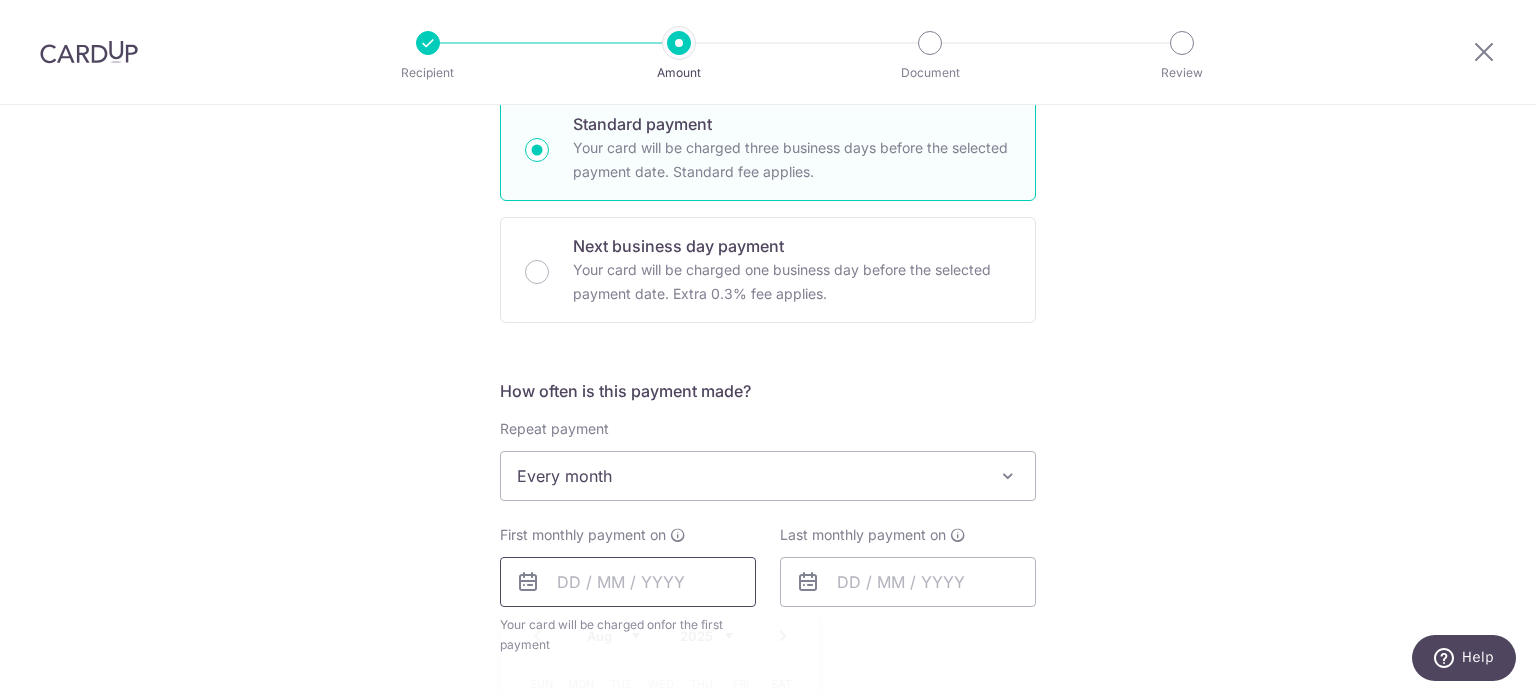 click at bounding box center (628, 582) 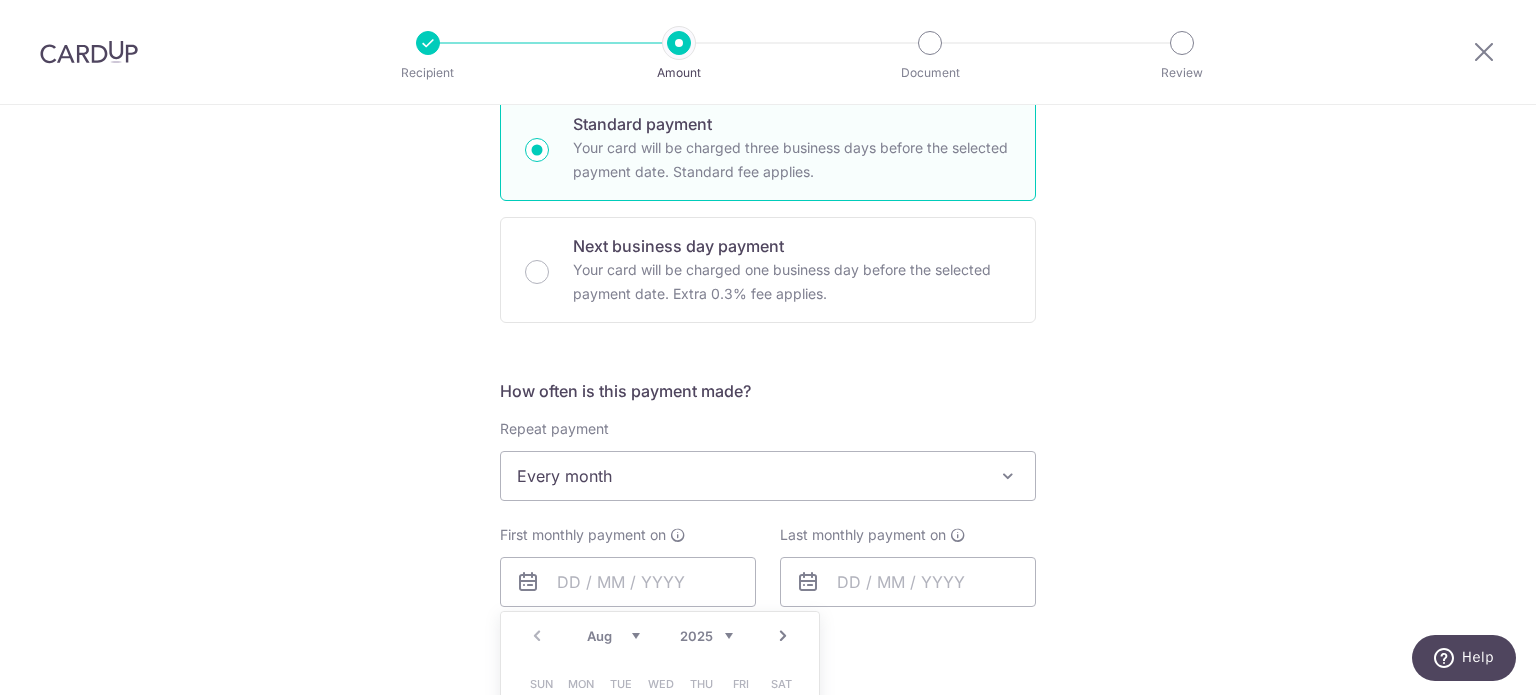 click on "Next" at bounding box center (783, 636) 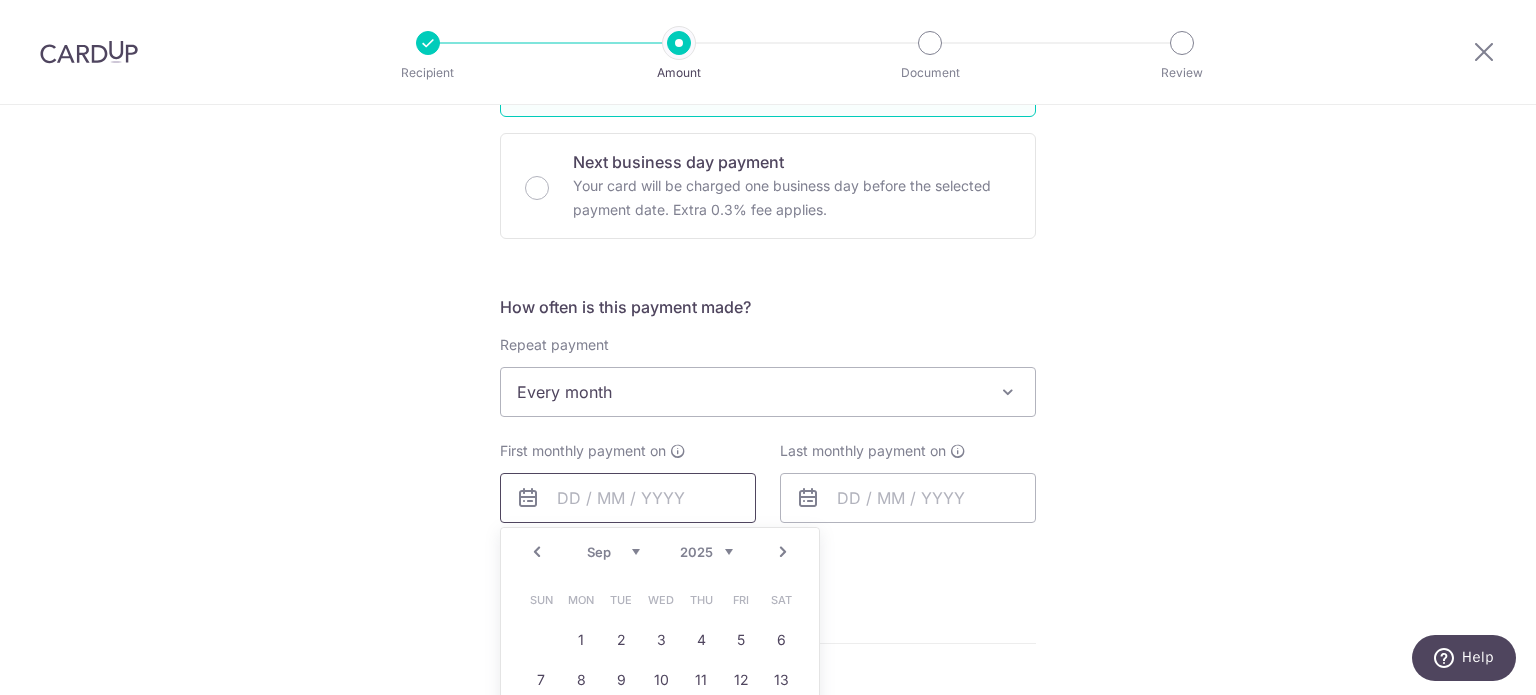 scroll, scrollTop: 700, scrollLeft: 0, axis: vertical 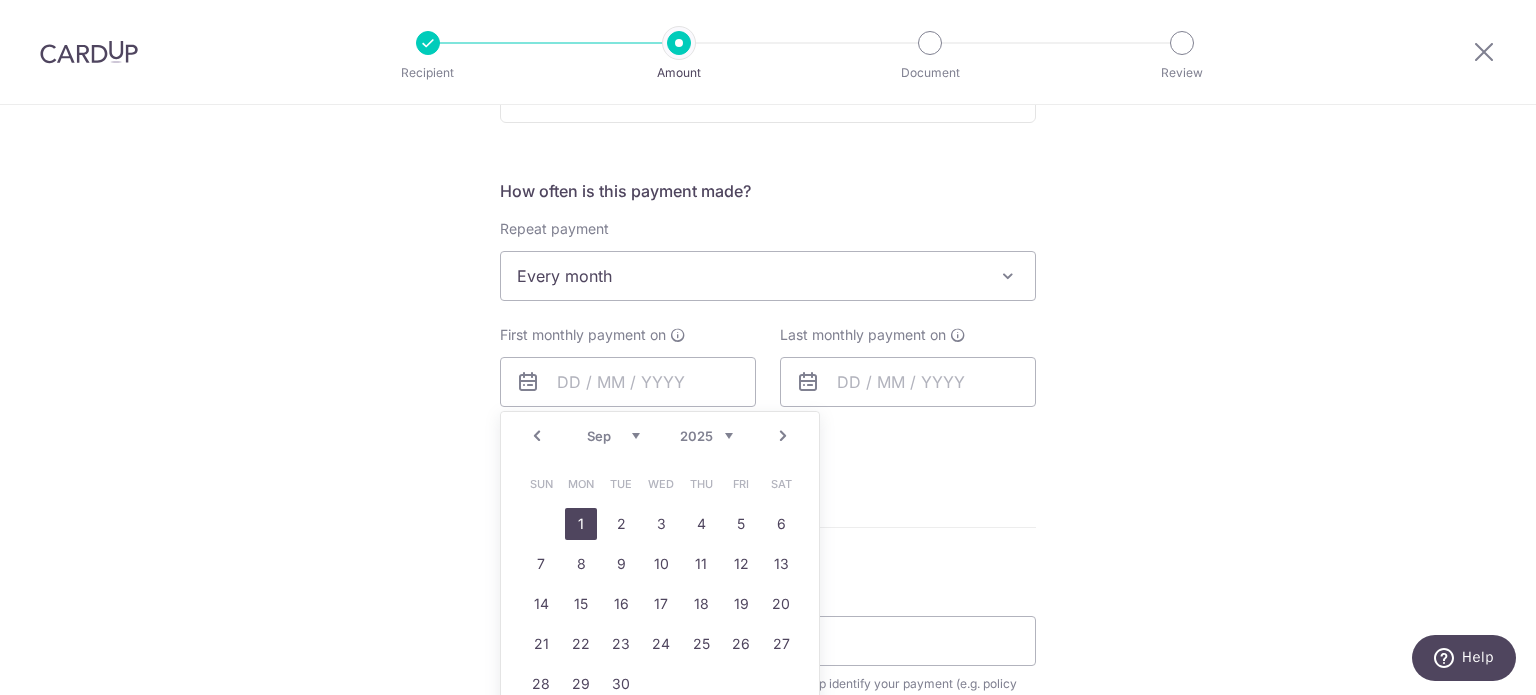 click on "1" at bounding box center [581, 524] 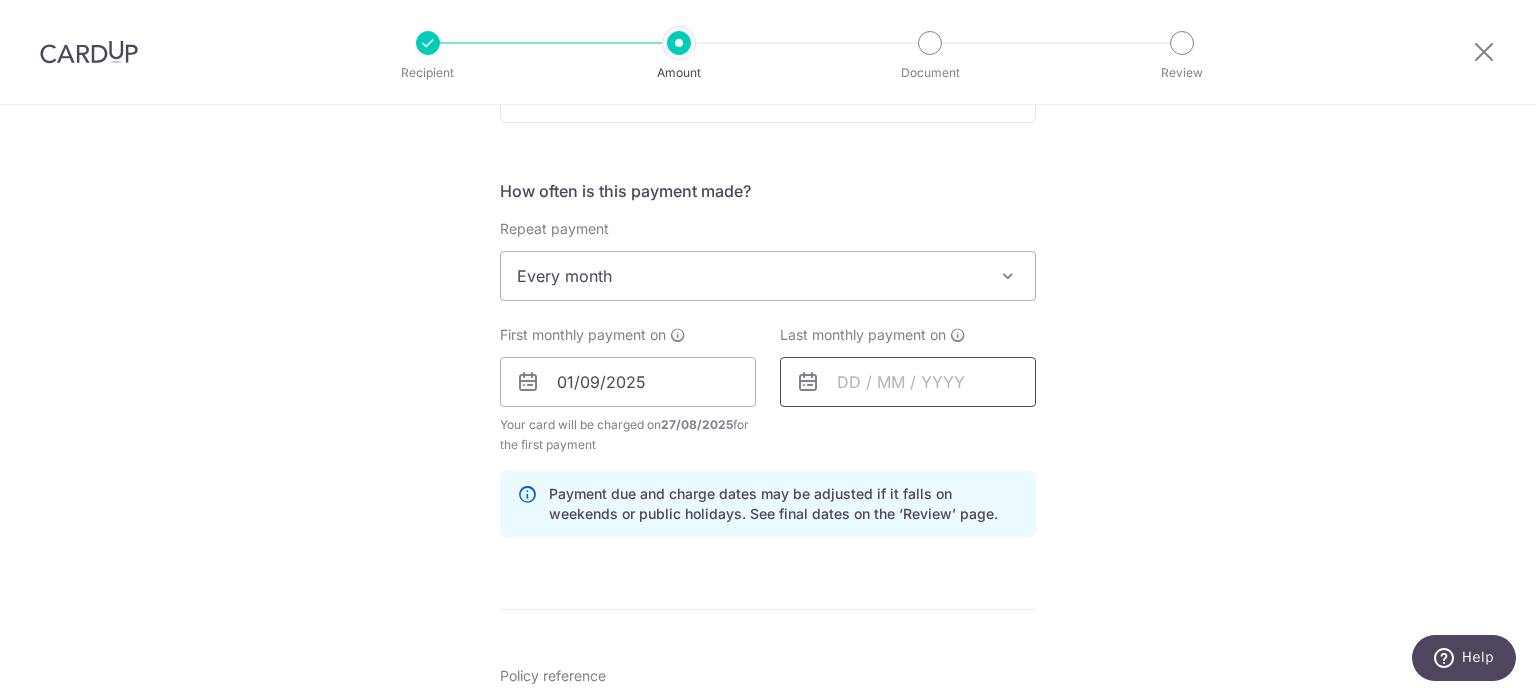 click at bounding box center [908, 382] 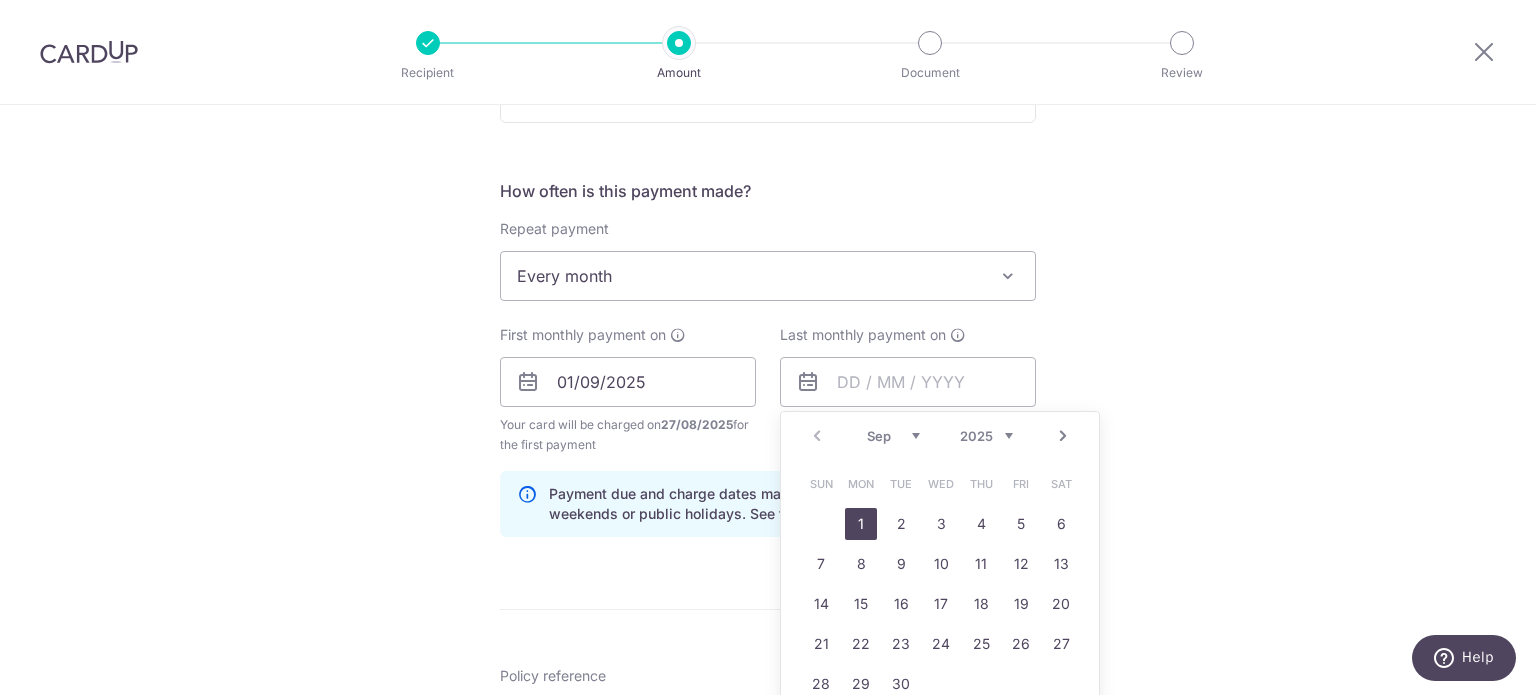 click on "Next" at bounding box center (1063, 436) 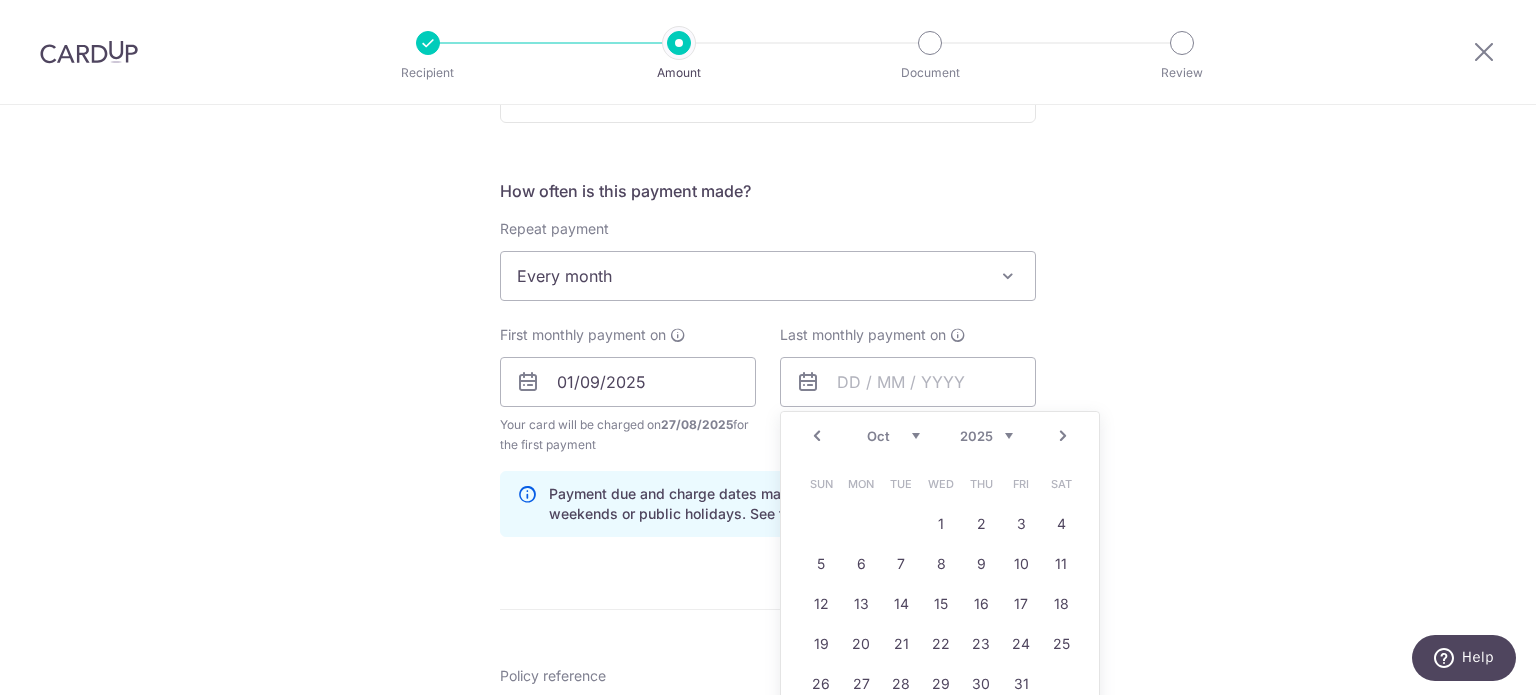 click on "Next" at bounding box center (1063, 436) 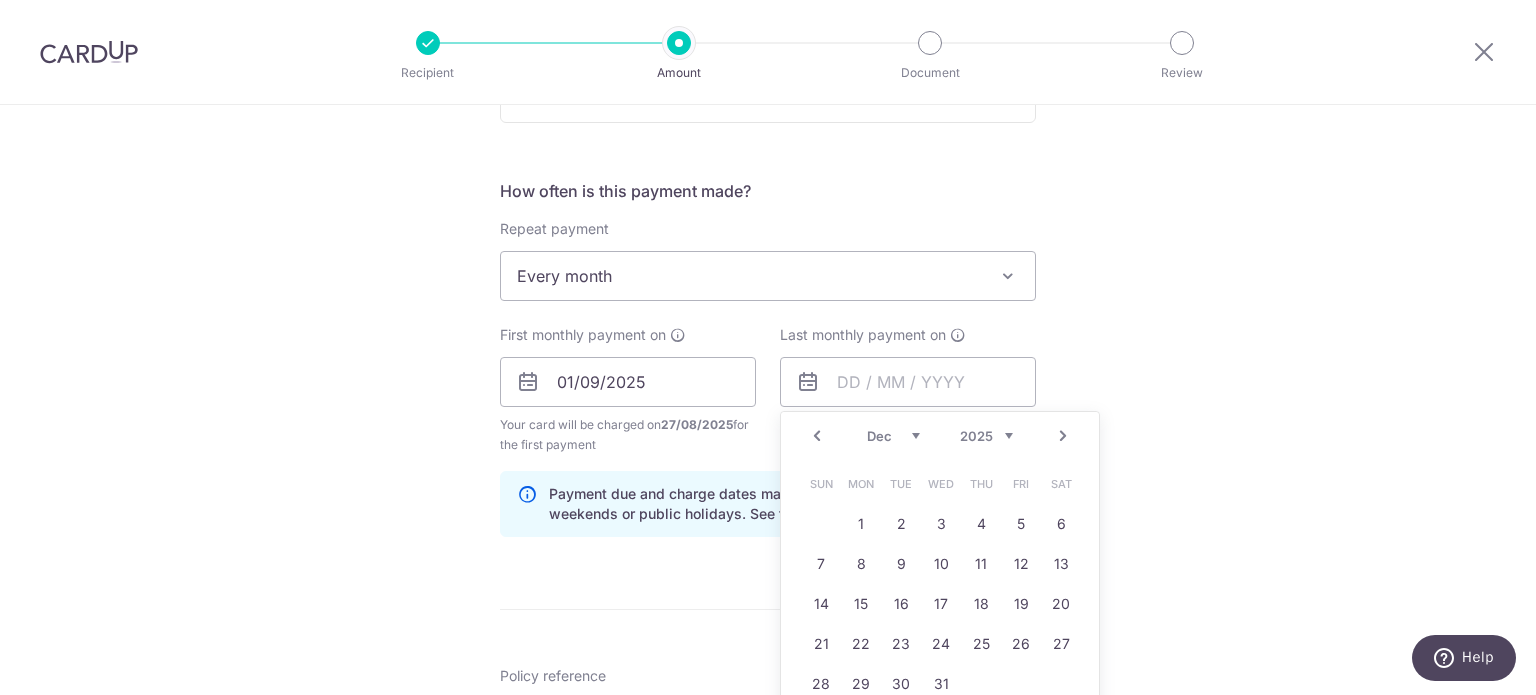 click on "Next" at bounding box center [1063, 436] 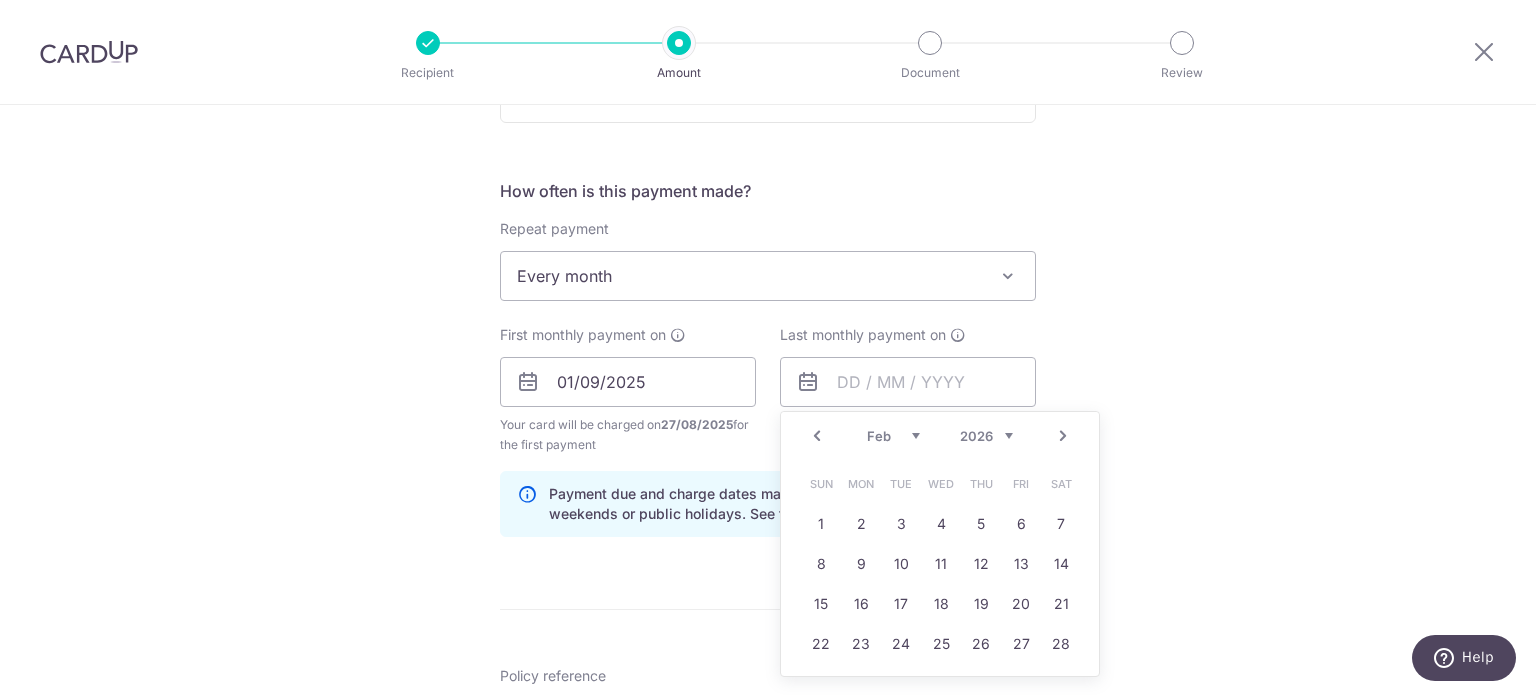 click on "Next" at bounding box center [1063, 436] 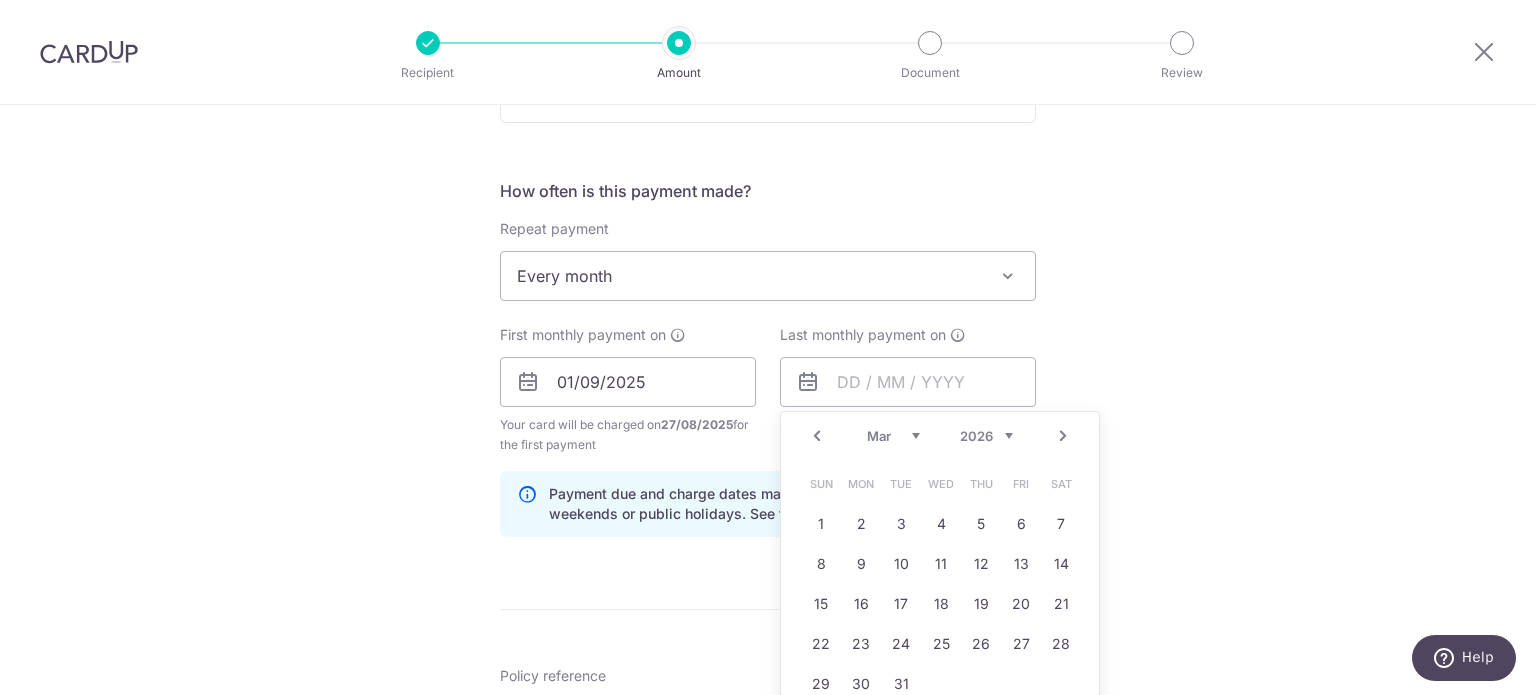 click on "Prev" at bounding box center [817, 436] 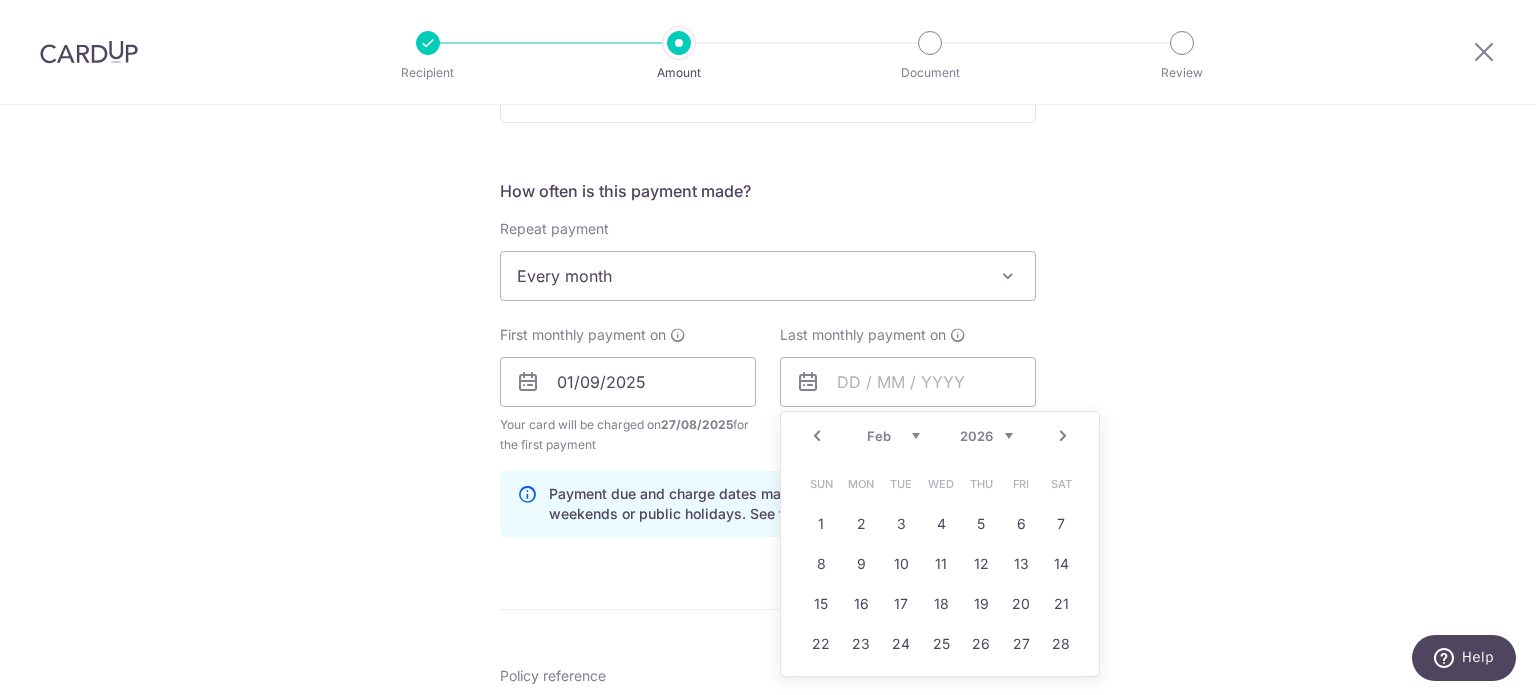 click on "Prev Next Jan Feb Mar Apr May Jun Jul Aug Sep Oct Nov Dec 2025 2026 2027 2028 2029 2030 2031 2032 2033 2034 2035 Sun Mon Tue Wed Thu Fri Sat 1 2 3 4 5 6 7 8 9 10 11 12 13 14 15 16 17 18 19 20 21 22 23 24 25 26 27 28" at bounding box center (940, 544) 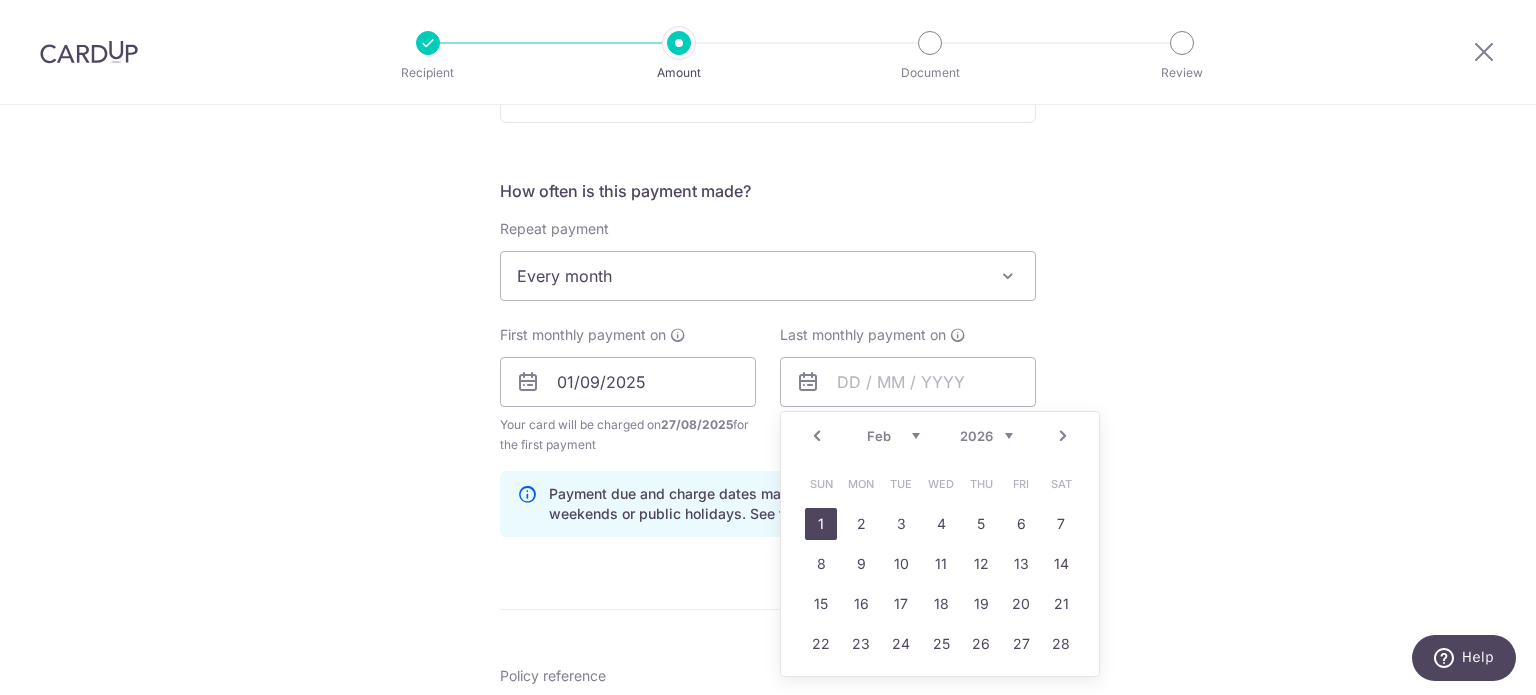click on "1" at bounding box center [821, 524] 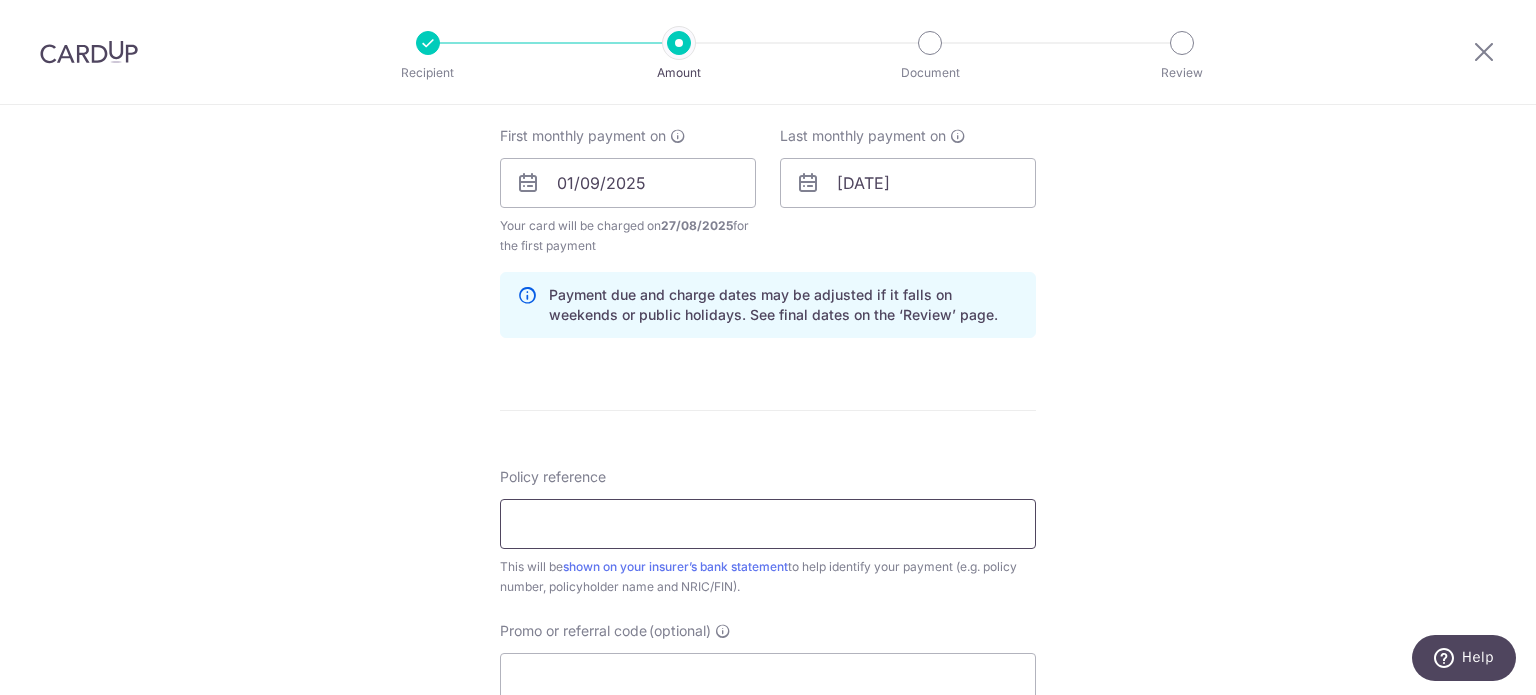 scroll, scrollTop: 900, scrollLeft: 0, axis: vertical 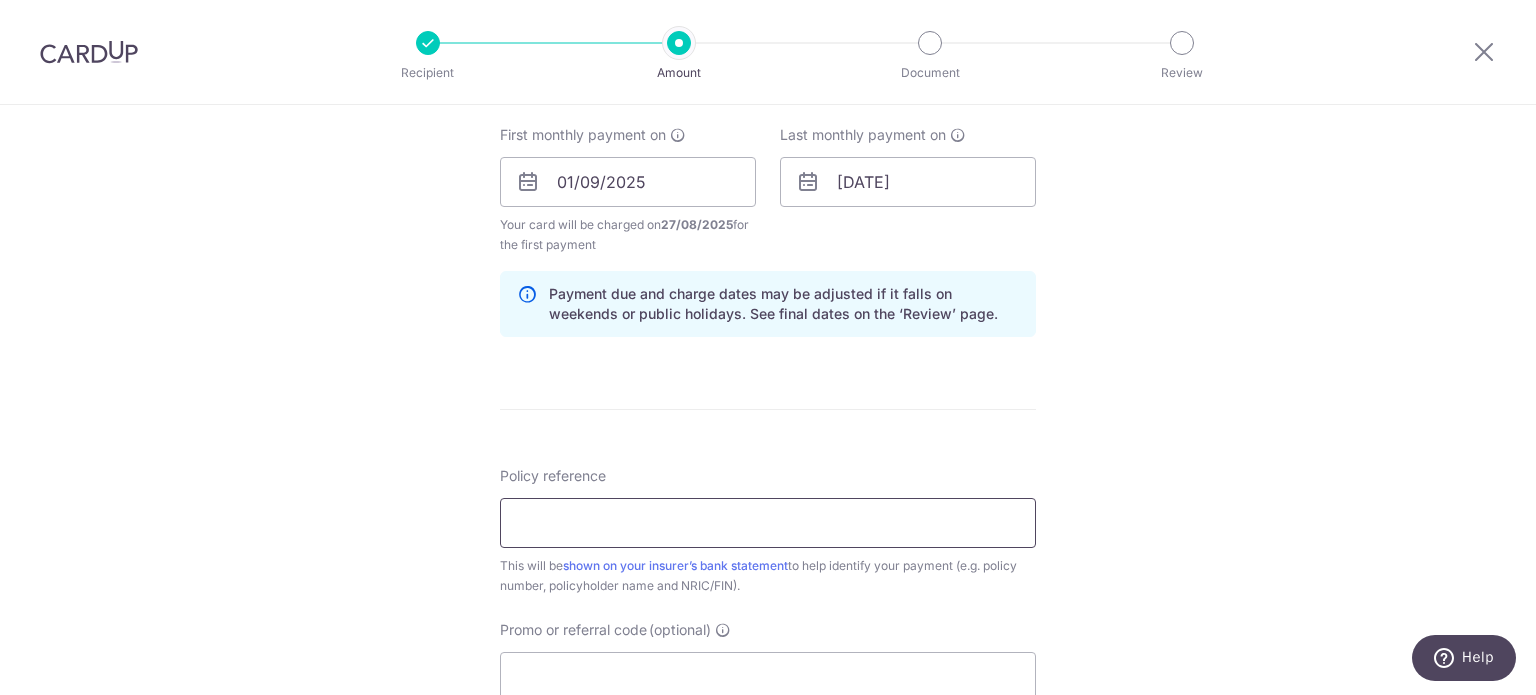 click on "Policy reference" at bounding box center (768, 523) 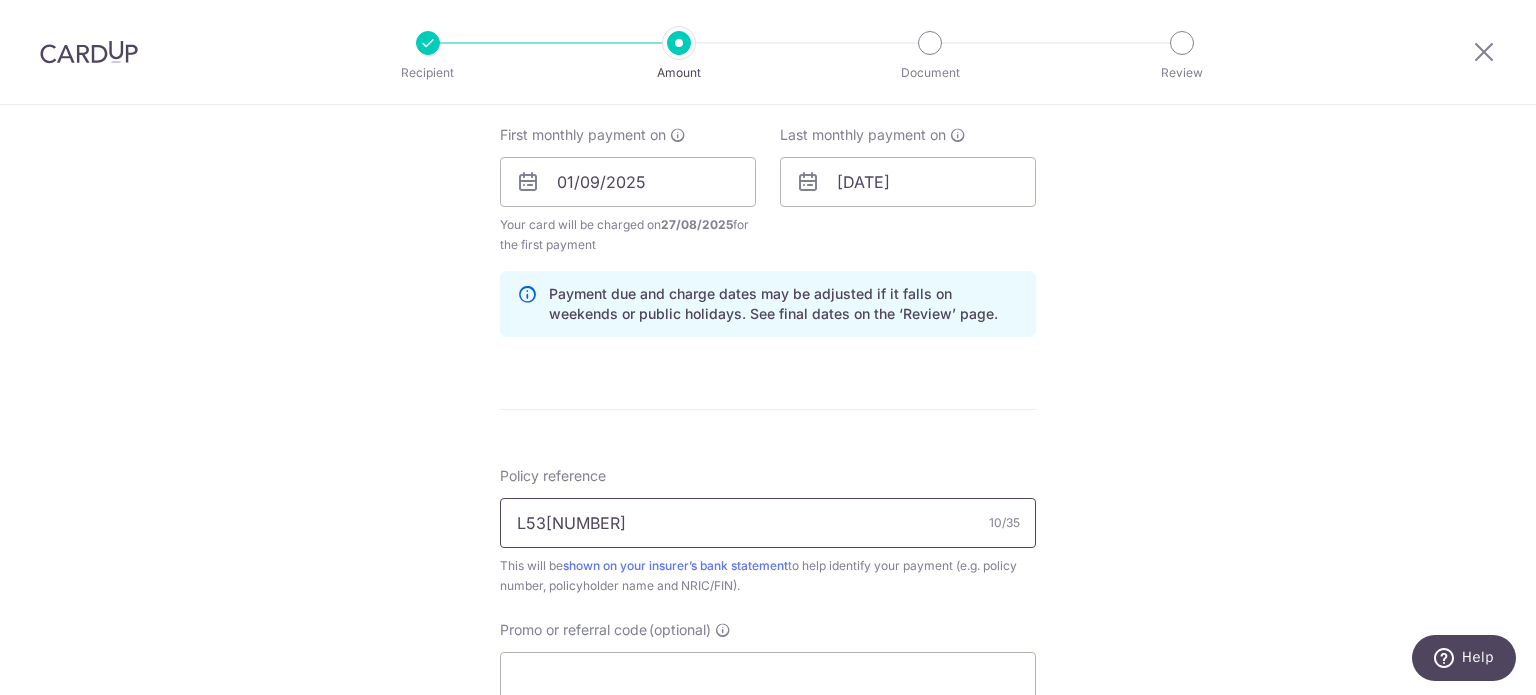scroll, scrollTop: 1000, scrollLeft: 0, axis: vertical 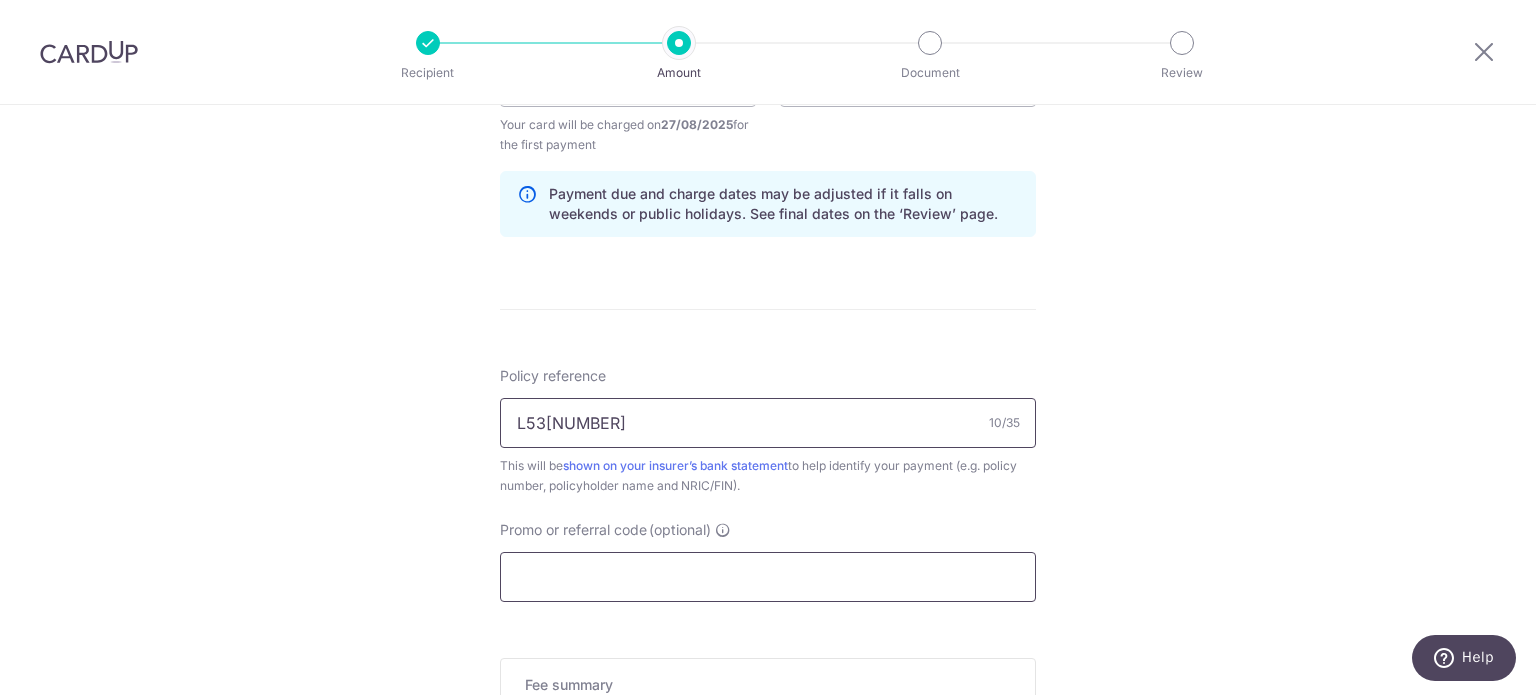 type on "L539551790" 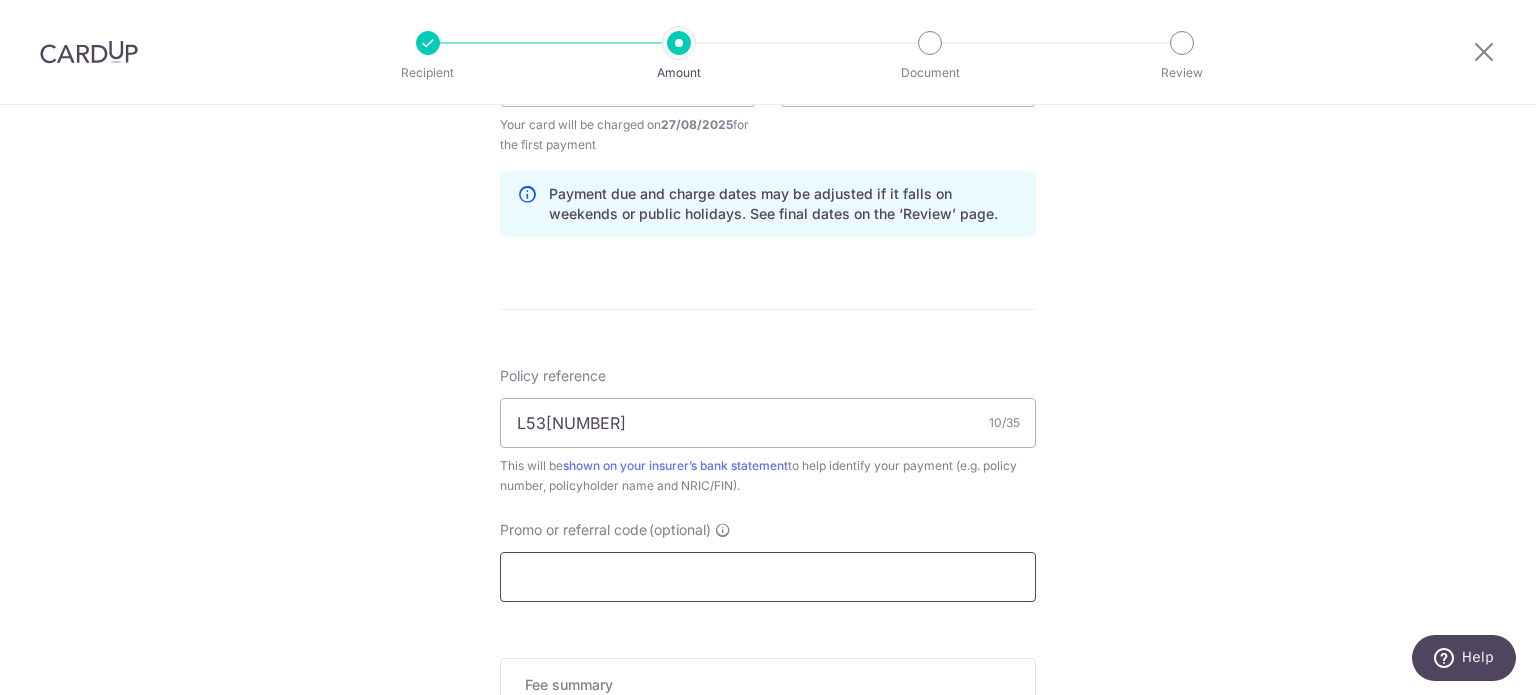 click on "Promo or referral code
(optional)" at bounding box center [768, 577] 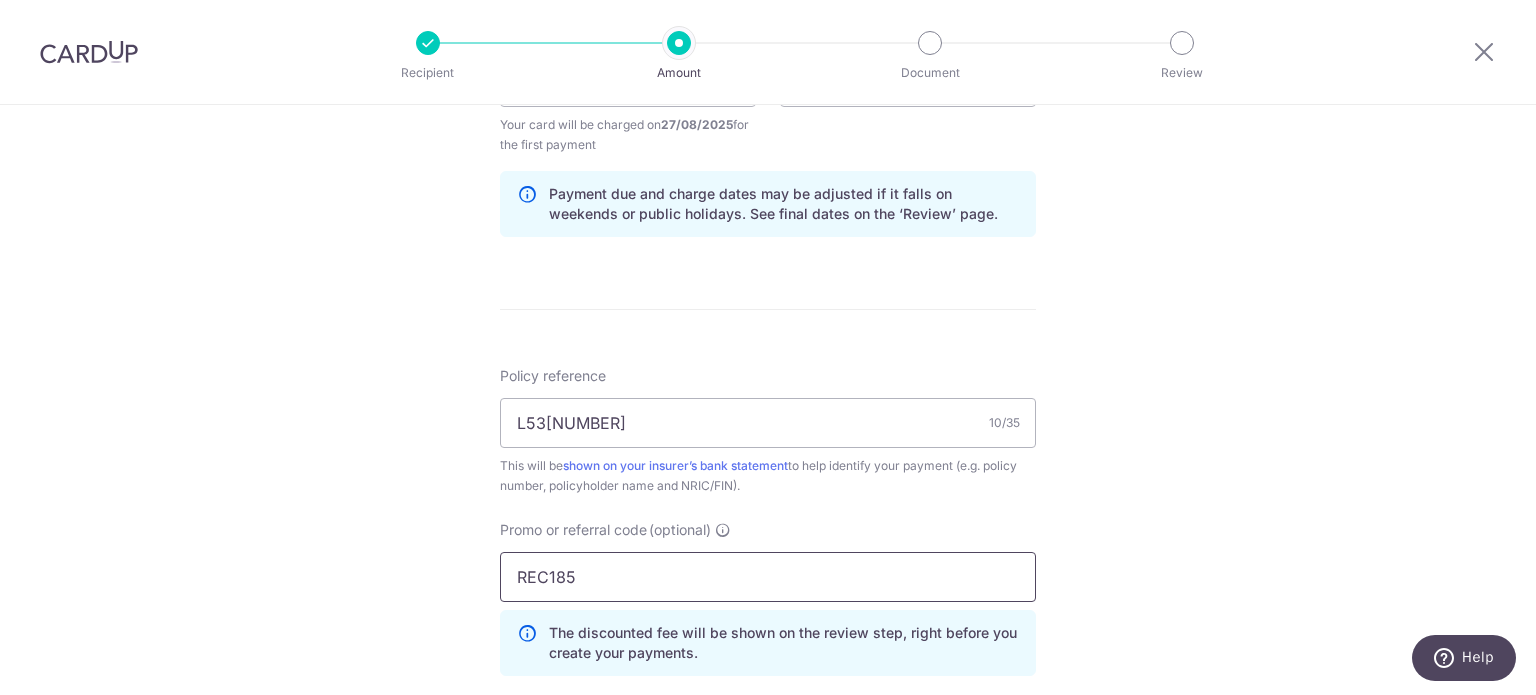 type on "REC185" 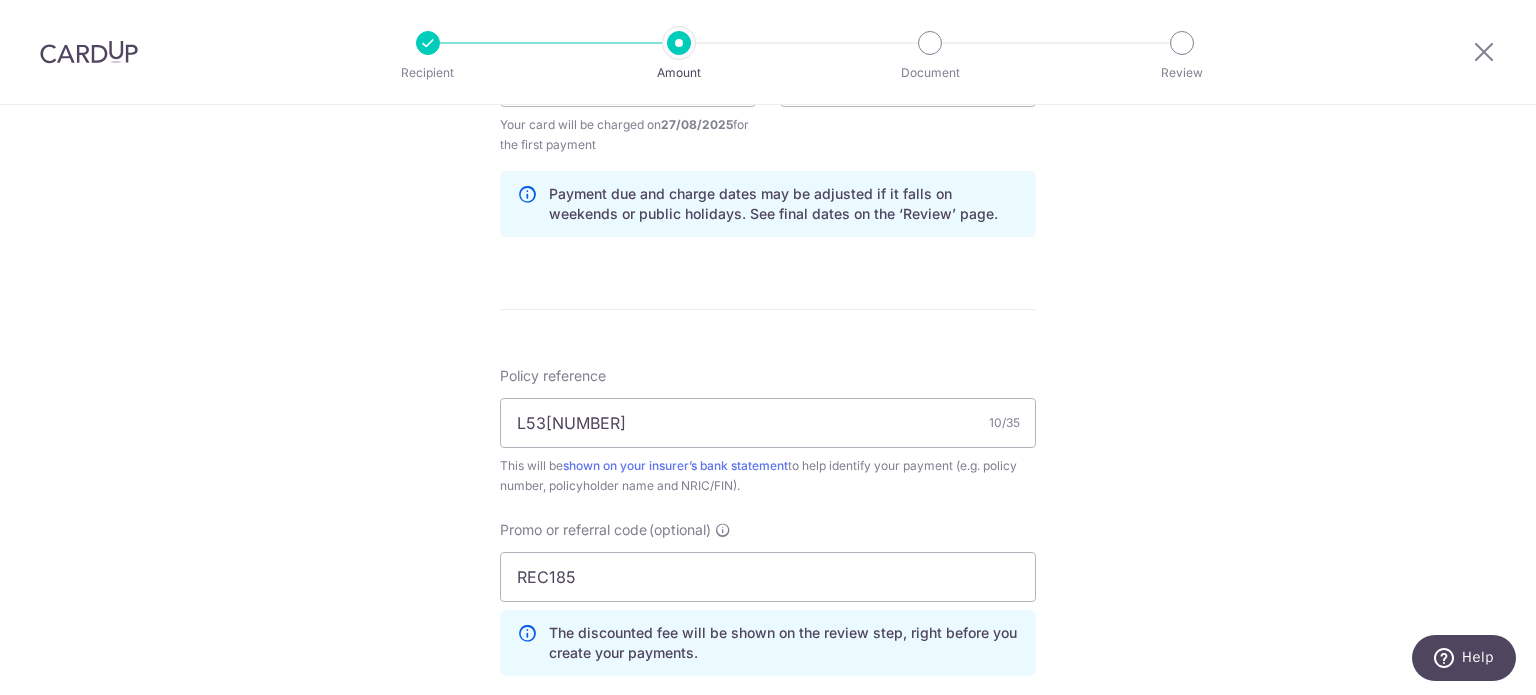 click on "Tell us more about your payment
Enter payment amount
SGD
34.69
34.69
Select Card
**** 7341
Add credit card
Your Cards
**** 3924
**** 4168
**** 7341
Secure 256-bit SSL
Text
New card details
Card" at bounding box center [768, 146] 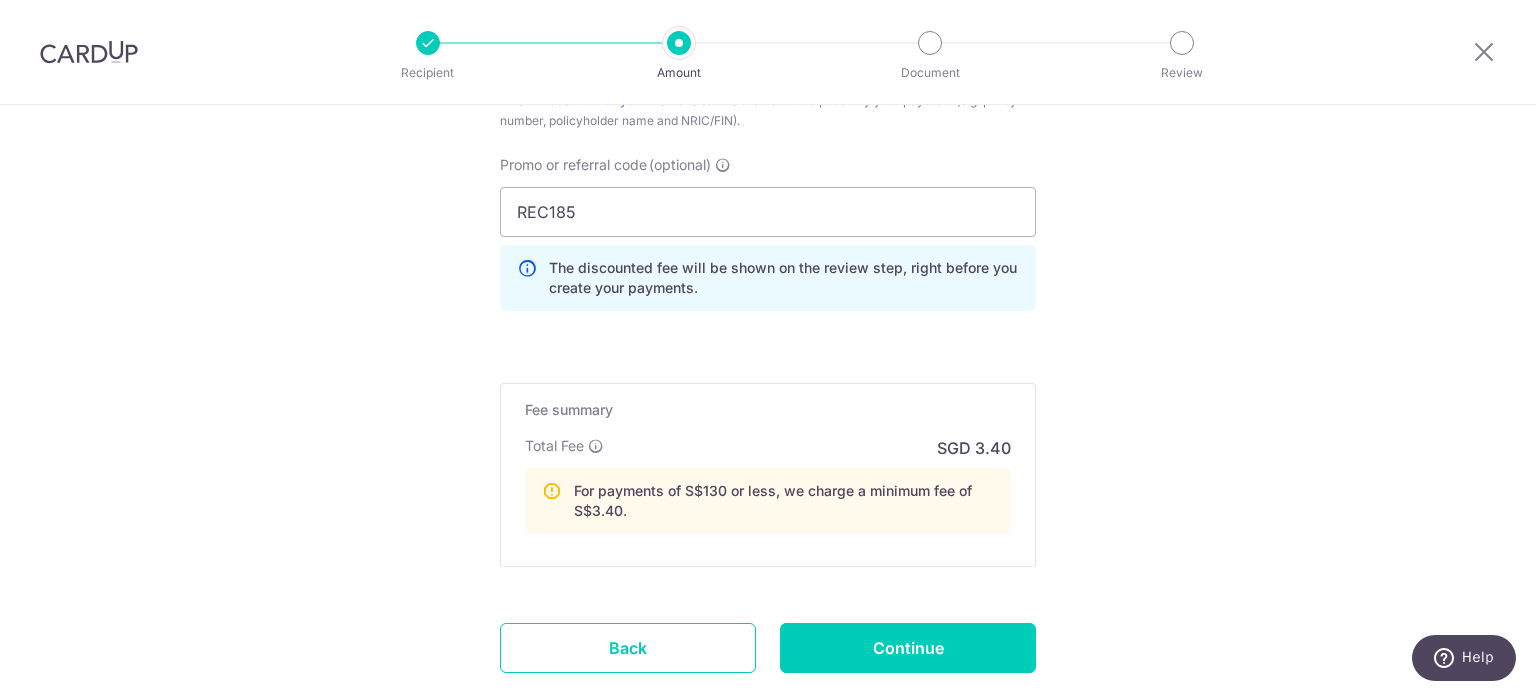 scroll, scrollTop: 1400, scrollLeft: 0, axis: vertical 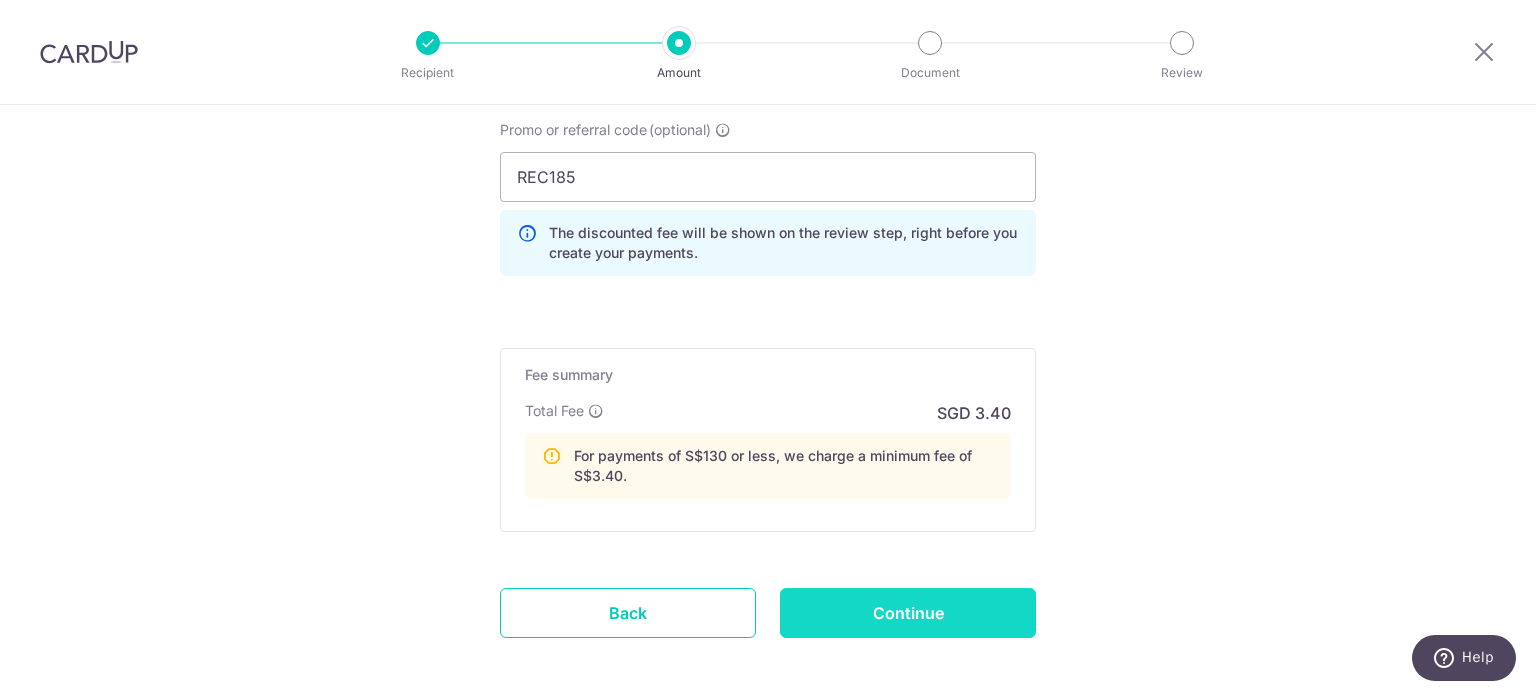 click on "Continue" at bounding box center [908, 613] 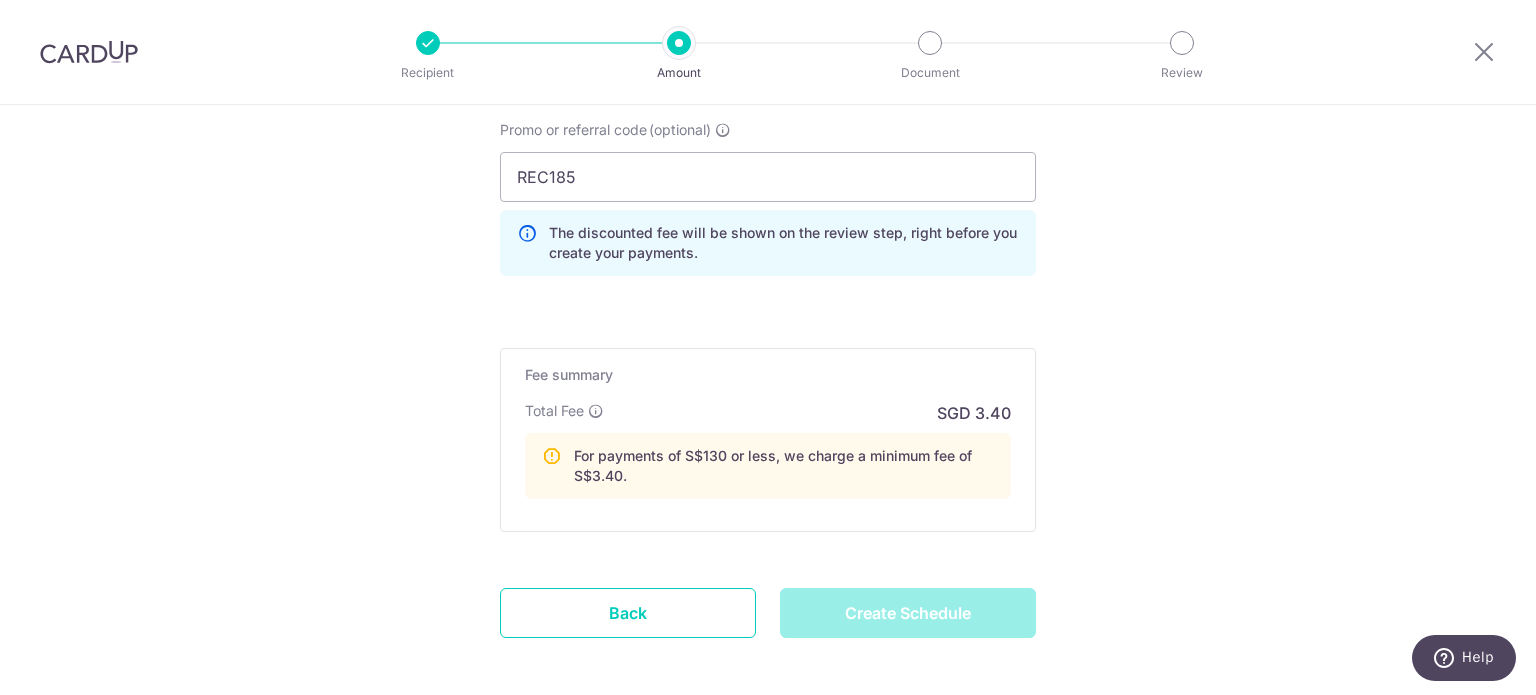 type on "Create Schedule" 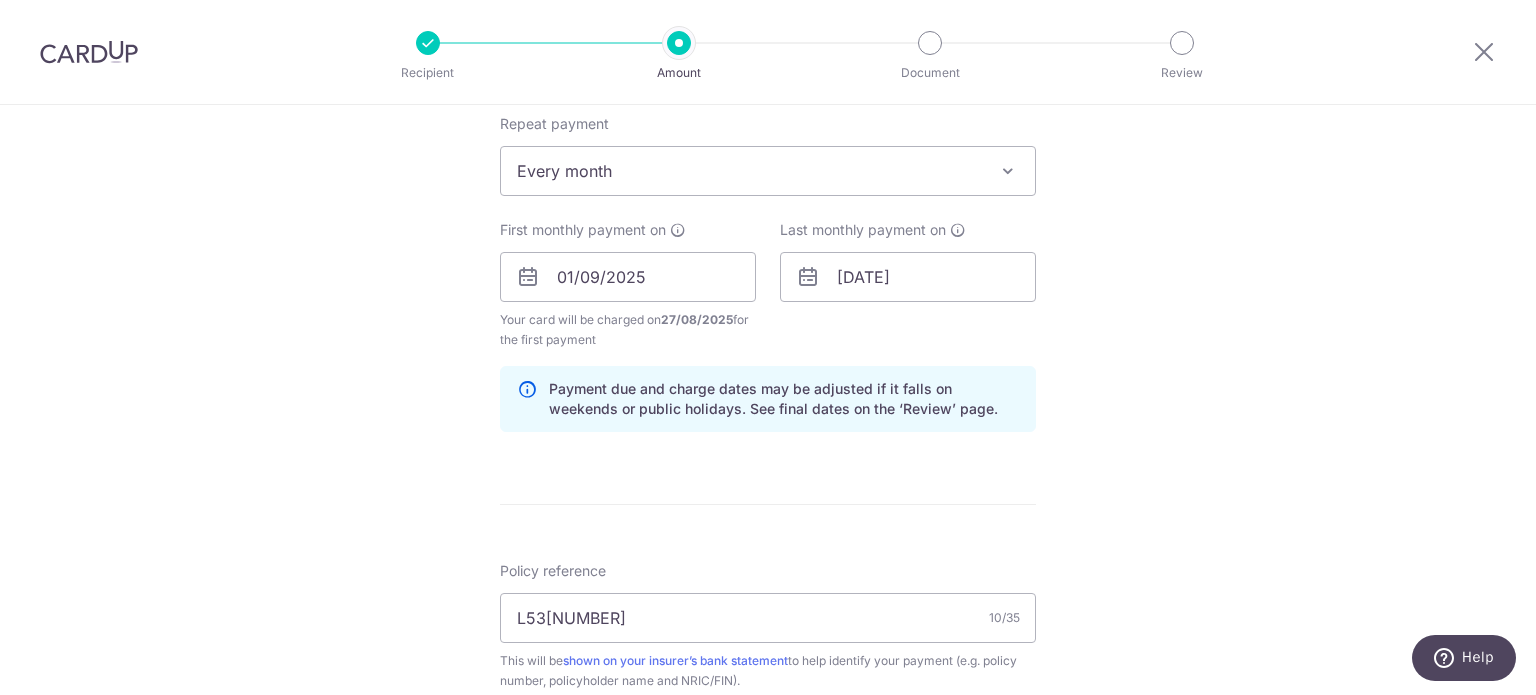 scroll, scrollTop: 800, scrollLeft: 0, axis: vertical 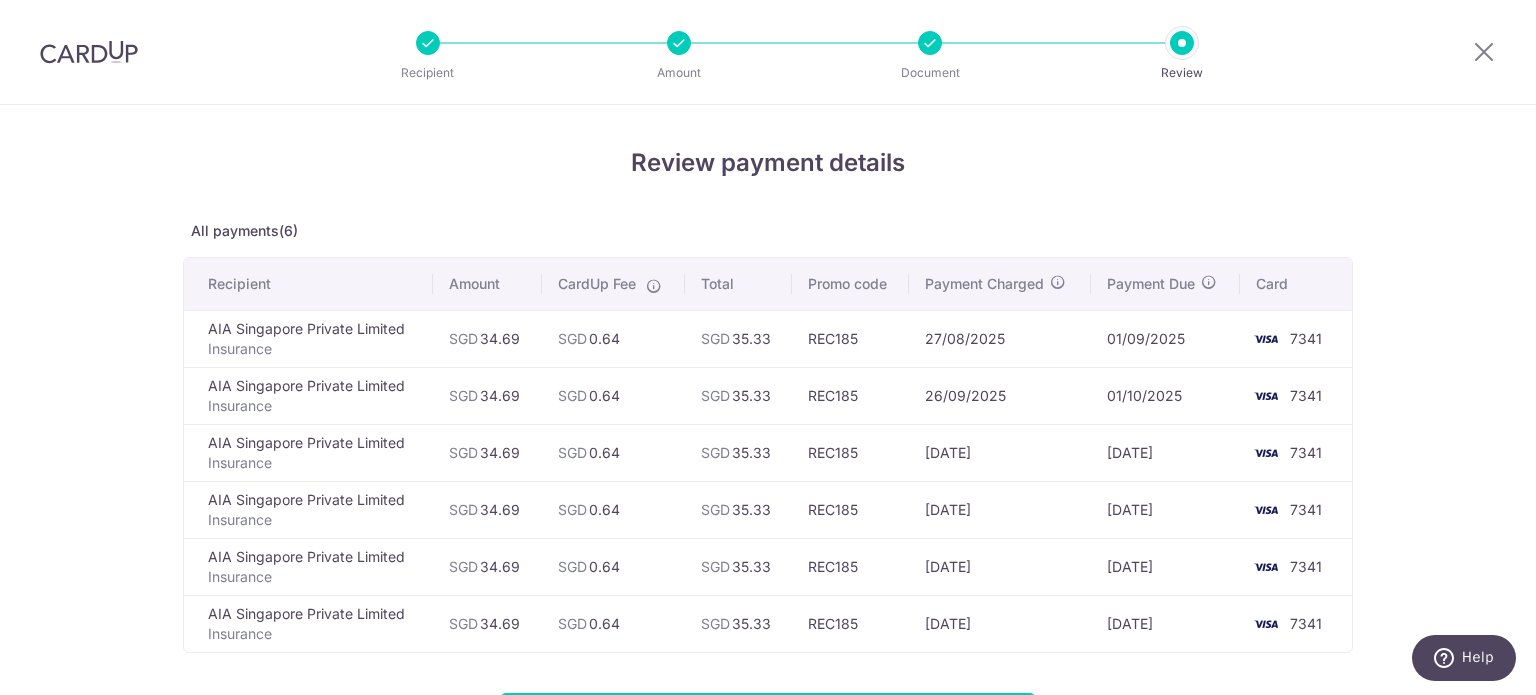 click on "Review payment details
All payments(6)
Recipient
Amount
CardUp Fee
Total
Promo code
Payment Charged
Payment Due
Card
AIA Singapore Private Limited
Insurance
SGD   34.69
SGD   0.64
SGD [DATE]" at bounding box center [768, 547] 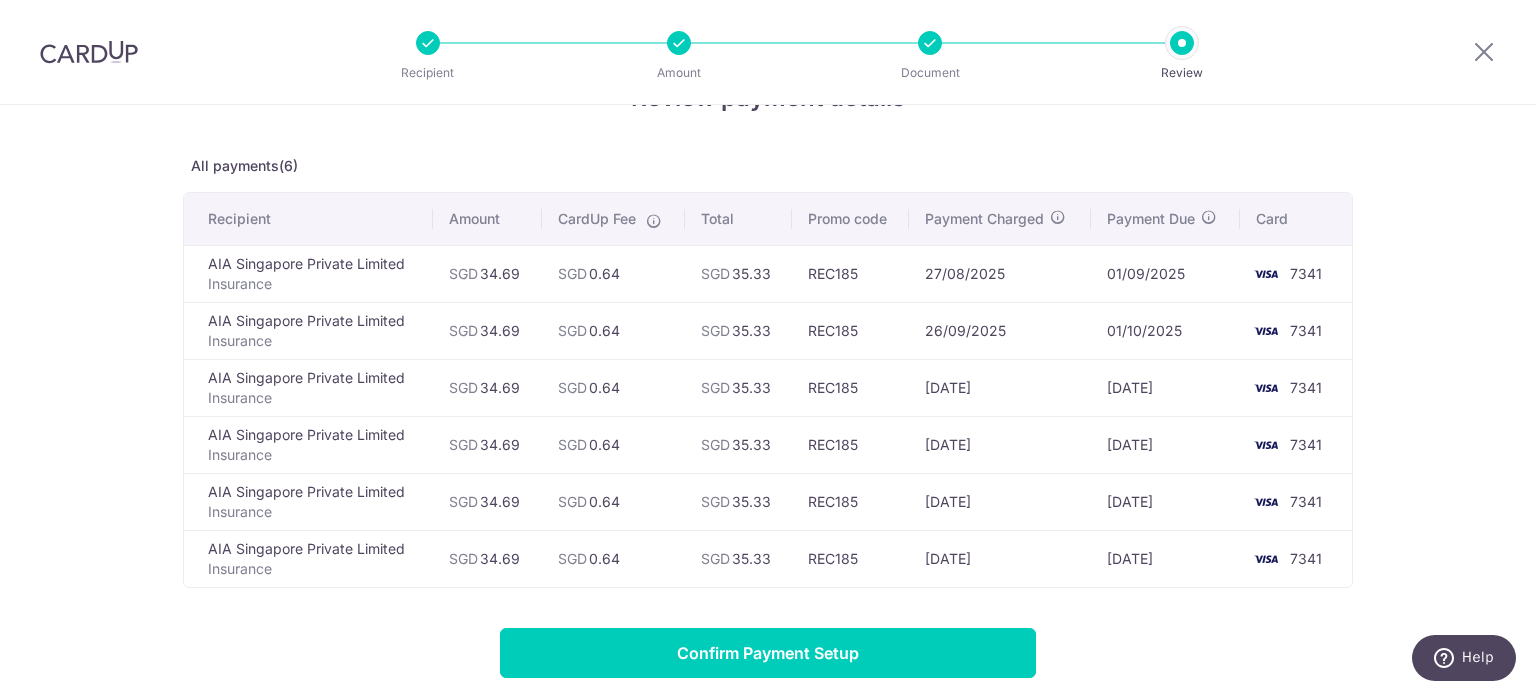 scroll, scrollTop: 100, scrollLeft: 0, axis: vertical 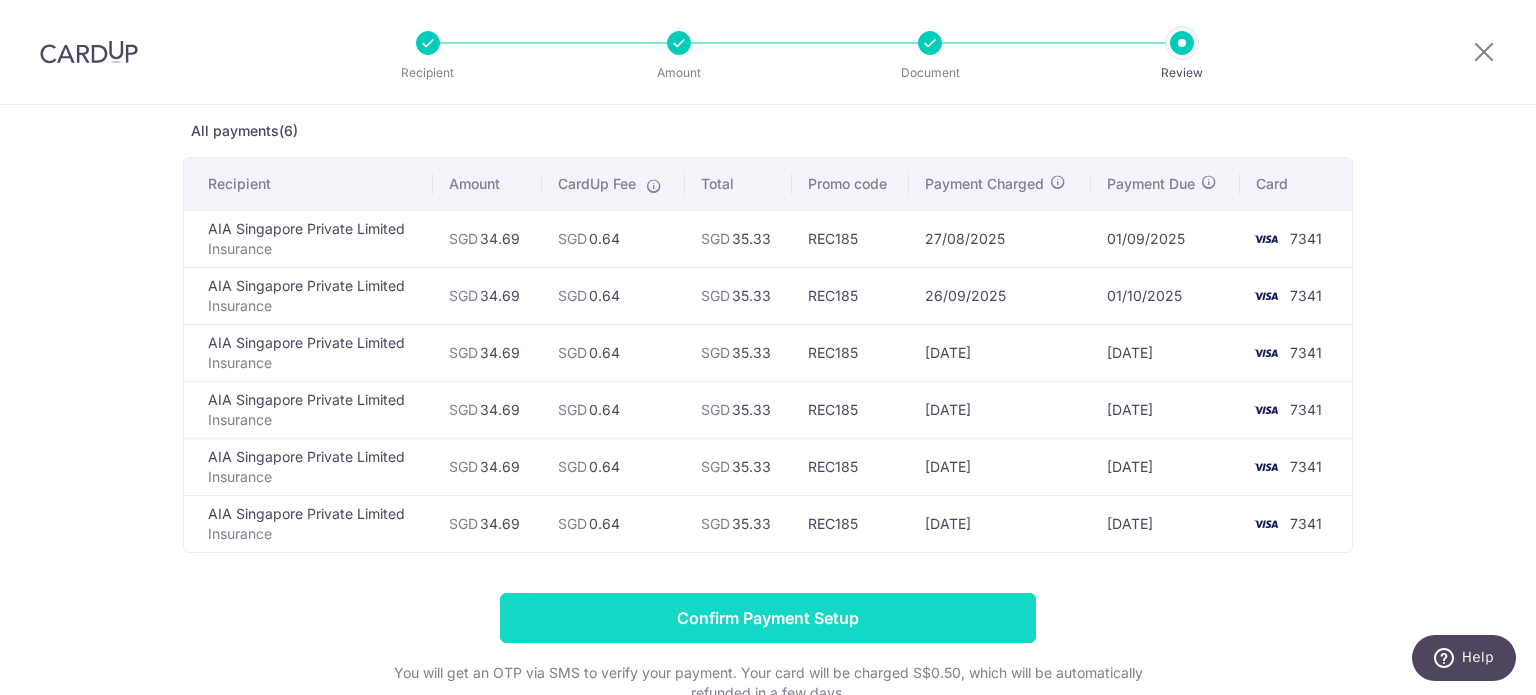 click on "Confirm Payment Setup" at bounding box center (768, 618) 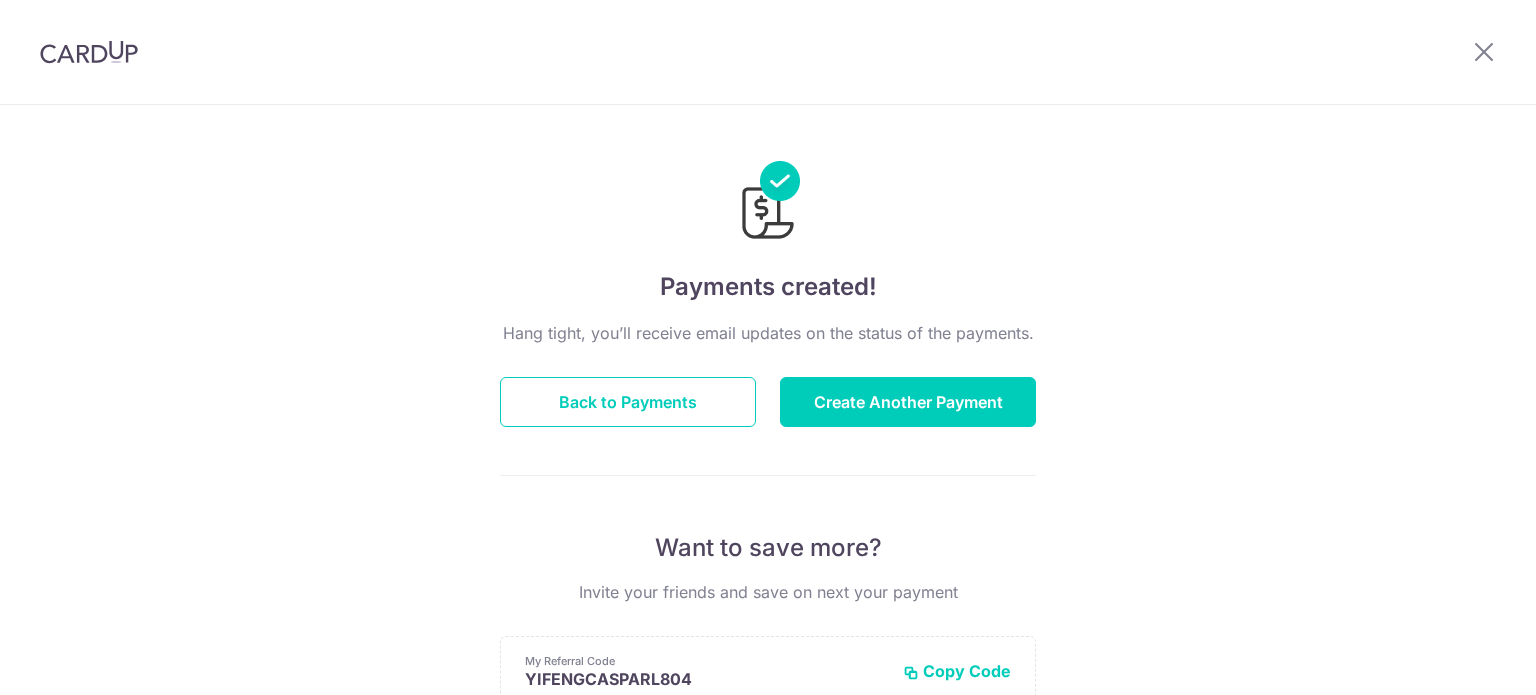 scroll, scrollTop: 0, scrollLeft: 0, axis: both 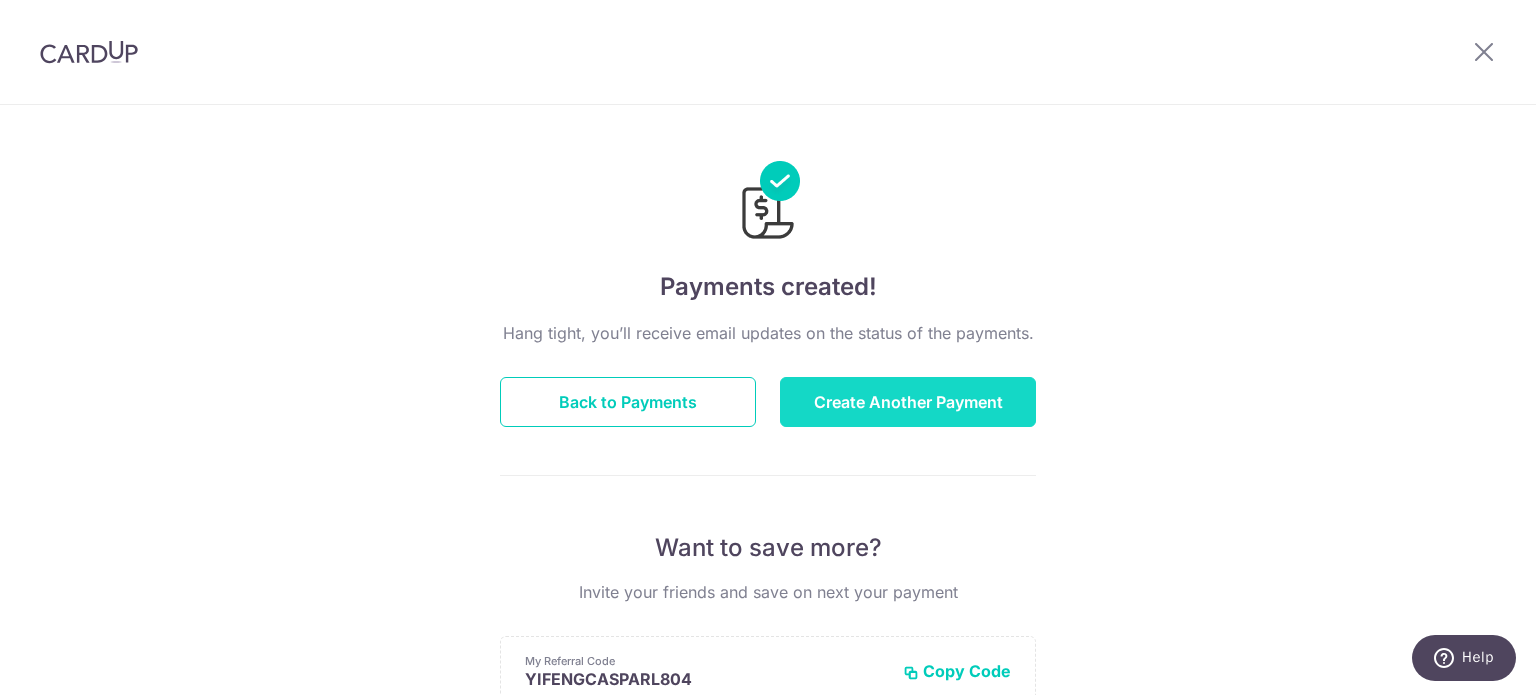 click on "Create Another Payment" at bounding box center [908, 402] 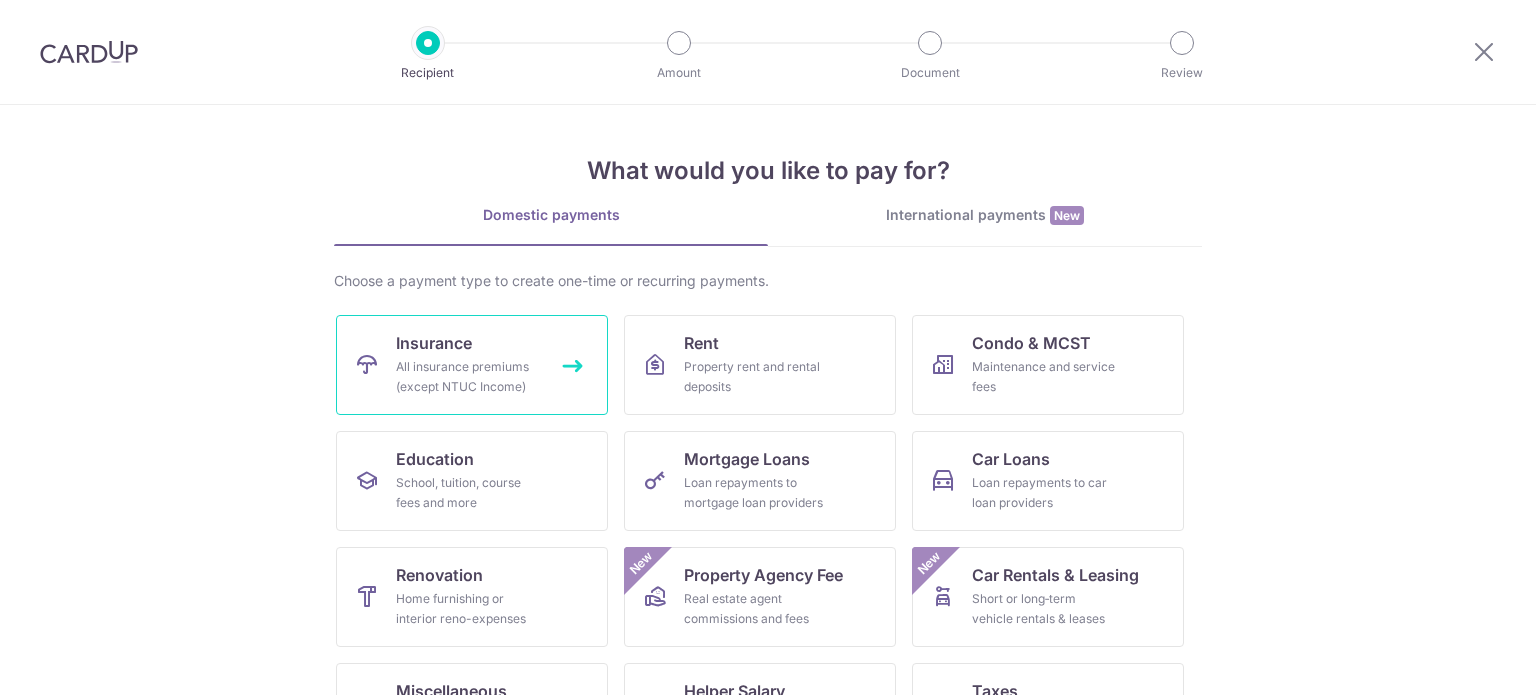scroll, scrollTop: 0, scrollLeft: 0, axis: both 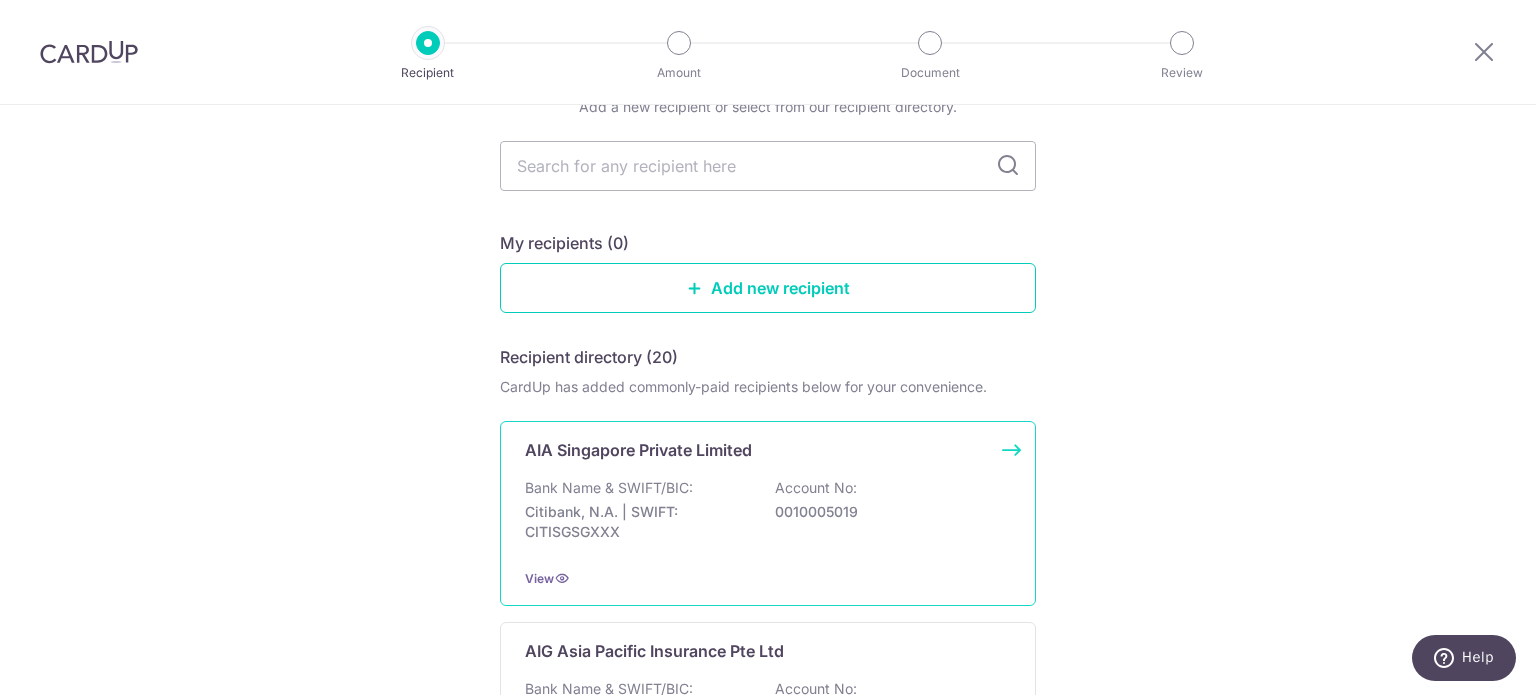 click on "AIA Singapore Private Limited" at bounding box center (638, 450) 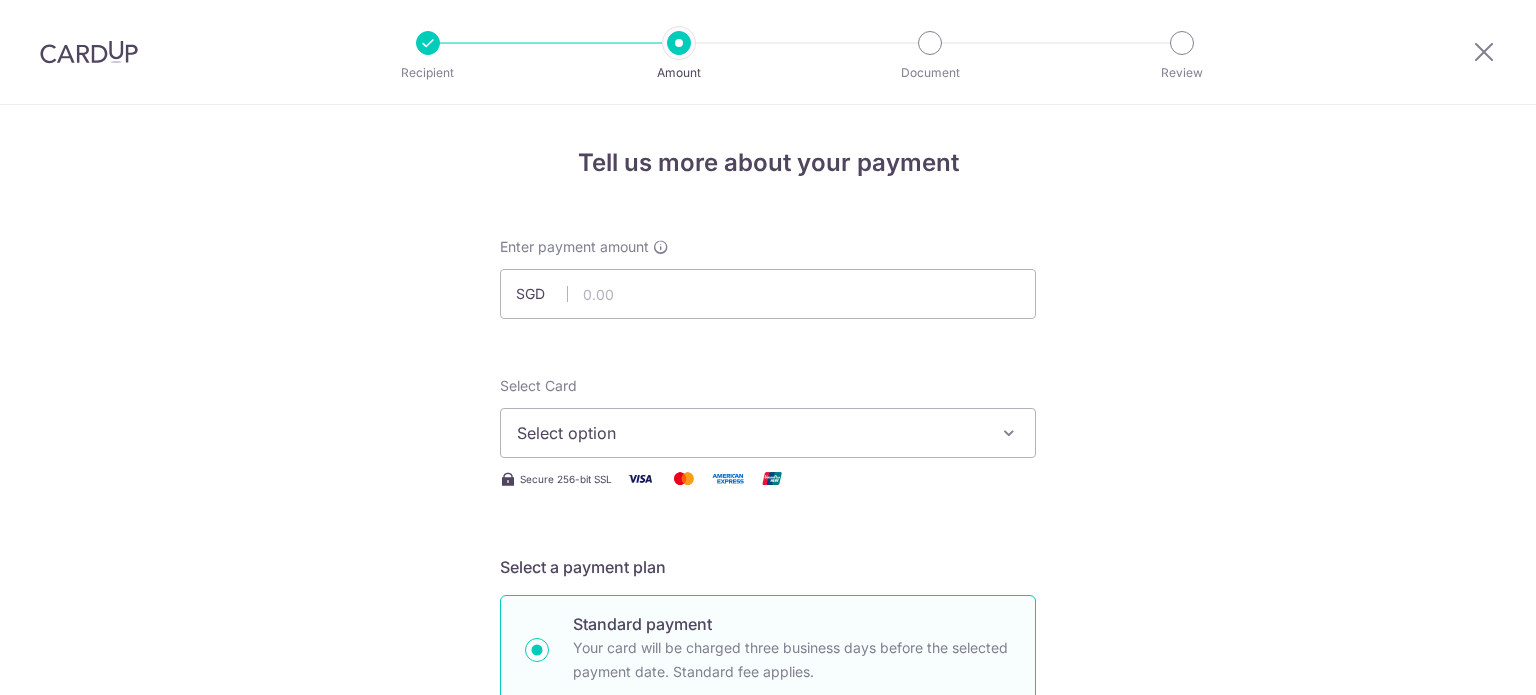 scroll, scrollTop: 0, scrollLeft: 0, axis: both 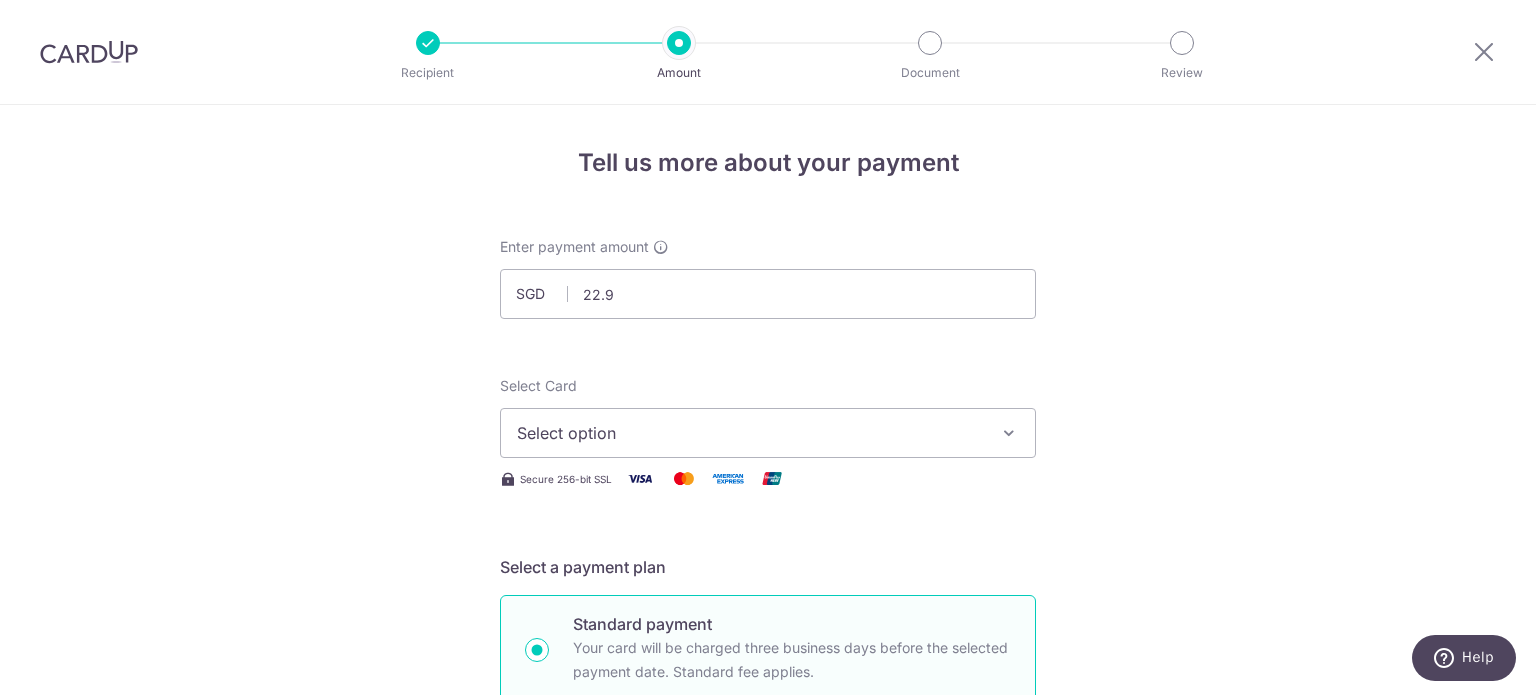 type on "22.98" 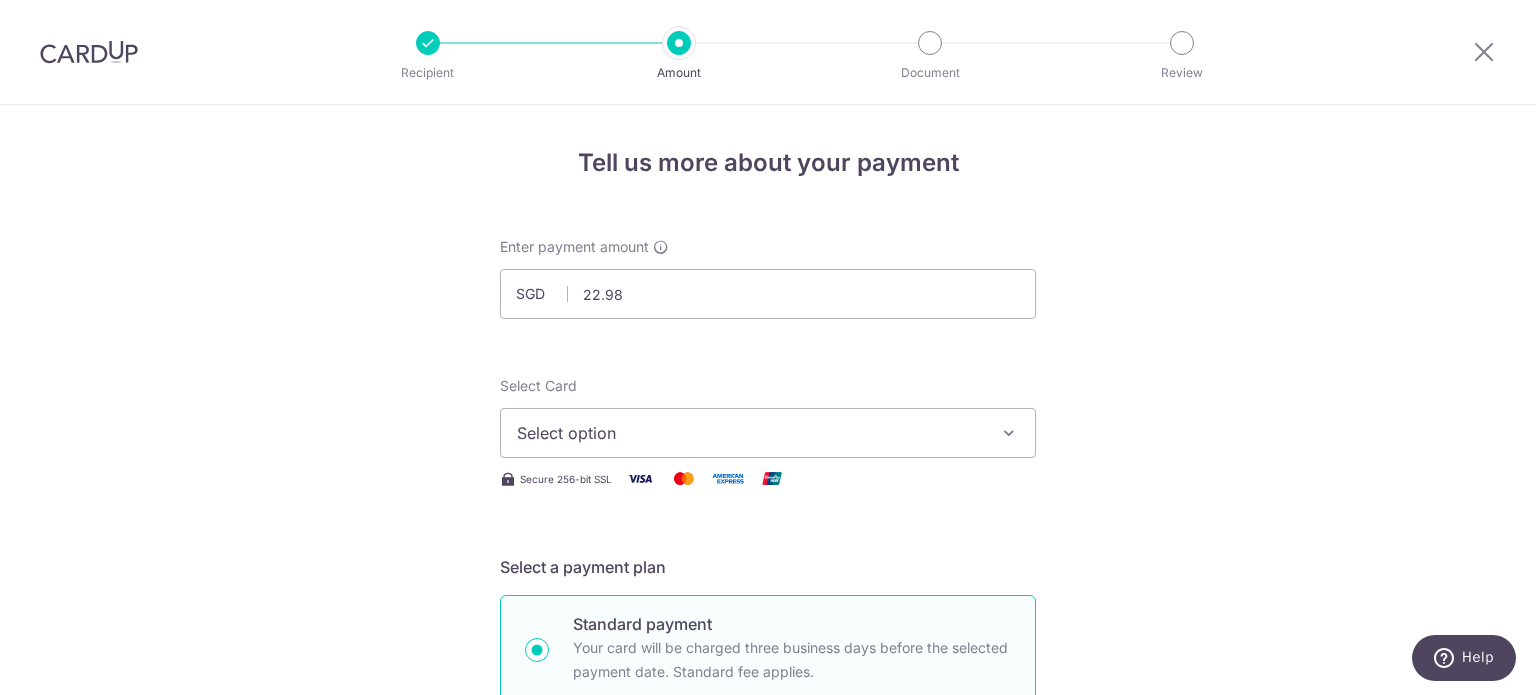 click on "Select option" at bounding box center (750, 433) 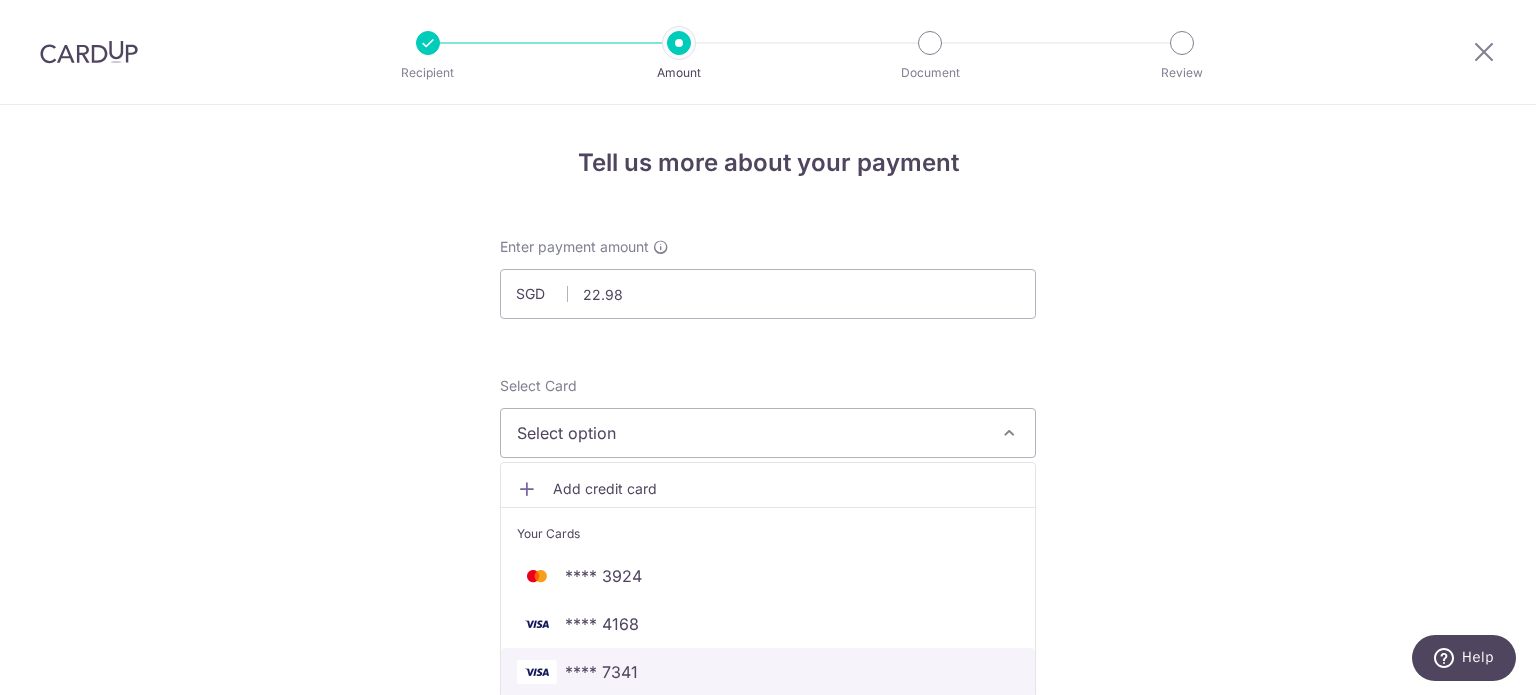 click on "**** 7341" at bounding box center (768, 672) 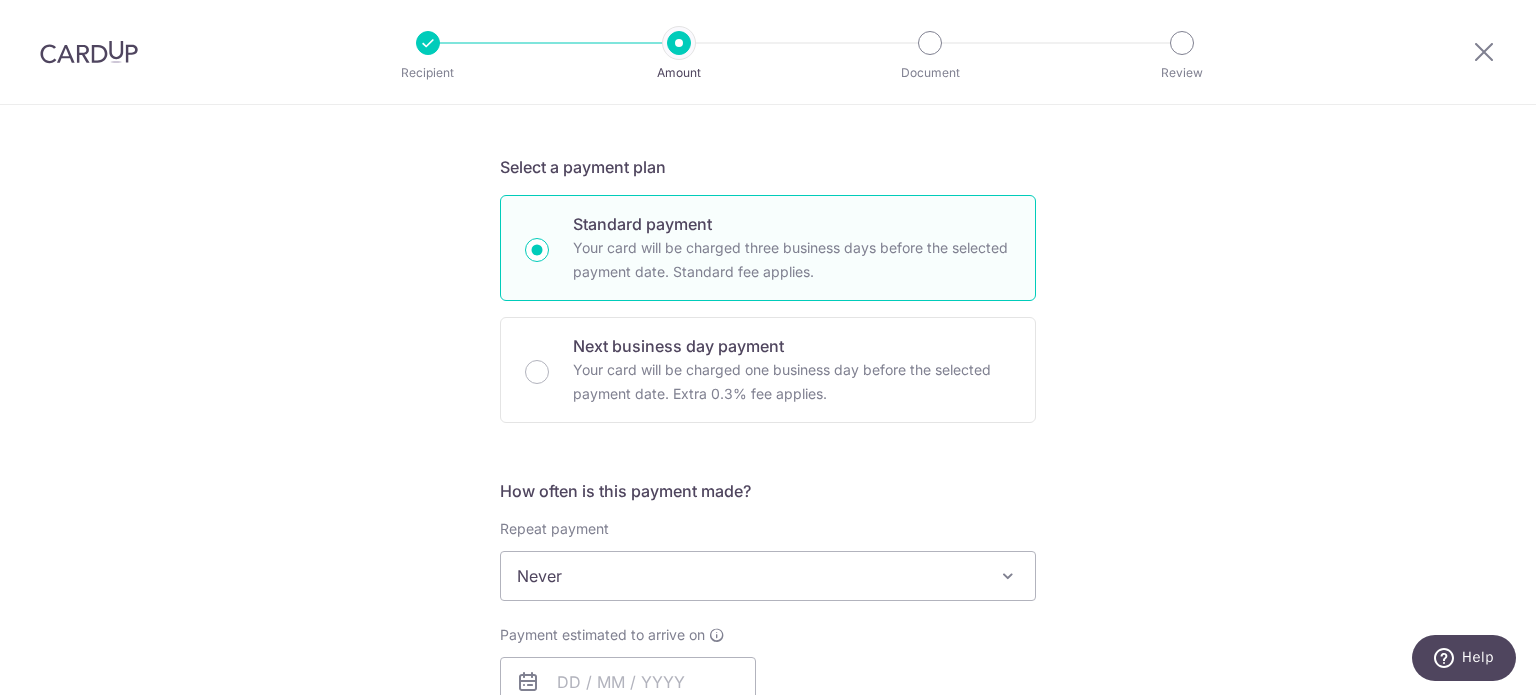 scroll, scrollTop: 500, scrollLeft: 0, axis: vertical 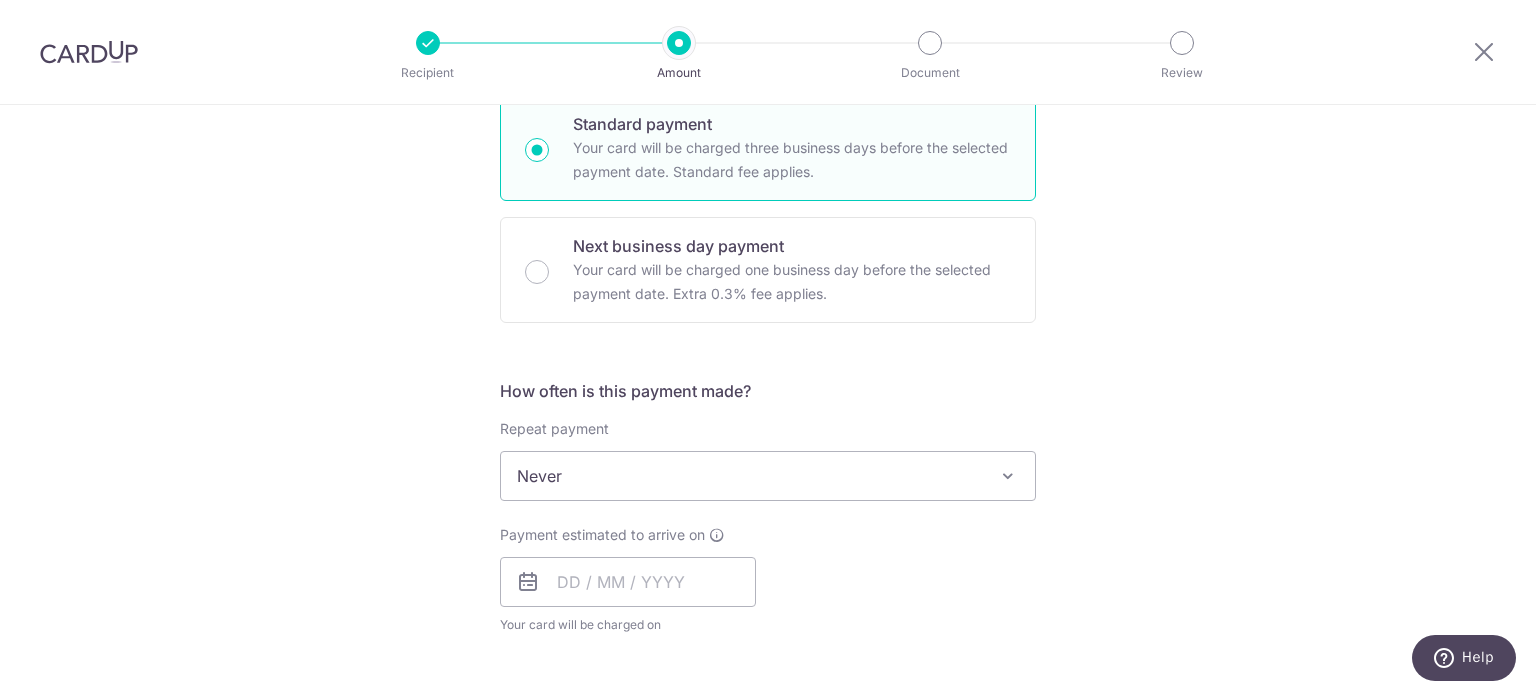 click on "Never" at bounding box center (768, 476) 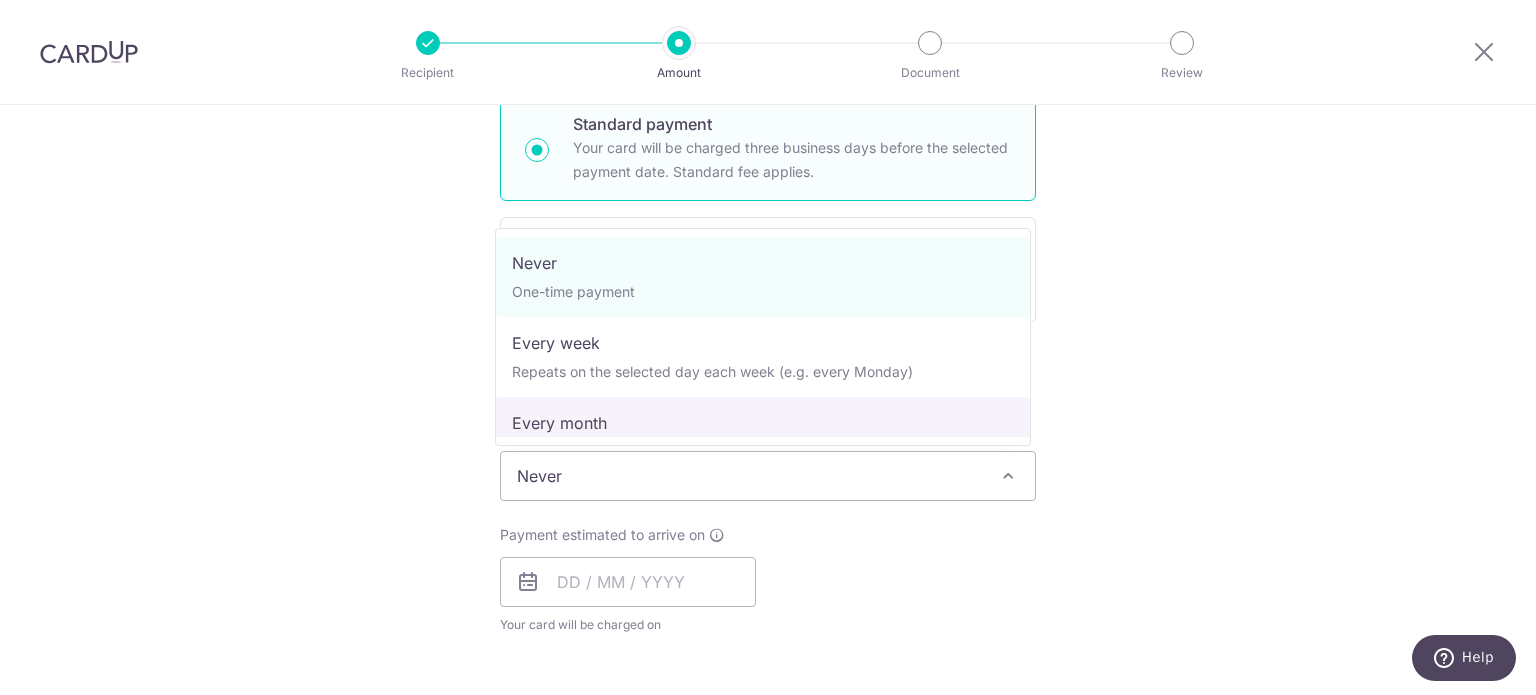 select on "3" 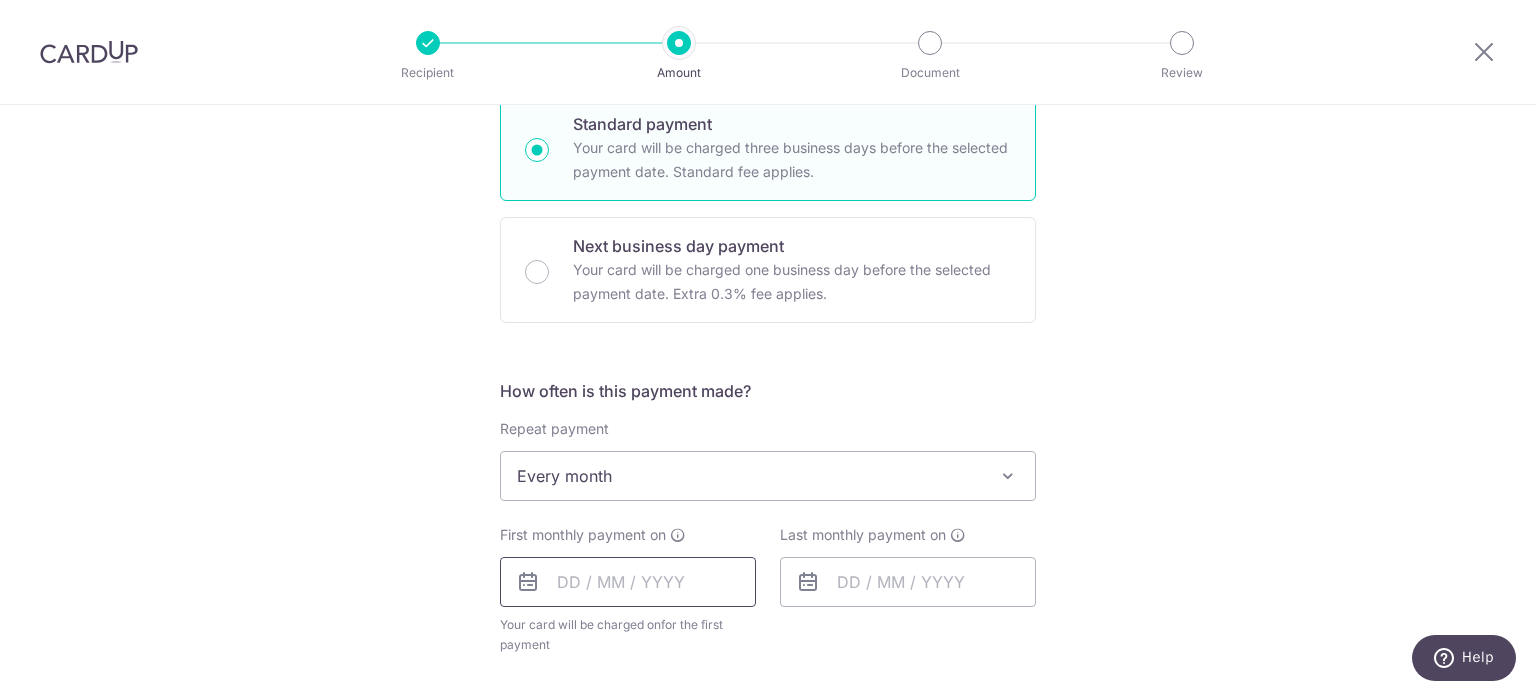 click at bounding box center [628, 582] 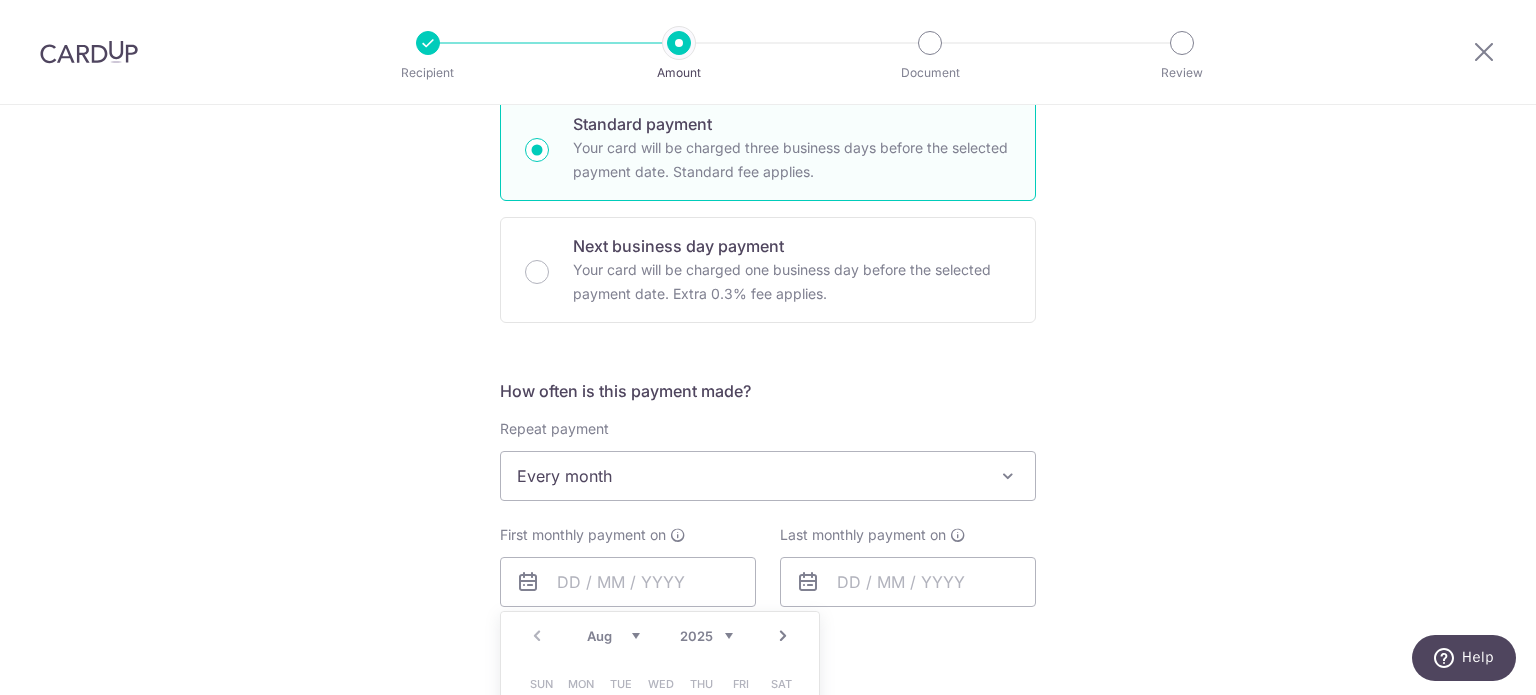 click on "Tell us more about your payment
Enter payment amount
SGD
22.98
22.98
Select Card
**** 7341
Add credit card
Your Cards
**** 3924
**** 4168
**** 7341
Secure 256-bit SSL
Text
New card details
Card" at bounding box center (768, 560) 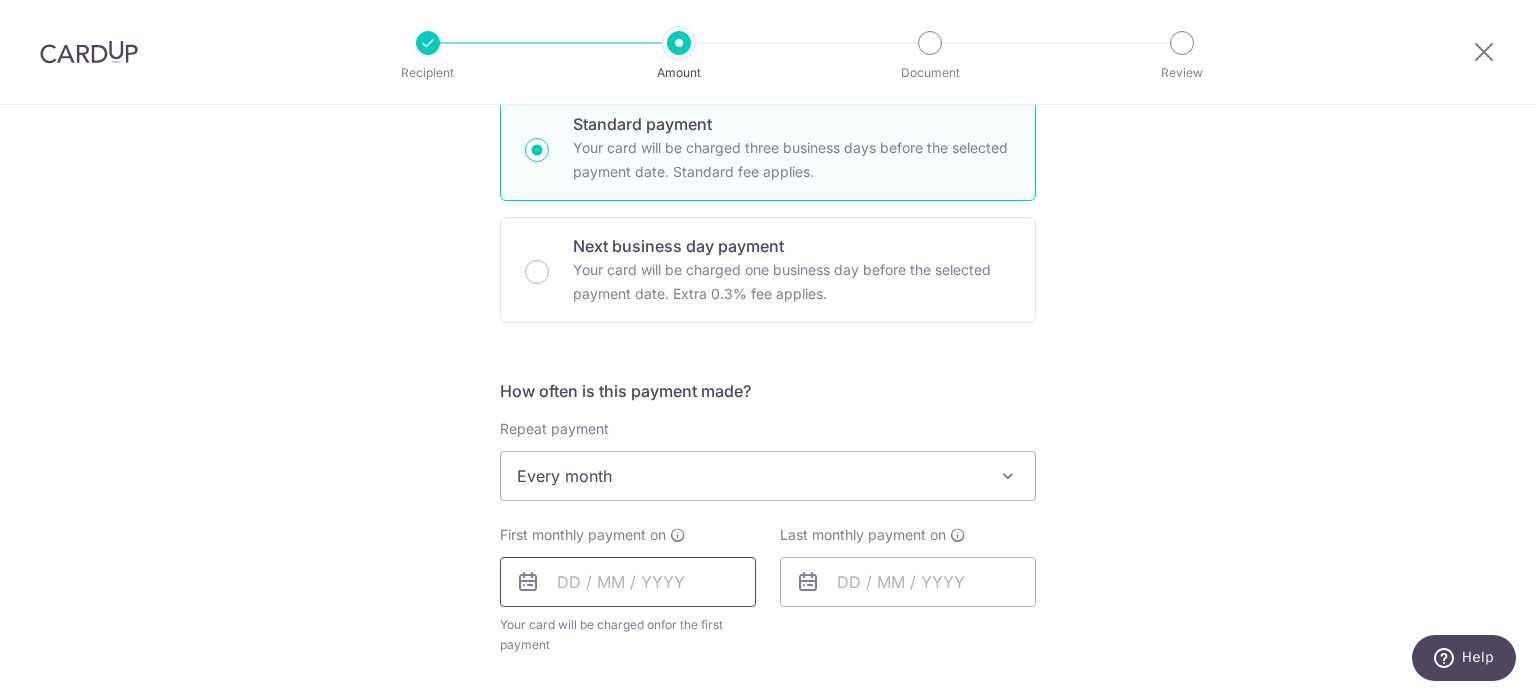 click at bounding box center [628, 582] 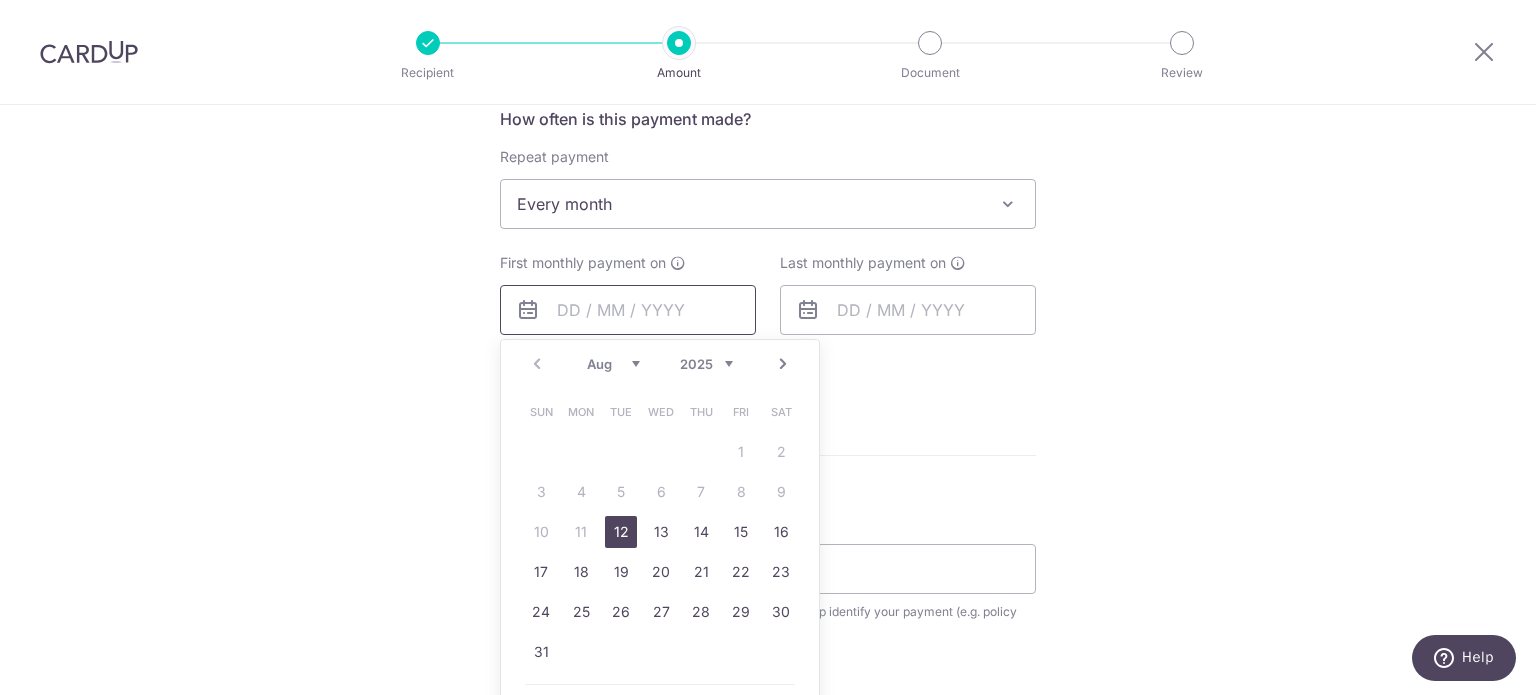 scroll, scrollTop: 800, scrollLeft: 0, axis: vertical 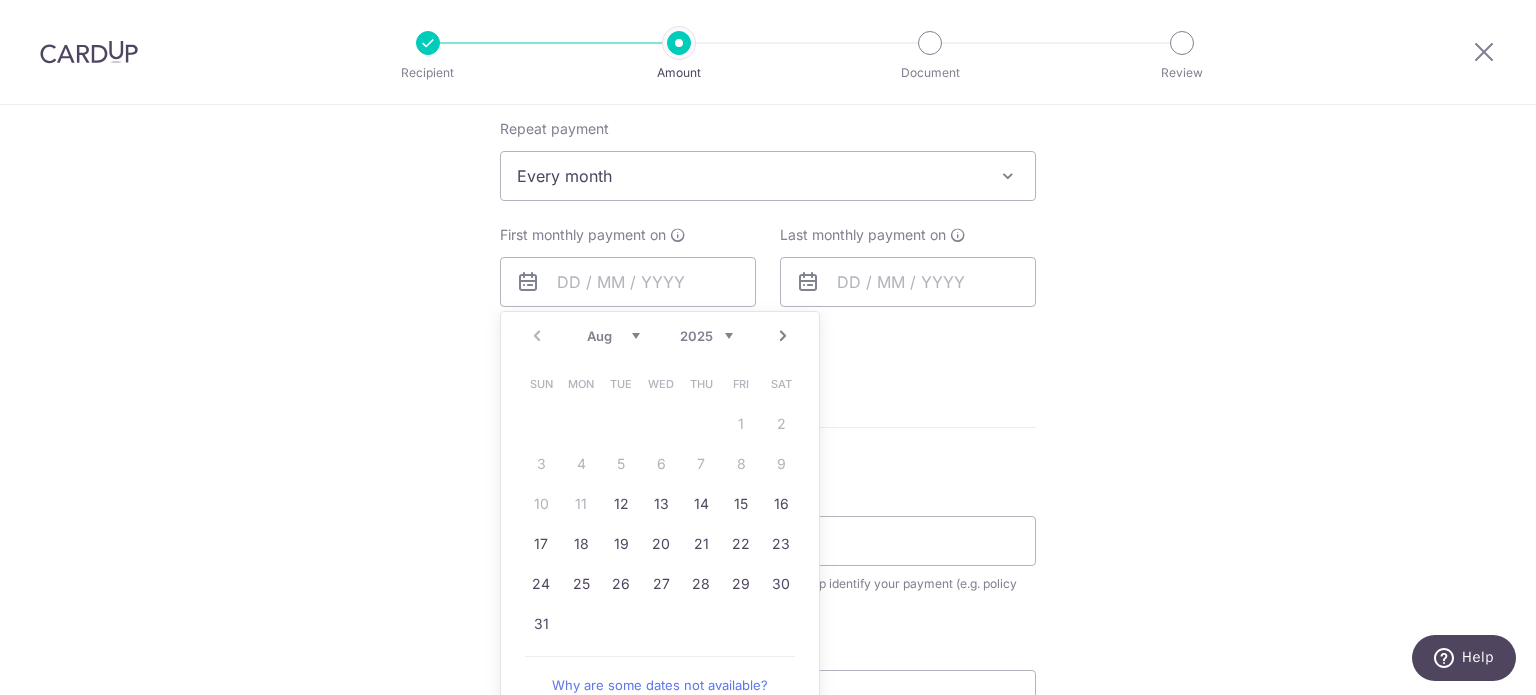 click on "Next" at bounding box center [783, 336] 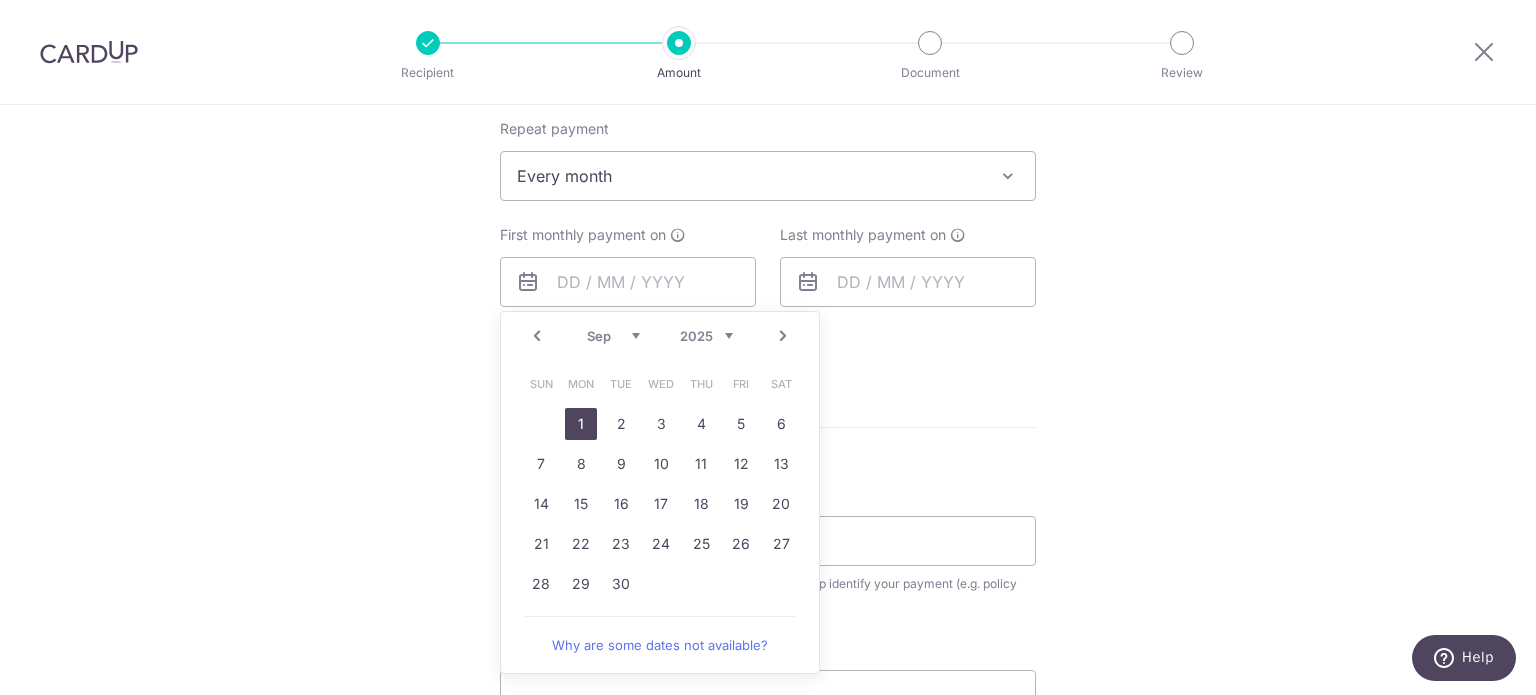 click on "1" at bounding box center [581, 424] 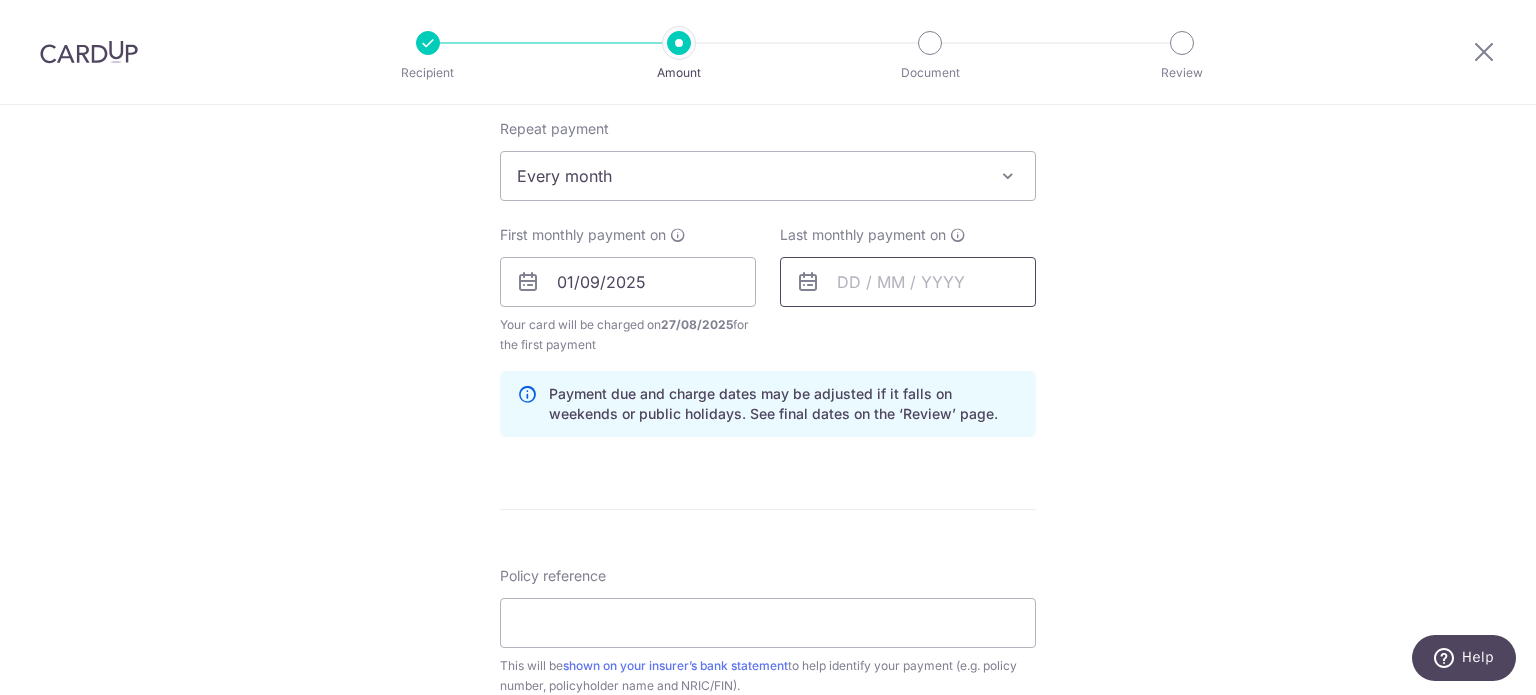 click at bounding box center [908, 282] 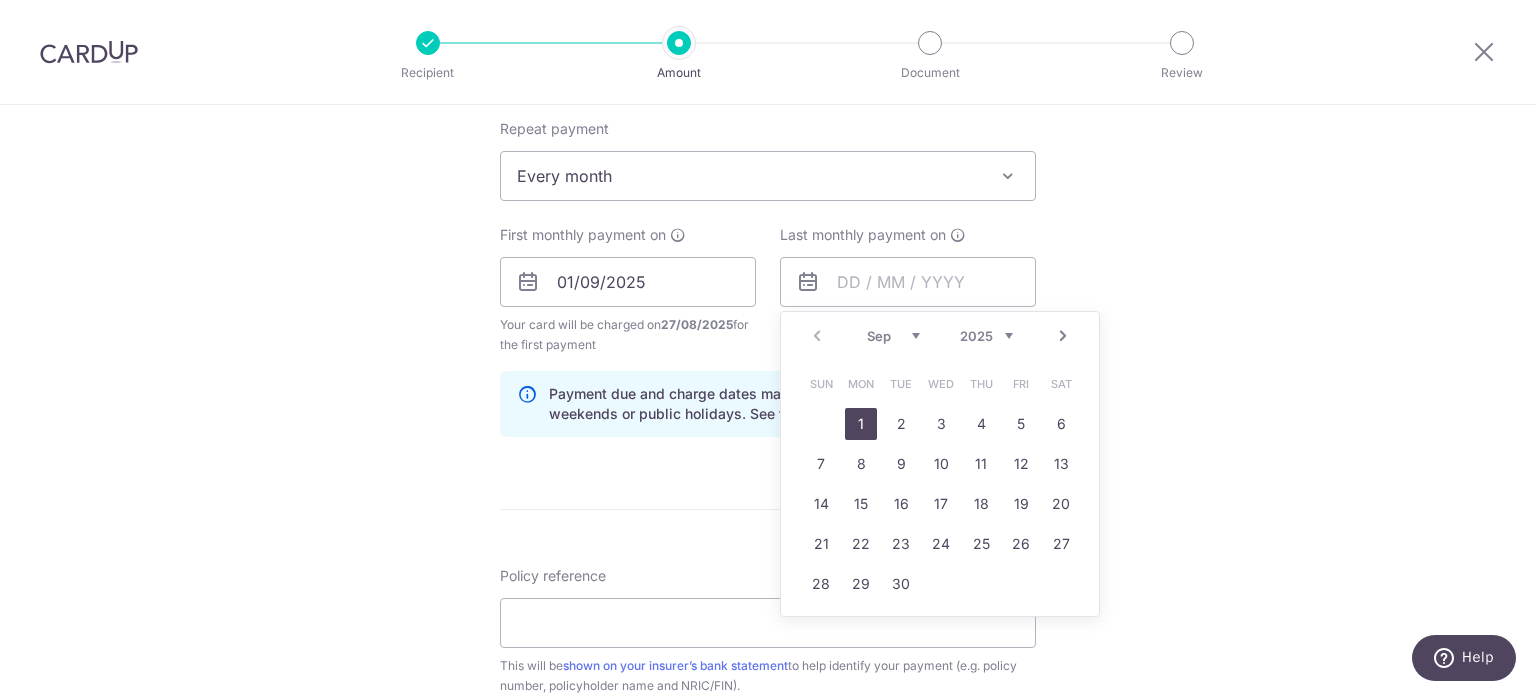 click on "Next" at bounding box center (1063, 336) 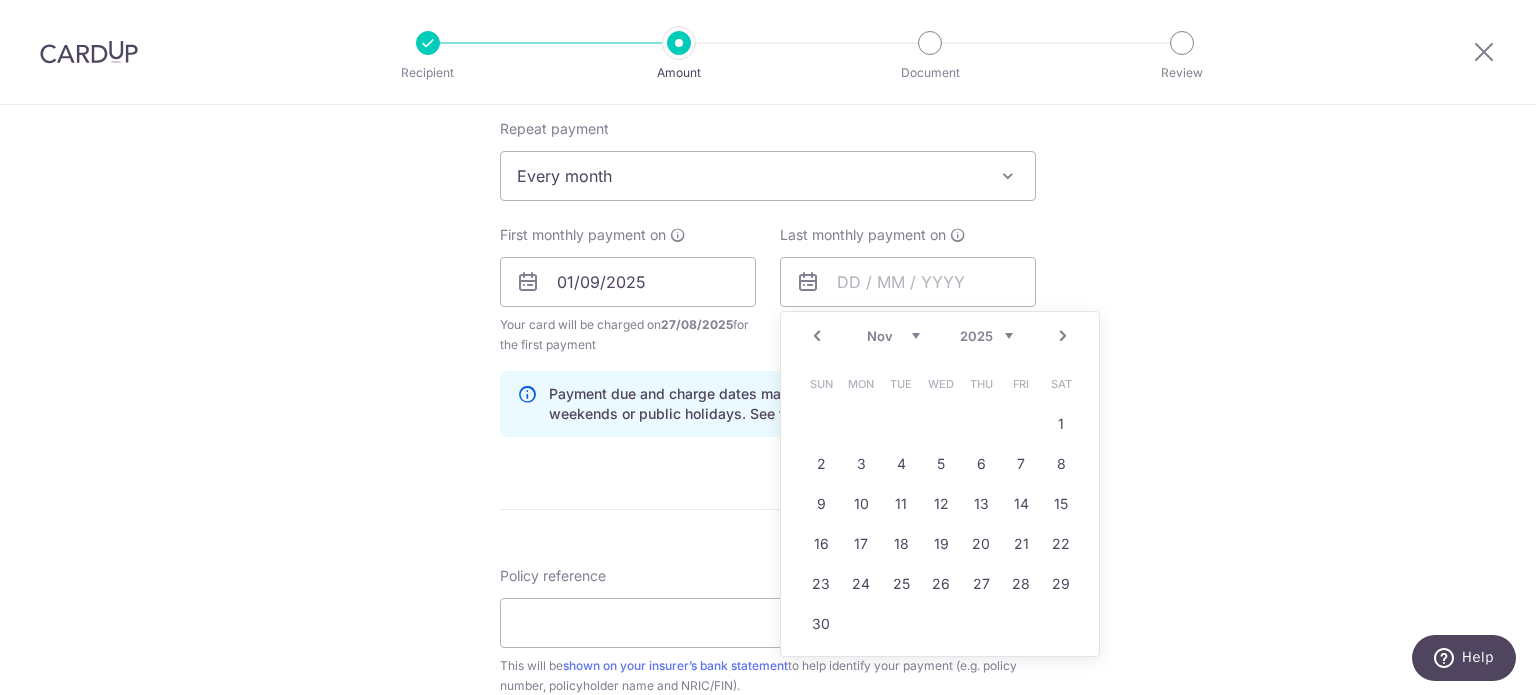 click on "Next" at bounding box center (1063, 336) 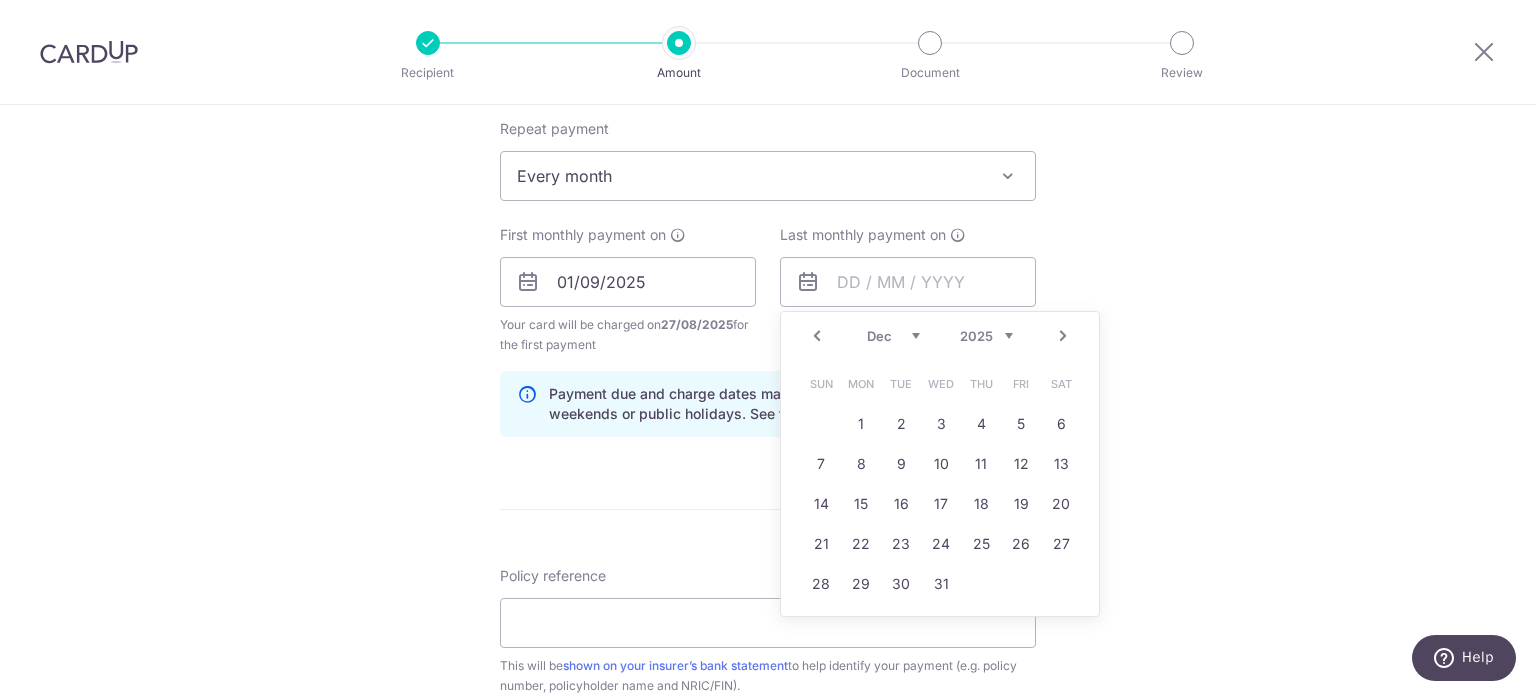 click on "Next" at bounding box center (1063, 336) 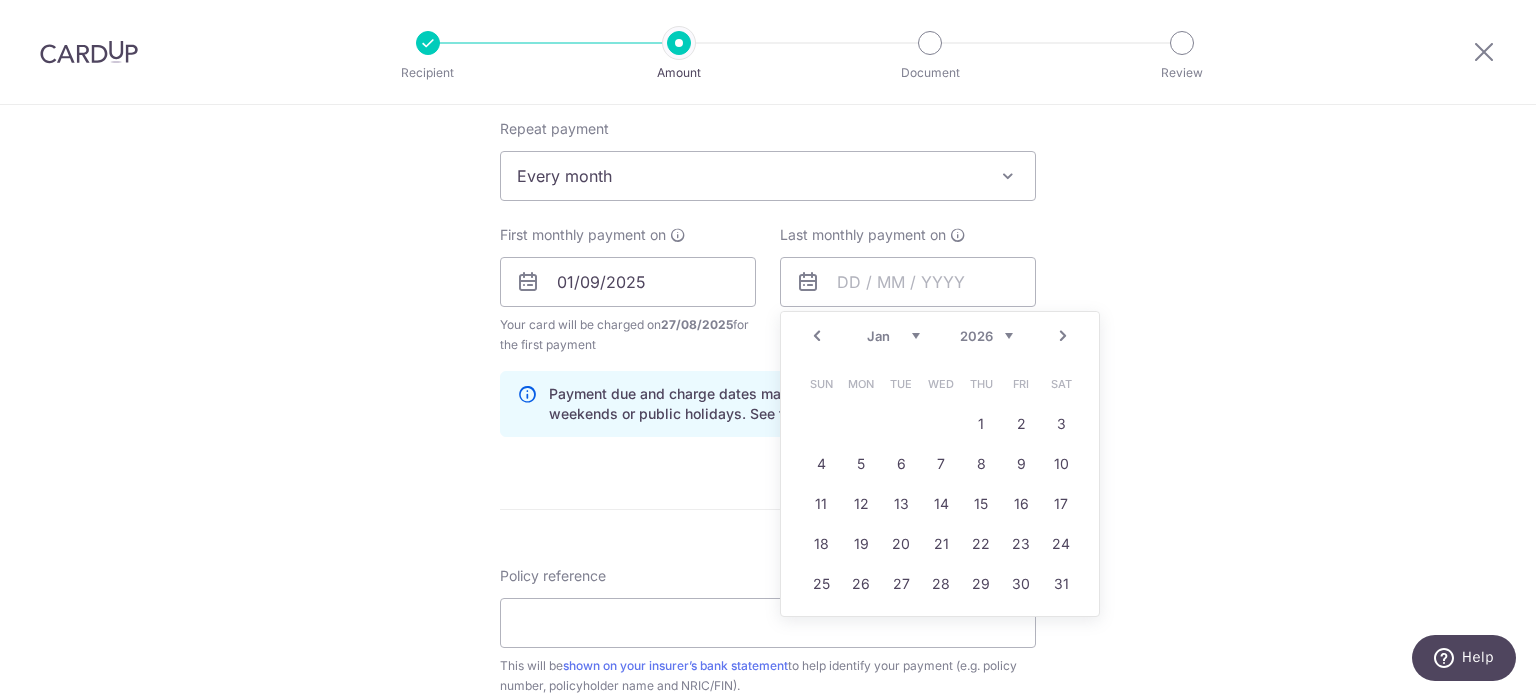 click on "Next" at bounding box center [1063, 336] 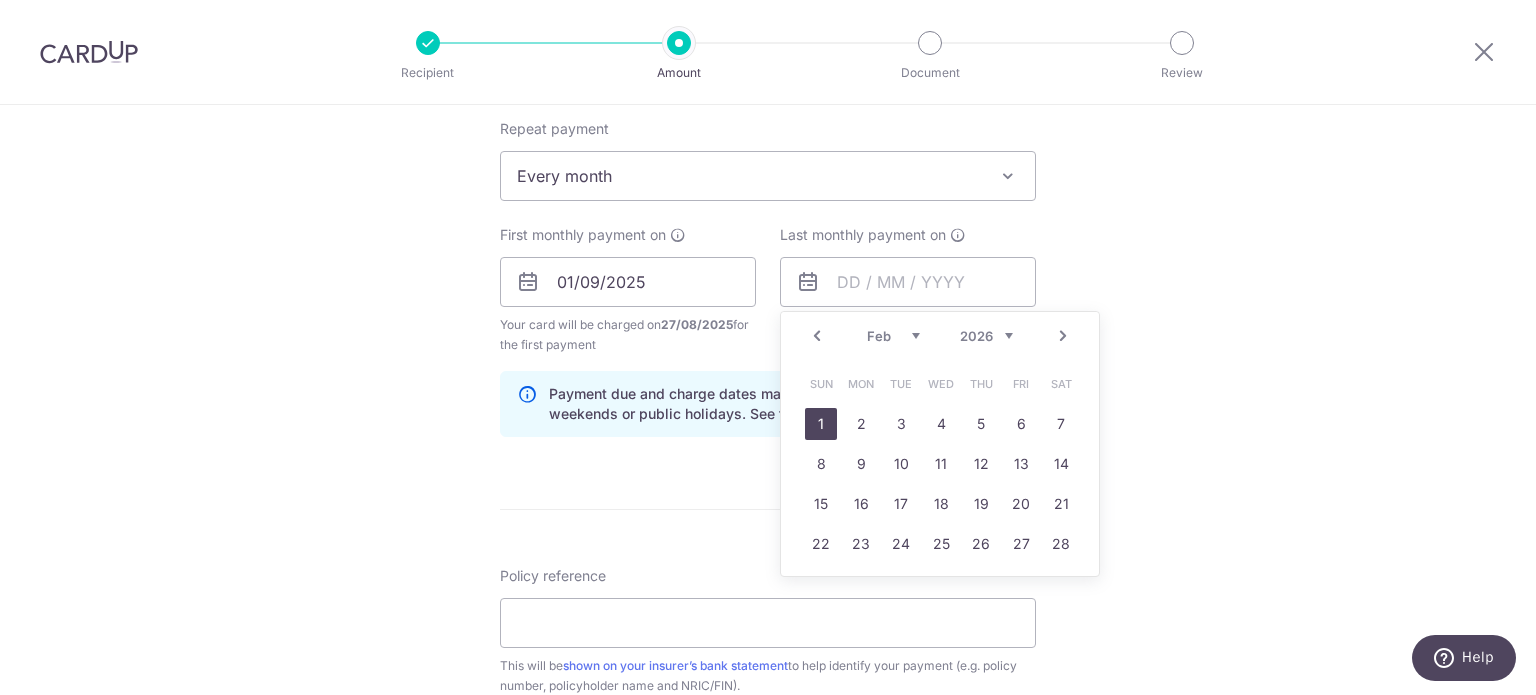 click on "1" at bounding box center [821, 424] 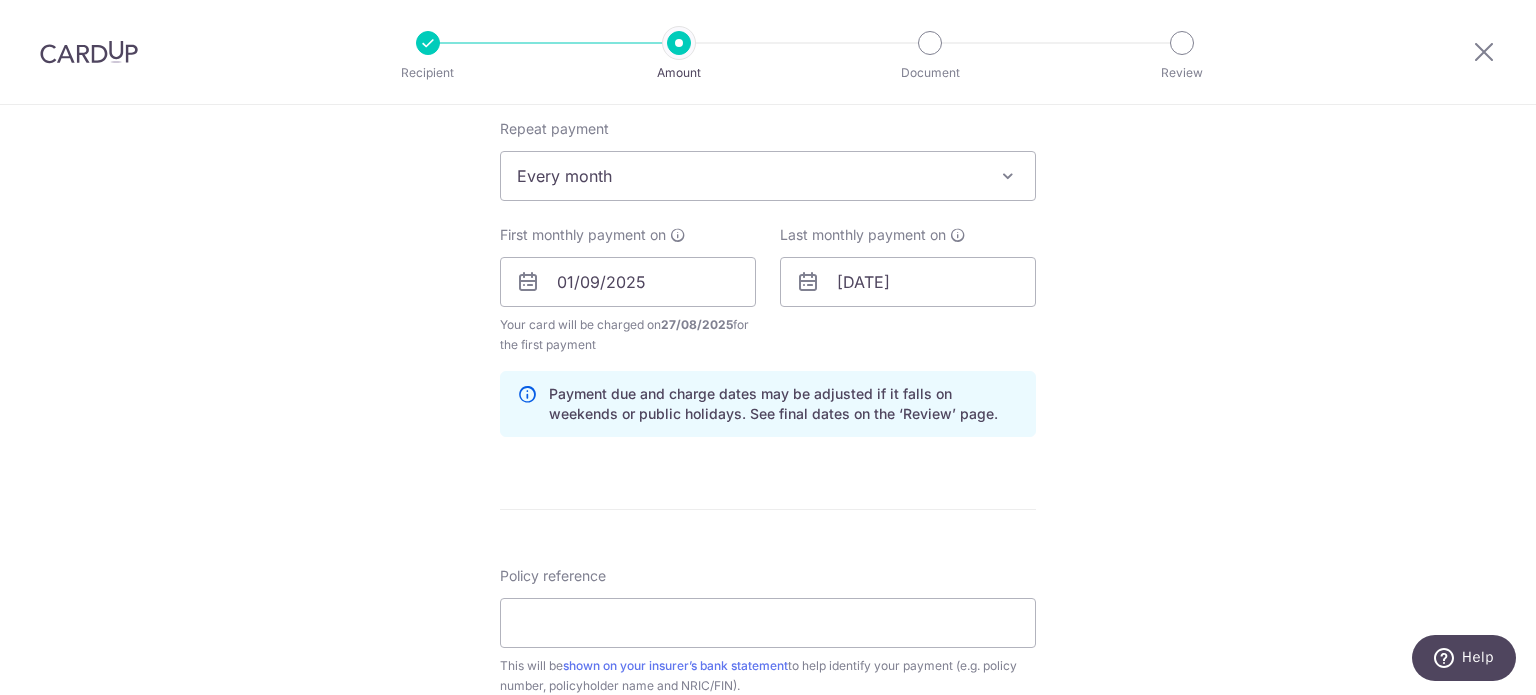 click on "Tell us more about your payment
Enter payment amount
SGD
22.98
22.98
Select Card
**** 7341
Add credit card
Your Cards
**** 3924
**** 4168
**** 7341
Secure 256-bit SSL
Text
New card details
Card" at bounding box center [768, 301] 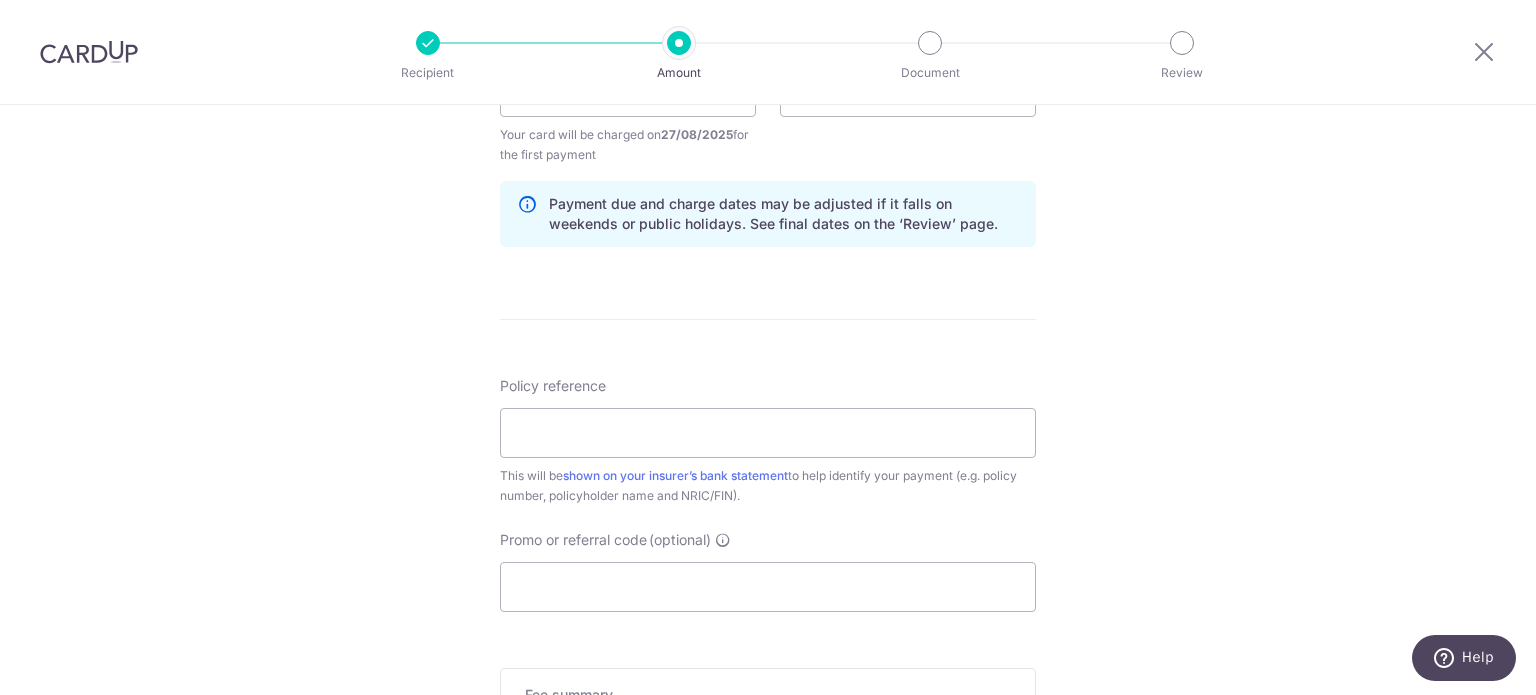 scroll, scrollTop: 1000, scrollLeft: 0, axis: vertical 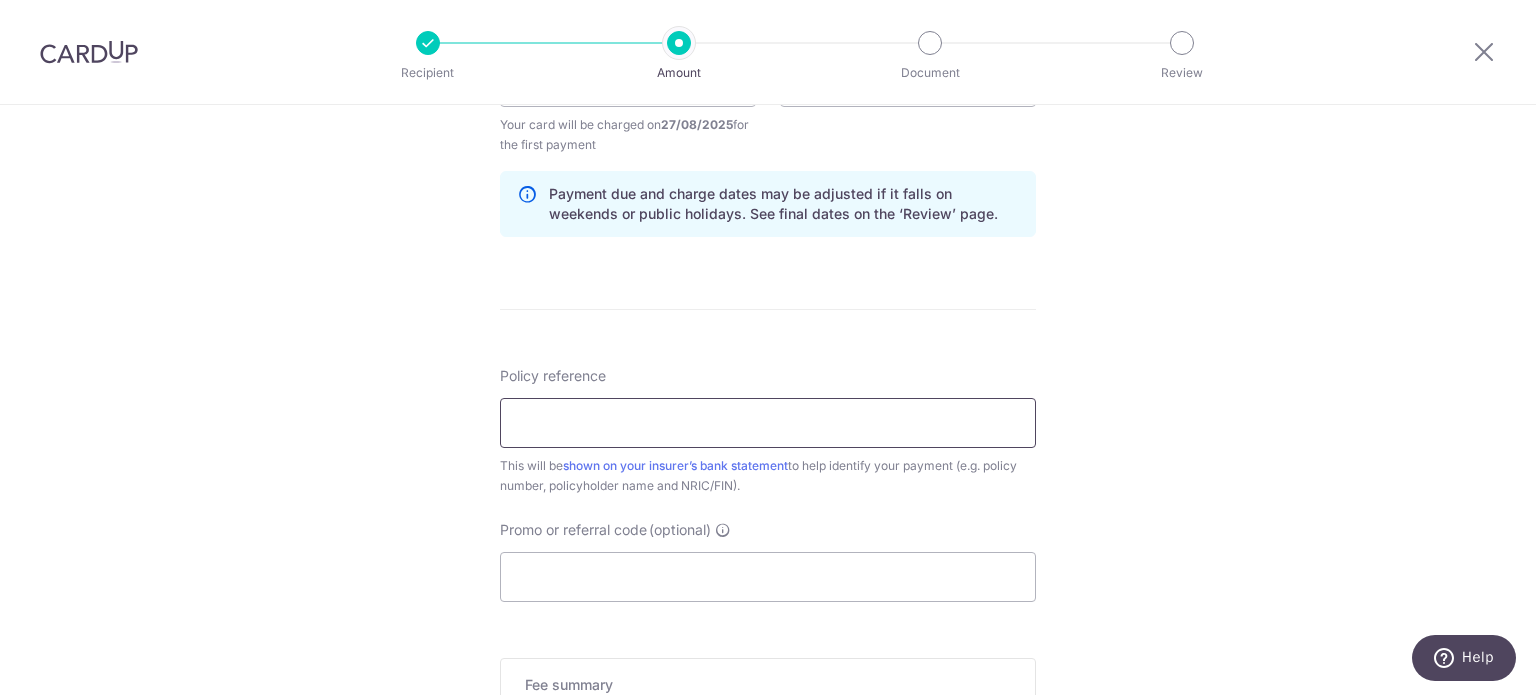 click on "Policy reference" at bounding box center [768, 423] 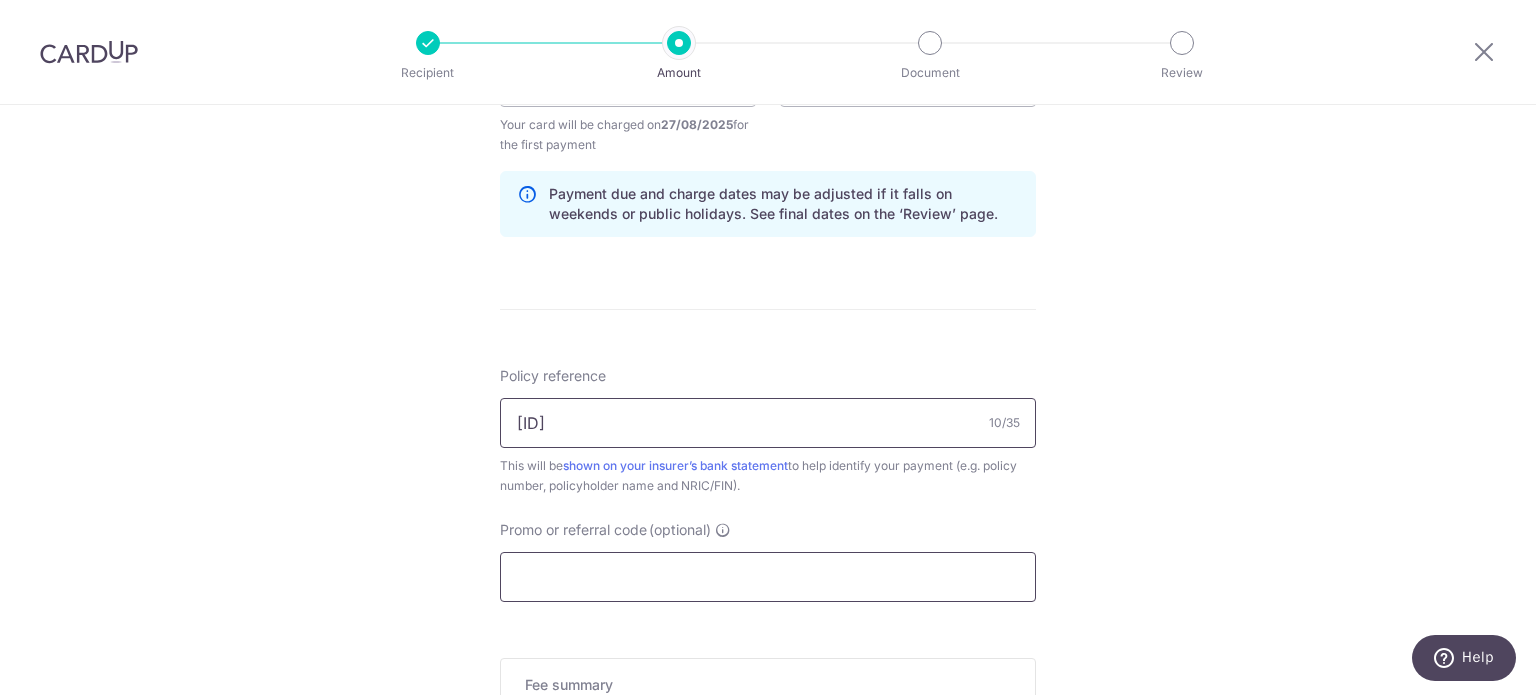 type on "P680986421" 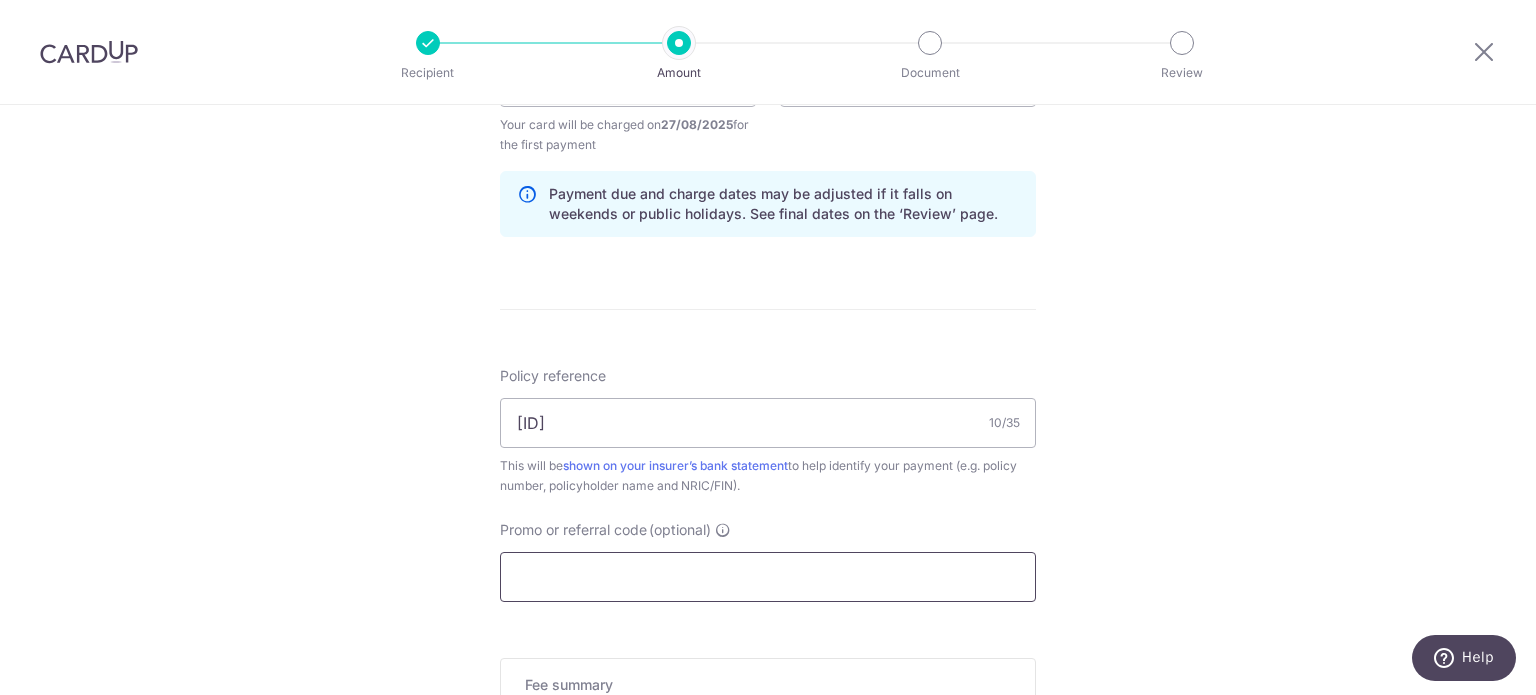 click on "Promo or referral code
(optional)" at bounding box center [768, 577] 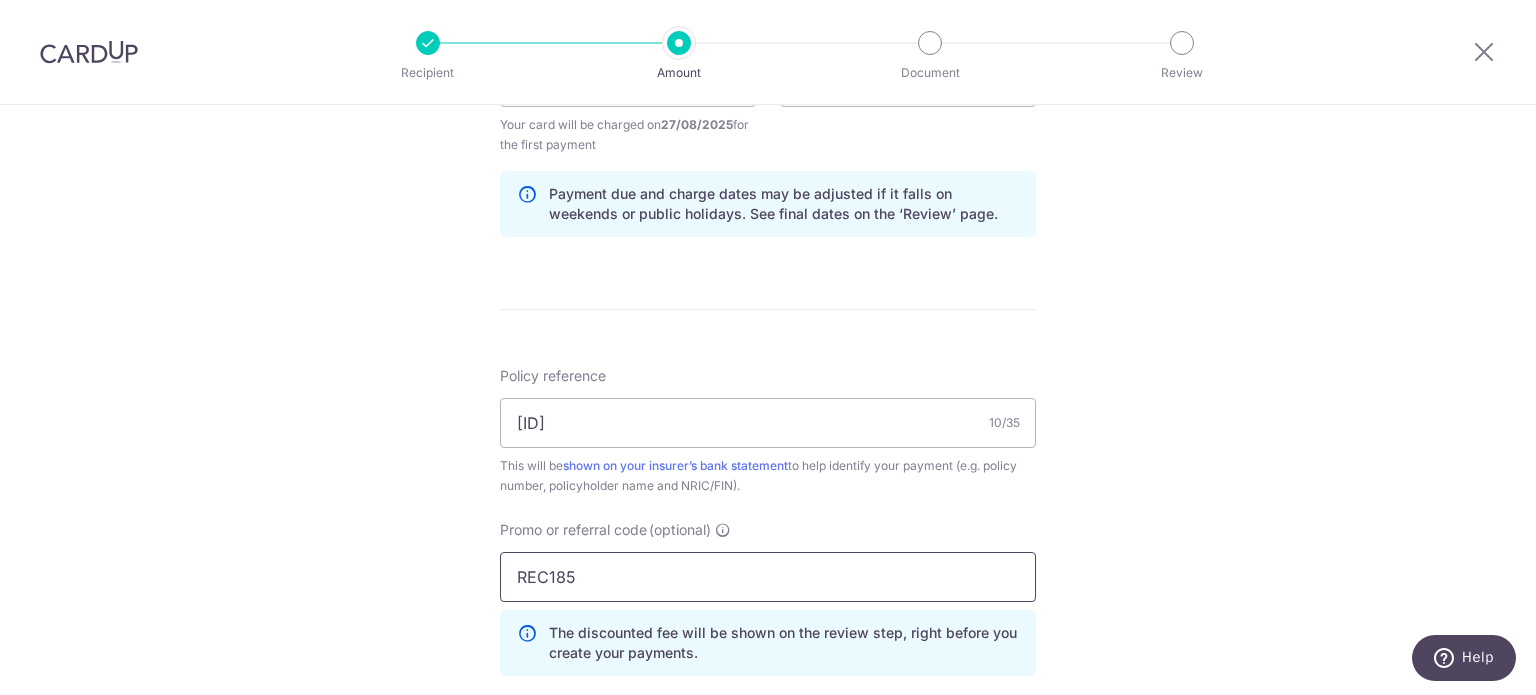 type on "REC185" 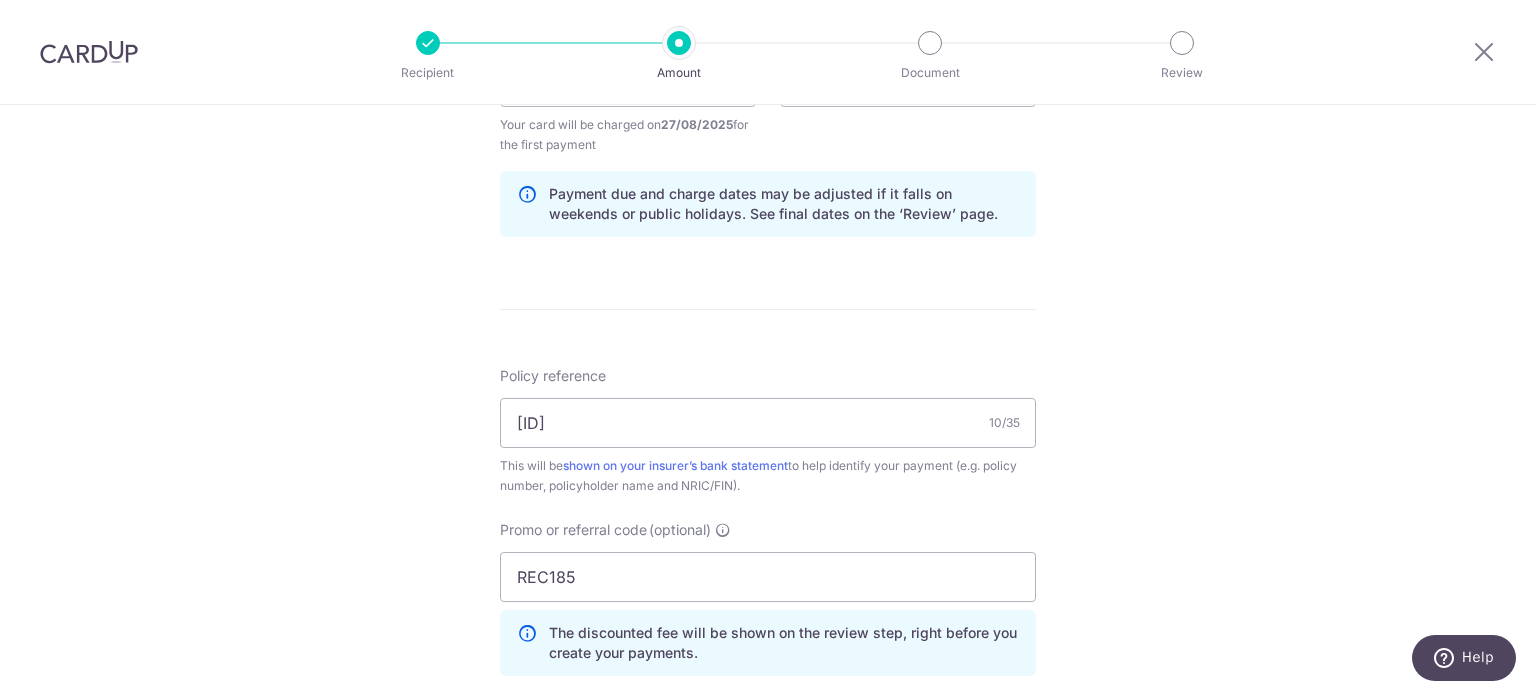 click on "Tell us more about your payment
Enter payment amount
SGD
22.98
22.98
Select Card
**** 7341
Add credit card
Your Cards
**** 3924
**** 4168
**** 7341
Secure 256-bit SSL
Text
New card details
Card" at bounding box center (768, 146) 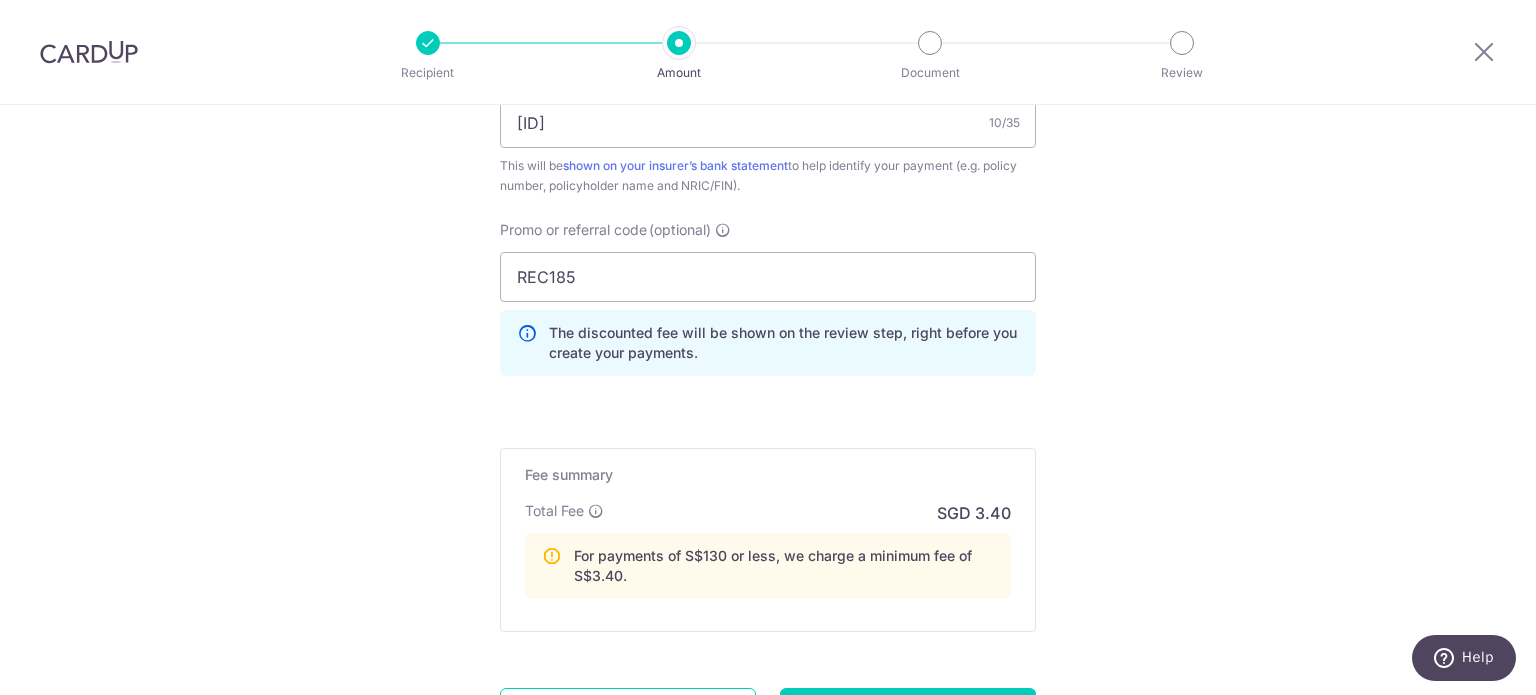scroll, scrollTop: 1489, scrollLeft: 0, axis: vertical 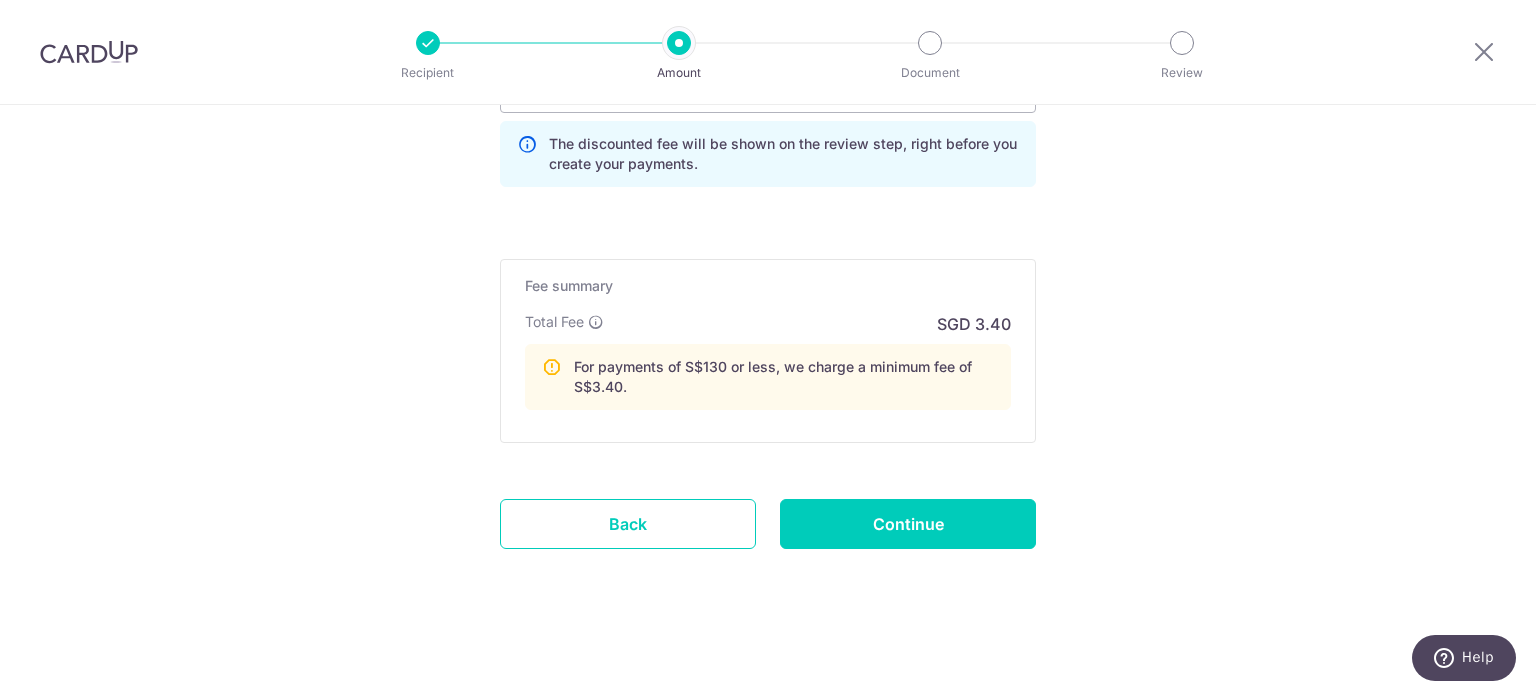 click on "Enter payment amount
SGD
22.98
22.98
Select Card
**** 7341
Add credit card
Your Cards
**** 3924
**** 4168
**** 7341
Secure 256-bit SSL
Text
New card details
Card
Secure 256-bit SSL" at bounding box center [768, -324] 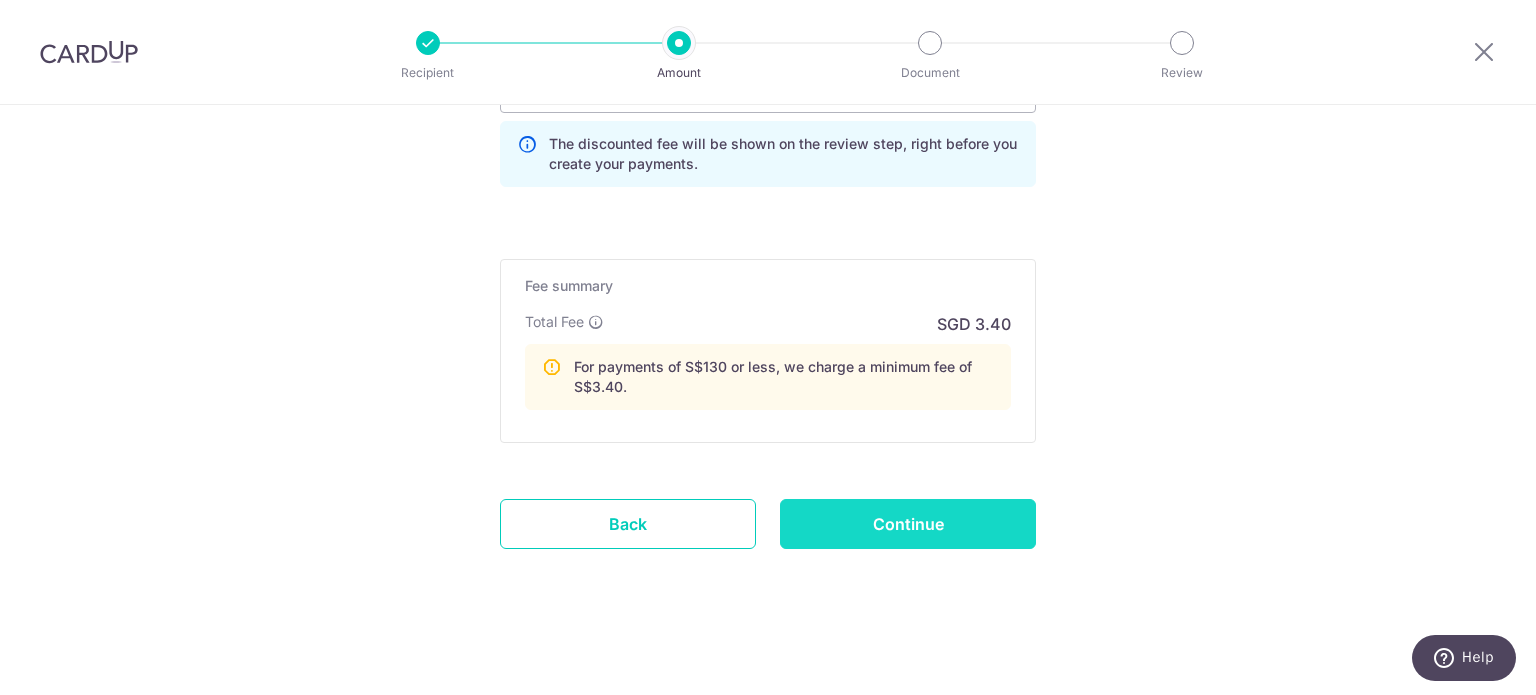 click on "Continue" at bounding box center (908, 524) 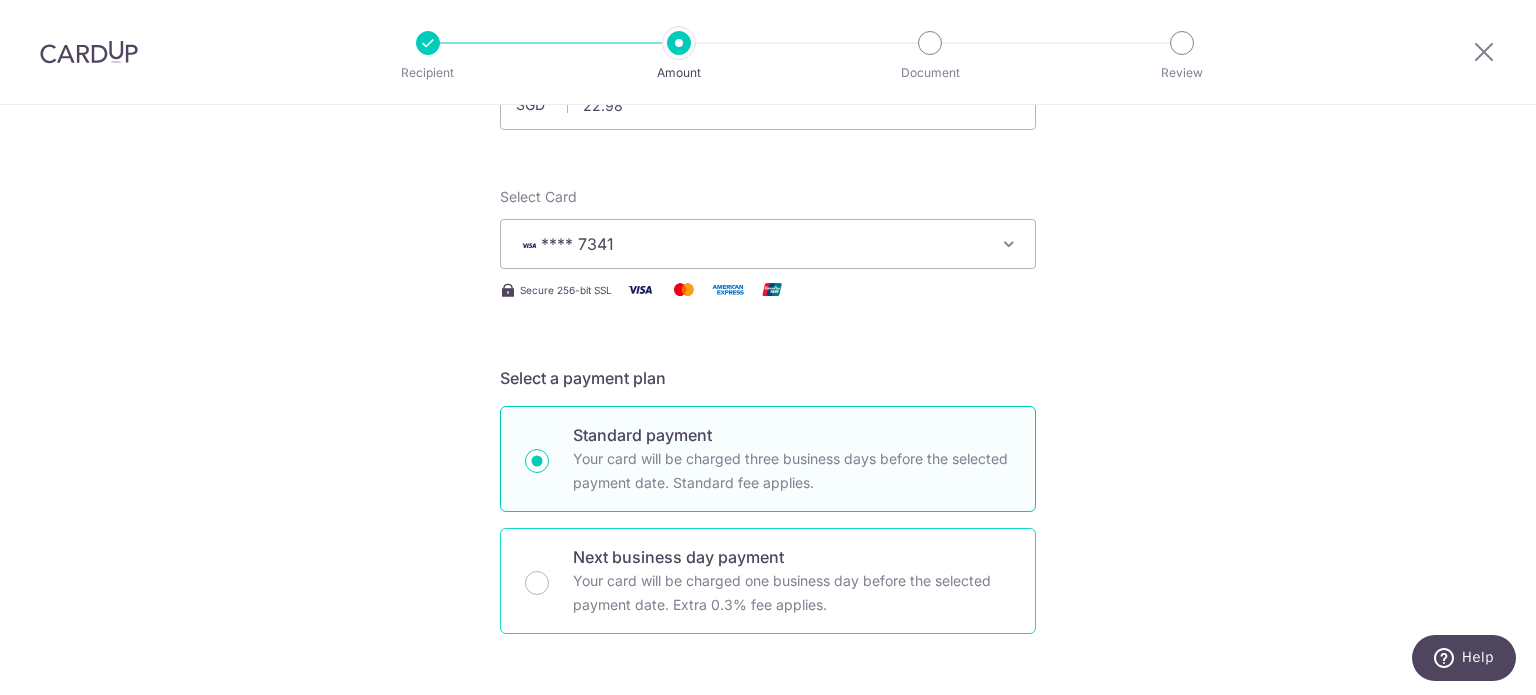 scroll, scrollTop: 0, scrollLeft: 0, axis: both 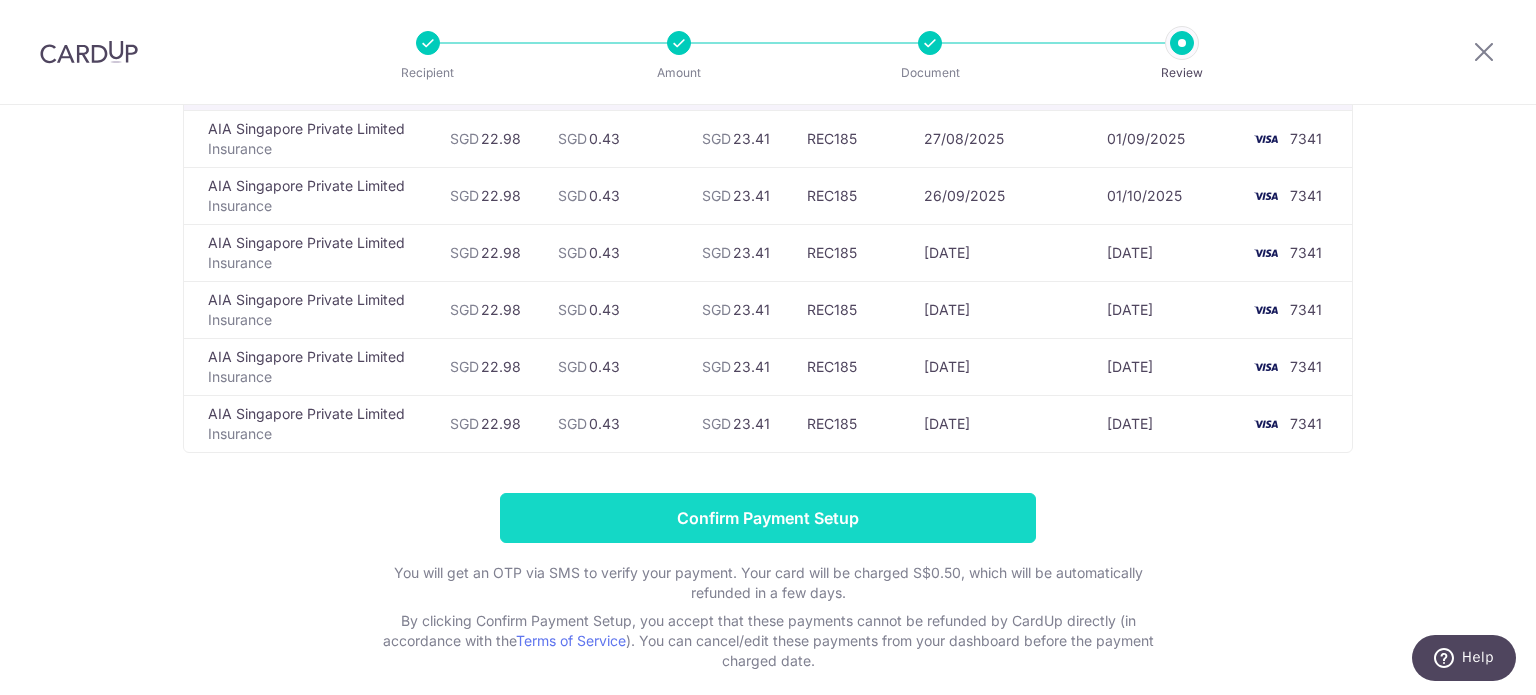 click on "Confirm Payment Setup" at bounding box center [768, 518] 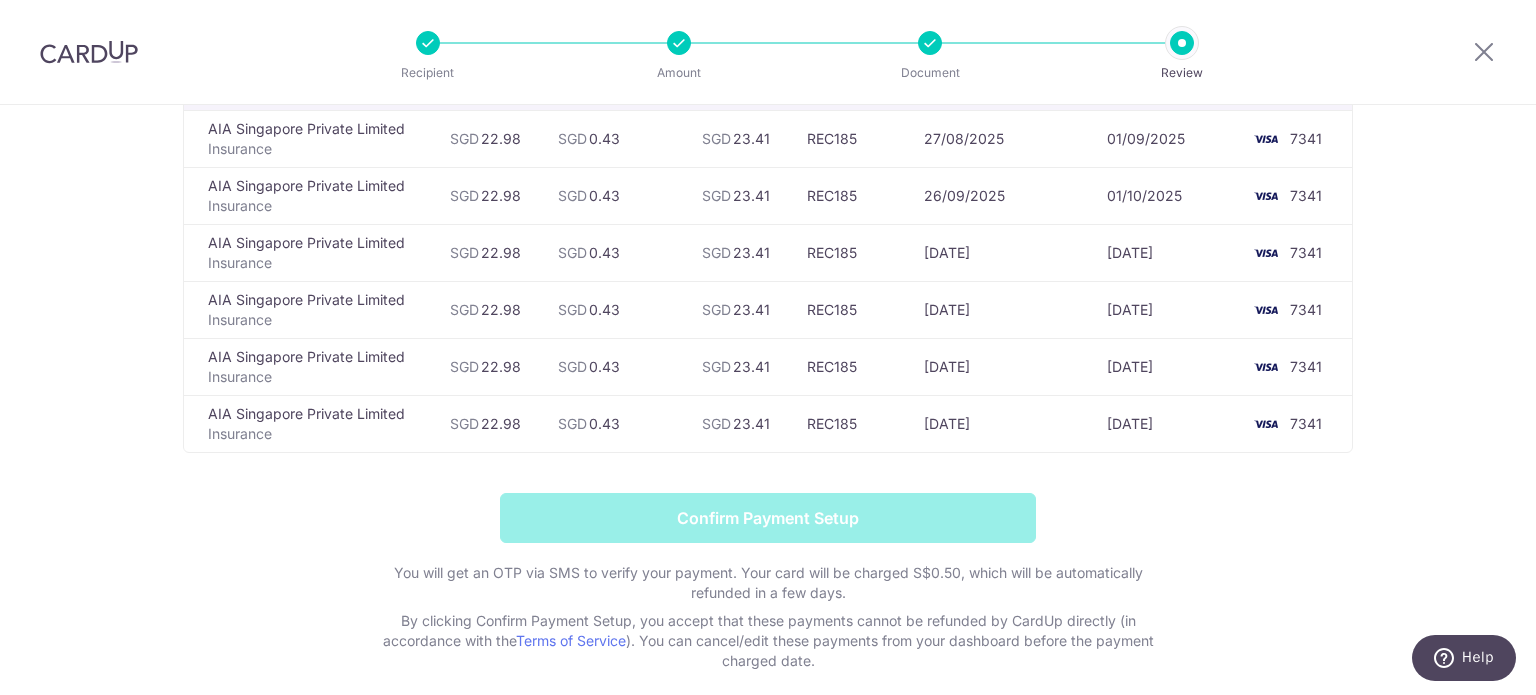 scroll, scrollTop: 0, scrollLeft: 0, axis: both 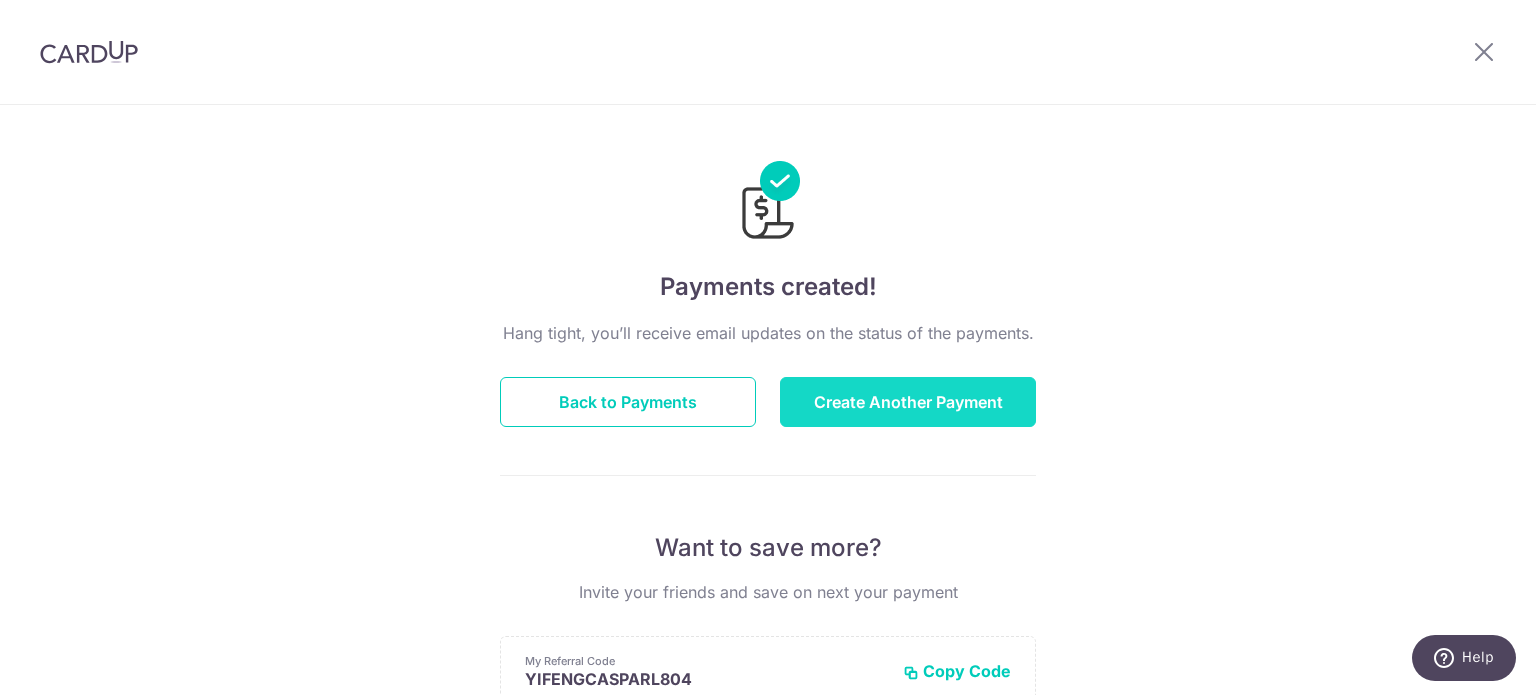 click on "Create Another Payment" at bounding box center [908, 402] 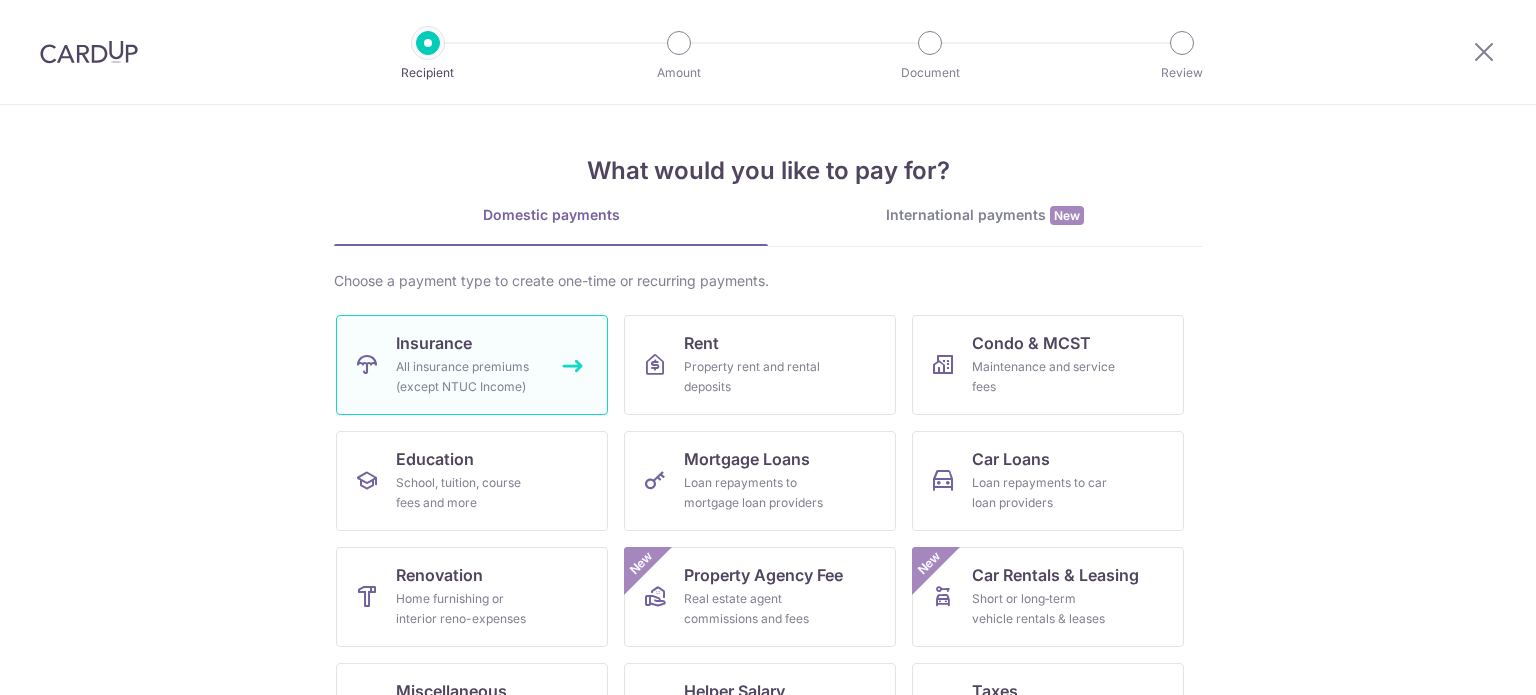 scroll, scrollTop: 0, scrollLeft: 0, axis: both 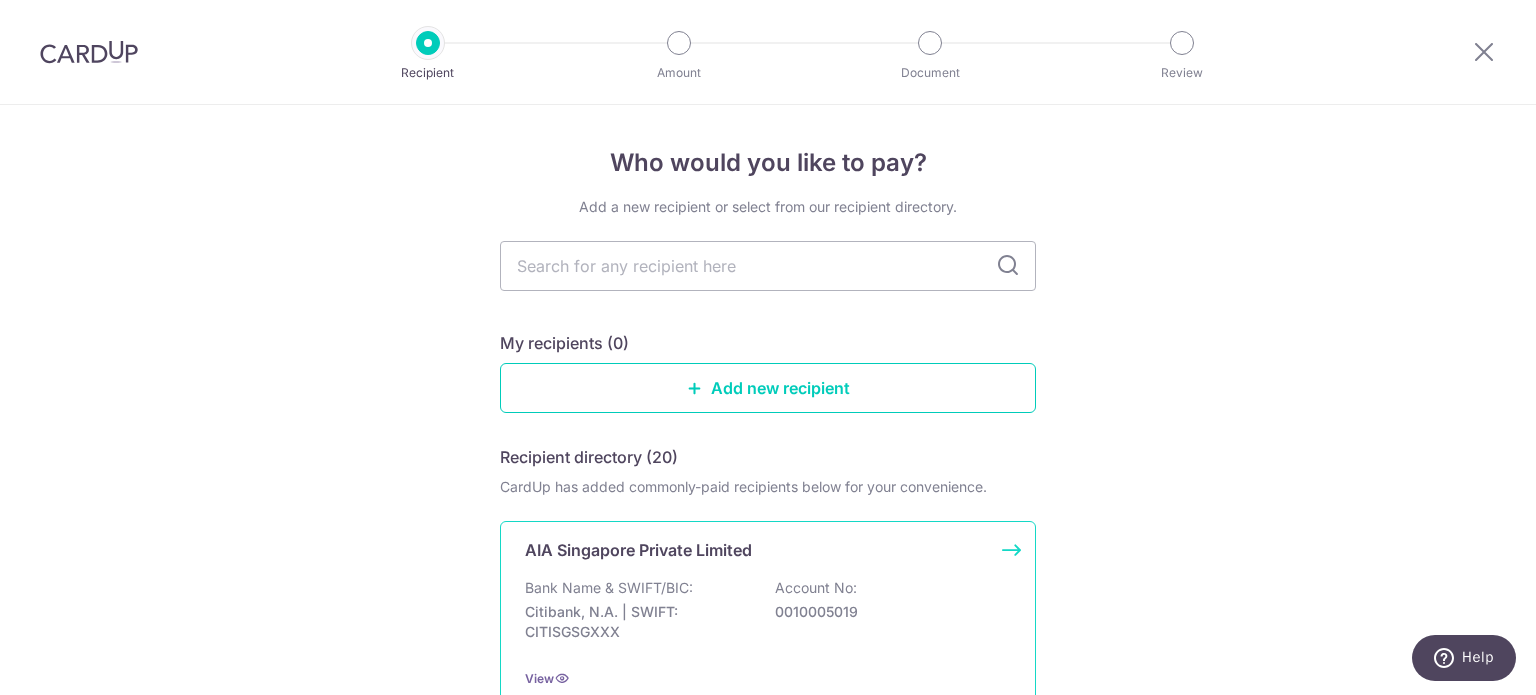 click on "AIA Singapore Private Limited" at bounding box center [638, 550] 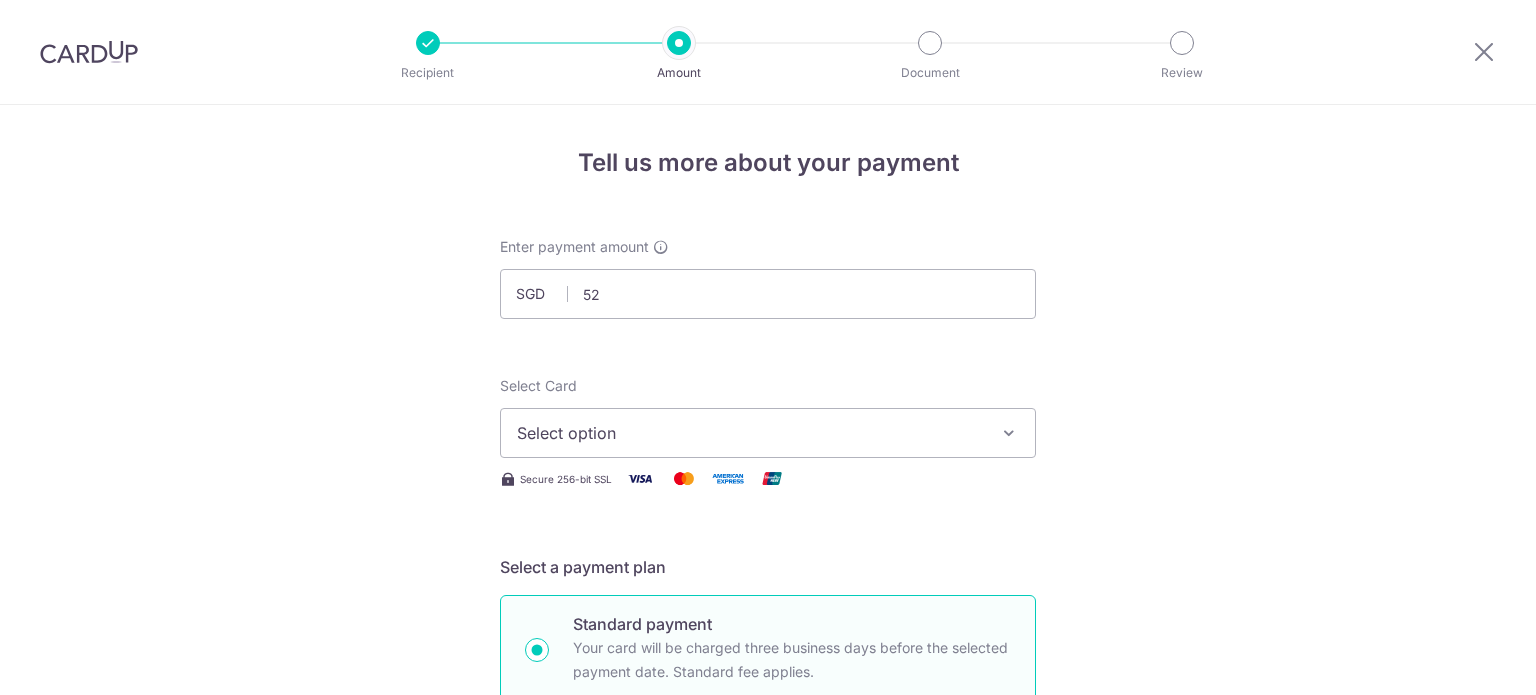 scroll, scrollTop: 0, scrollLeft: 0, axis: both 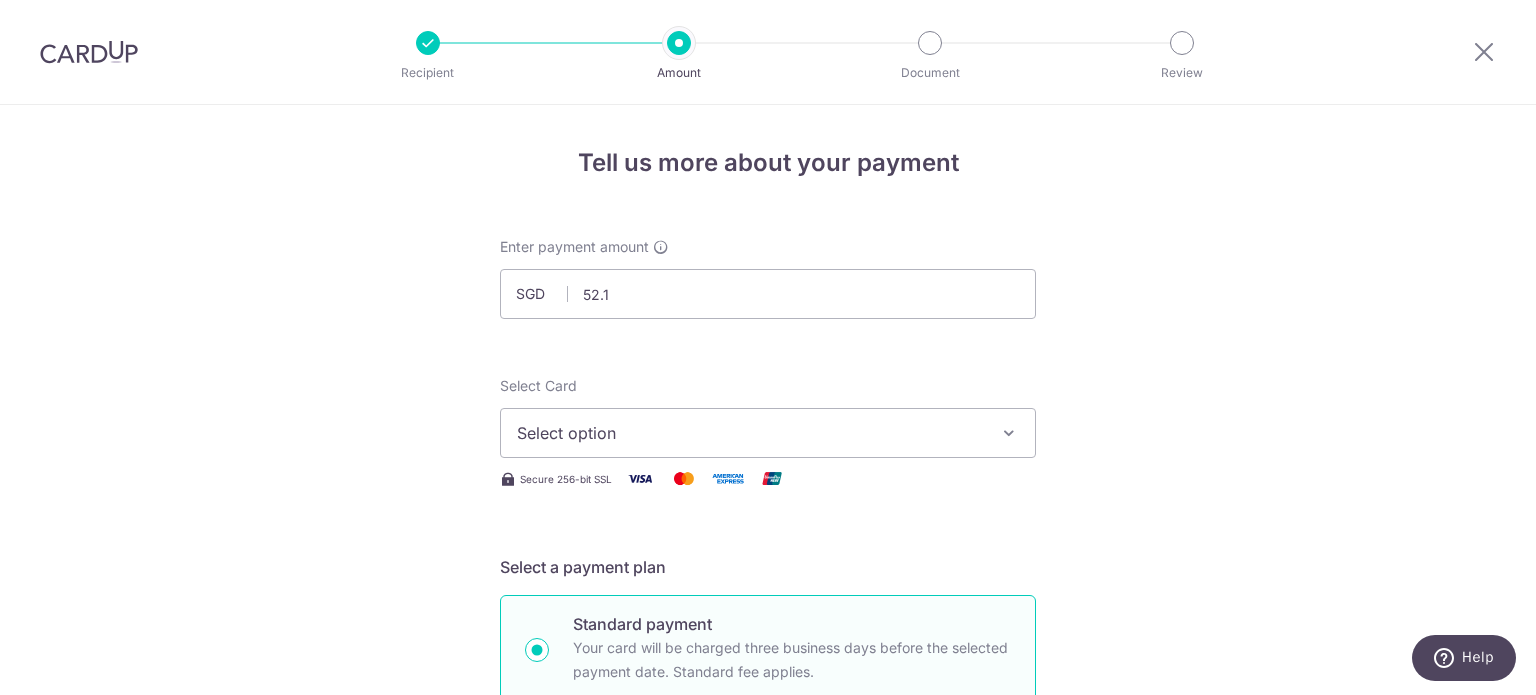 type on "52.11" 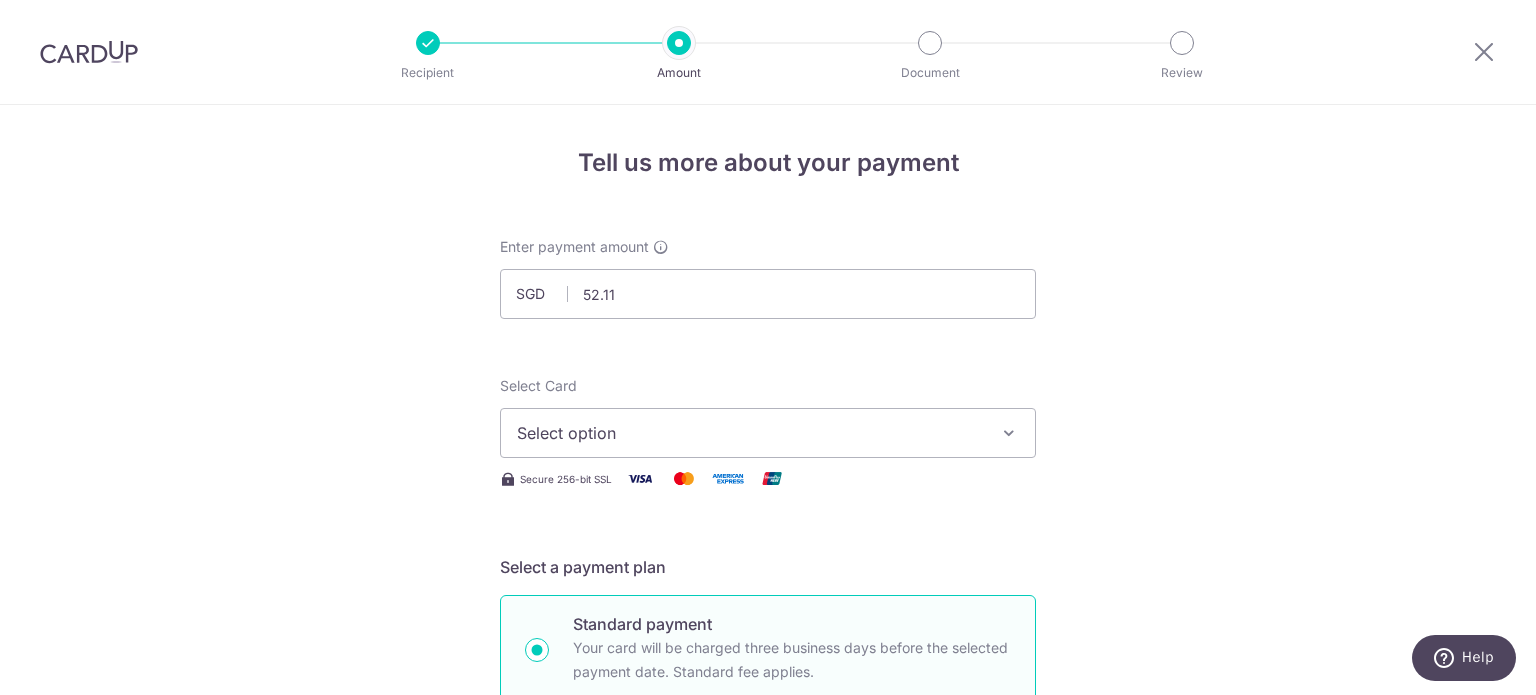 click on "Select option" at bounding box center (750, 433) 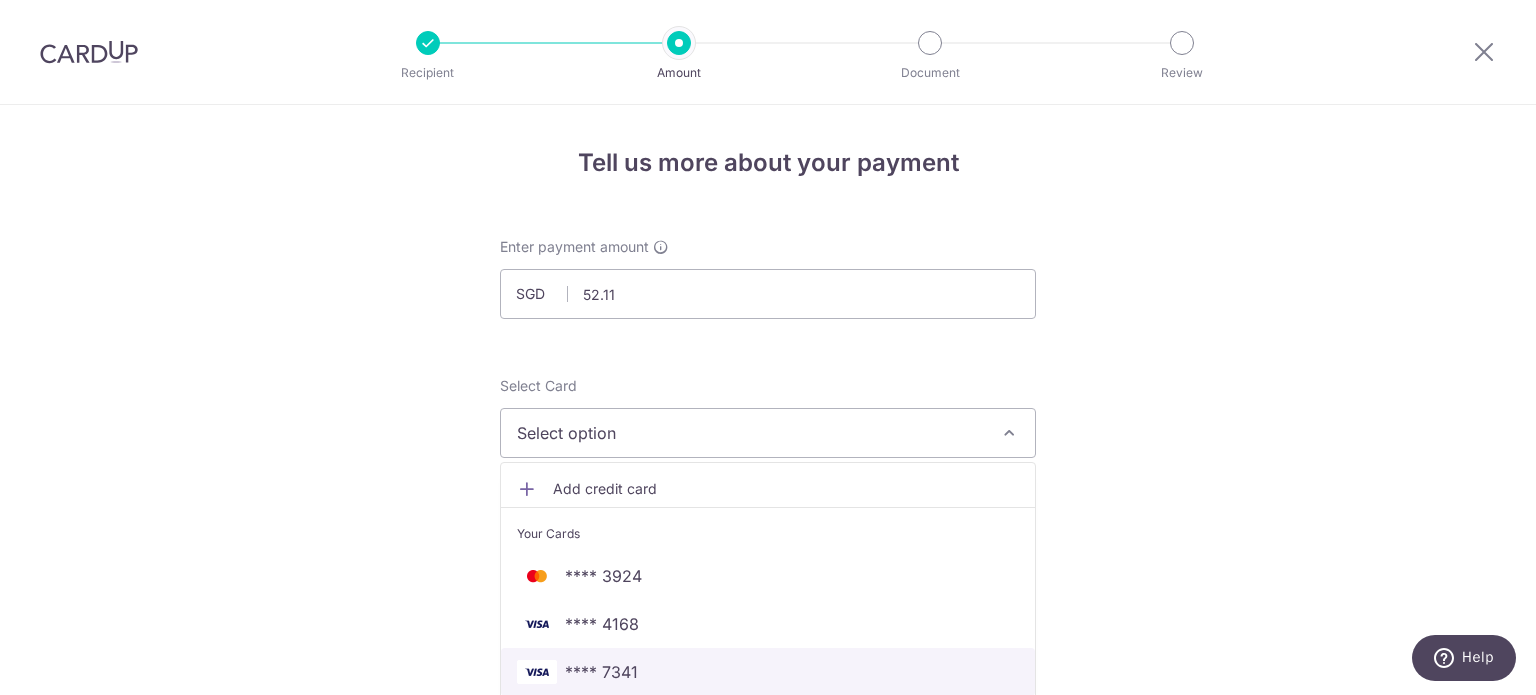 click on "**** 7341" at bounding box center [768, 672] 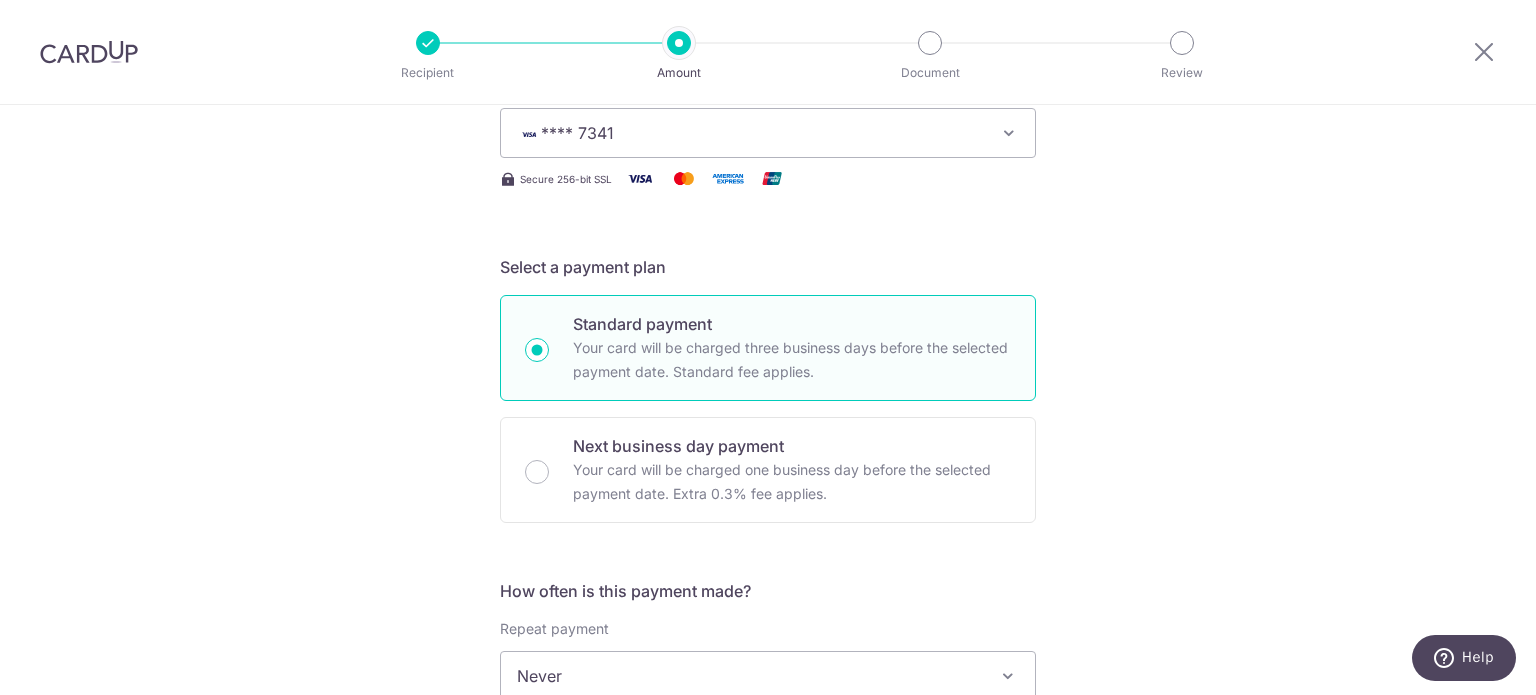 scroll, scrollTop: 500, scrollLeft: 0, axis: vertical 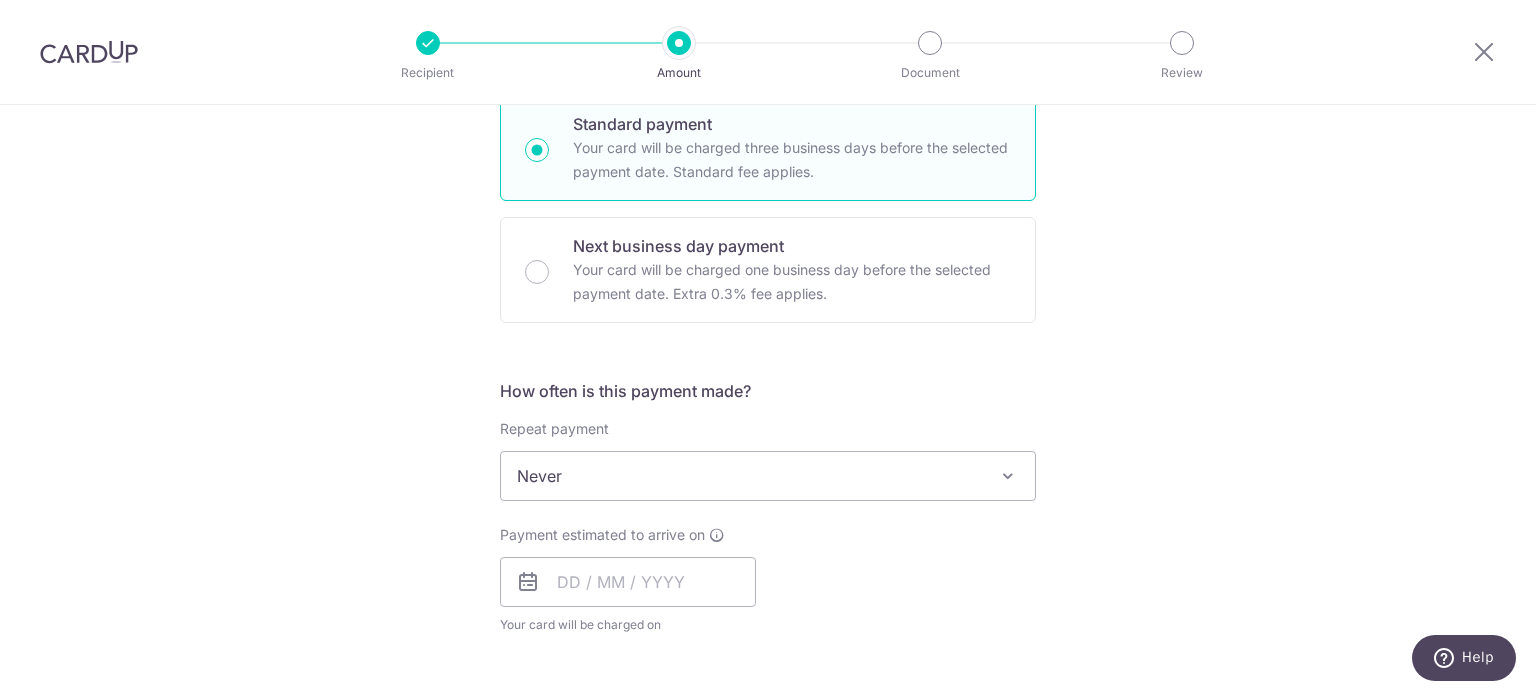 click on "Never" at bounding box center (768, 476) 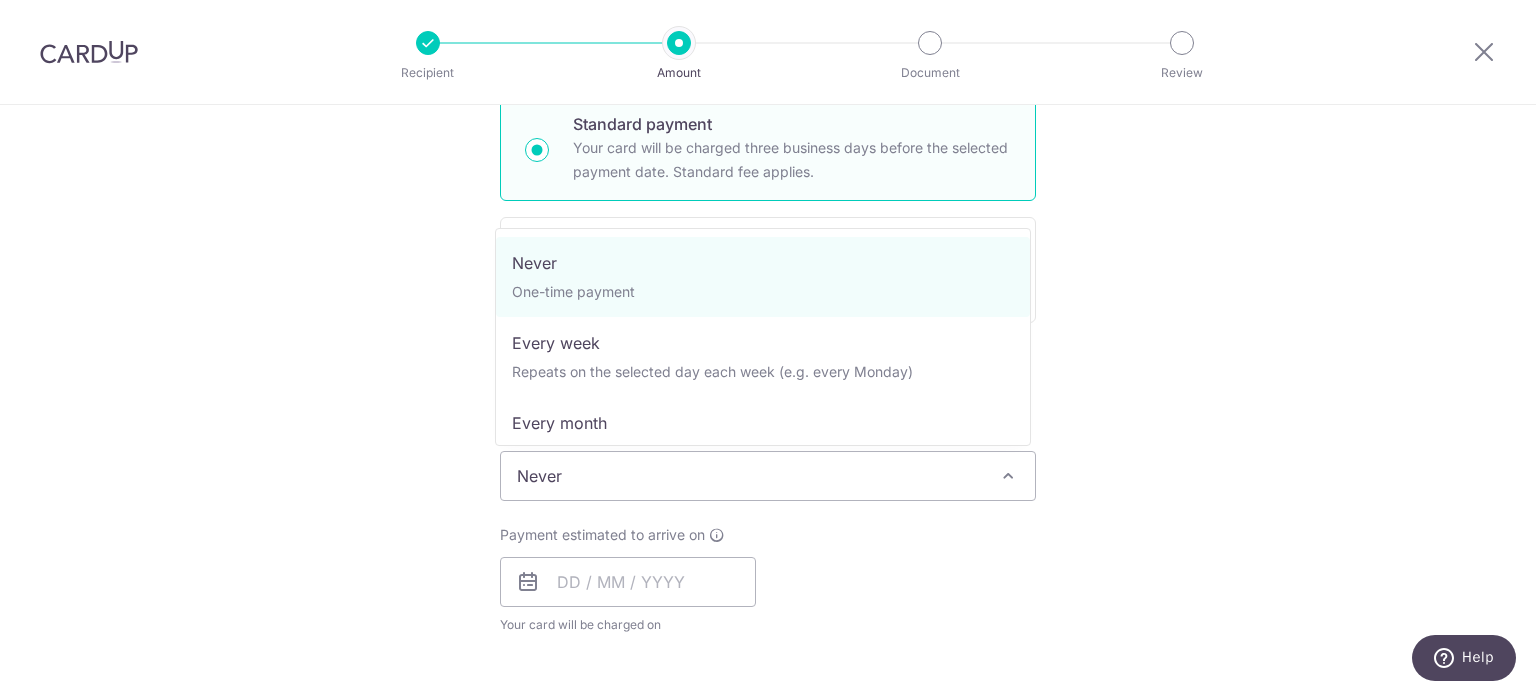 select on "3" 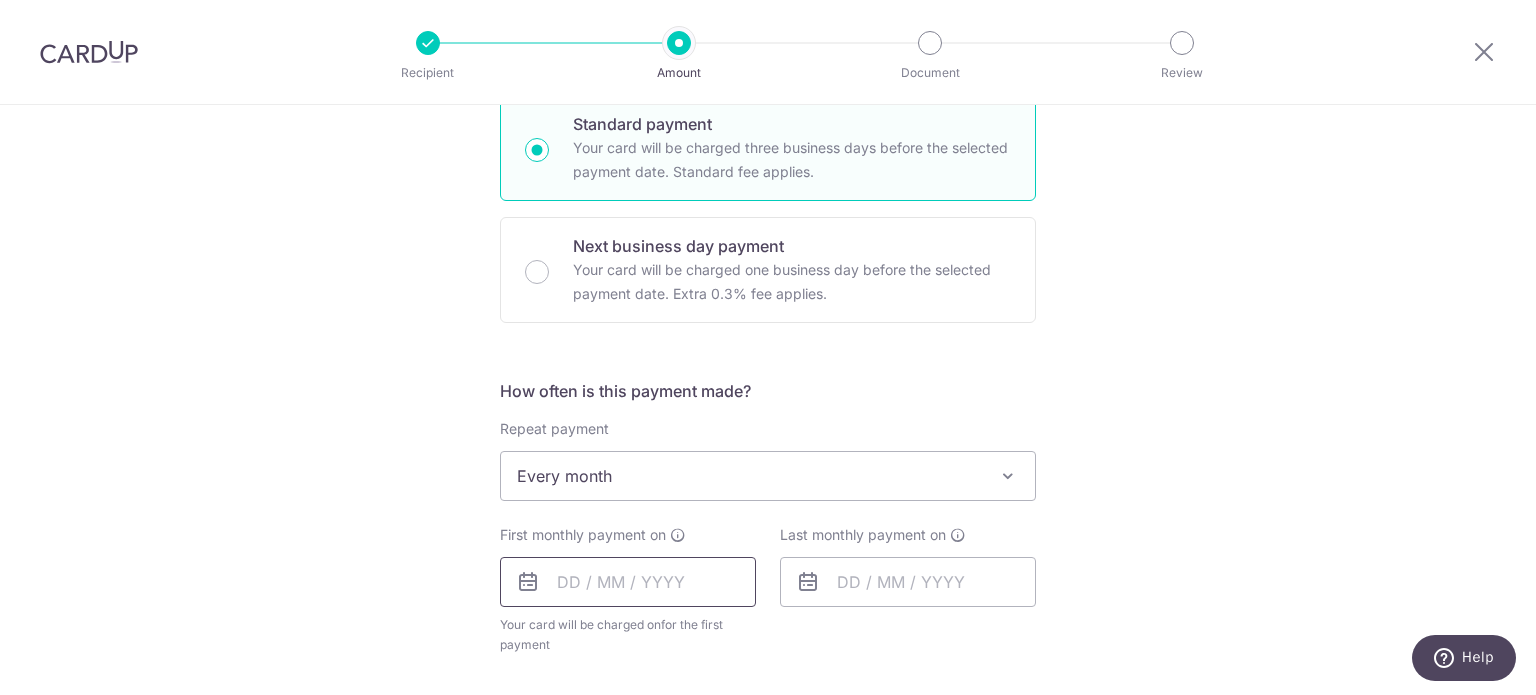 click at bounding box center (628, 582) 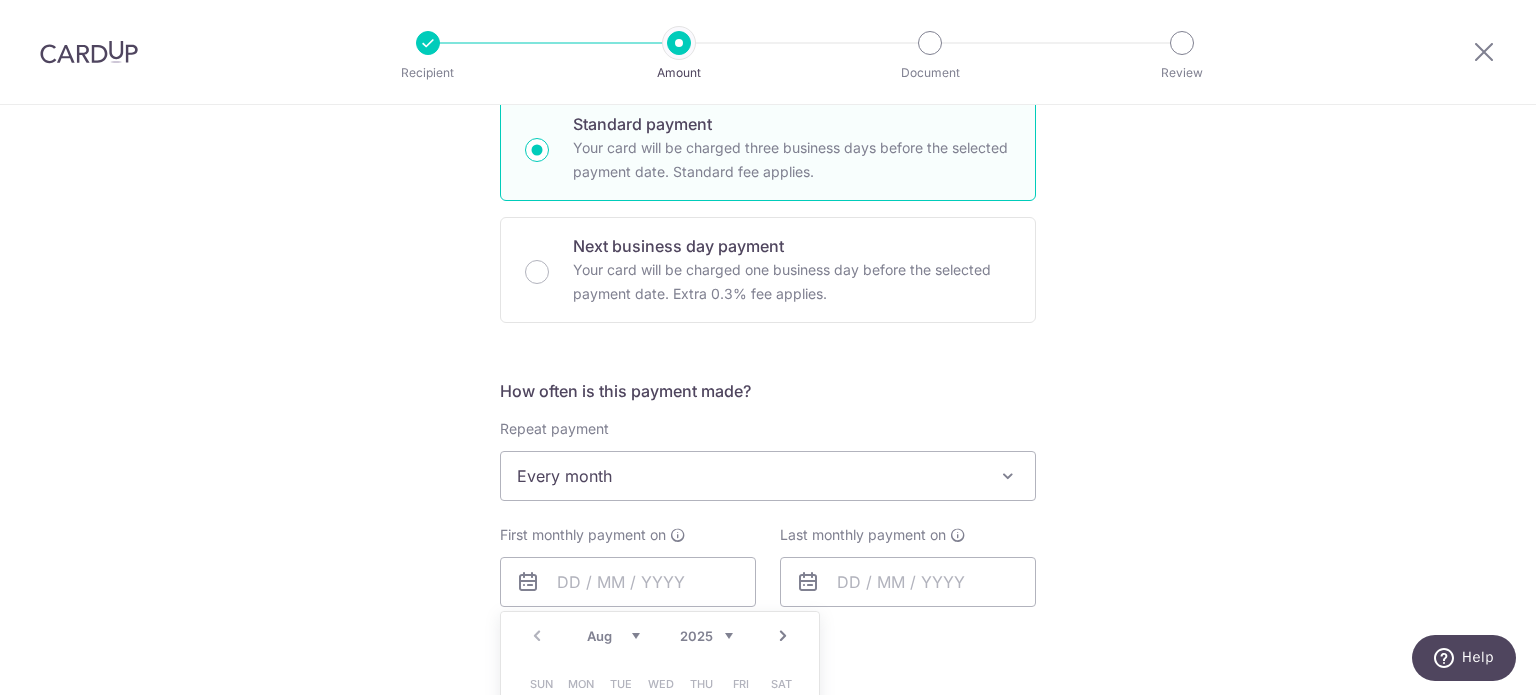 click on "Tell us more about your payment
Enter payment amount
SGD
52.11
52.11
Select Card
**** 7341
Add credit card
Your Cards
**** 3924
**** 4168
**** 7341
Secure 256-bit SSL
Text
New card details
Card" at bounding box center (768, 560) 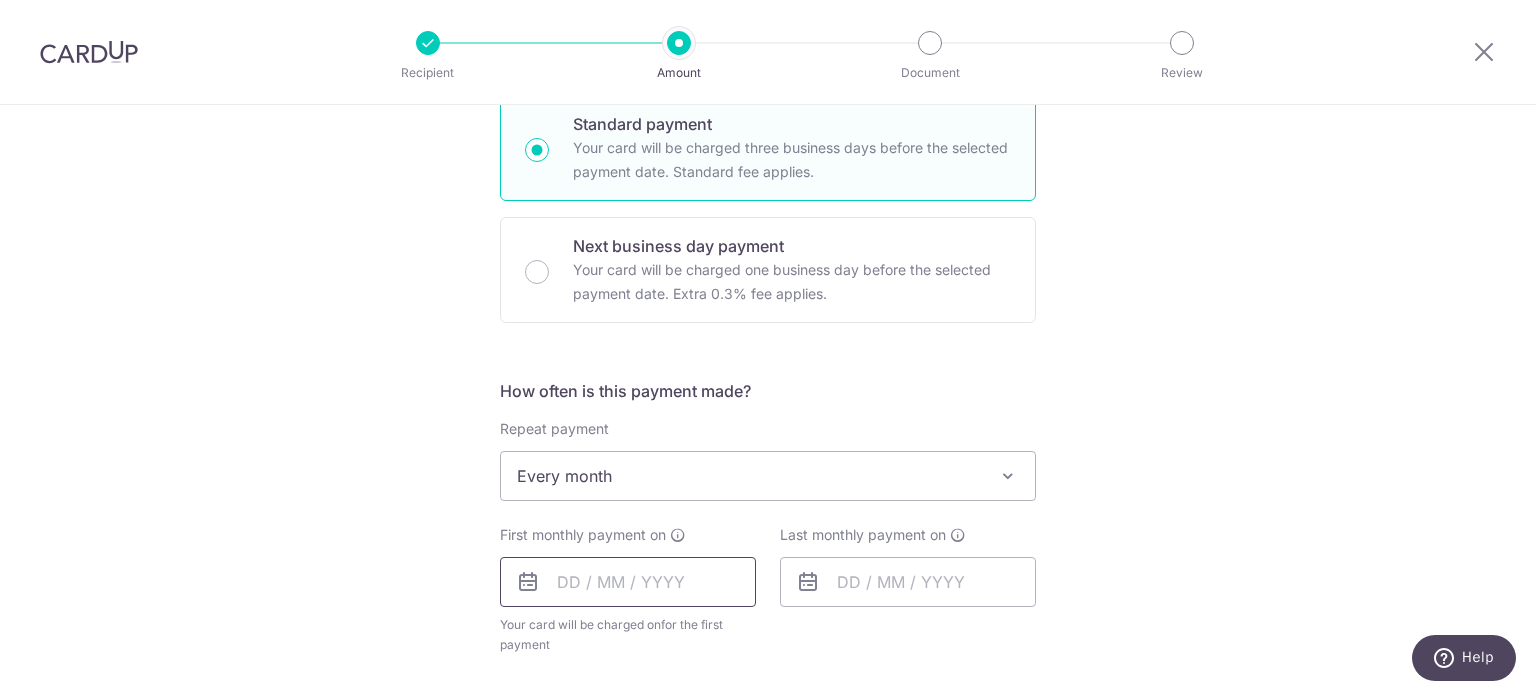click at bounding box center (628, 582) 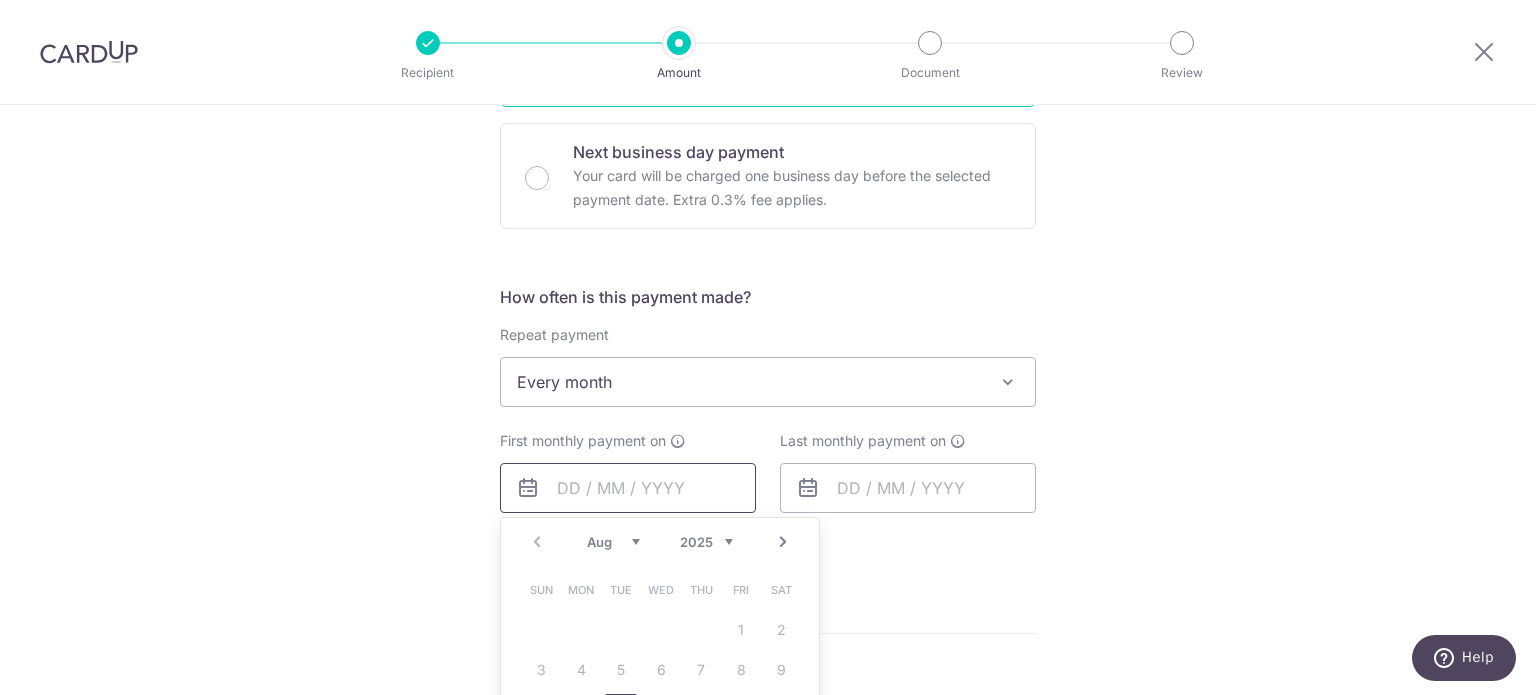 scroll, scrollTop: 700, scrollLeft: 0, axis: vertical 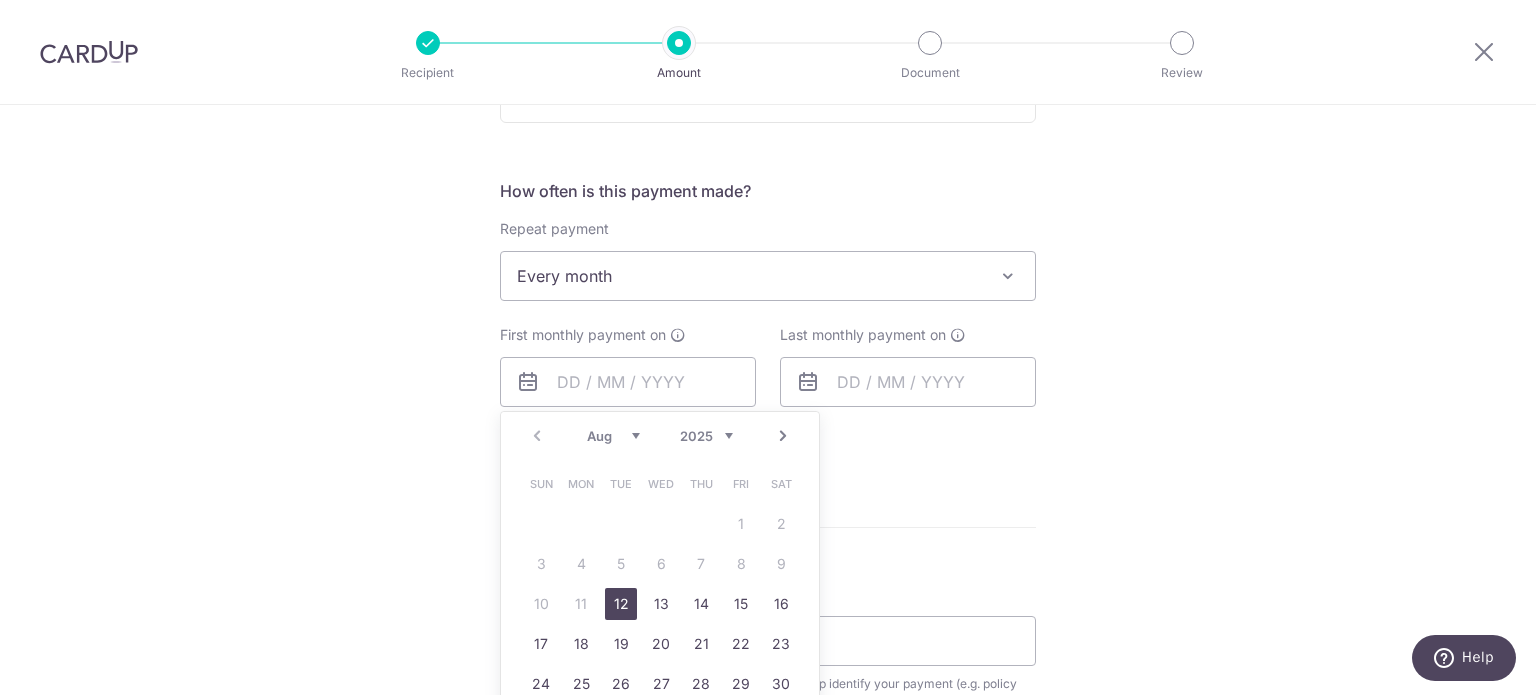 click on "Next" at bounding box center (783, 436) 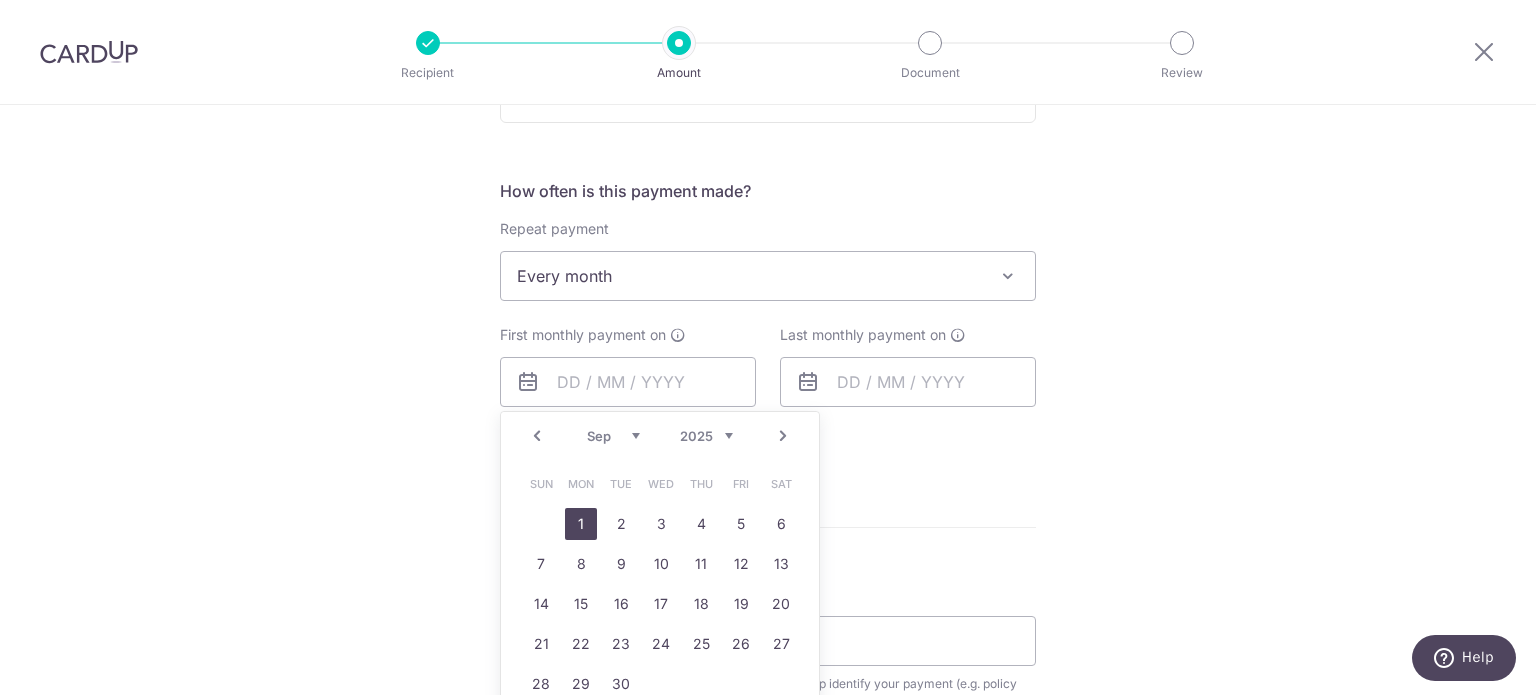 click on "1" at bounding box center (581, 524) 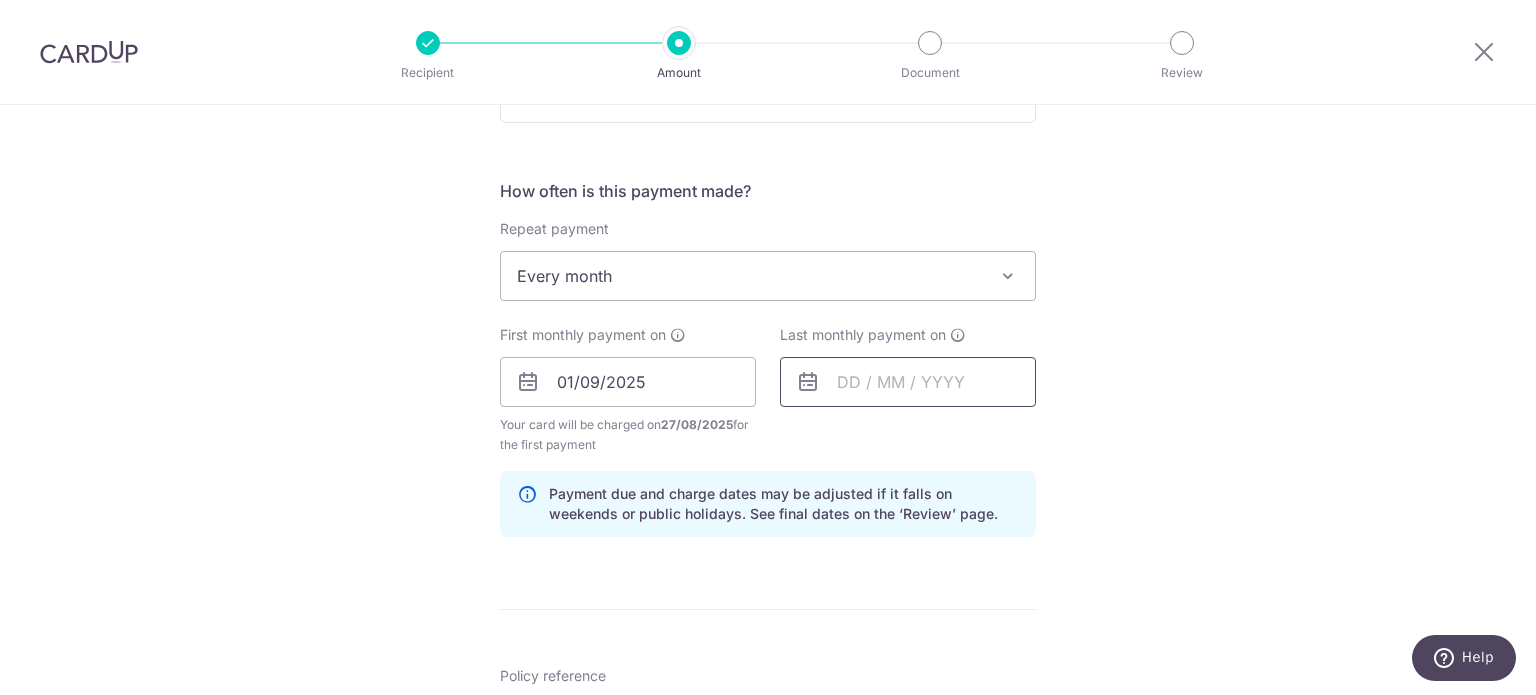 click at bounding box center (908, 382) 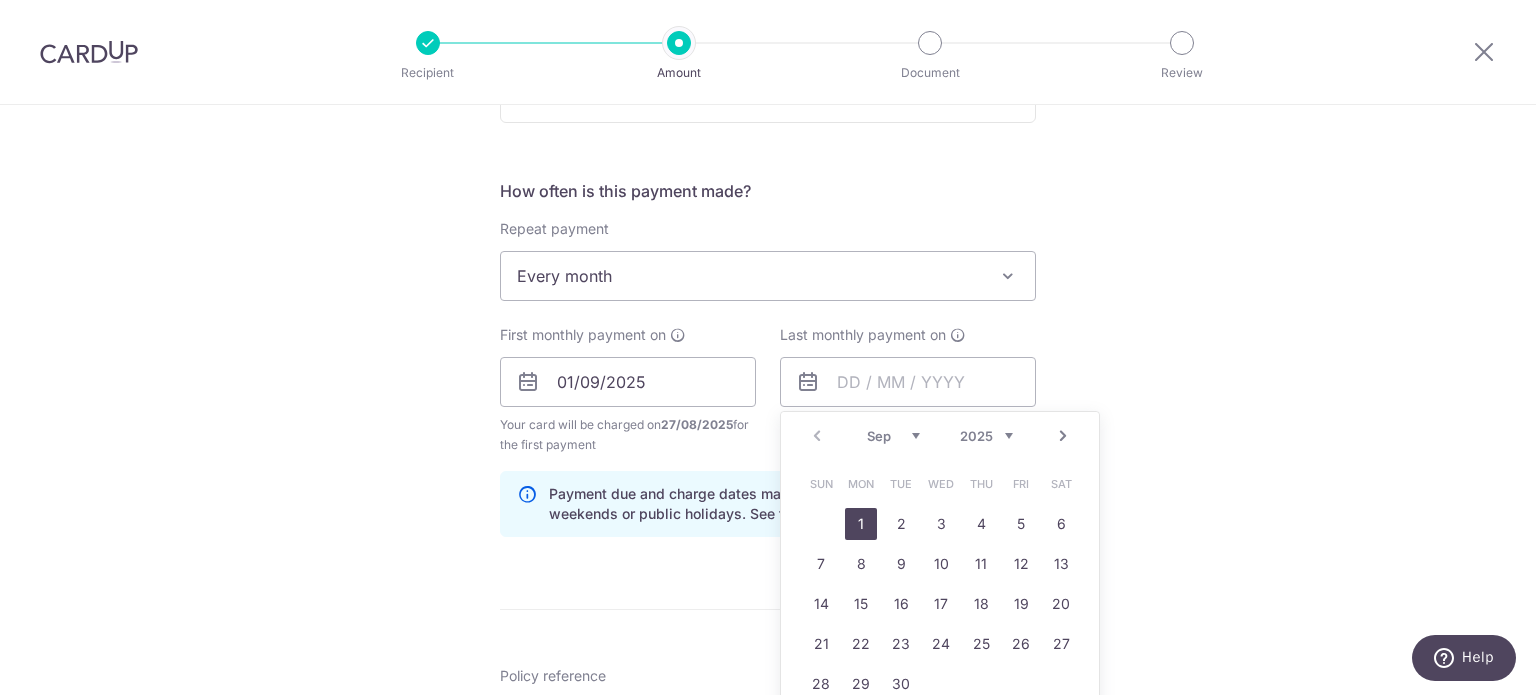 click on "Next" at bounding box center (1063, 436) 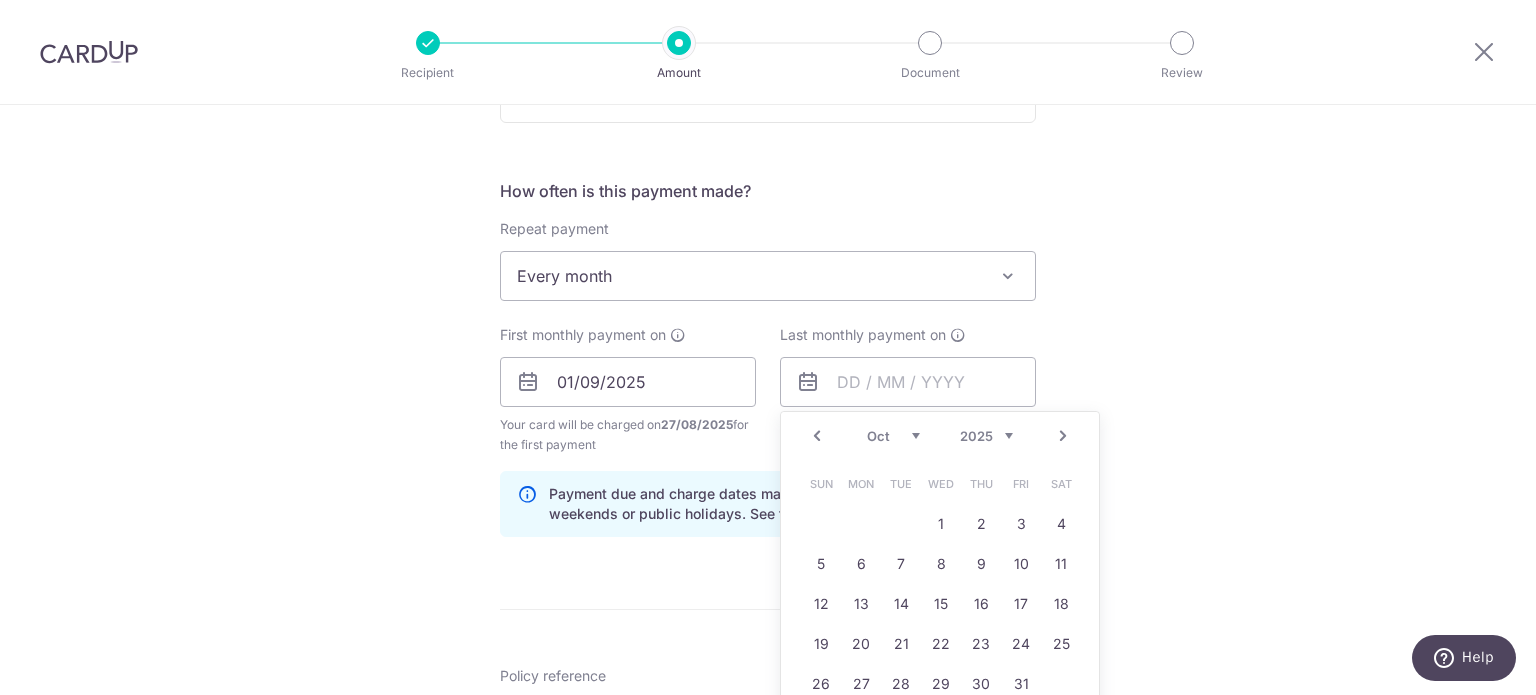 click on "Next" at bounding box center (1063, 436) 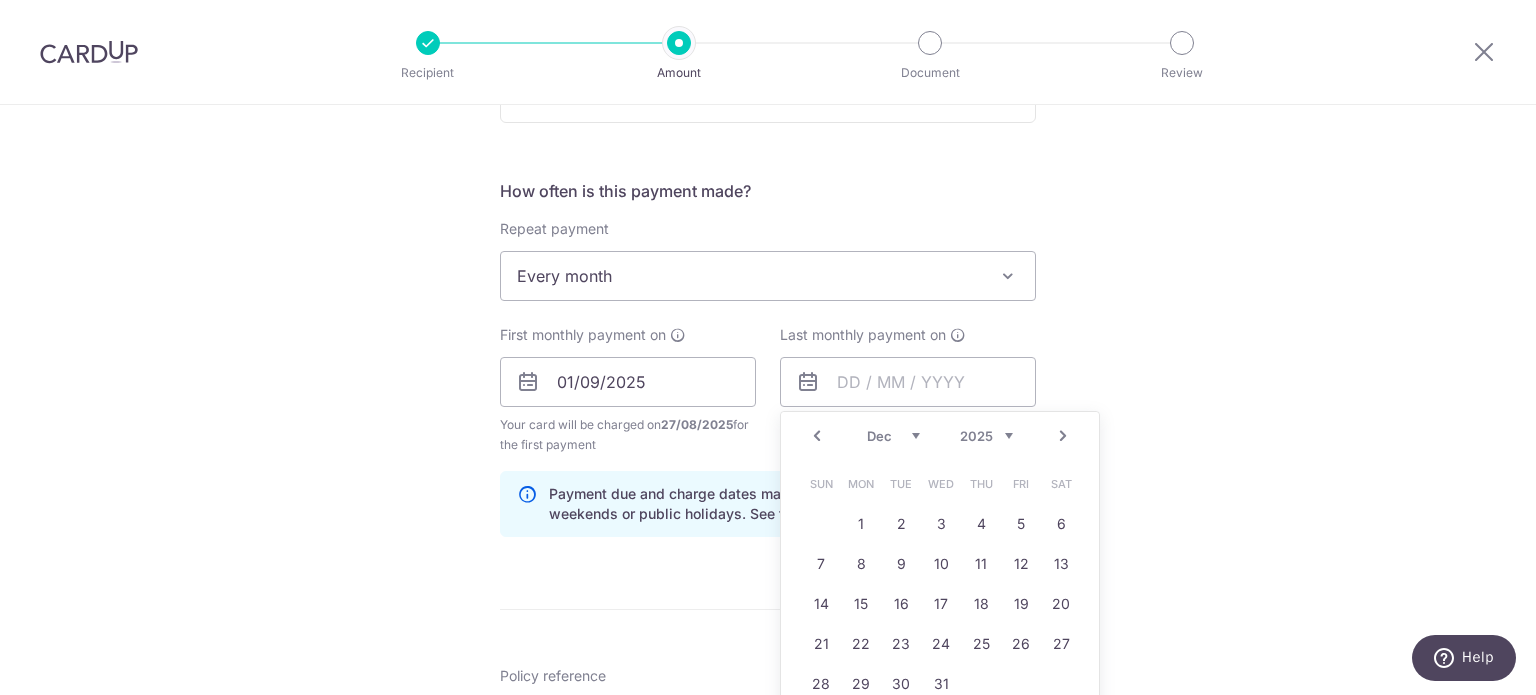 click on "Next" at bounding box center [1063, 436] 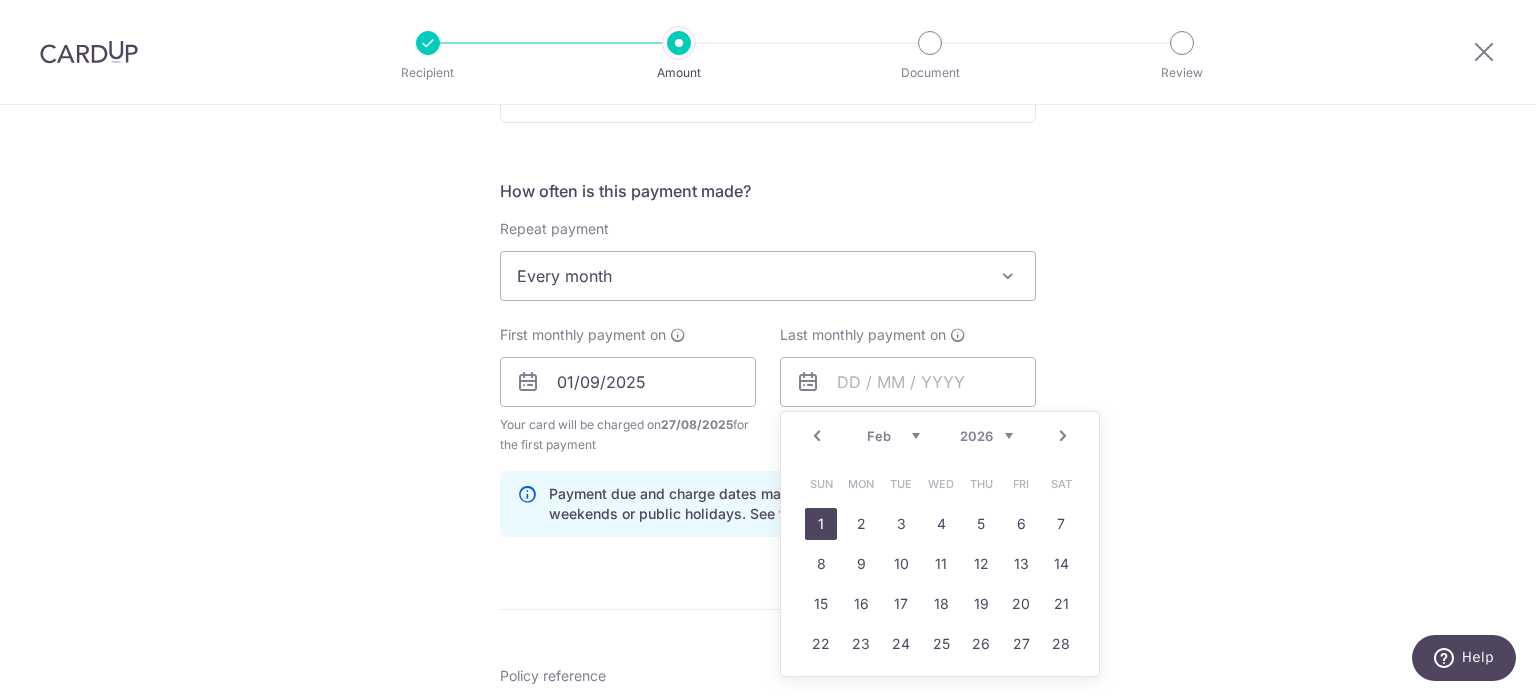click on "1" at bounding box center (821, 524) 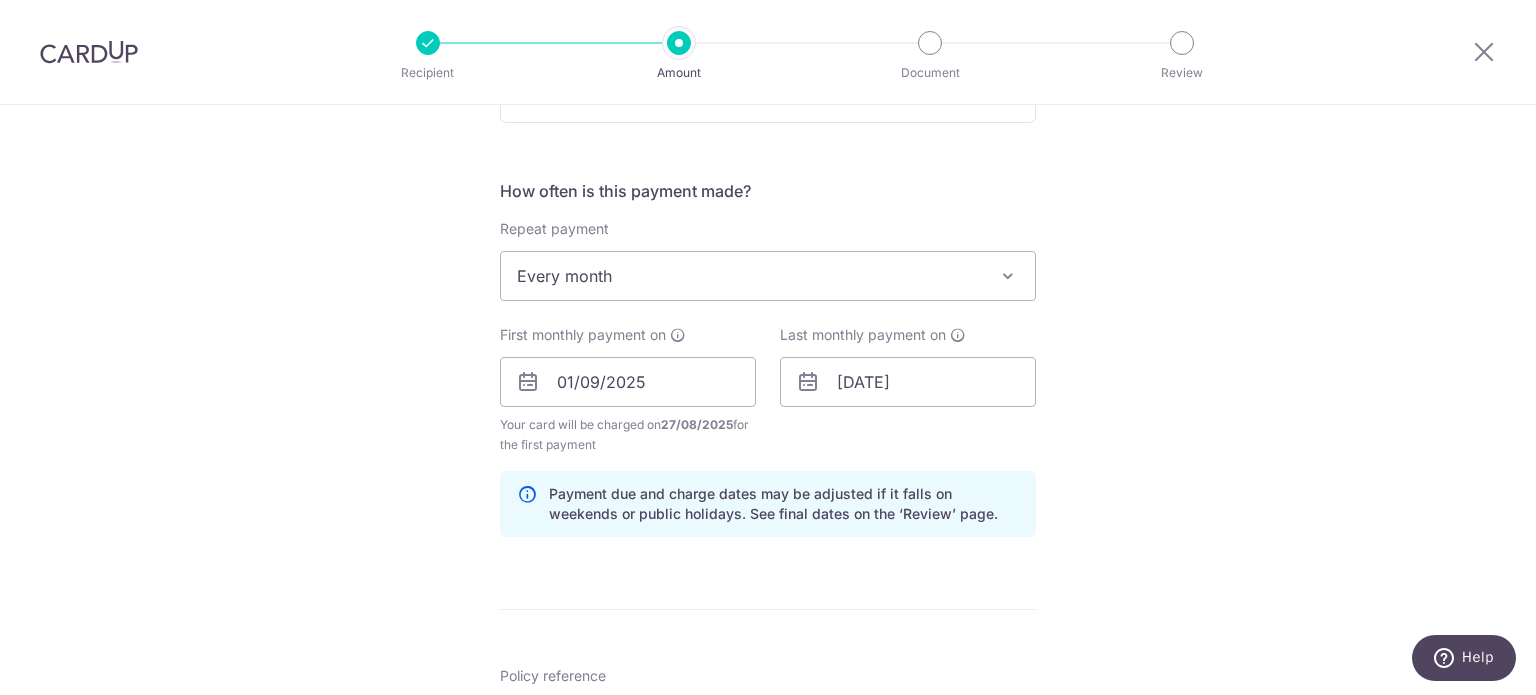 click on "Tell us more about your payment
Enter payment amount
SGD
52.11
52.11
Select Card
**** 7341
Add credit card
Your Cards
**** 3924
**** 4168
**** 7341
Secure 256-bit SSL
Text
New card details
Card" at bounding box center (768, 401) 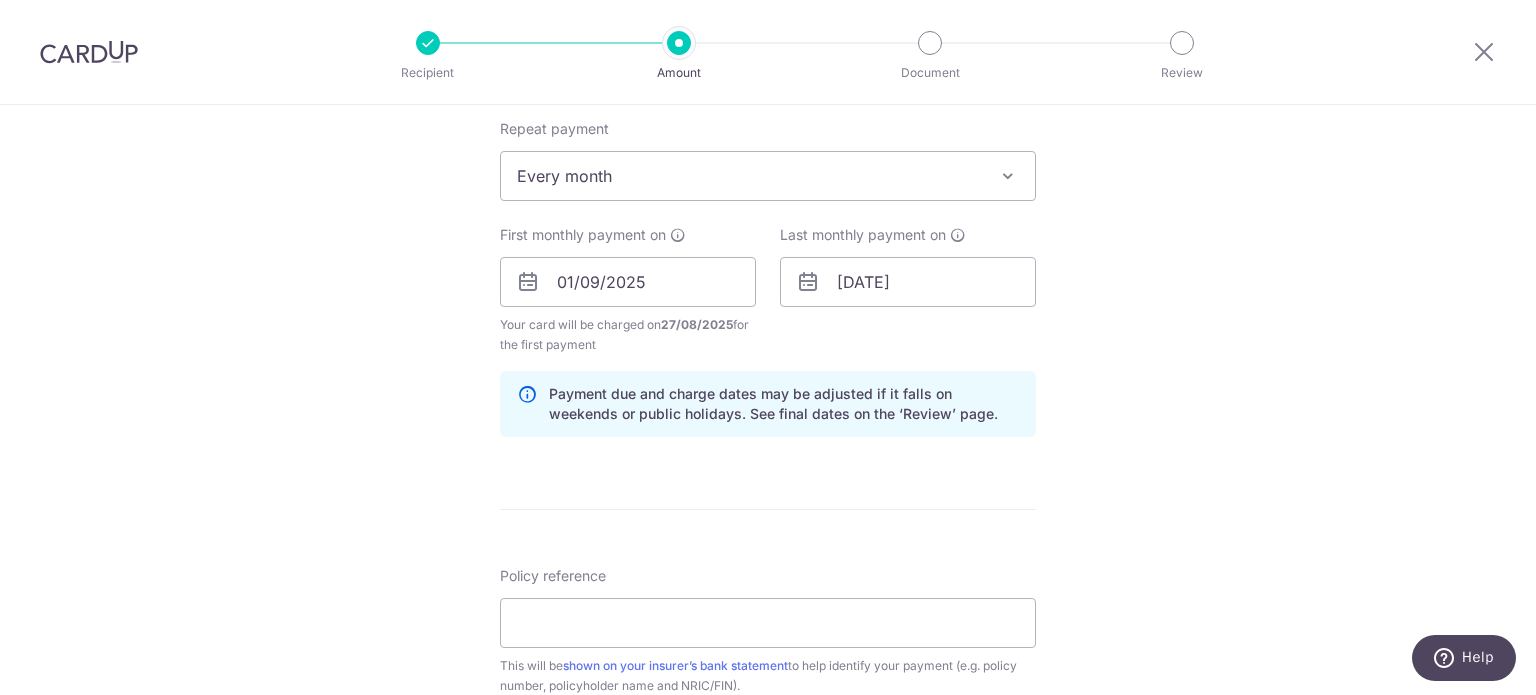 scroll, scrollTop: 1000, scrollLeft: 0, axis: vertical 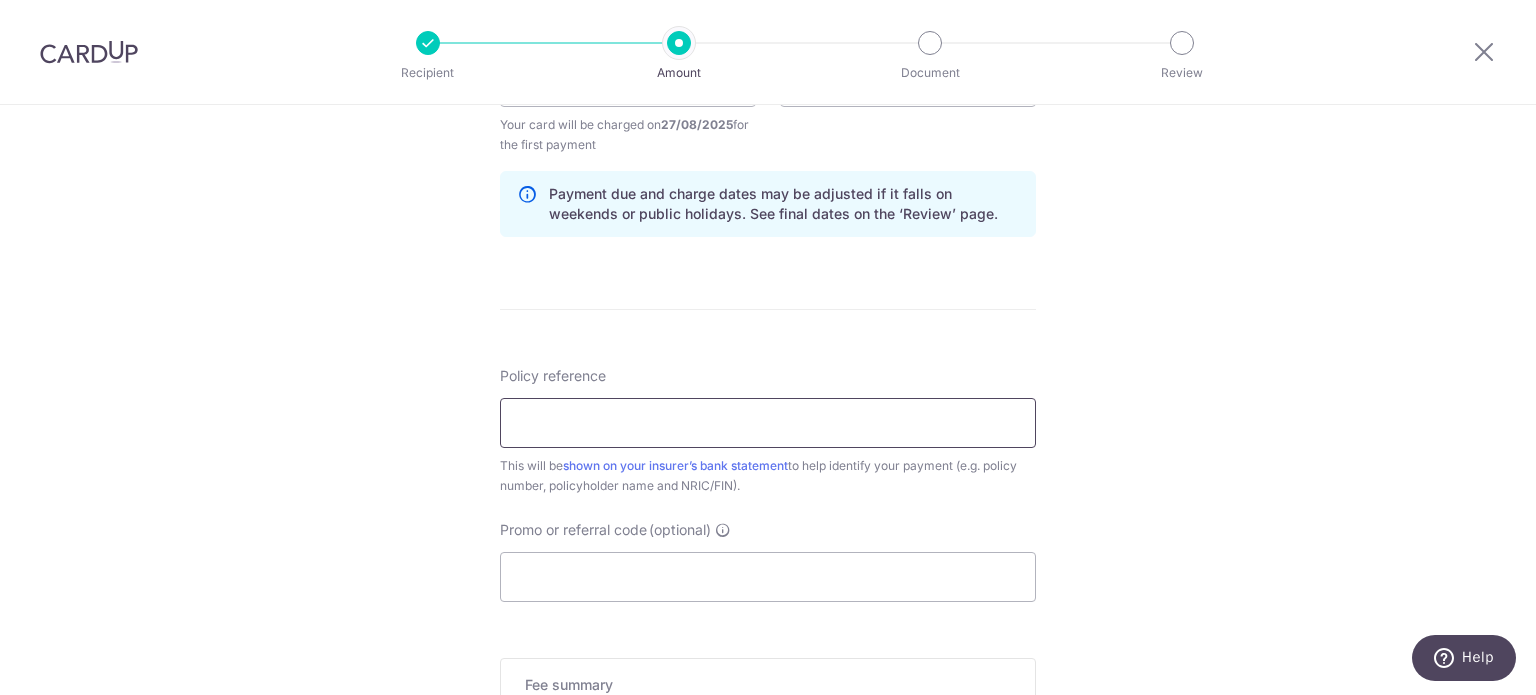 click on "Policy reference" at bounding box center (768, 423) 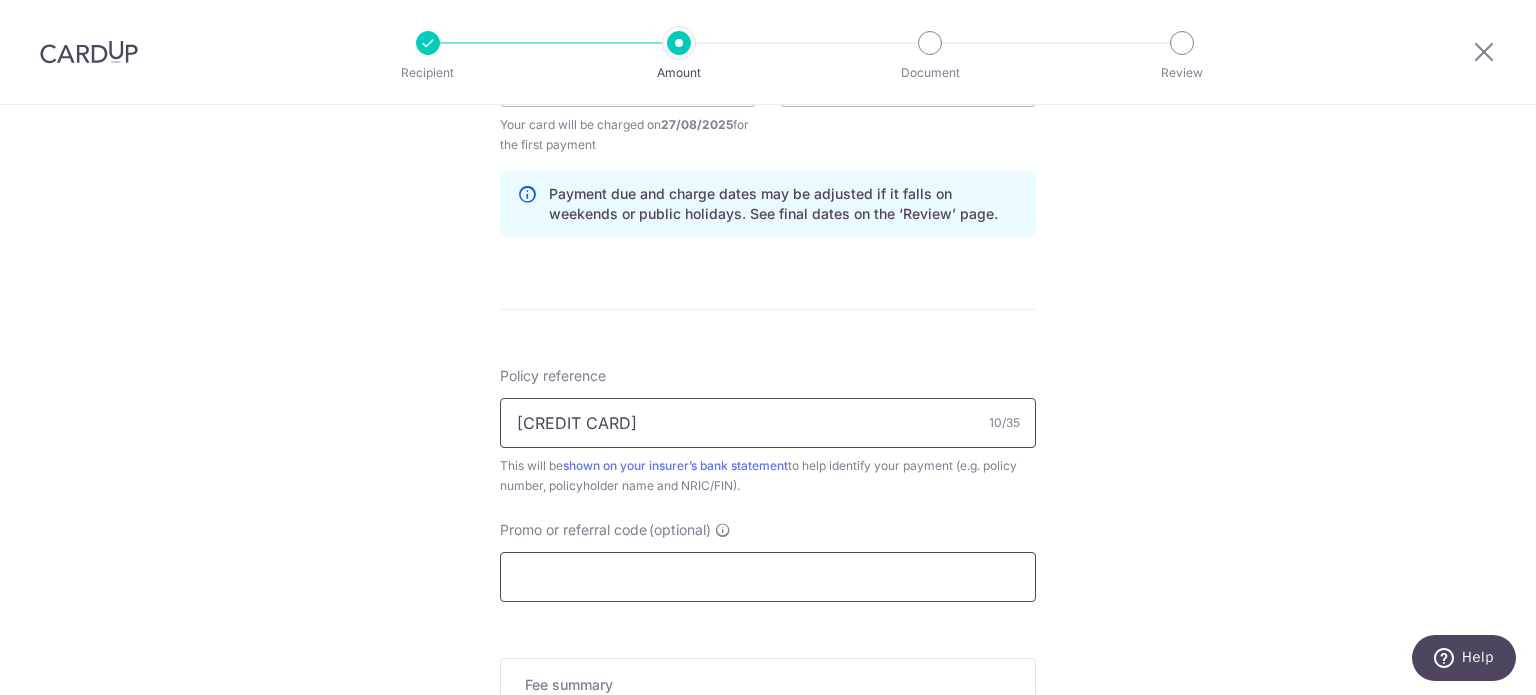 type on "[PASSPORT]" 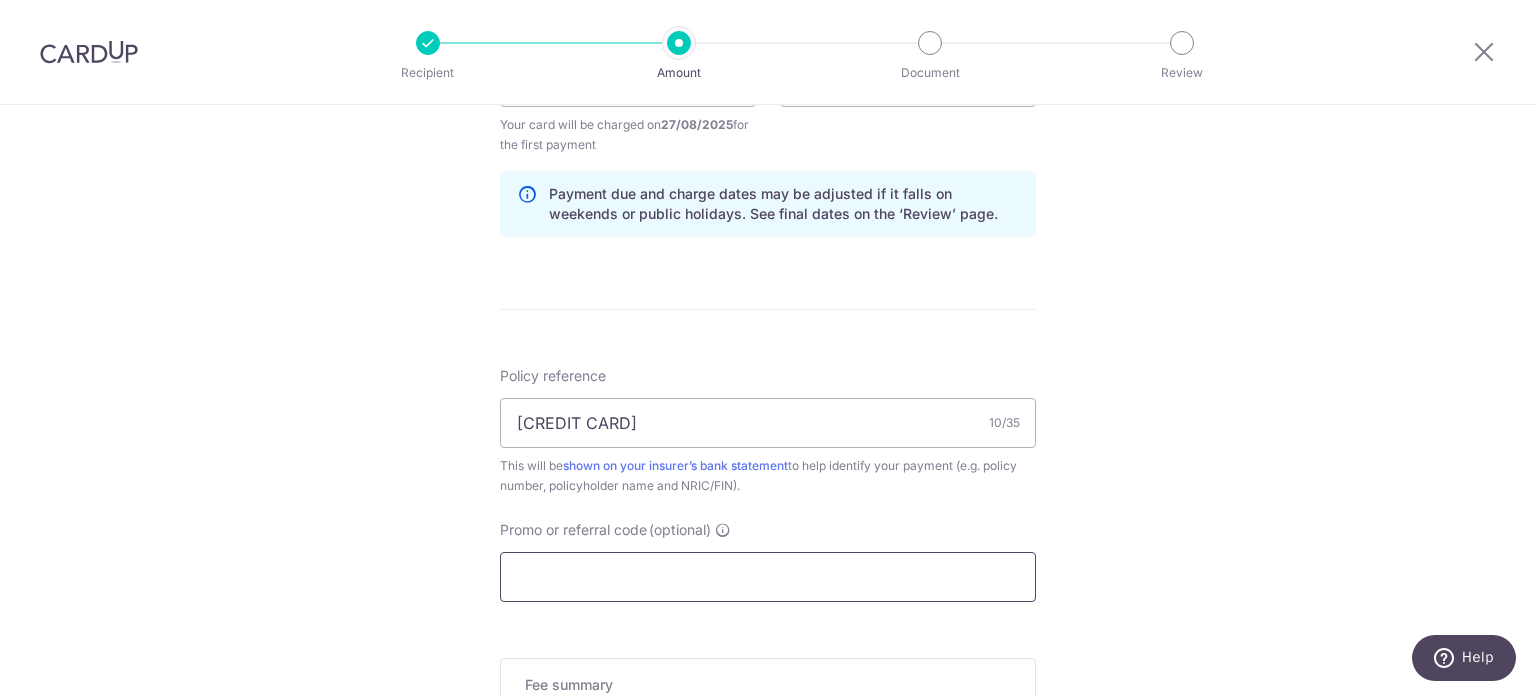 click on "Promo or referral code
(optional)" at bounding box center [768, 577] 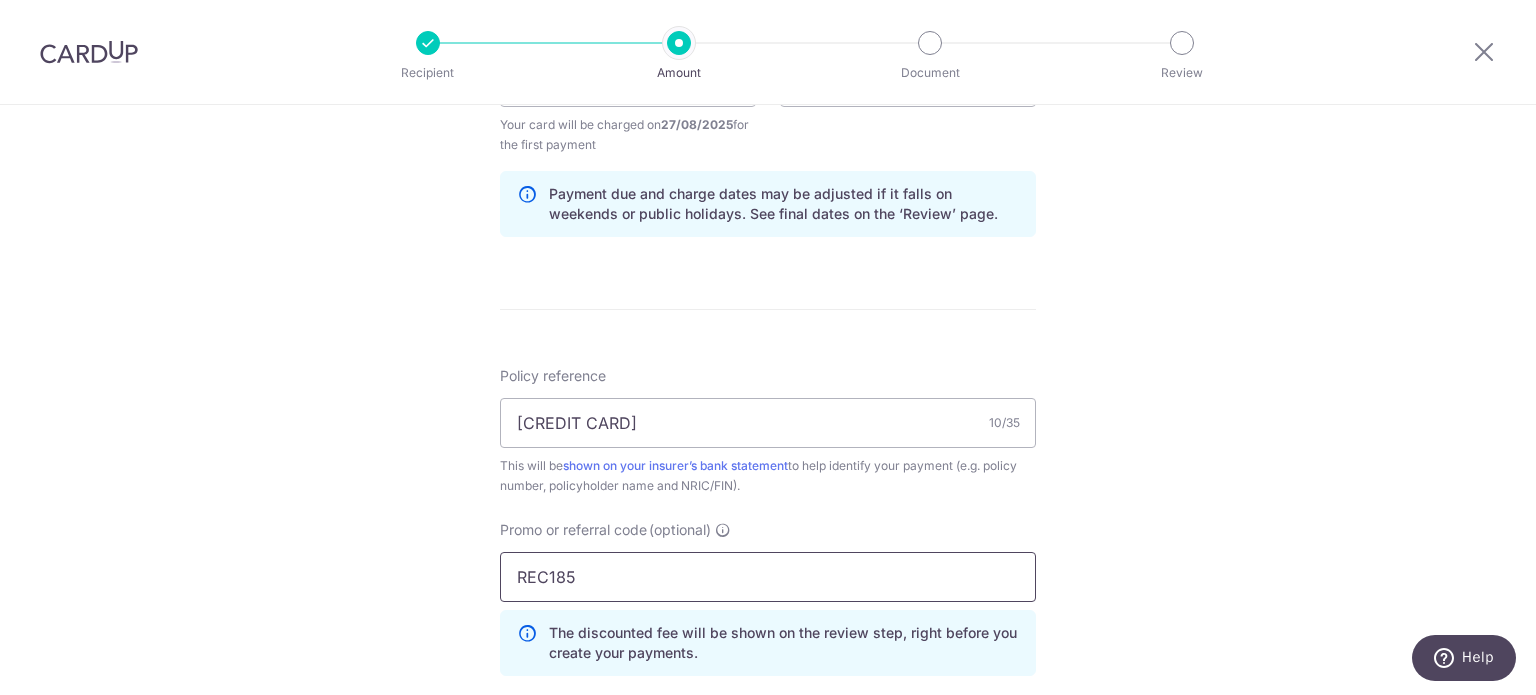type on "REC185" 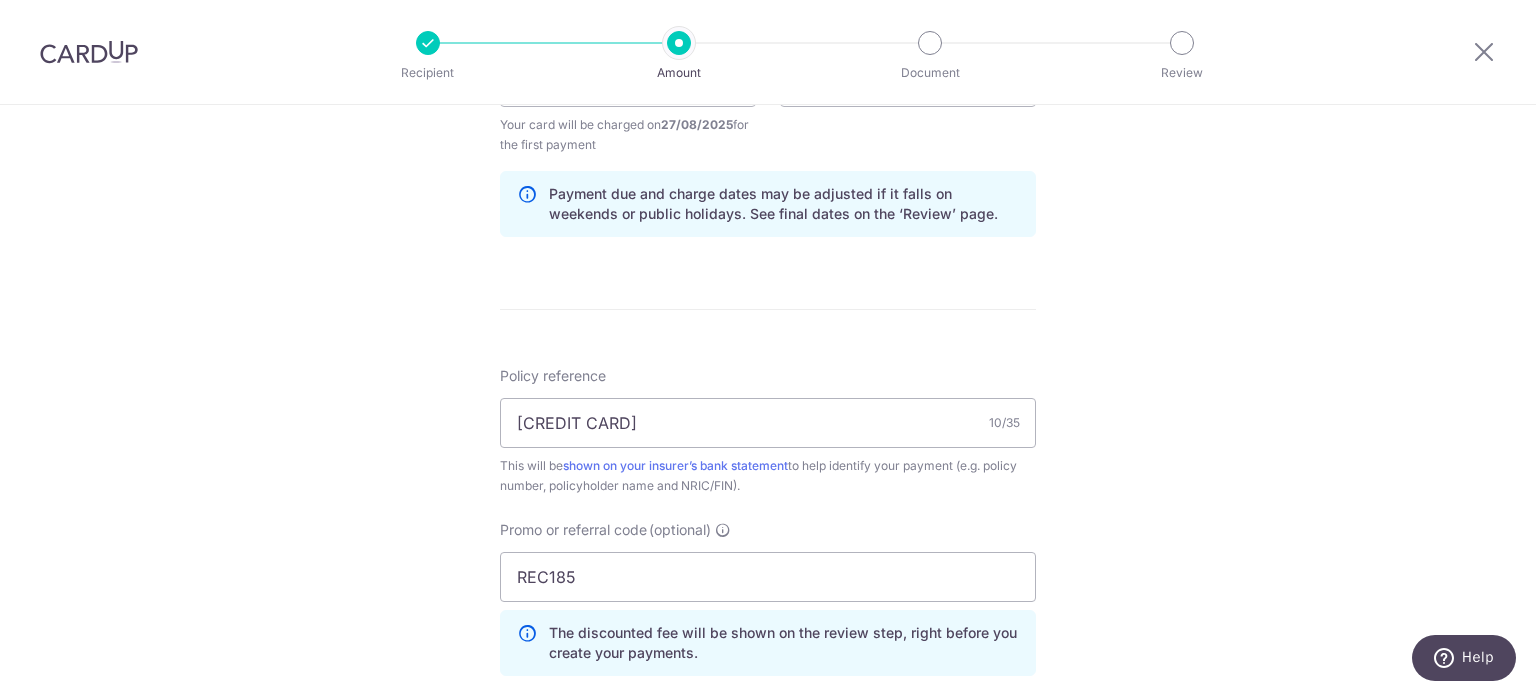click on "Tell us more about your payment
Enter payment amount
SGD
52.11
52.11
Select Card
**** 7341
Add credit card
Your Cards
**** 3924
**** 4168
**** 7341
Secure 256-bit SSL
Text
New card details
Card" at bounding box center (768, 146) 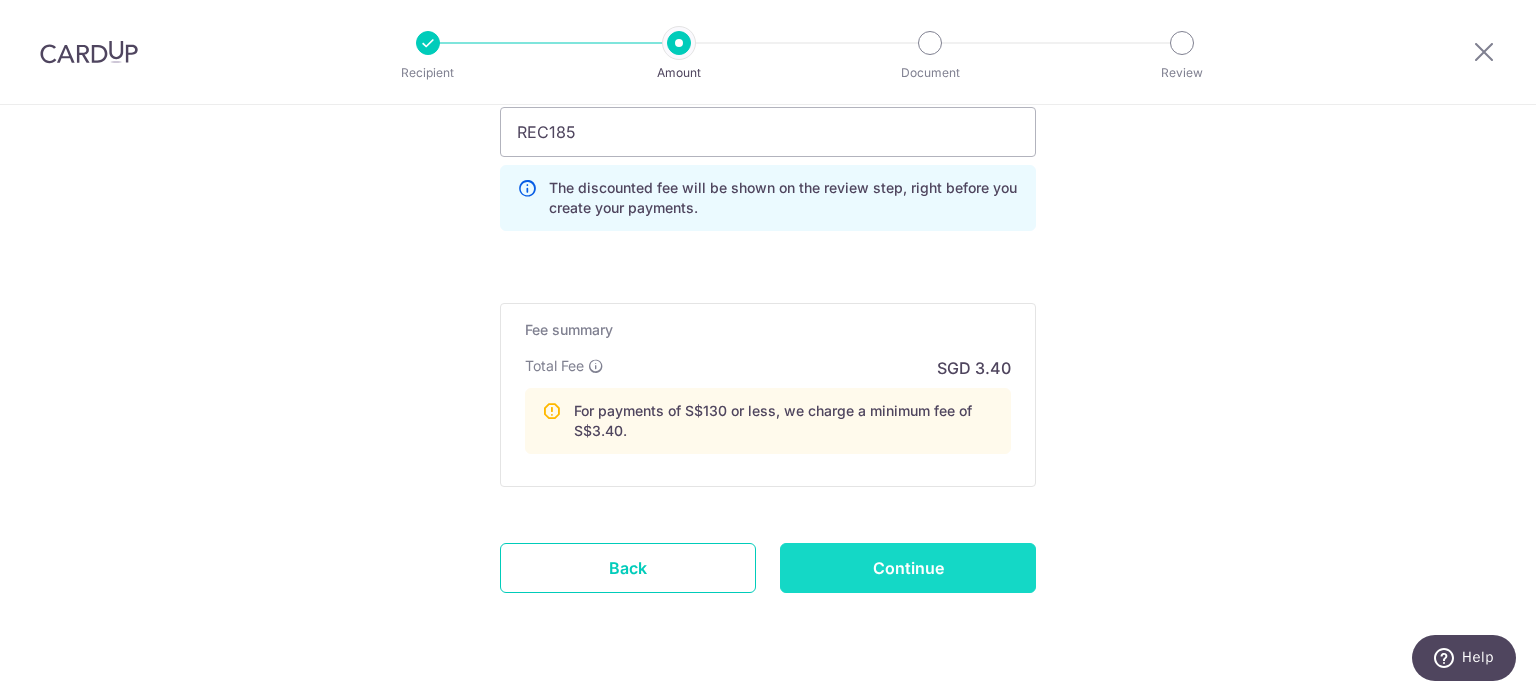 scroll, scrollTop: 1489, scrollLeft: 0, axis: vertical 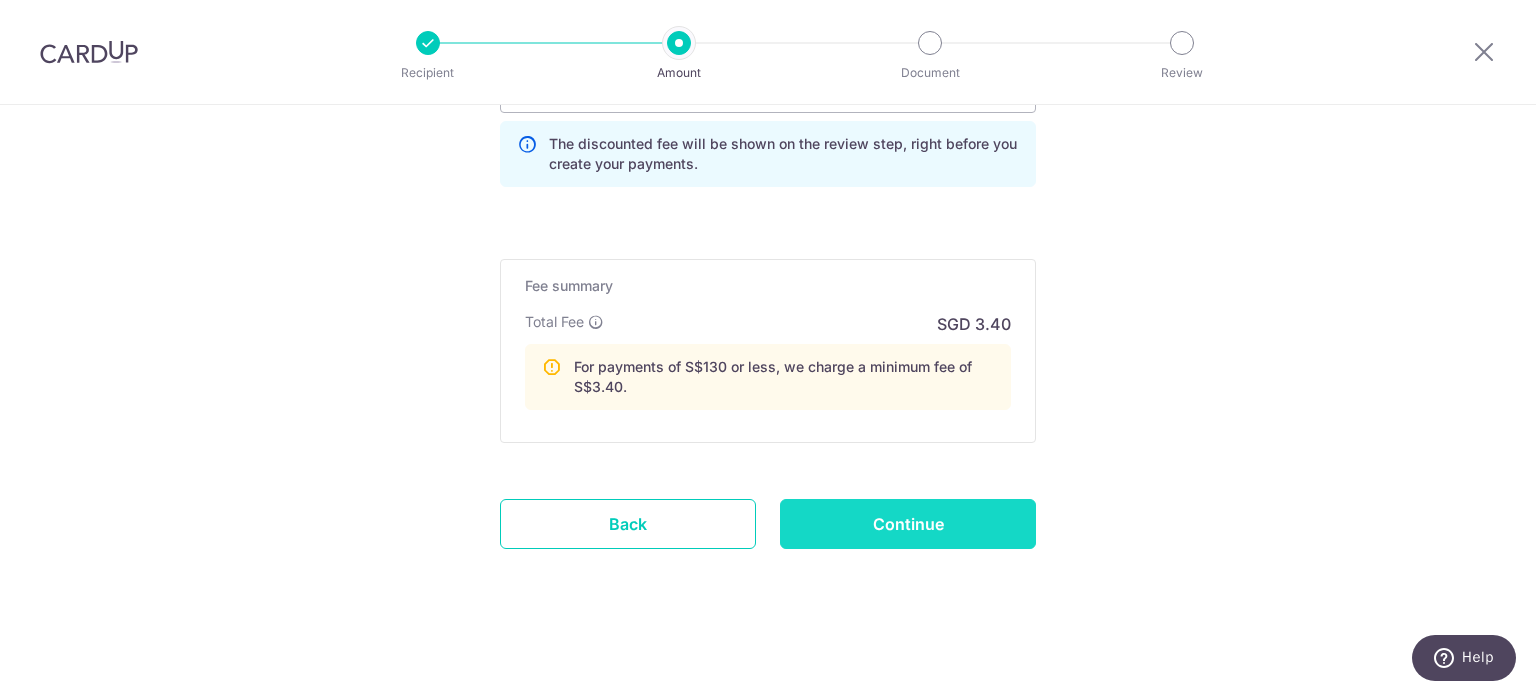 click on "Continue" at bounding box center (908, 524) 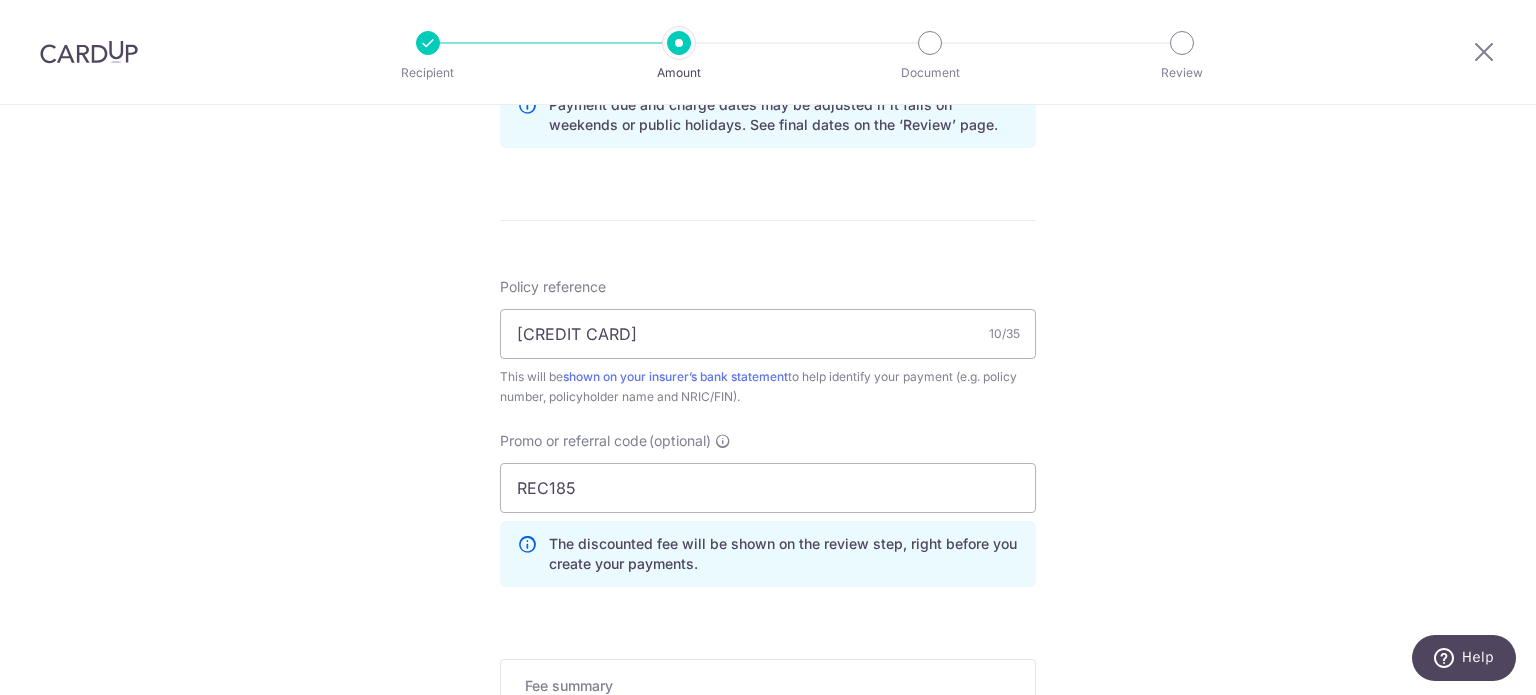 scroll, scrollTop: 1024, scrollLeft: 0, axis: vertical 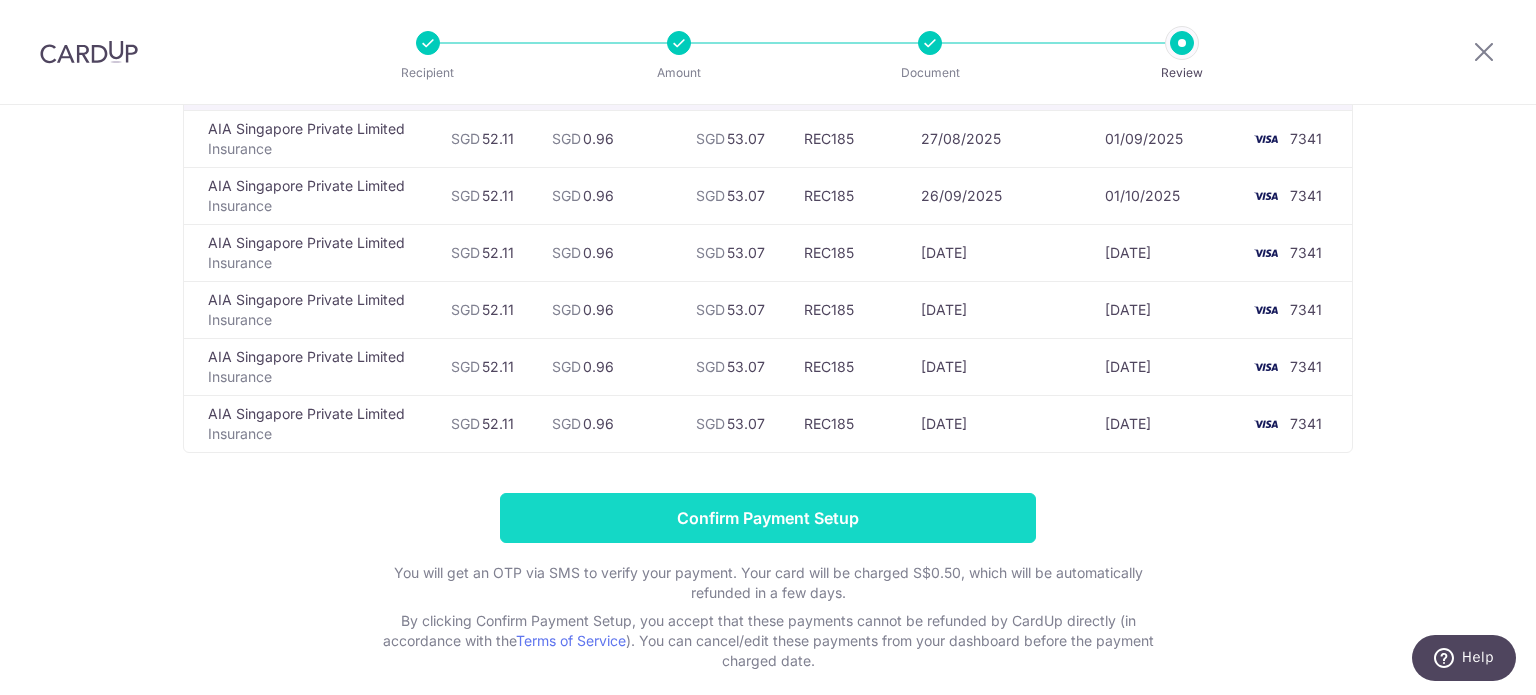 click on "Confirm Payment Setup" at bounding box center (768, 518) 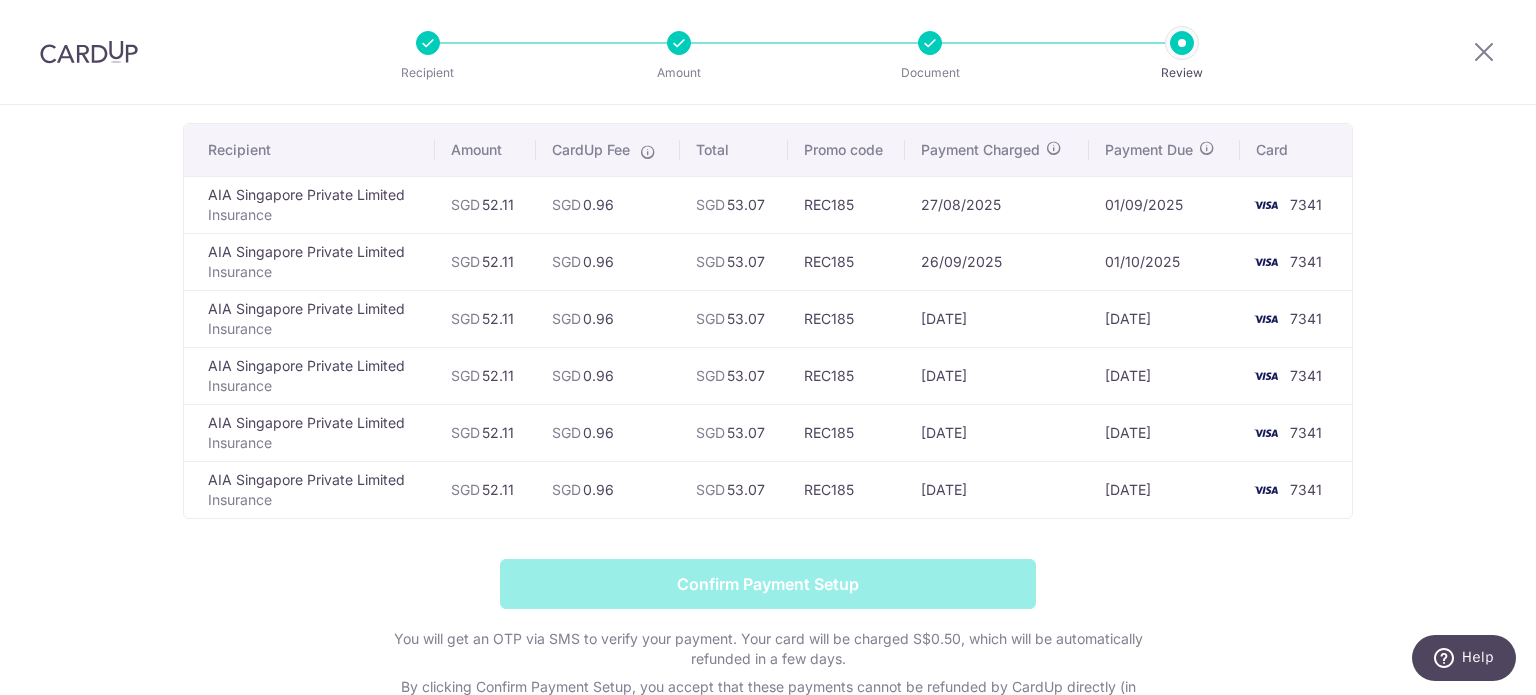 scroll, scrollTop: 100, scrollLeft: 0, axis: vertical 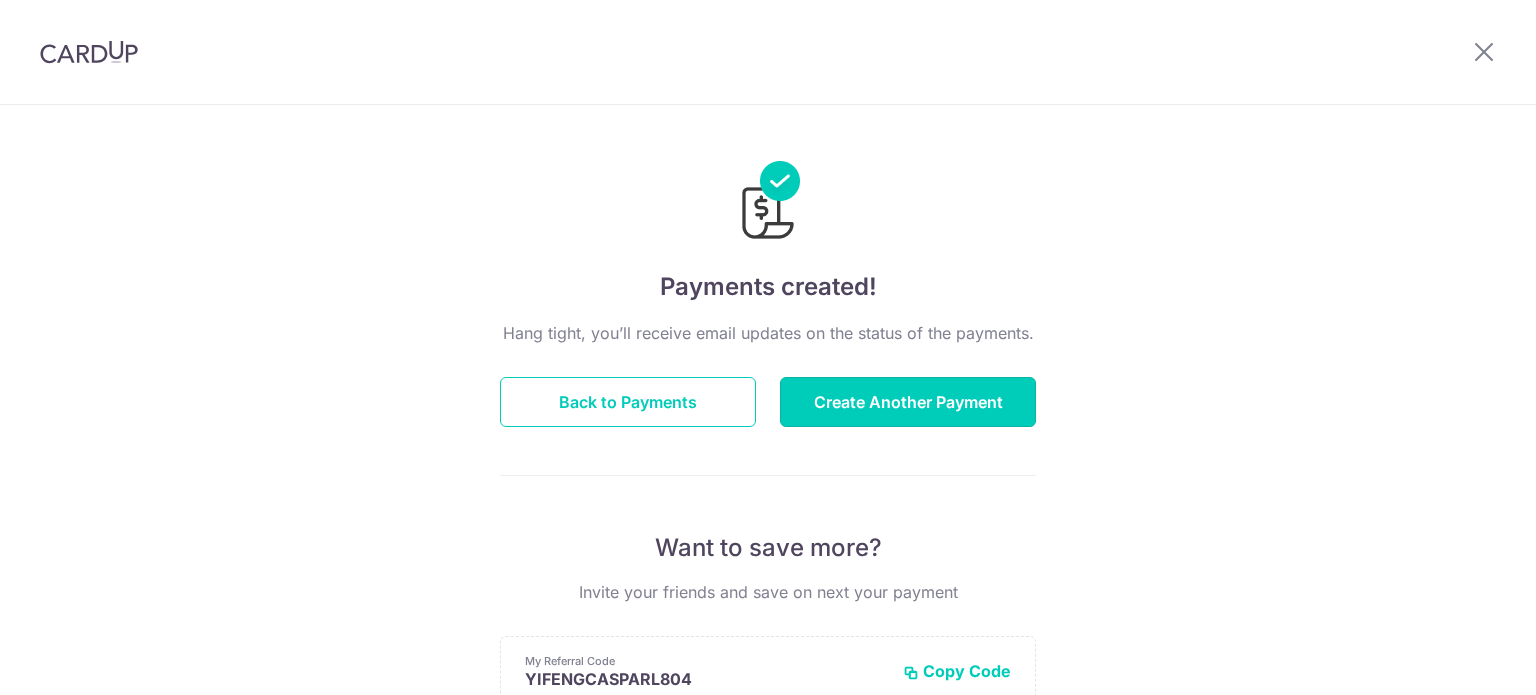 click on "Create Another Payment" at bounding box center (908, 402) 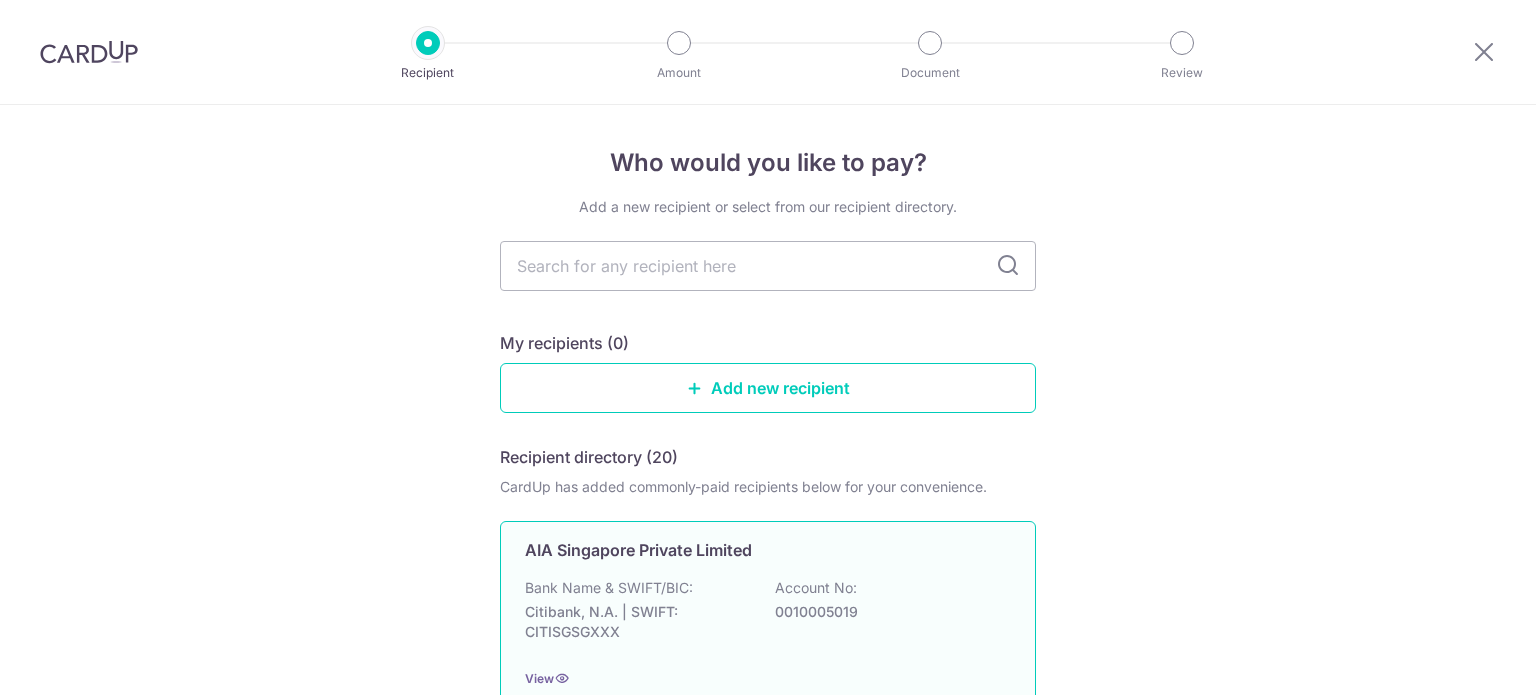 scroll, scrollTop: 0, scrollLeft: 0, axis: both 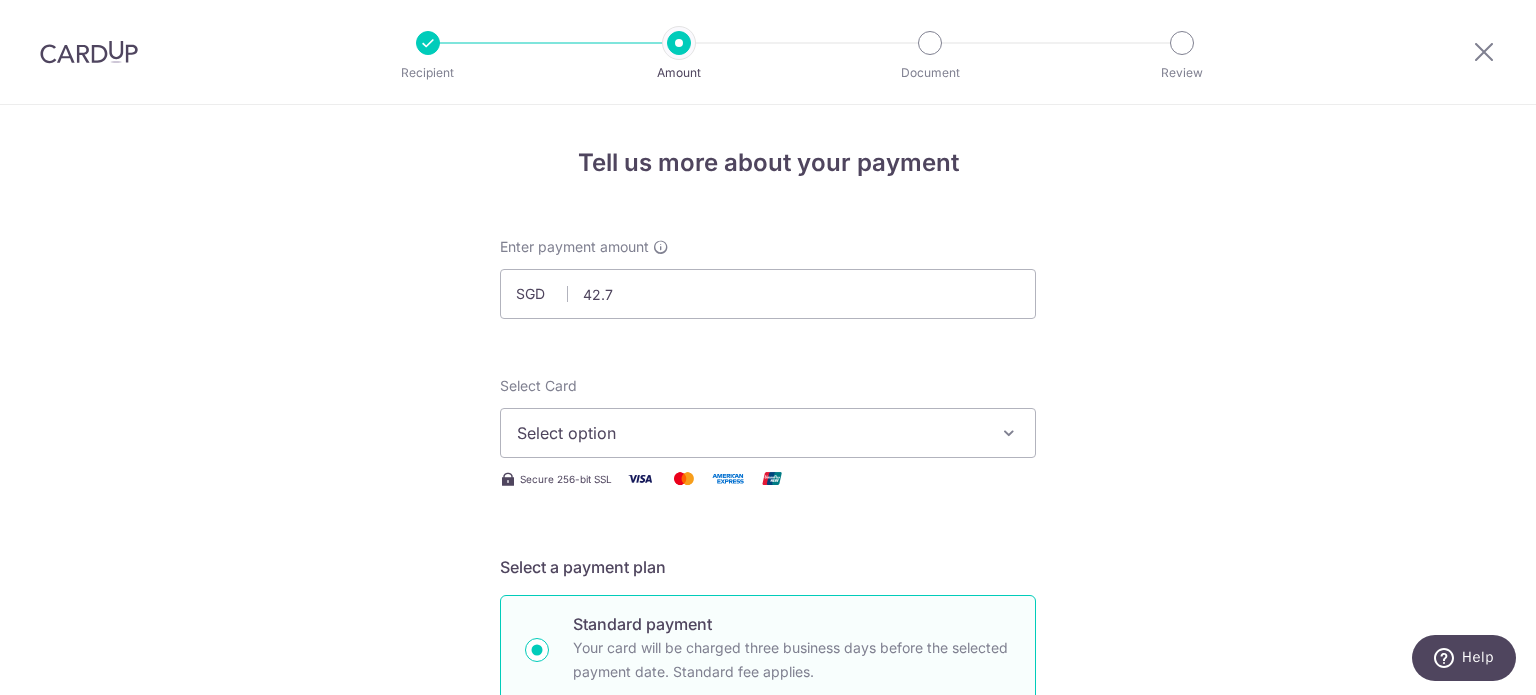 type on "42.72" 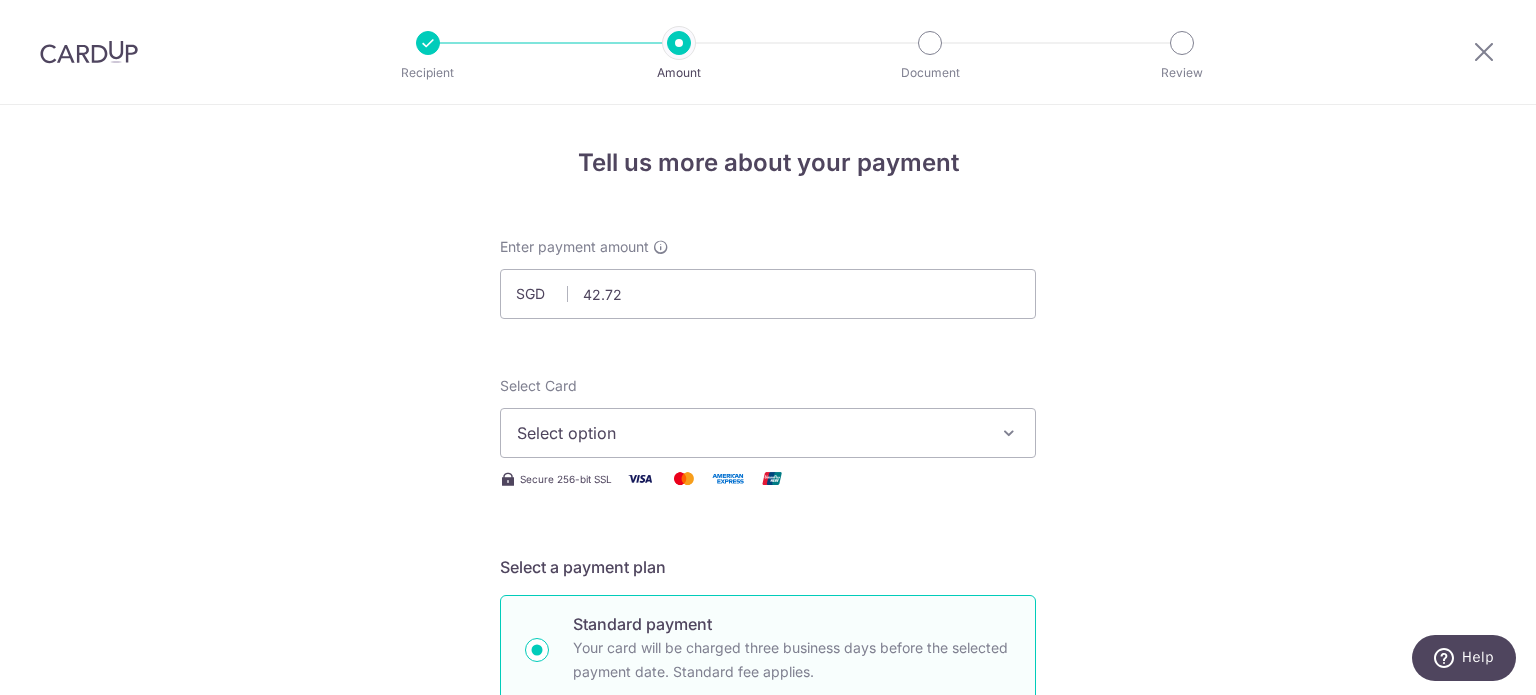 click on "Select option" at bounding box center (768, 433) 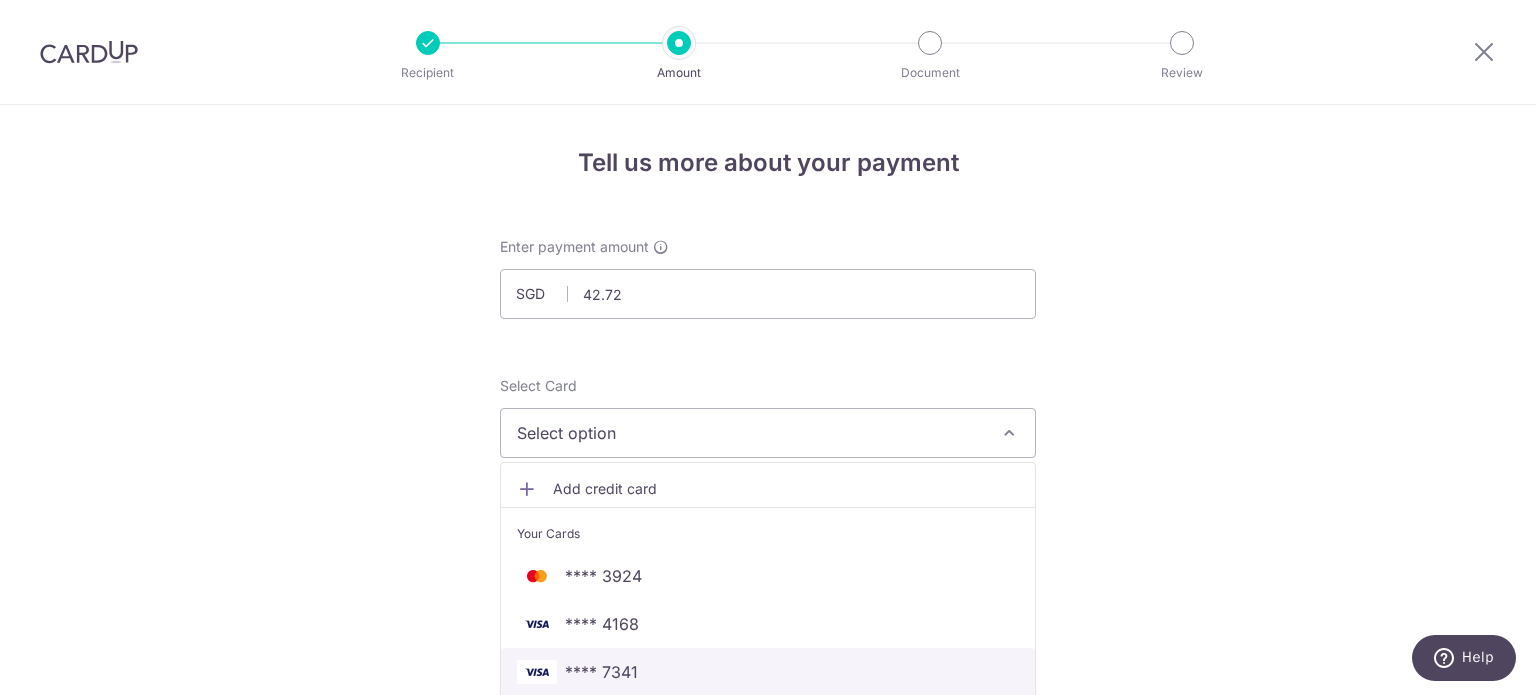 click on "**** 7341" at bounding box center [768, 672] 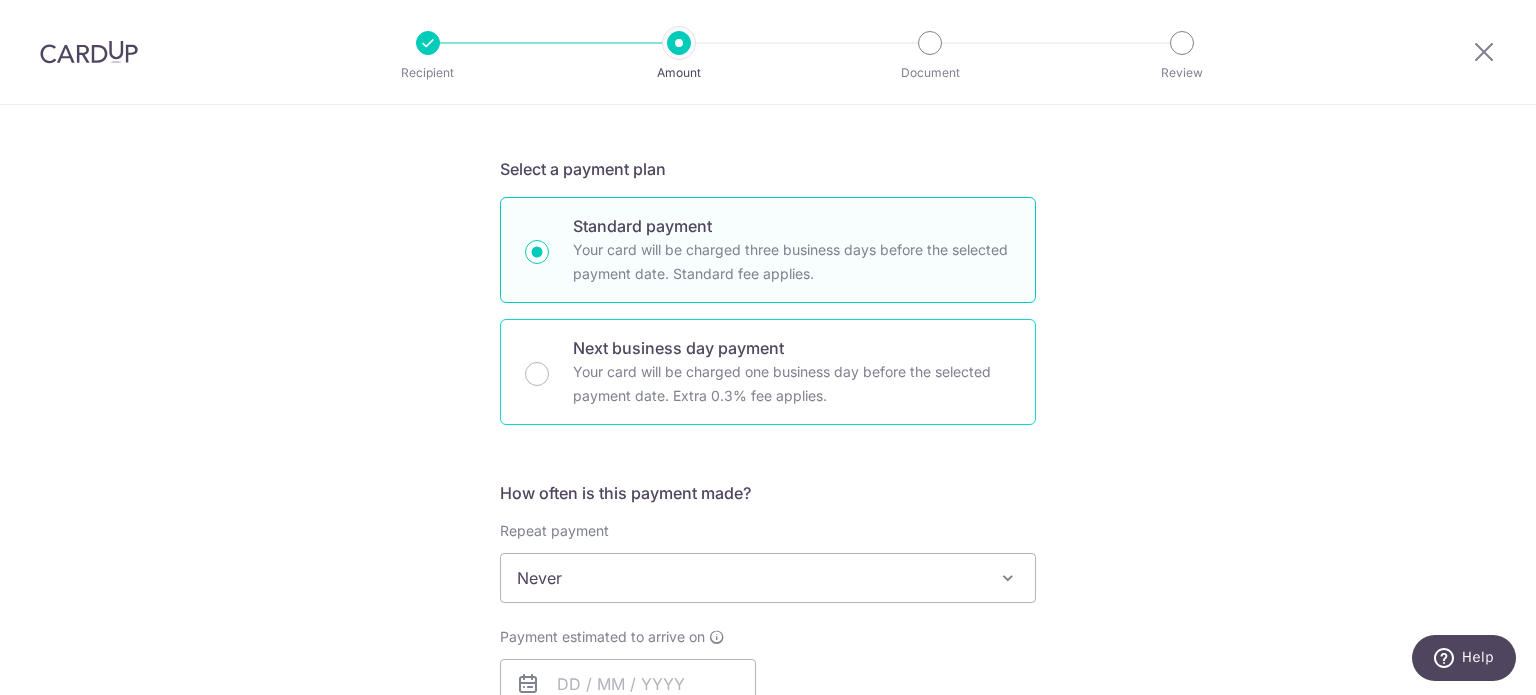 scroll, scrollTop: 400, scrollLeft: 0, axis: vertical 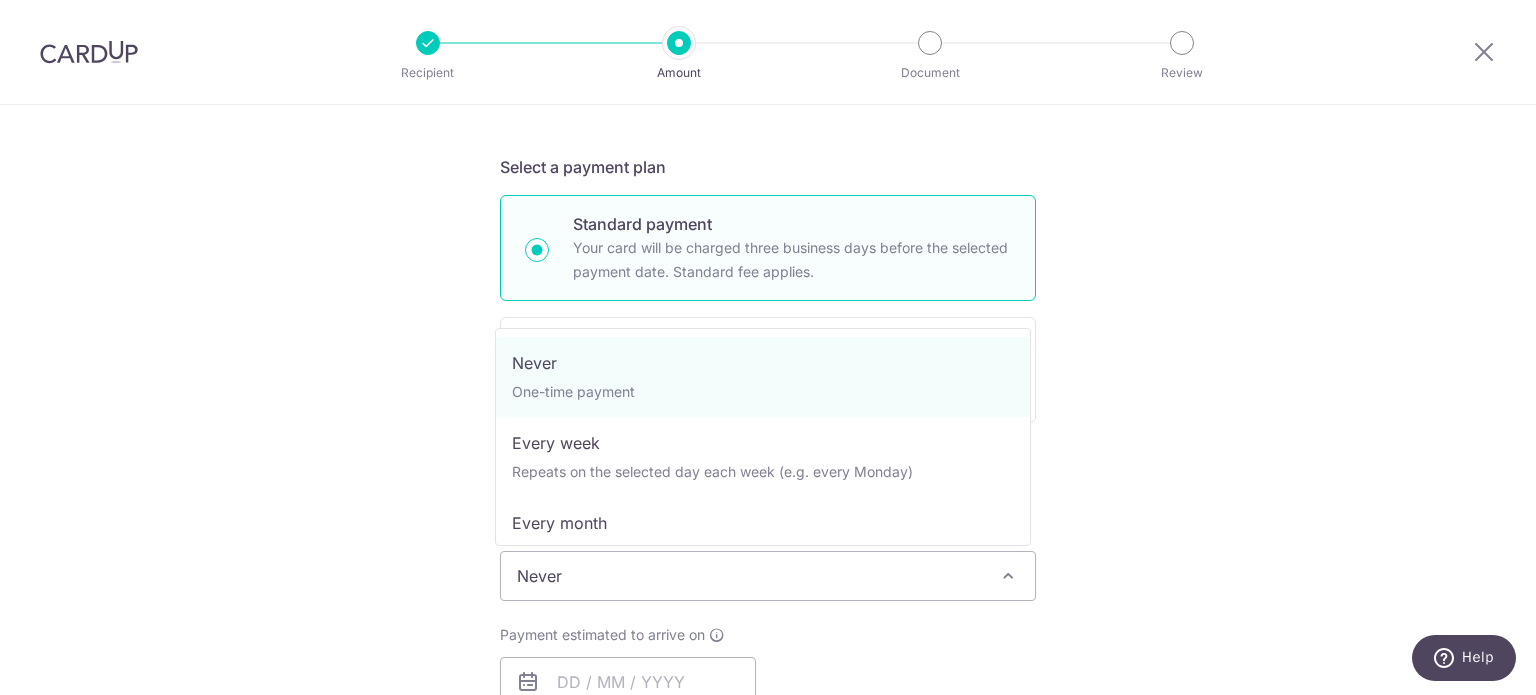 click on "Never" at bounding box center [768, 576] 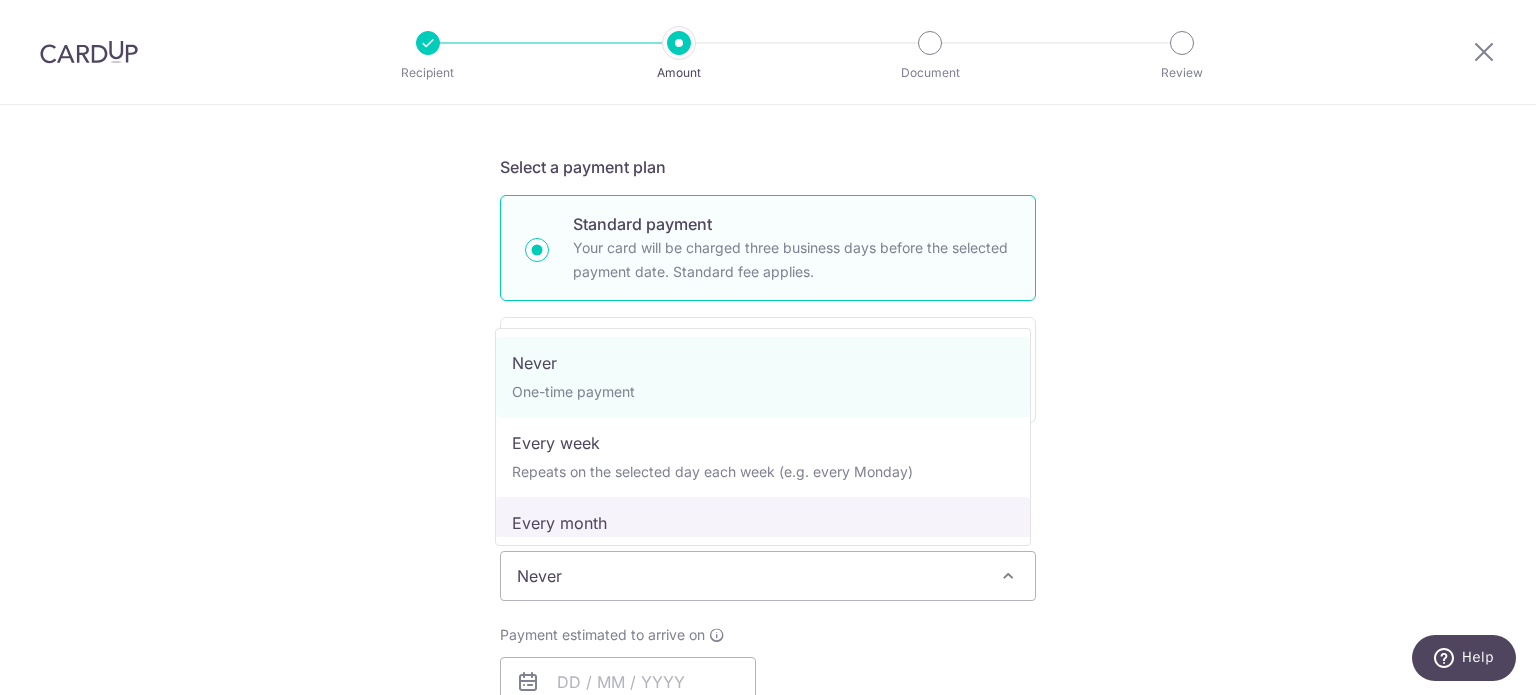 select on "3" 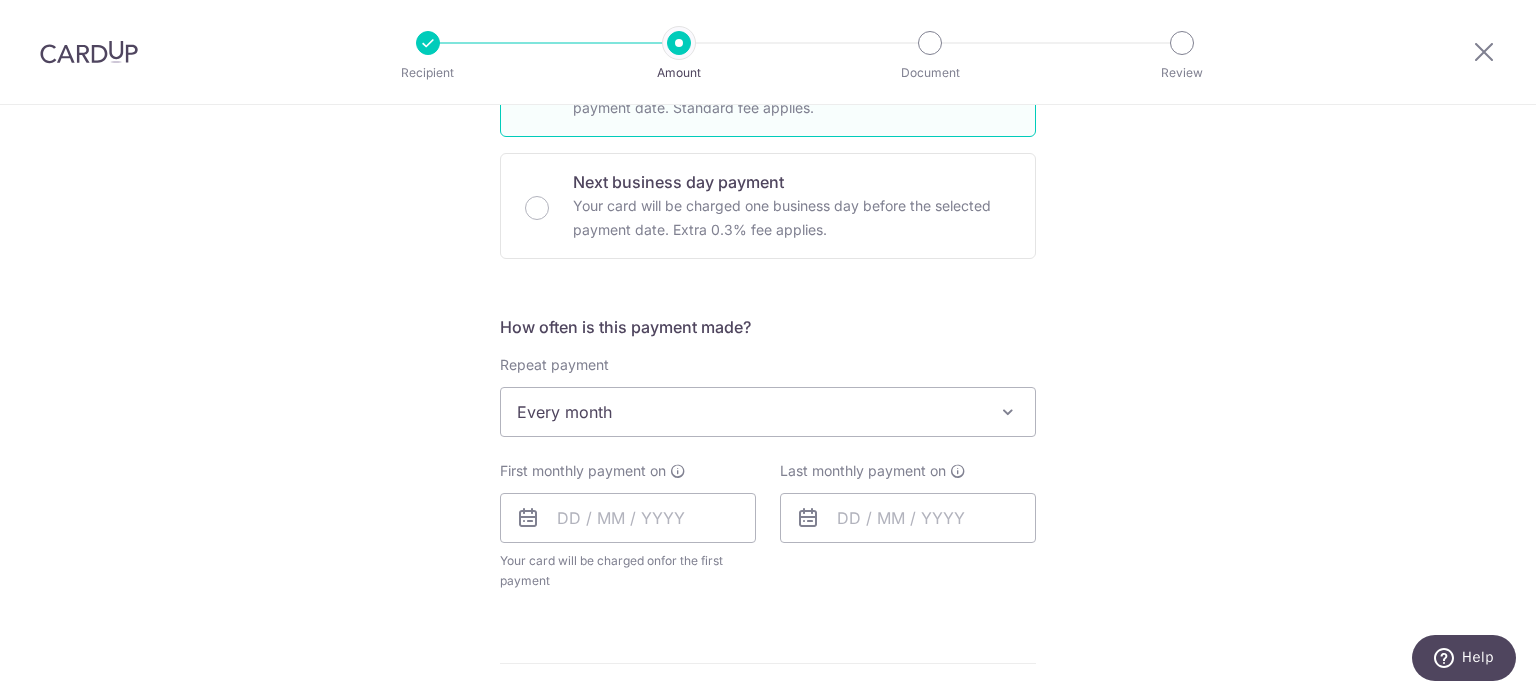 scroll, scrollTop: 700, scrollLeft: 0, axis: vertical 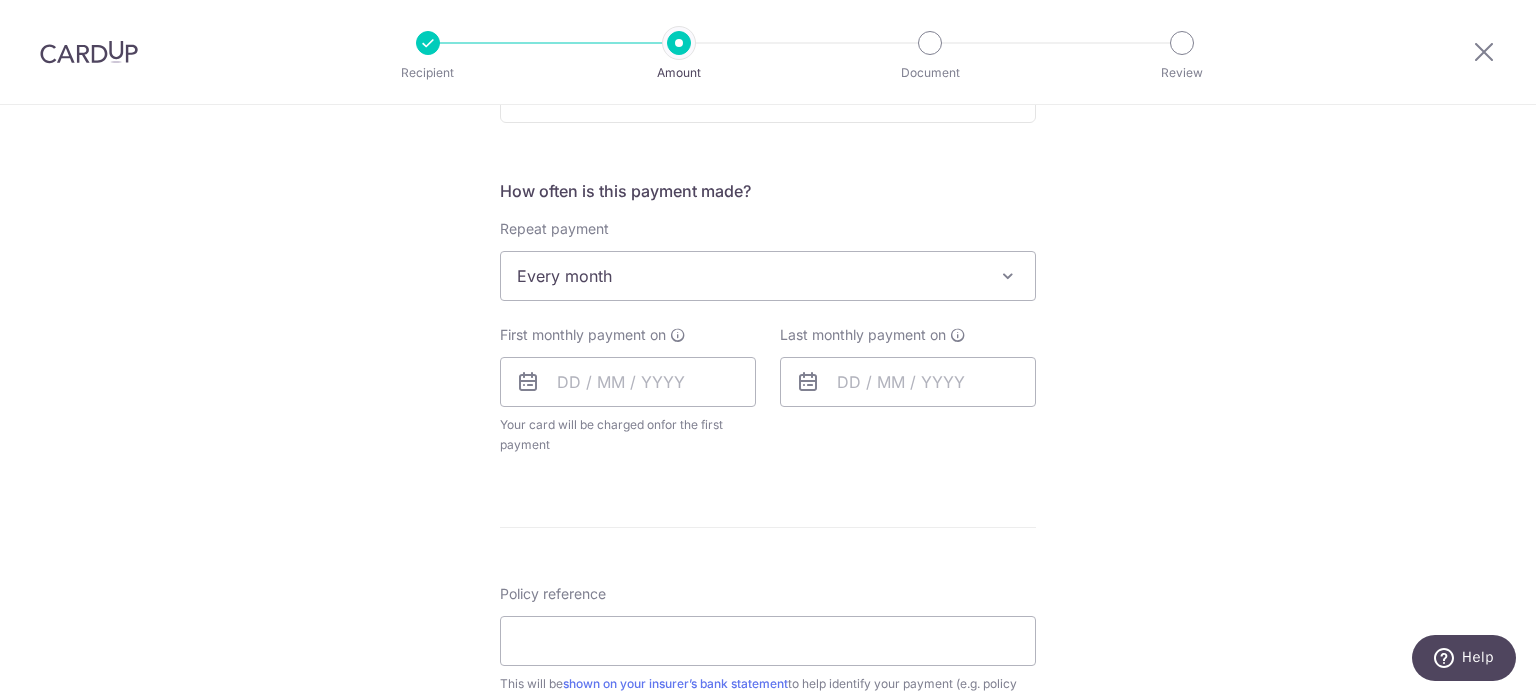 click on "First monthly payment on
Your card will be charged on   for the first payment
* If your payment is funded by  9:00am SGT on Friday 08/08/2025
08/08/2025" at bounding box center (628, 390) 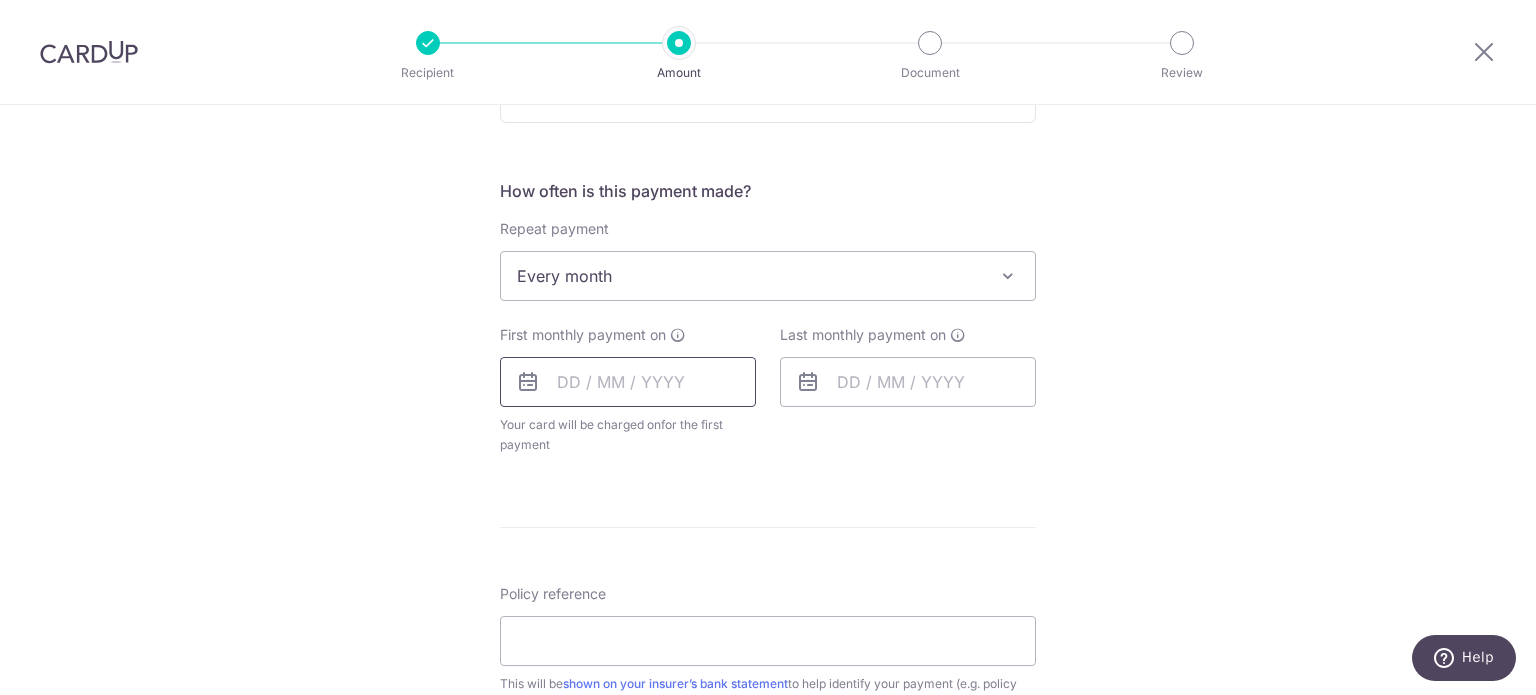click at bounding box center (628, 382) 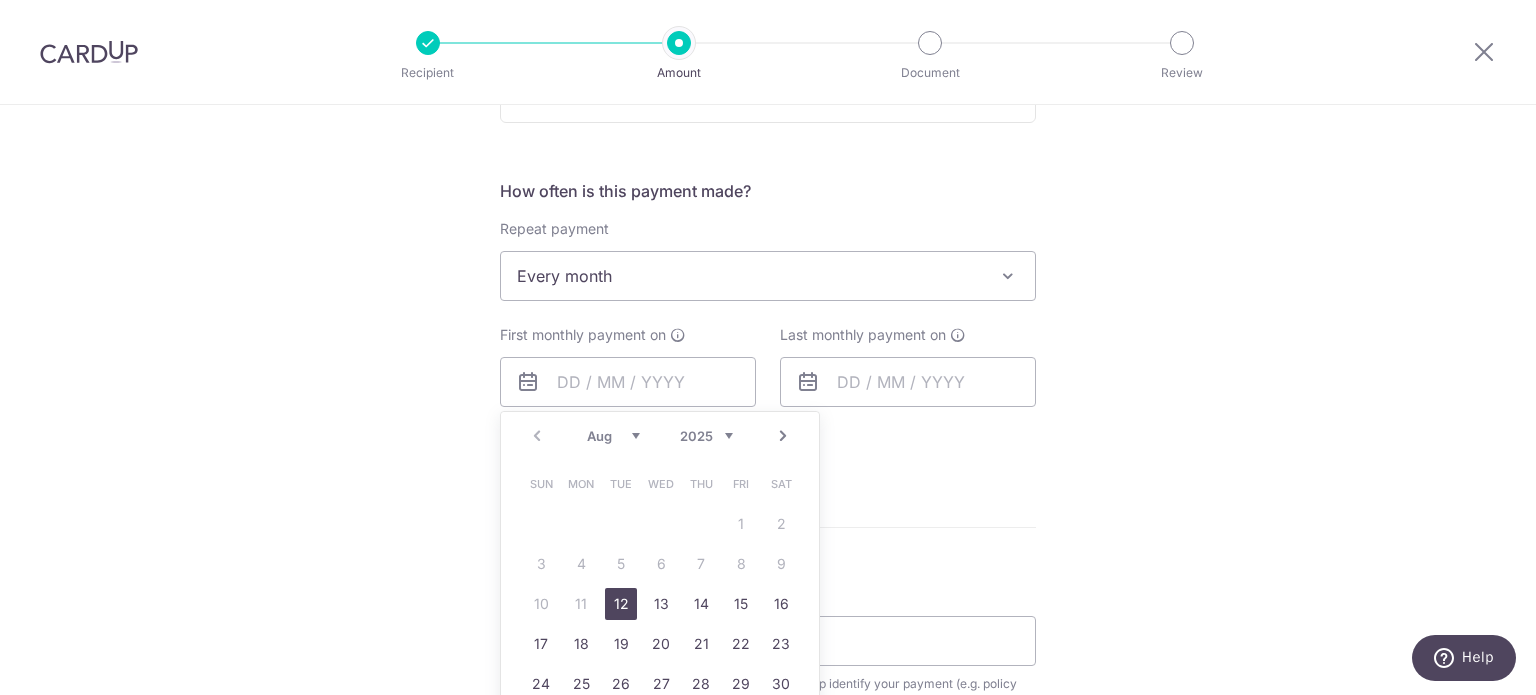 click on "Tell us more about your payment
Enter payment amount
SGD
42.72
42.72
Select Card
**** 7341
Add credit card
Your Cards
**** 3924
**** 4168
**** 7341
Secure 256-bit SSL
Text
New card details
Card" at bounding box center (768, 360) 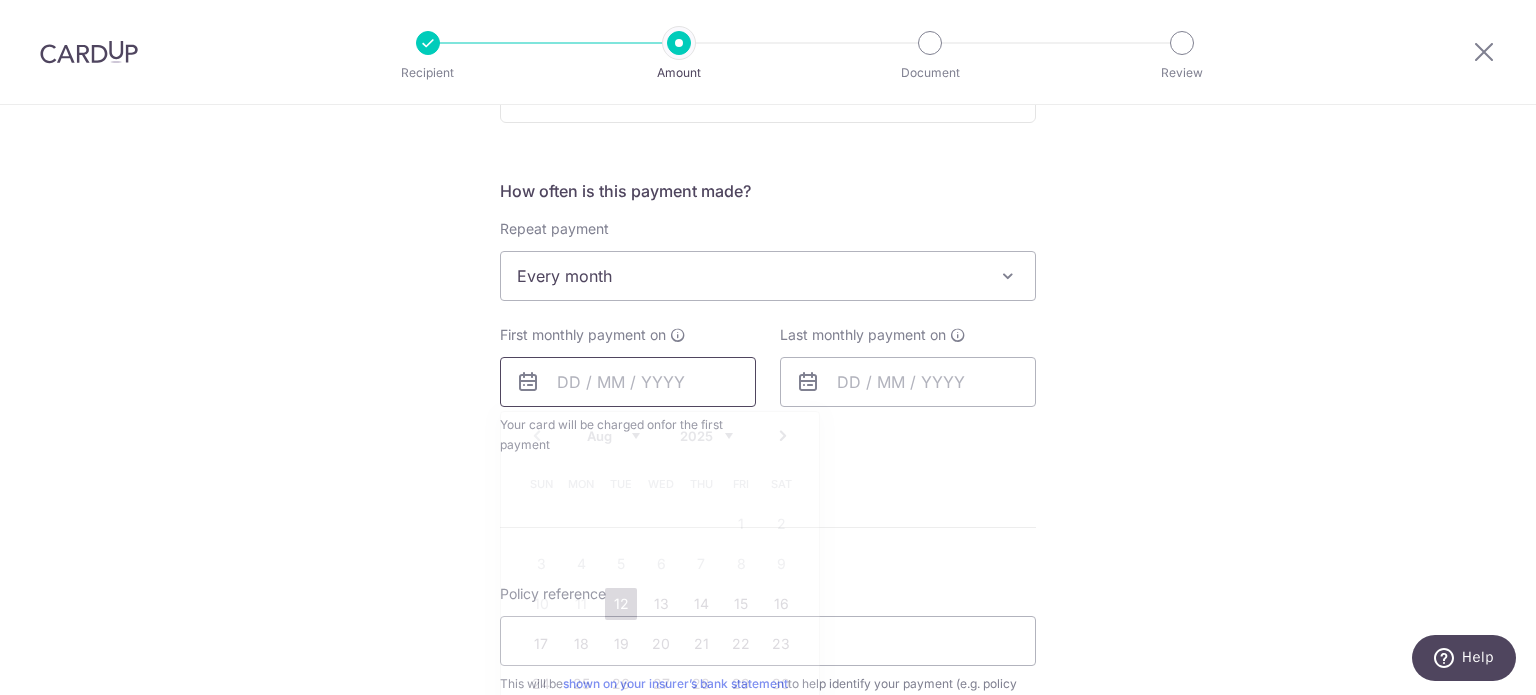 click at bounding box center (628, 382) 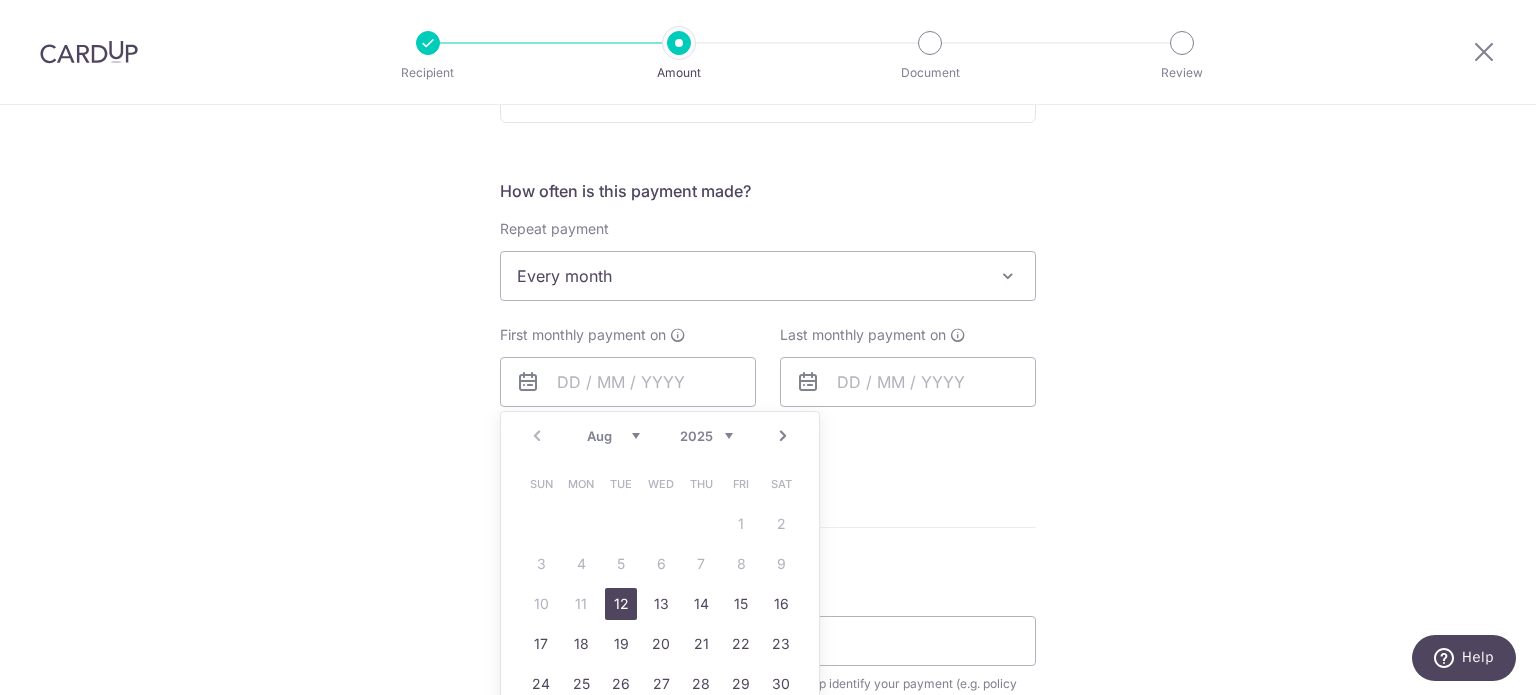click on "Next" at bounding box center (783, 436) 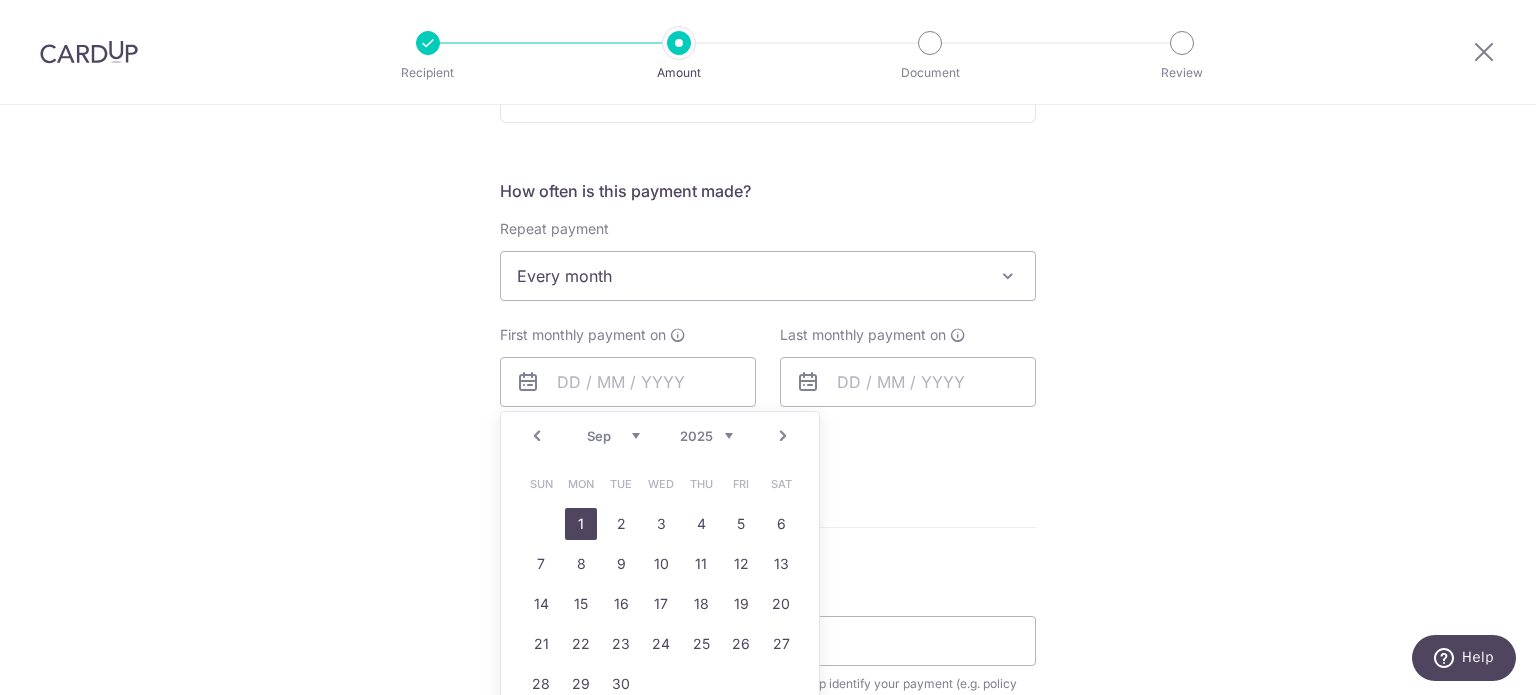 click on "1" at bounding box center (581, 524) 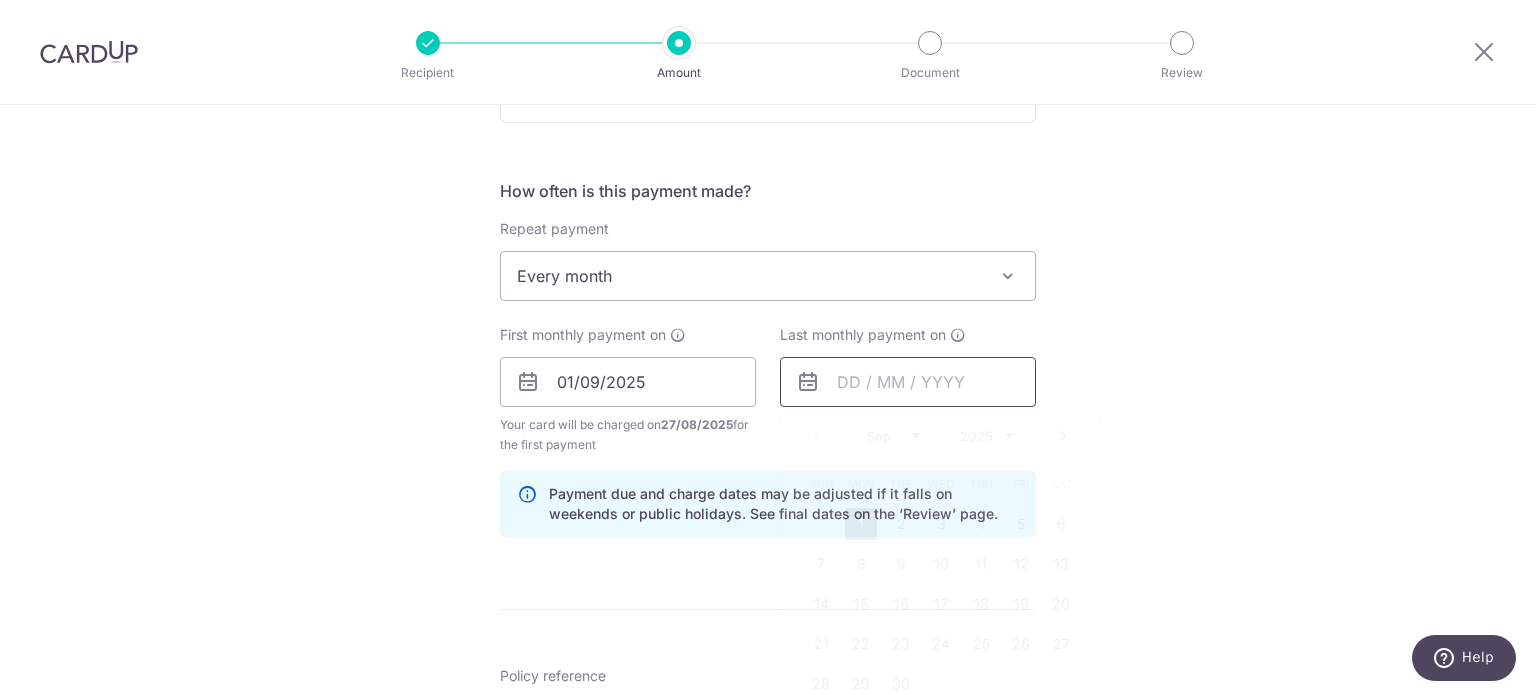 click at bounding box center (908, 382) 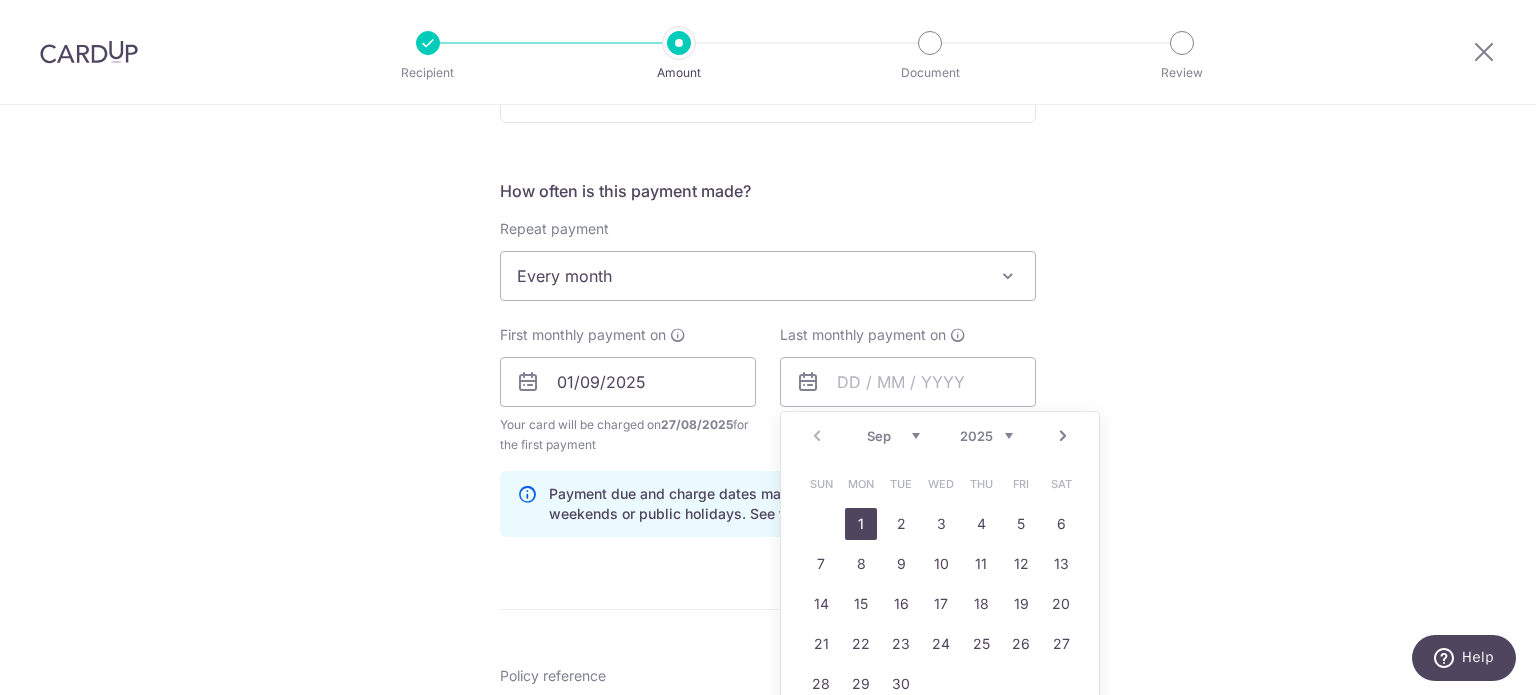 click on "Next" at bounding box center (1063, 436) 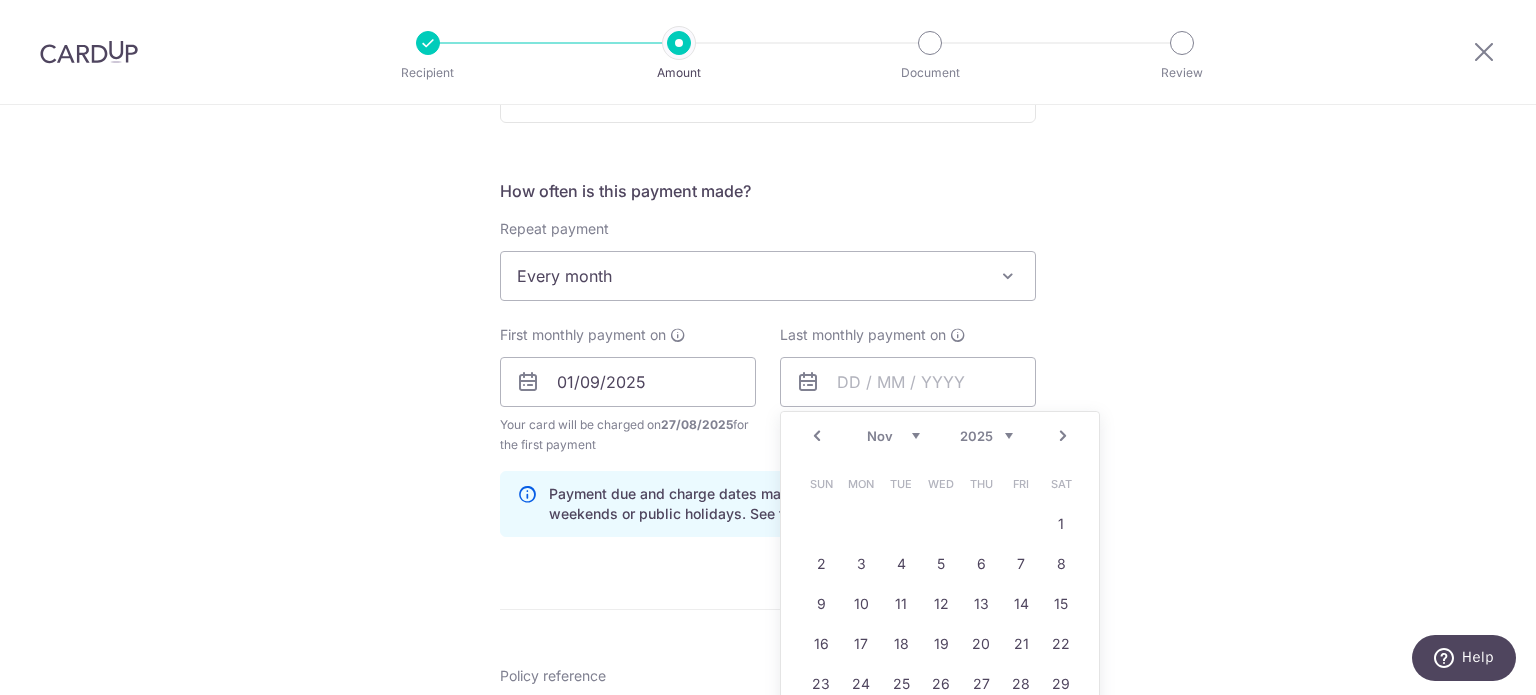 click on "Next" at bounding box center [1063, 436] 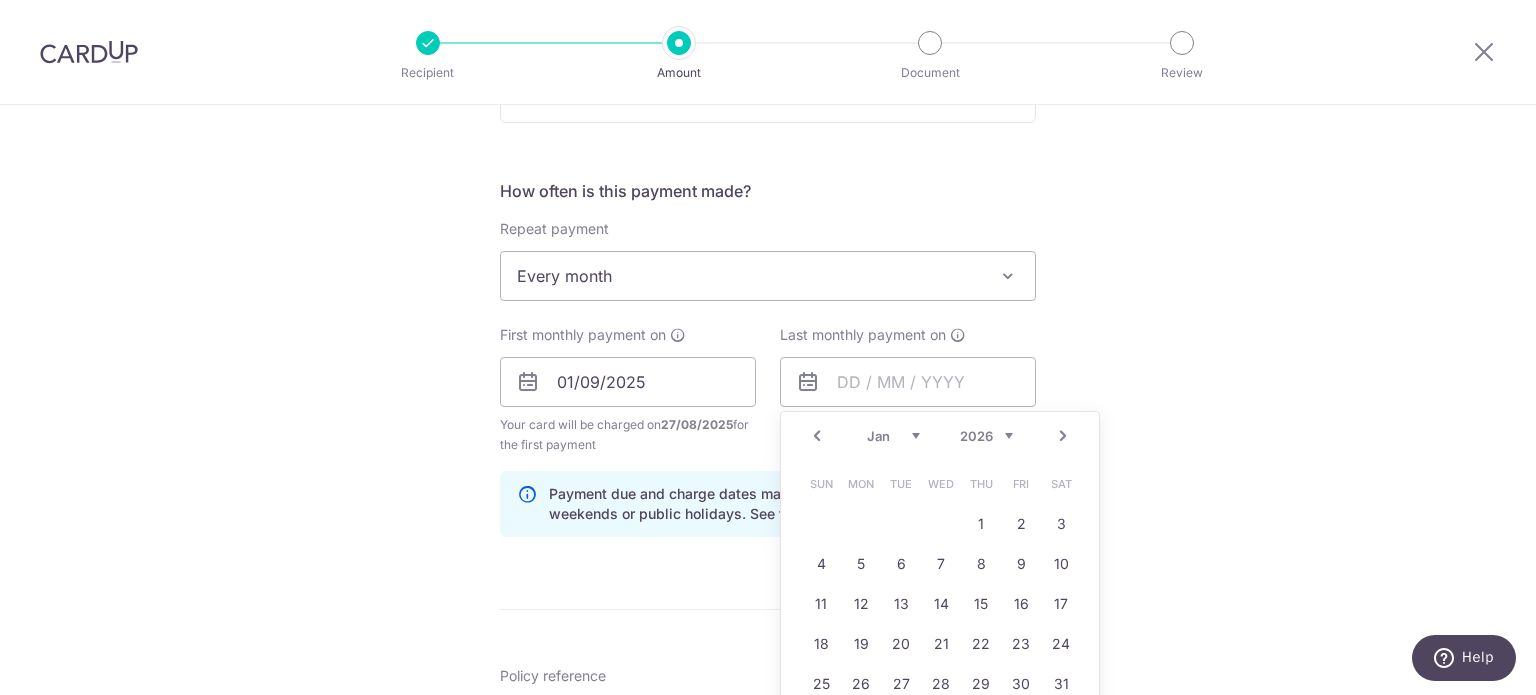 click on "Next" at bounding box center (1063, 436) 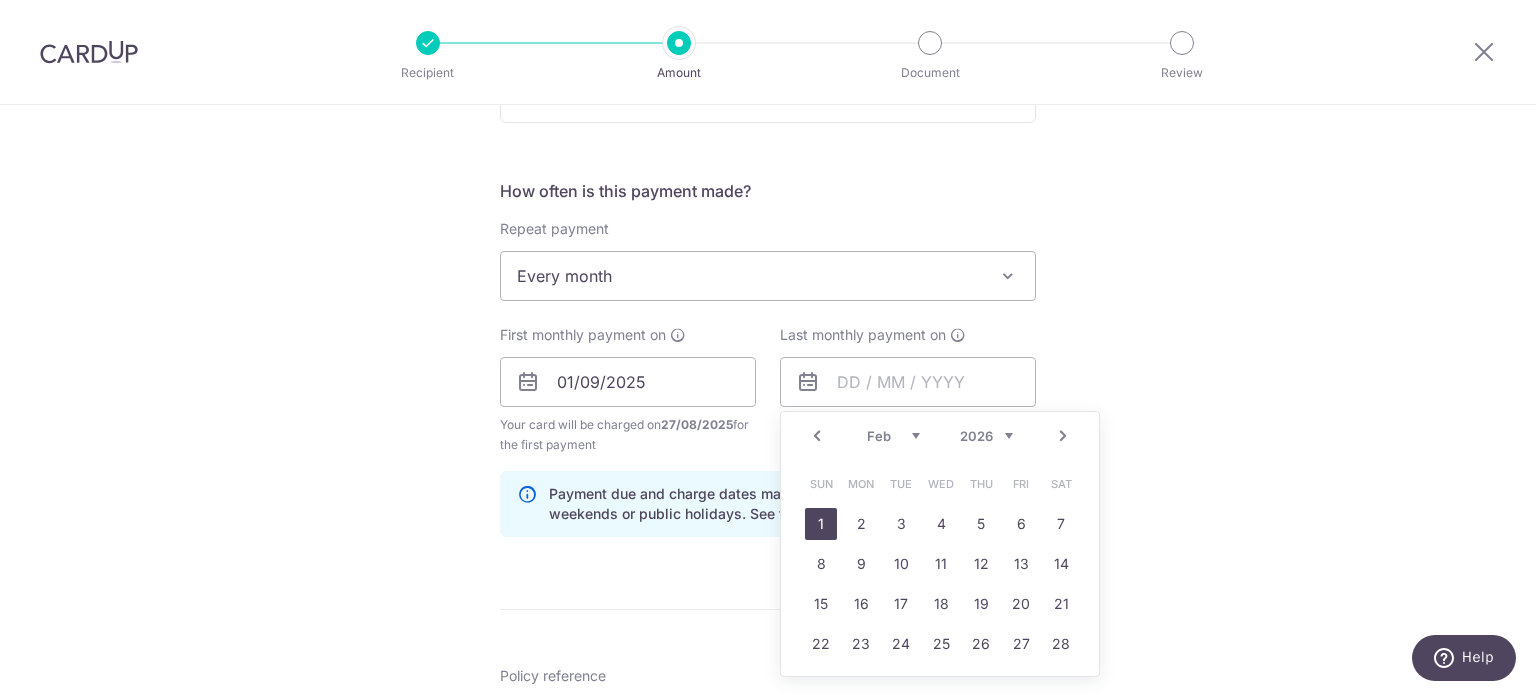 drag, startPoint x: 813, startPoint y: 531, endPoint x: 820, endPoint y: 521, distance: 12.206555 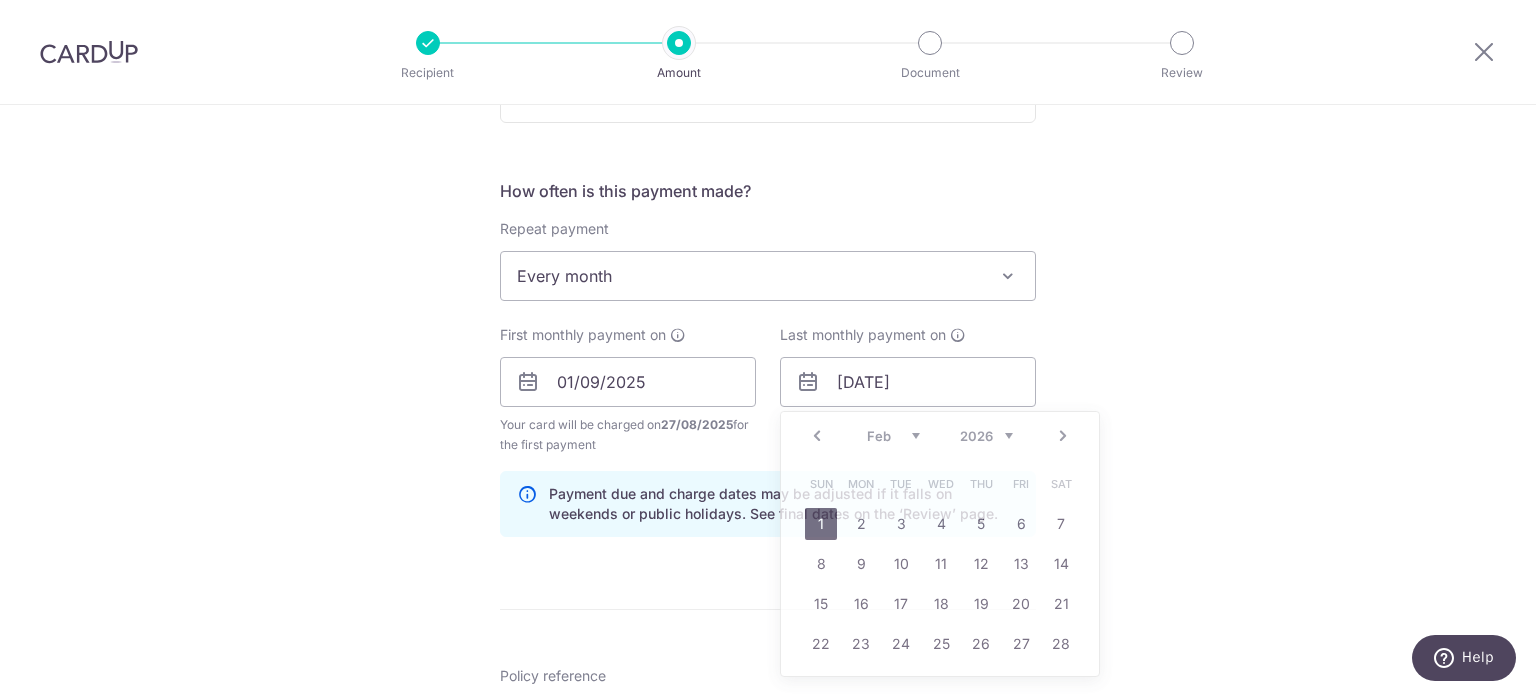 click on "Tell us more about your payment
Enter payment amount
SGD
42.72
42.72
Select Card
**** 7341
Add credit card
Your Cards
**** 3924
**** 4168
**** 7341
Secure 256-bit SSL
Text
New card details
Card" at bounding box center [768, 401] 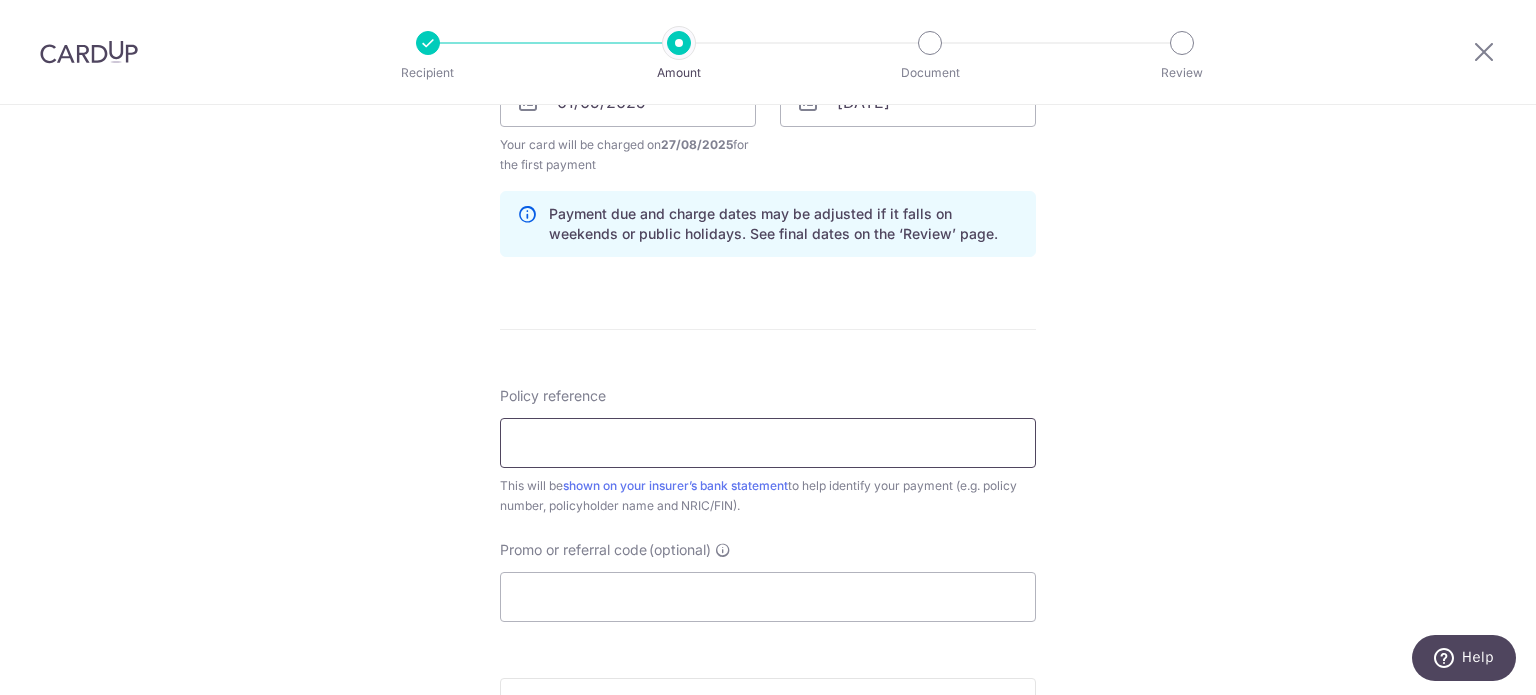 scroll, scrollTop: 1000, scrollLeft: 0, axis: vertical 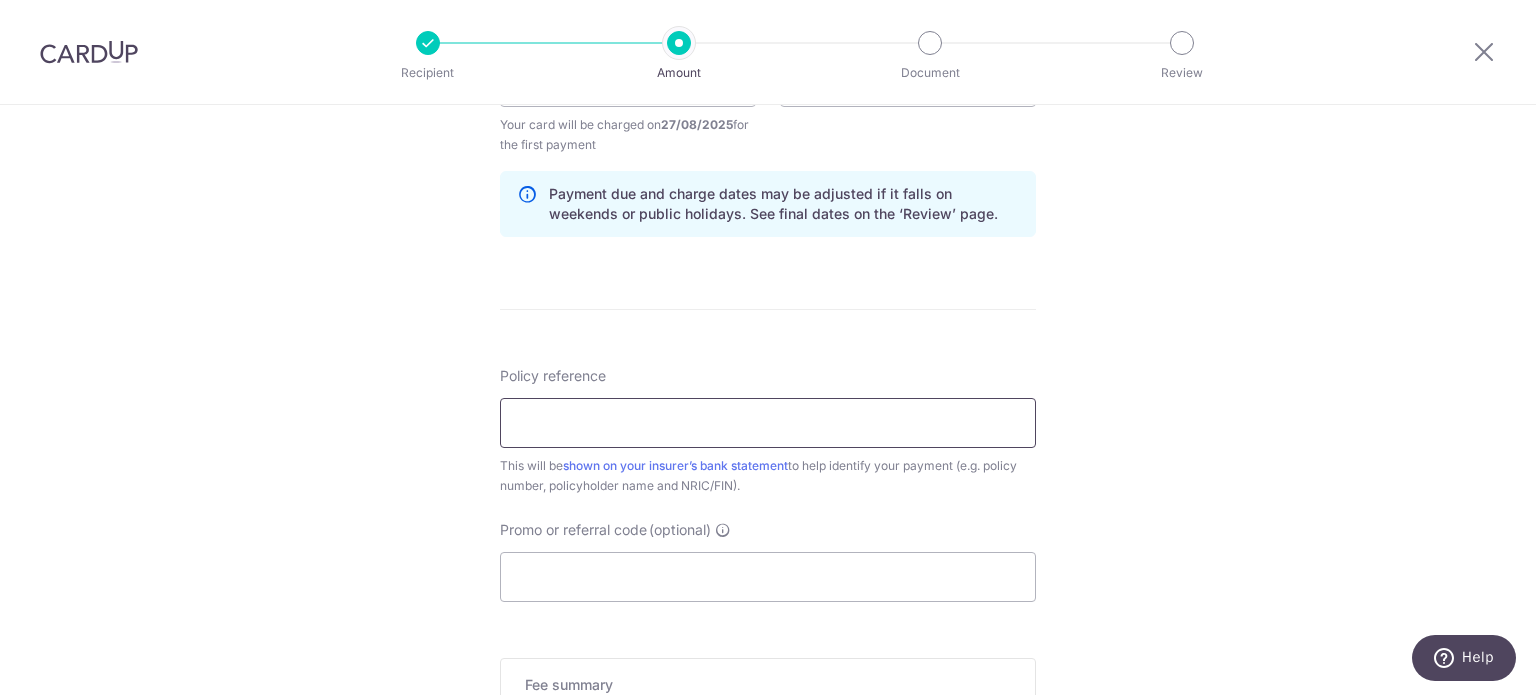 click on "Policy reference" at bounding box center (768, 423) 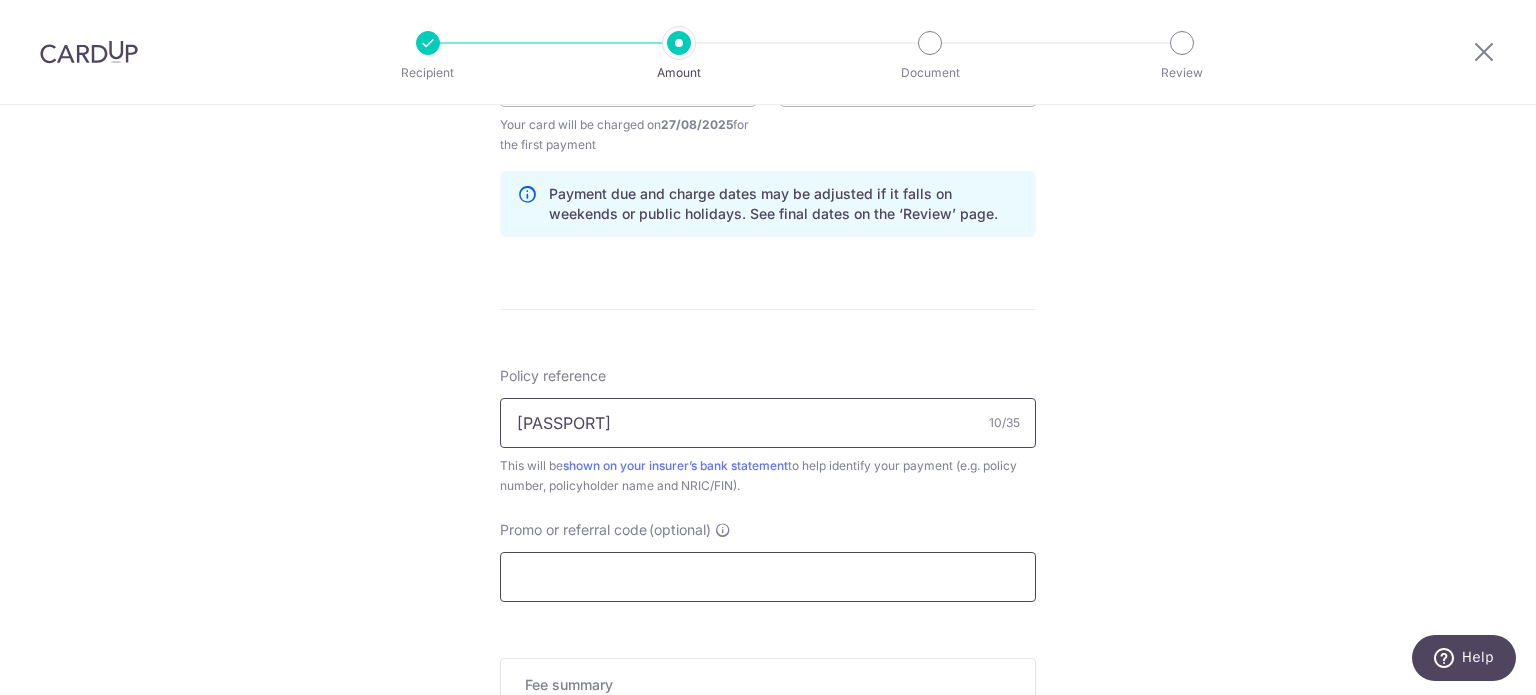 type on "[PASSPORT]" 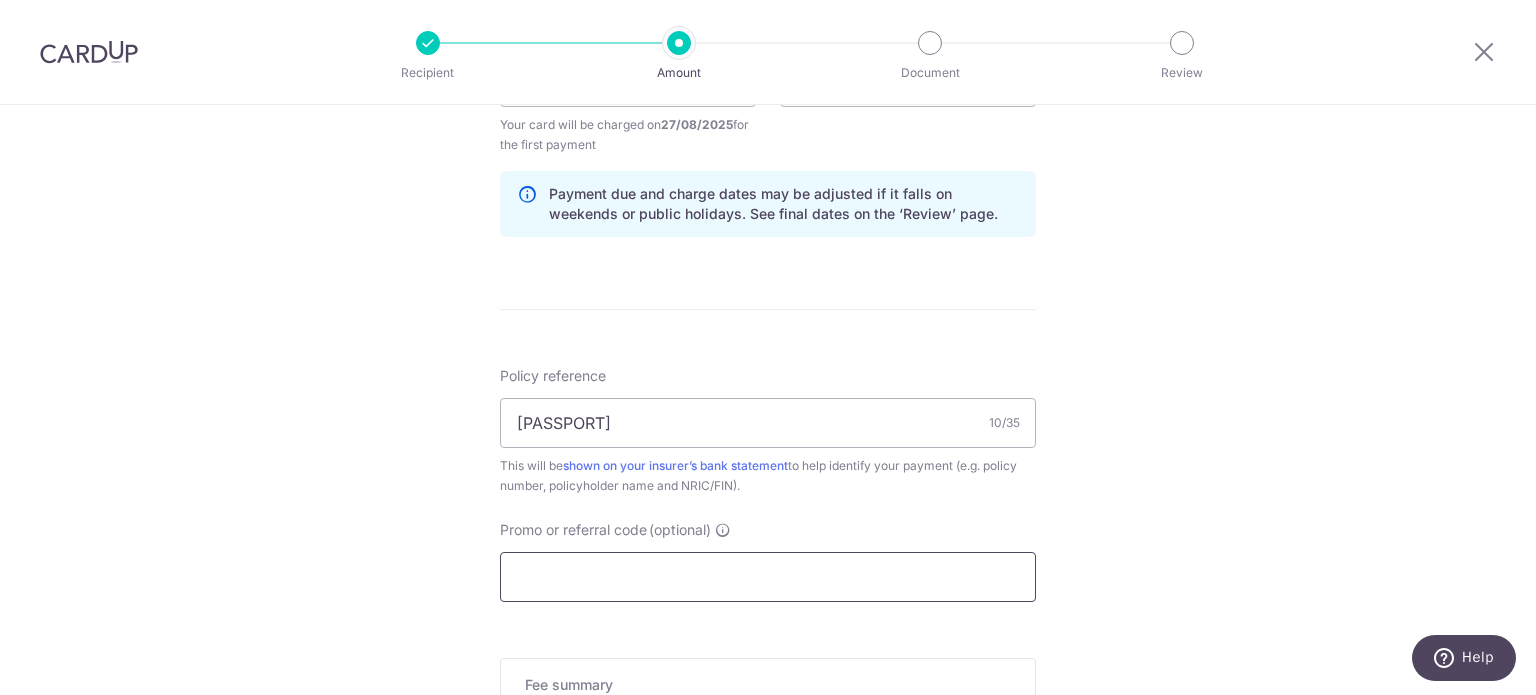 click on "Promo or referral code
(optional)" at bounding box center (768, 577) 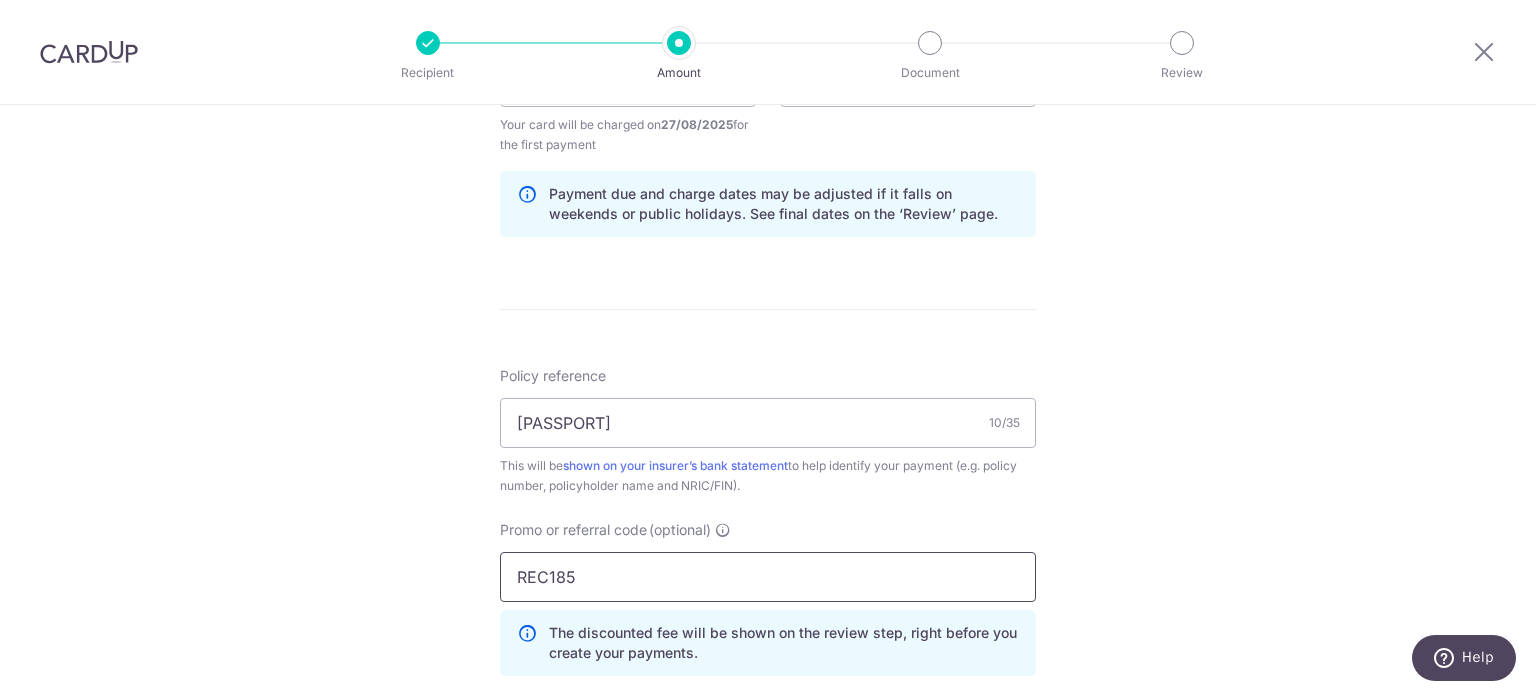 type on "REC185" 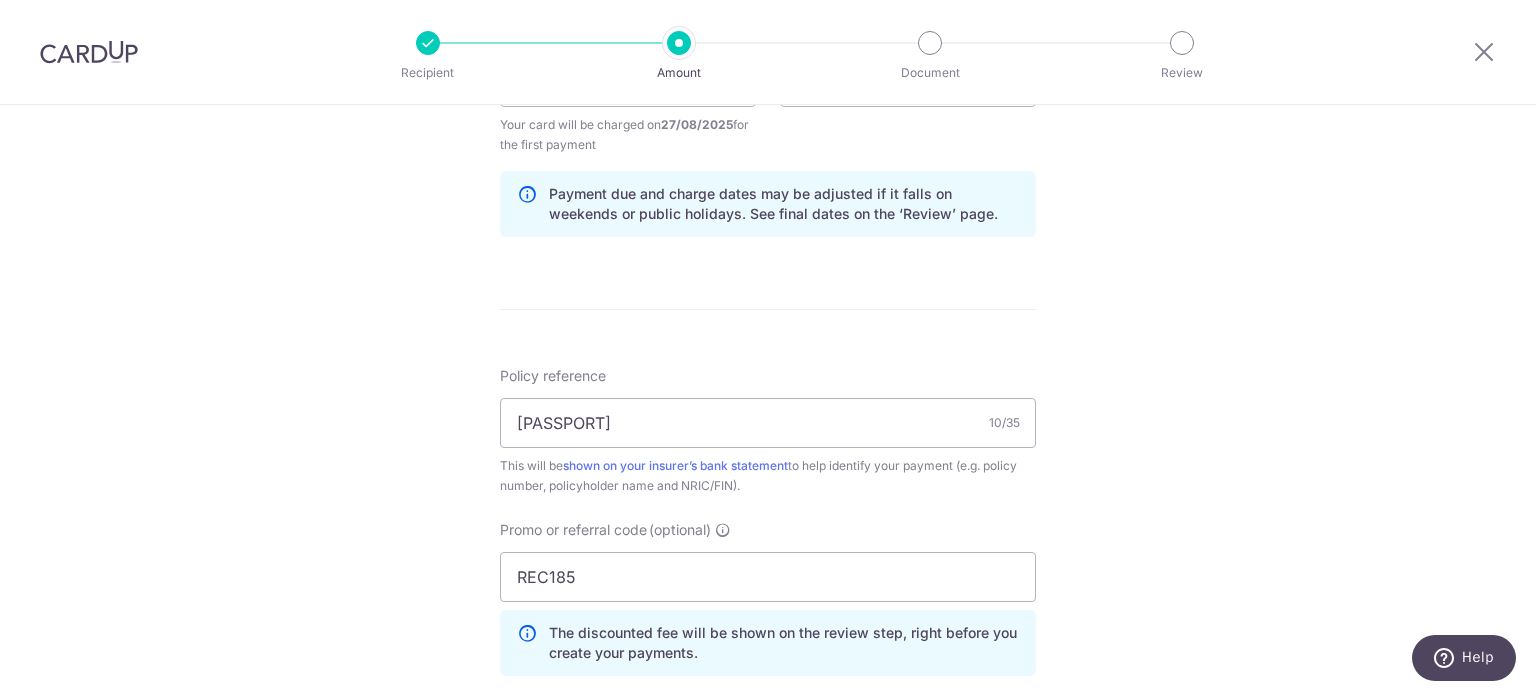 click on "Tell us more about your payment
Enter payment amount
SGD
42.72
42.72
Select Card
**** 7341
Add credit card
Your Cards
**** 3924
**** 4168
**** 7341
Secure 256-bit SSL
Text
New card details
Card" at bounding box center (768, 146) 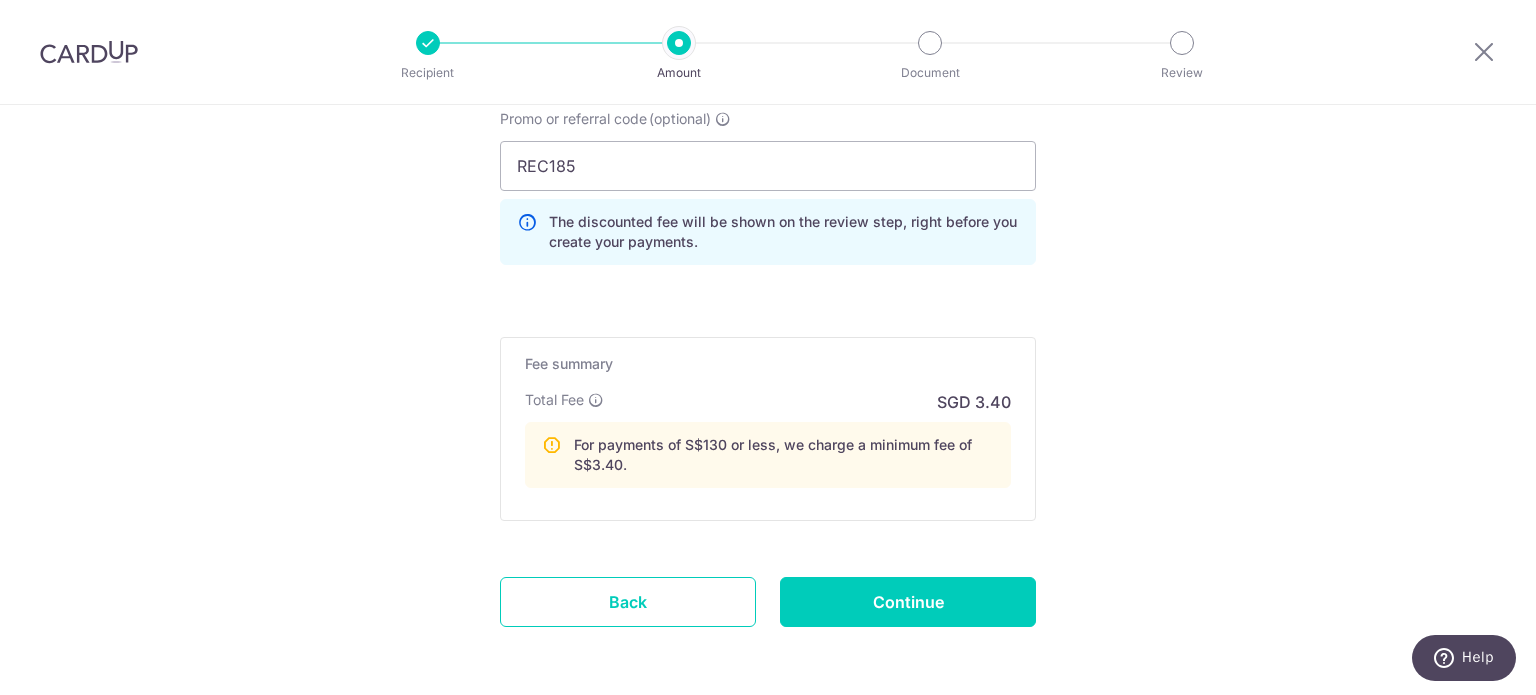 scroll, scrollTop: 1489, scrollLeft: 0, axis: vertical 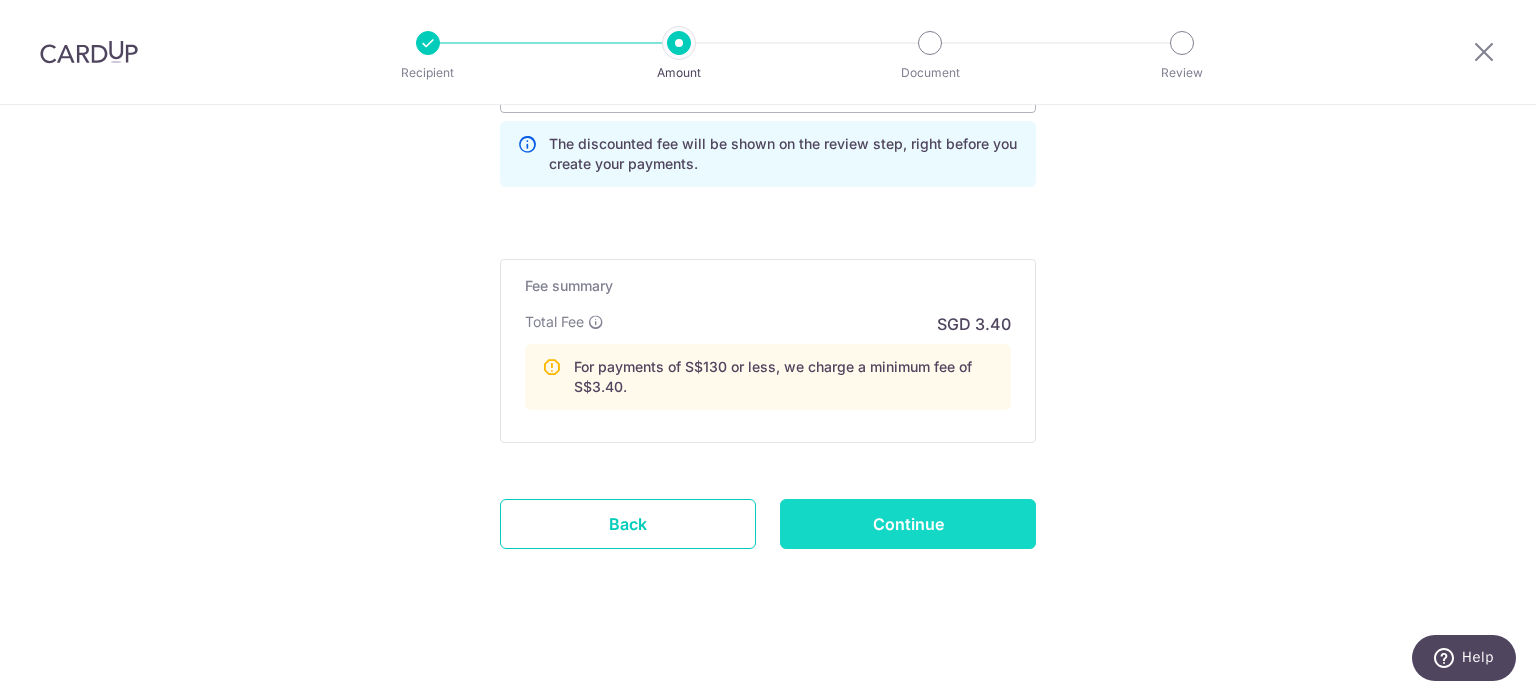 click on "Continue" at bounding box center [908, 524] 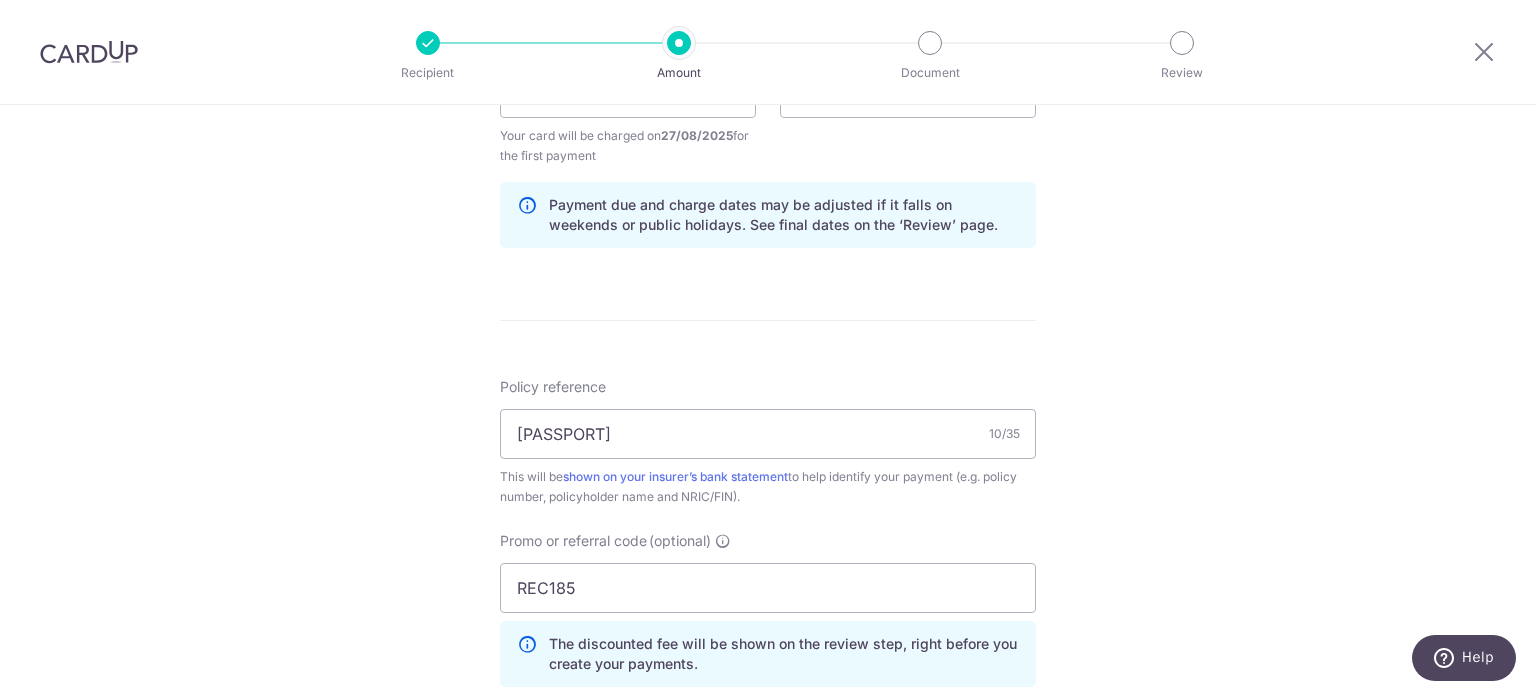 scroll, scrollTop: 289, scrollLeft: 0, axis: vertical 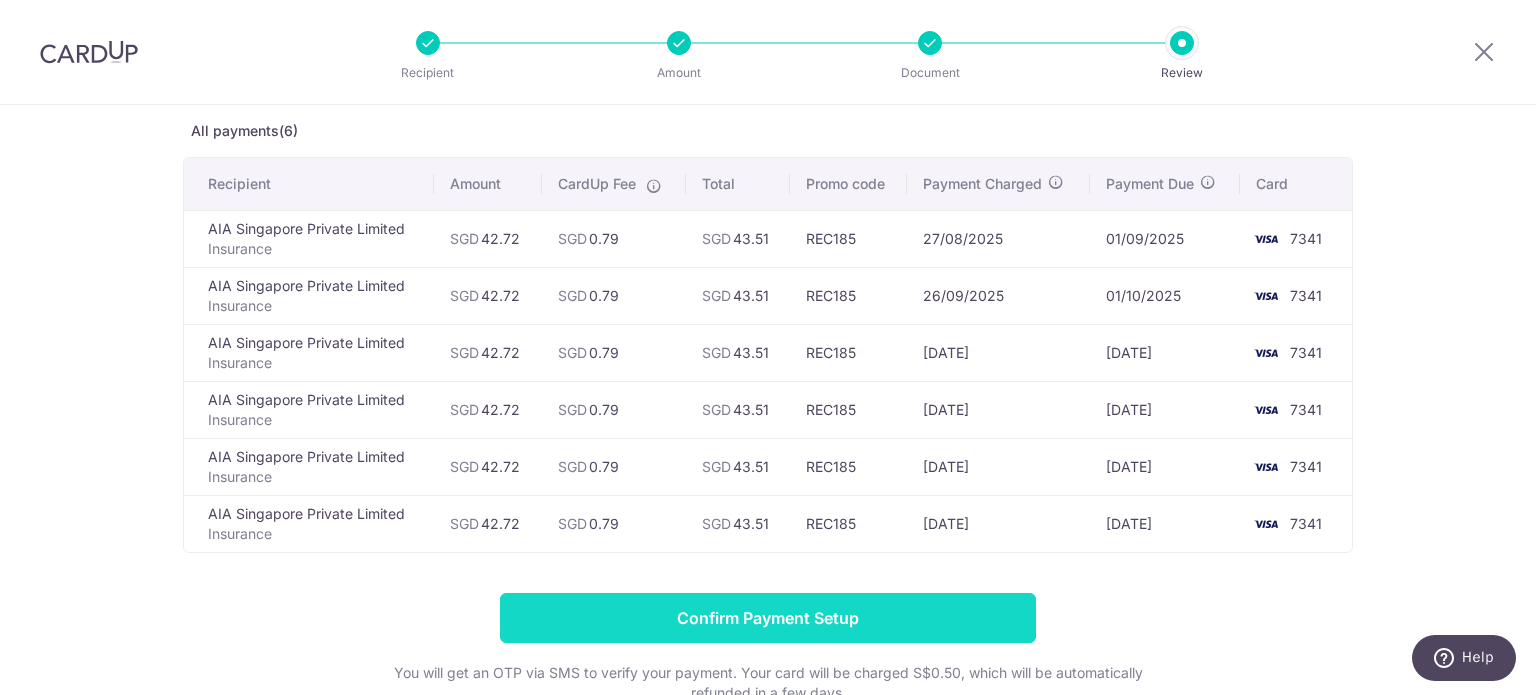 click on "Confirm Payment Setup" at bounding box center [768, 618] 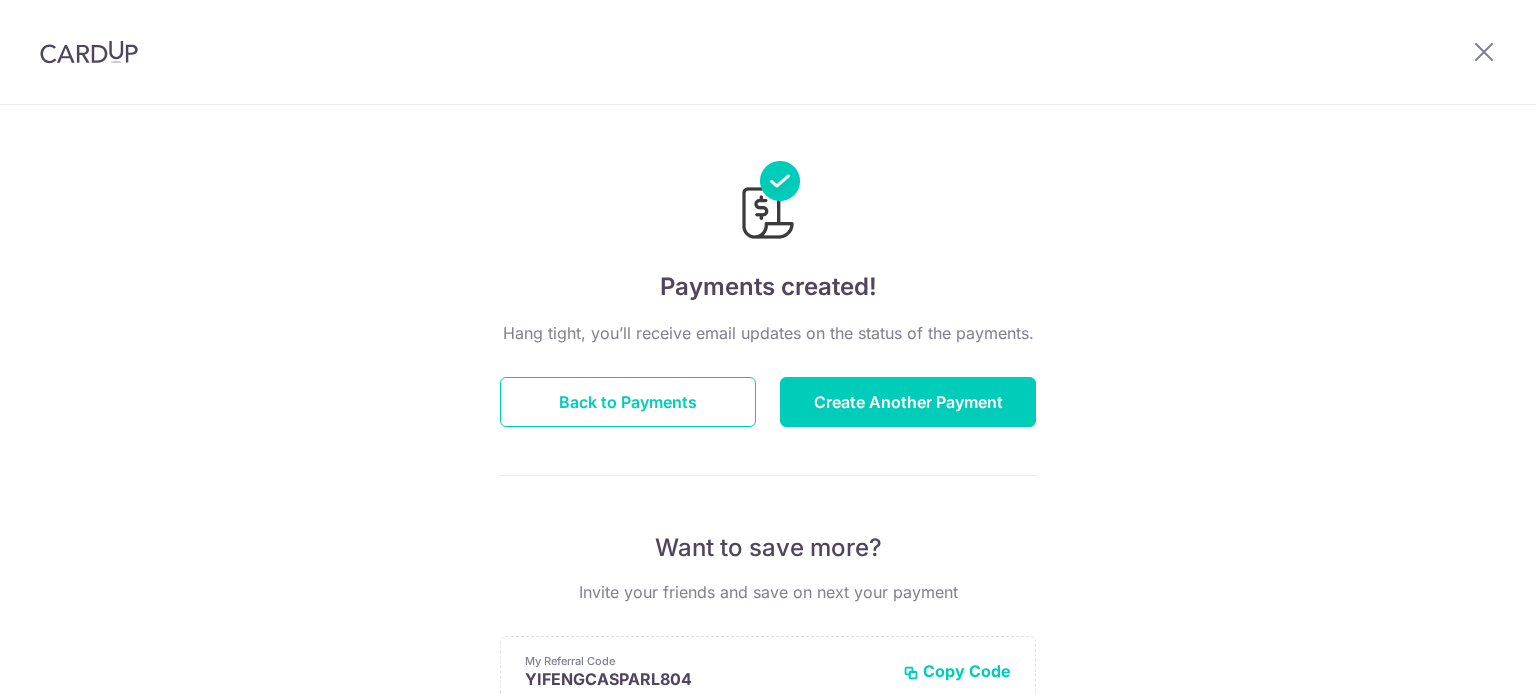 scroll, scrollTop: 0, scrollLeft: 0, axis: both 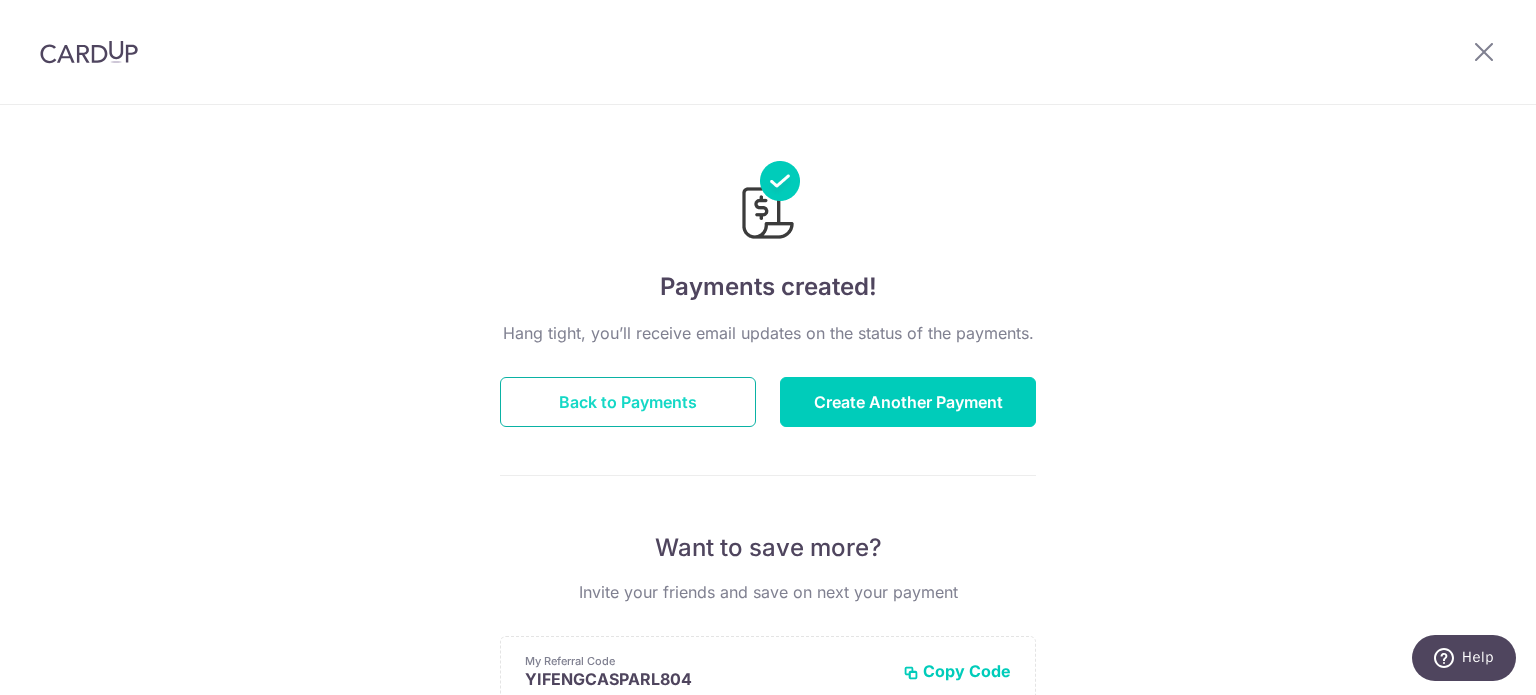 click on "Back to Payments" at bounding box center [628, 402] 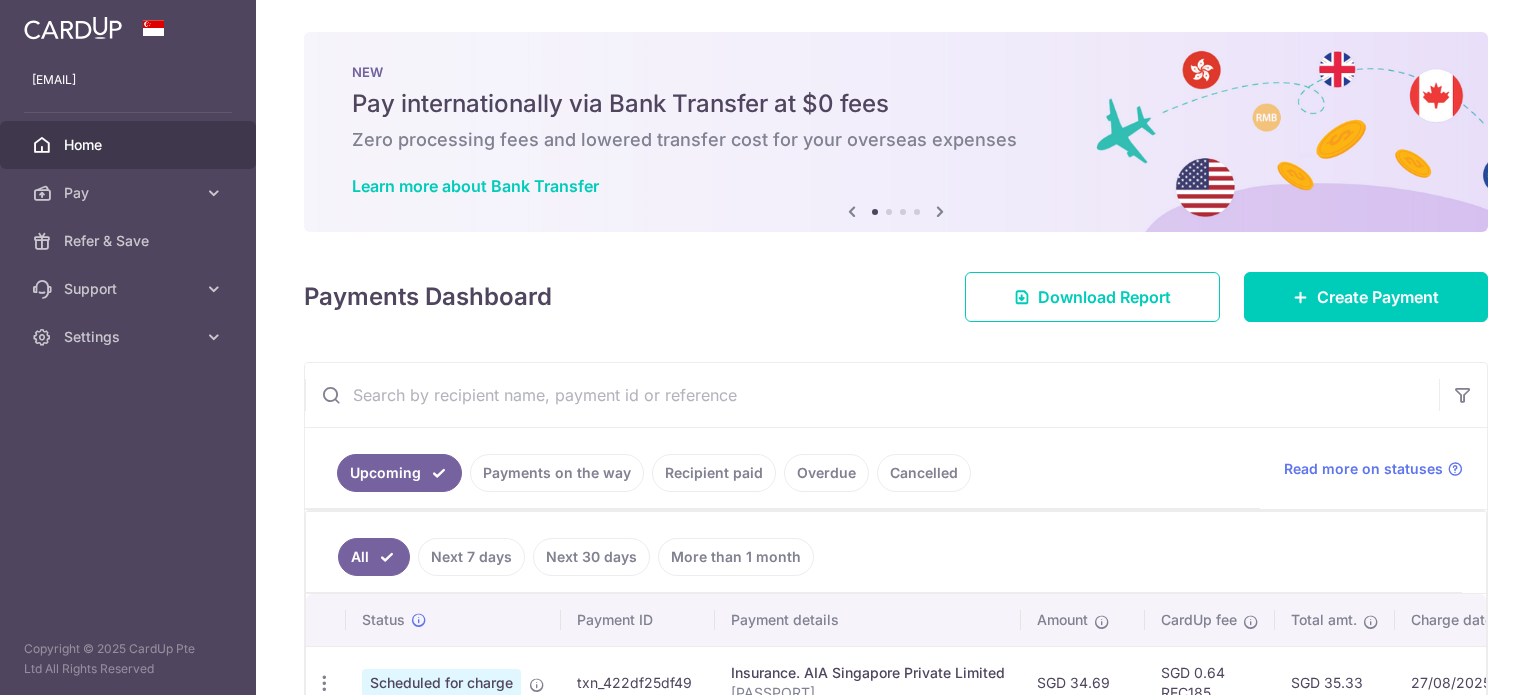 scroll, scrollTop: 0, scrollLeft: 0, axis: both 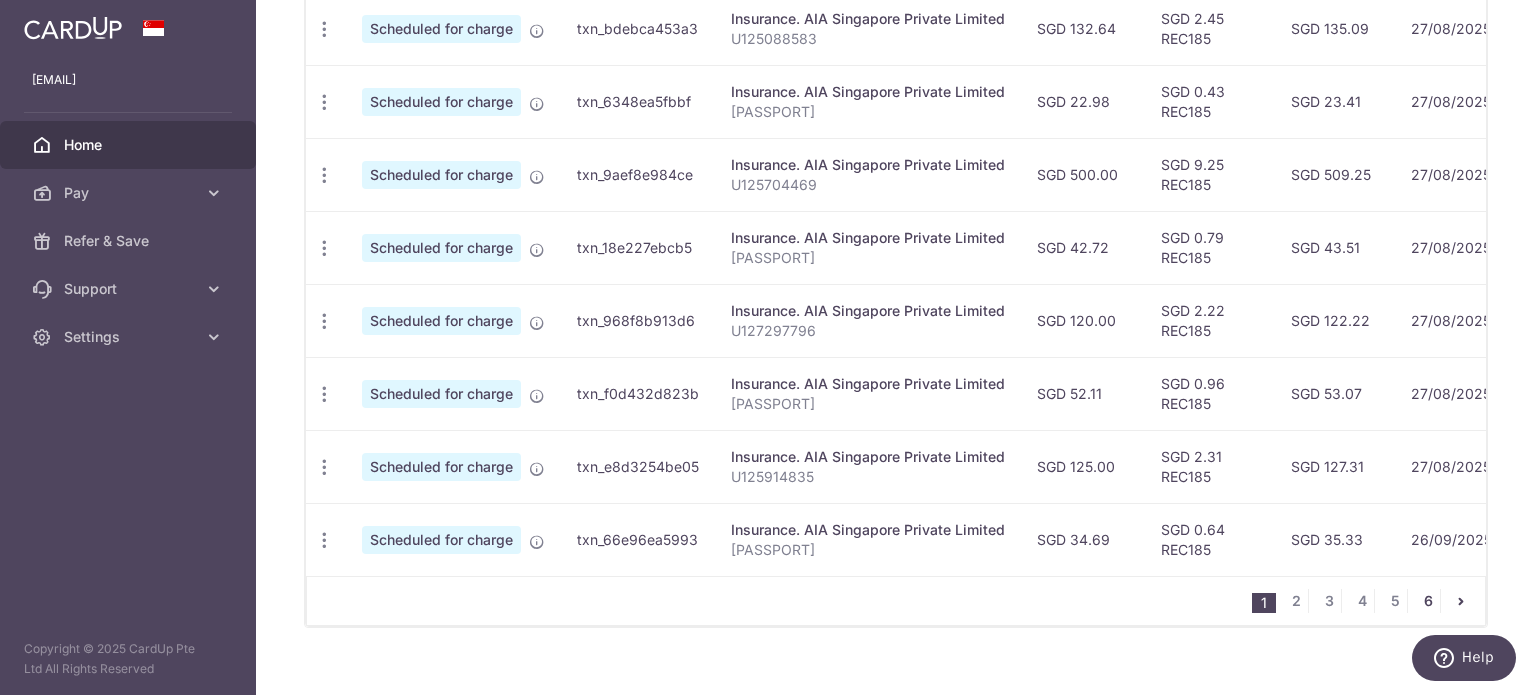 click on "6" at bounding box center [1428, 601] 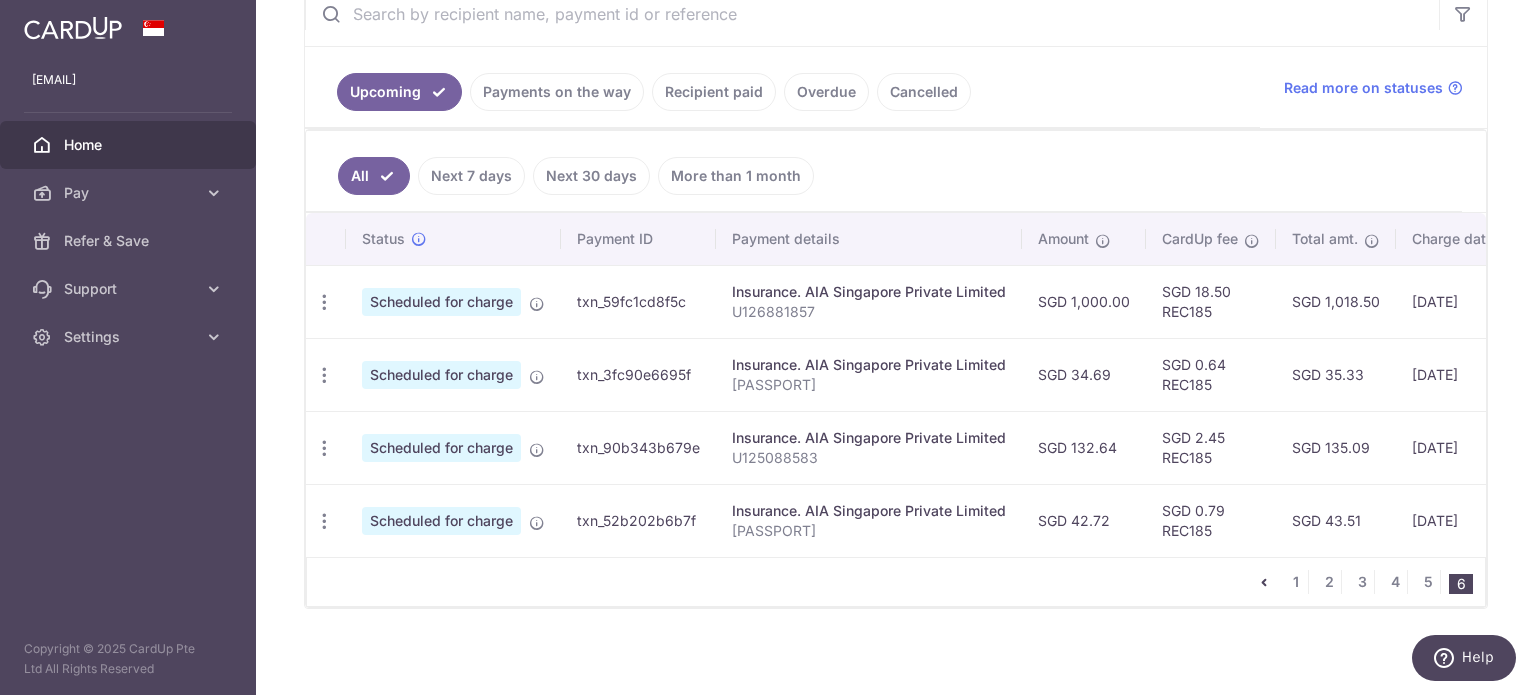 scroll, scrollTop: 419, scrollLeft: 0, axis: vertical 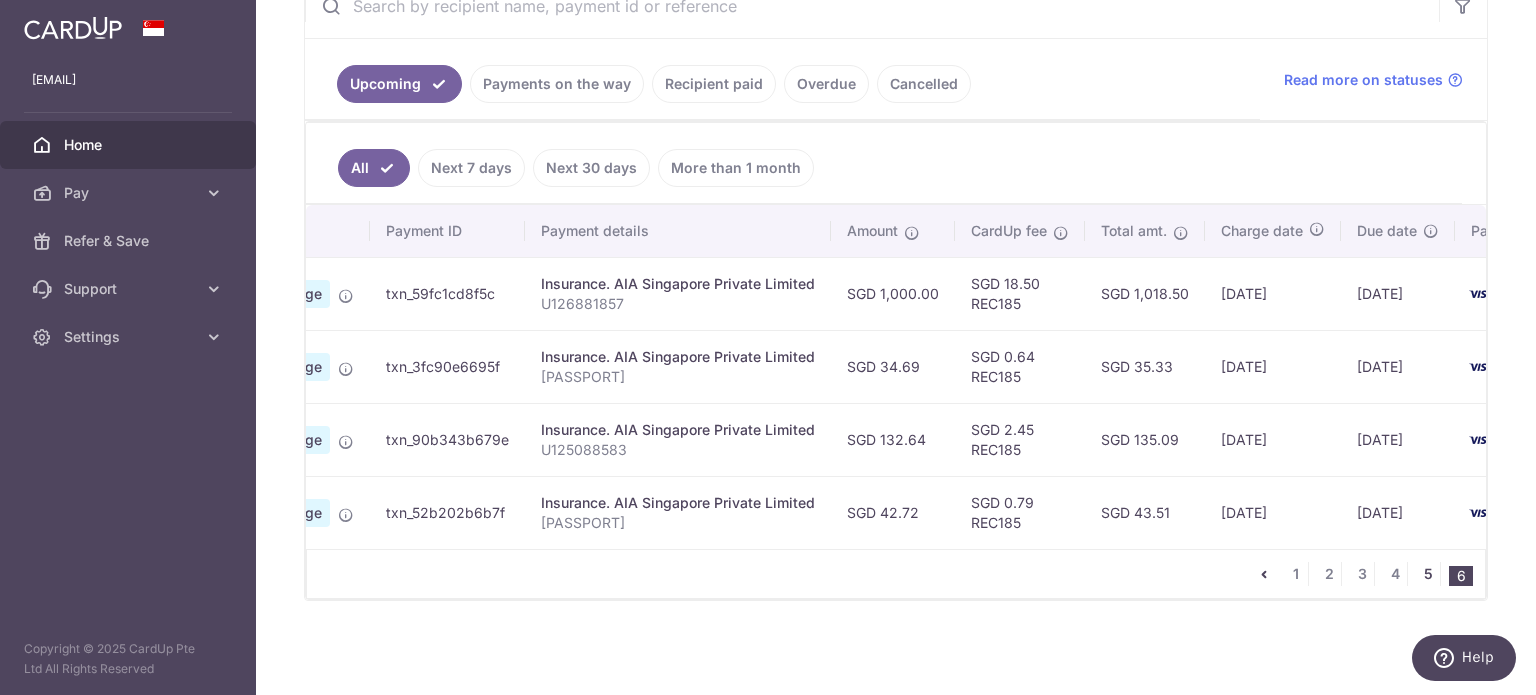 click on "5" at bounding box center (1428, 574) 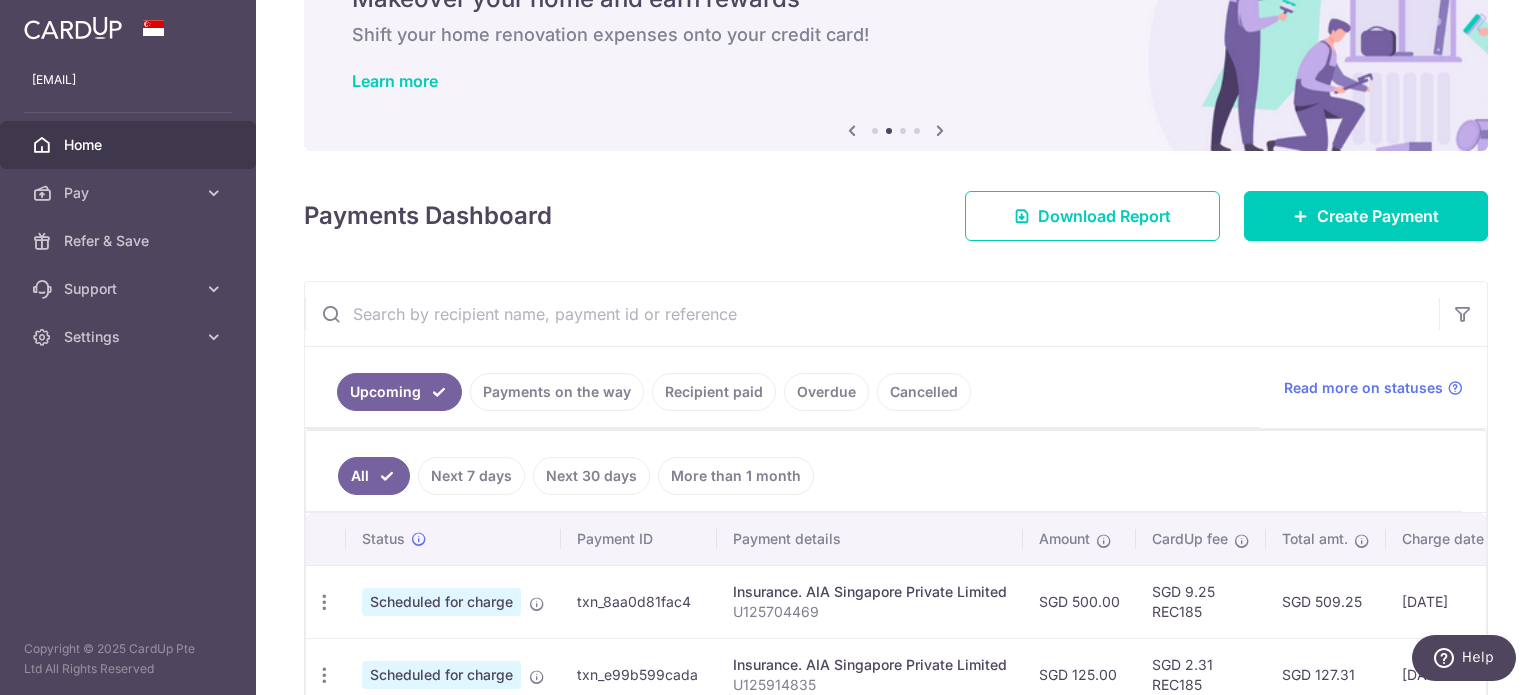 scroll, scrollTop: 805, scrollLeft: 0, axis: vertical 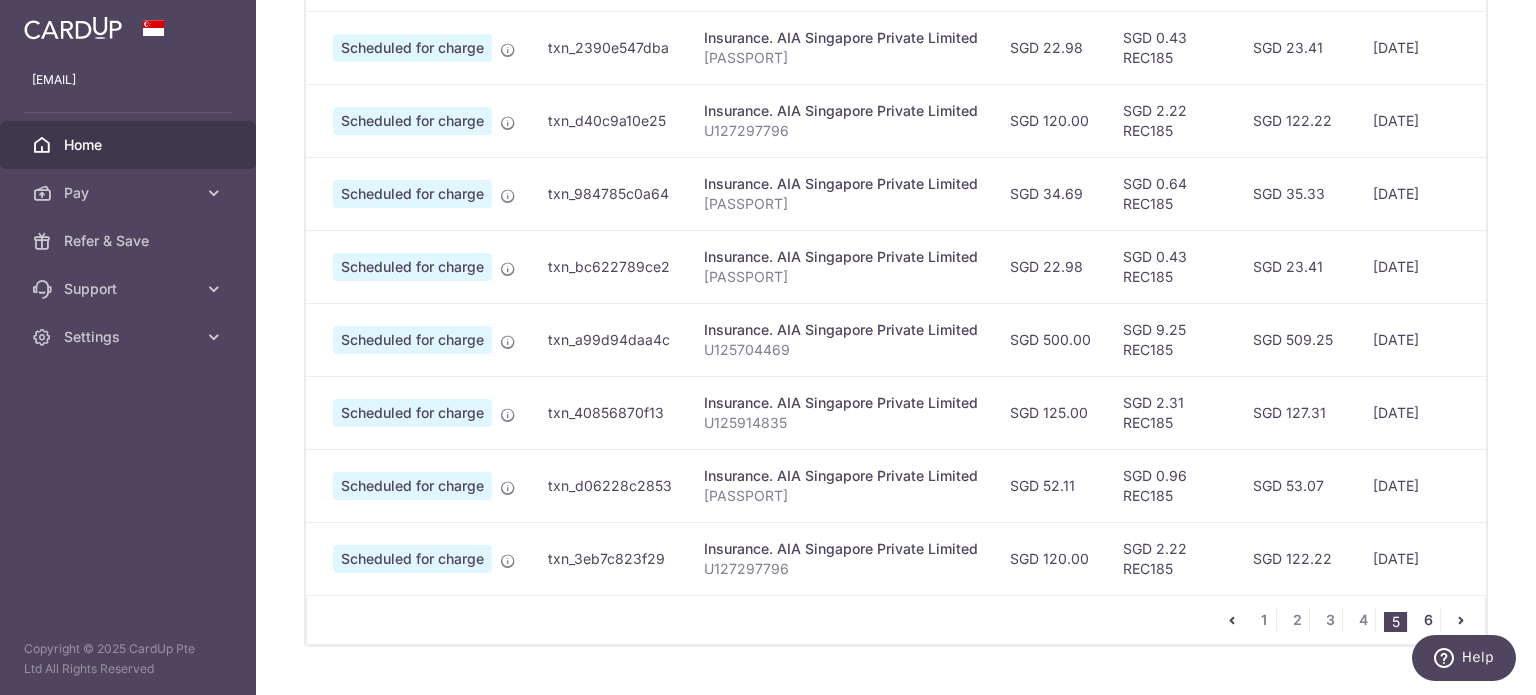 click on "6" at bounding box center [1428, 620] 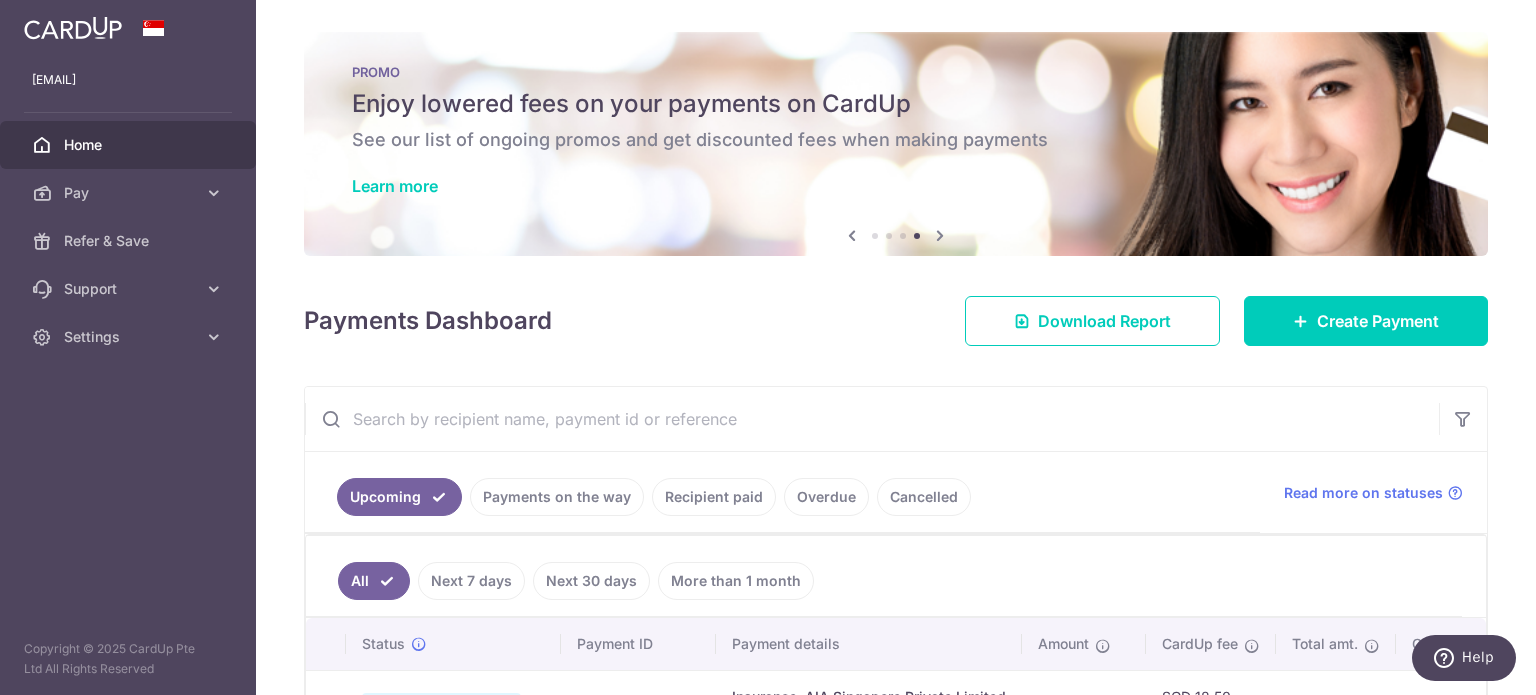 scroll, scrollTop: 419, scrollLeft: 0, axis: vertical 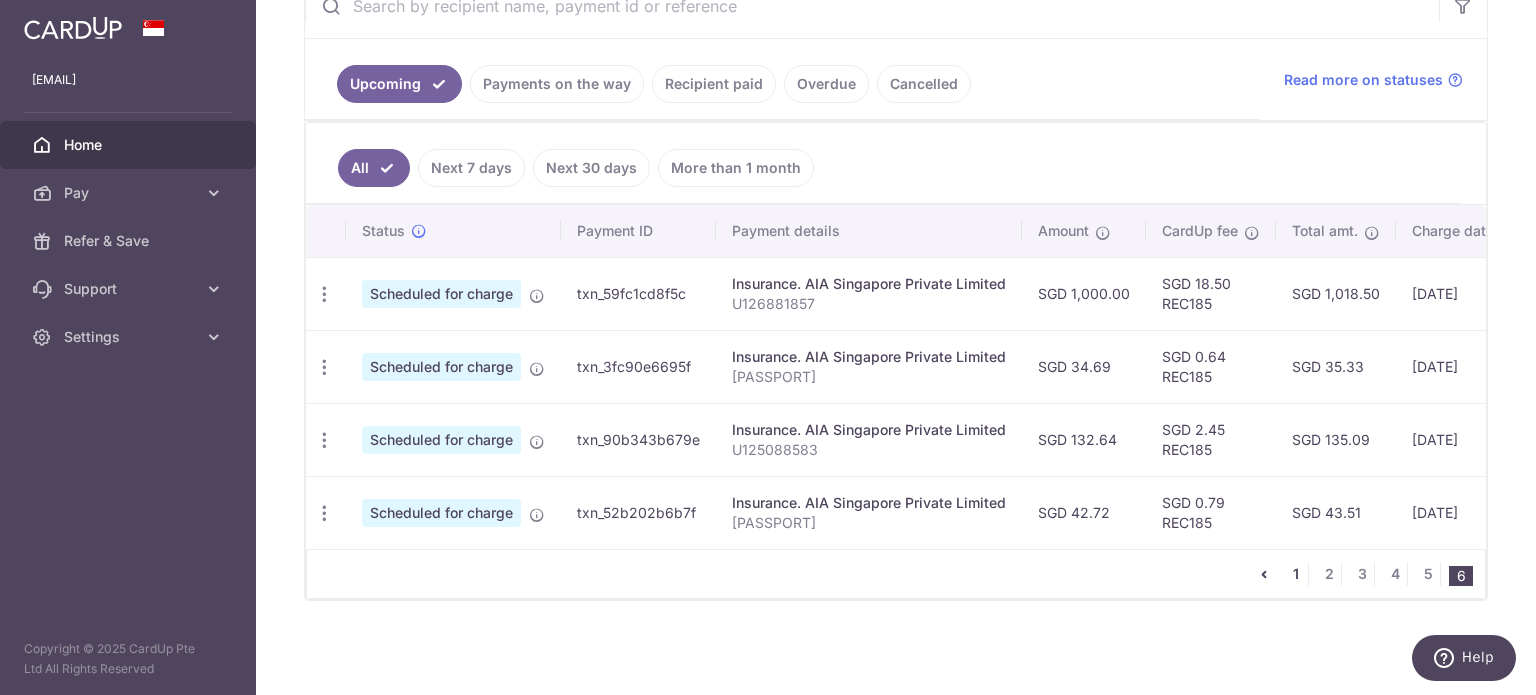 click on "1" at bounding box center (1296, 574) 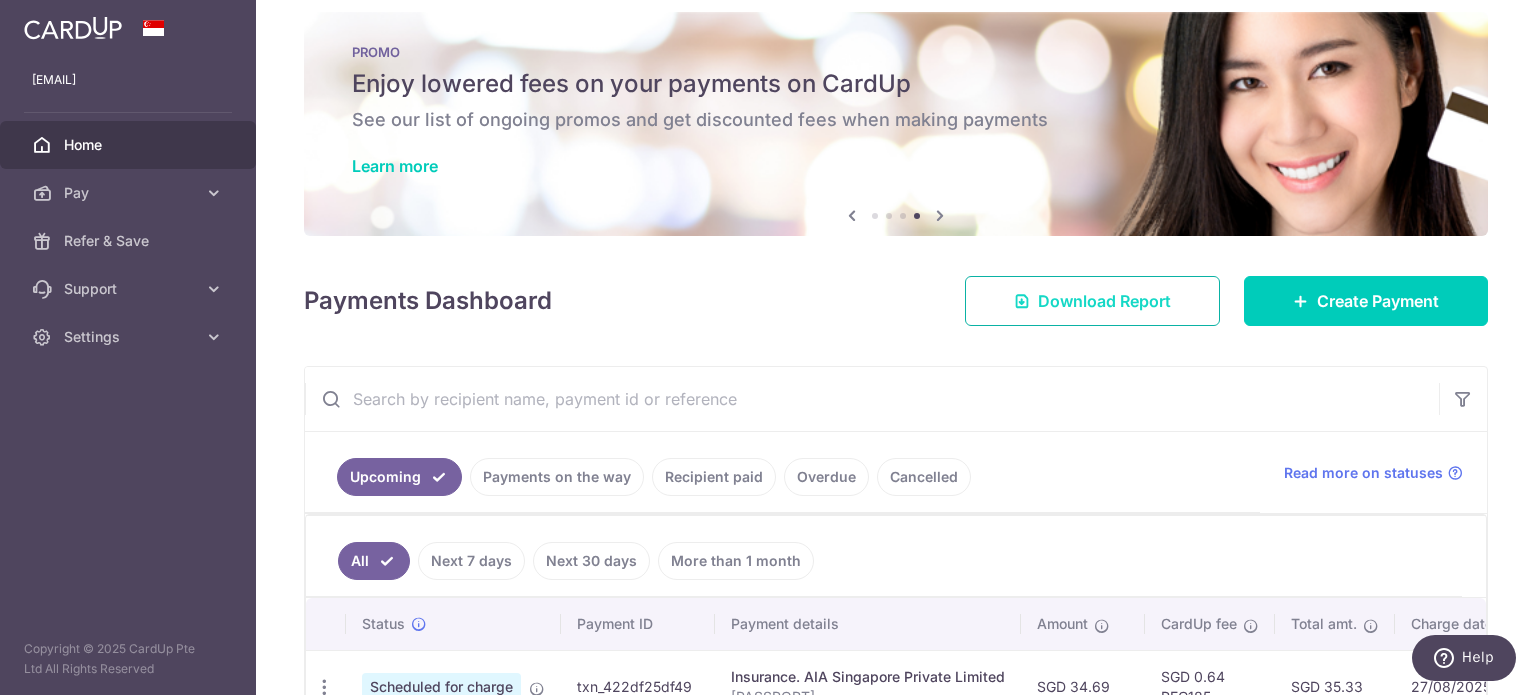 scroll, scrollTop: 0, scrollLeft: 0, axis: both 